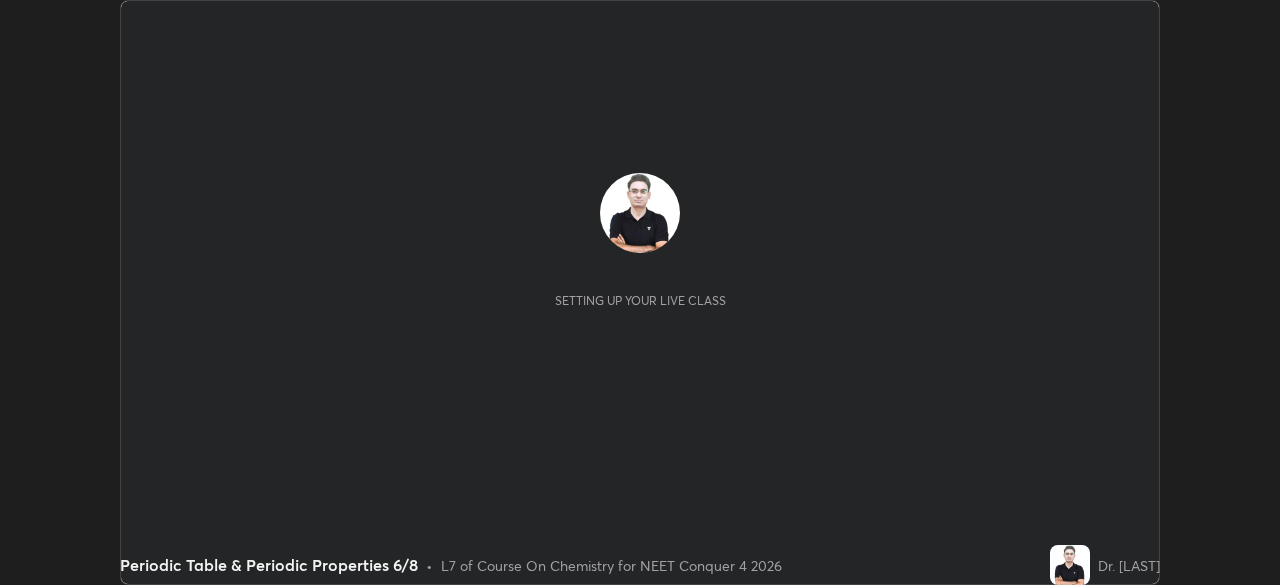 scroll, scrollTop: 0, scrollLeft: 0, axis: both 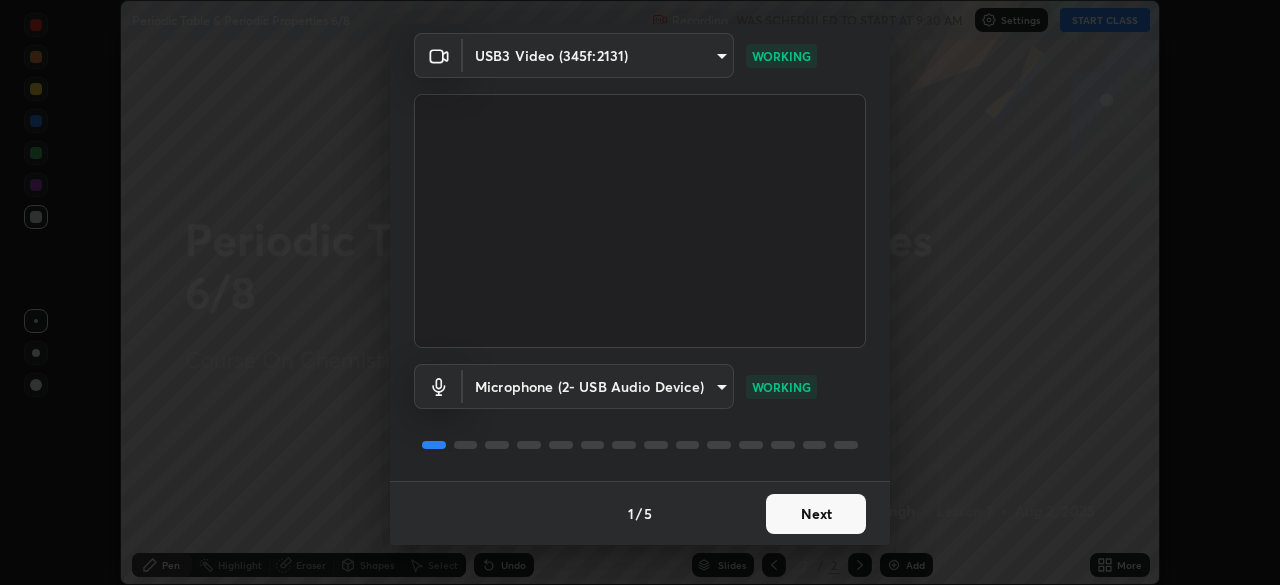 click on "Next" at bounding box center (816, 514) 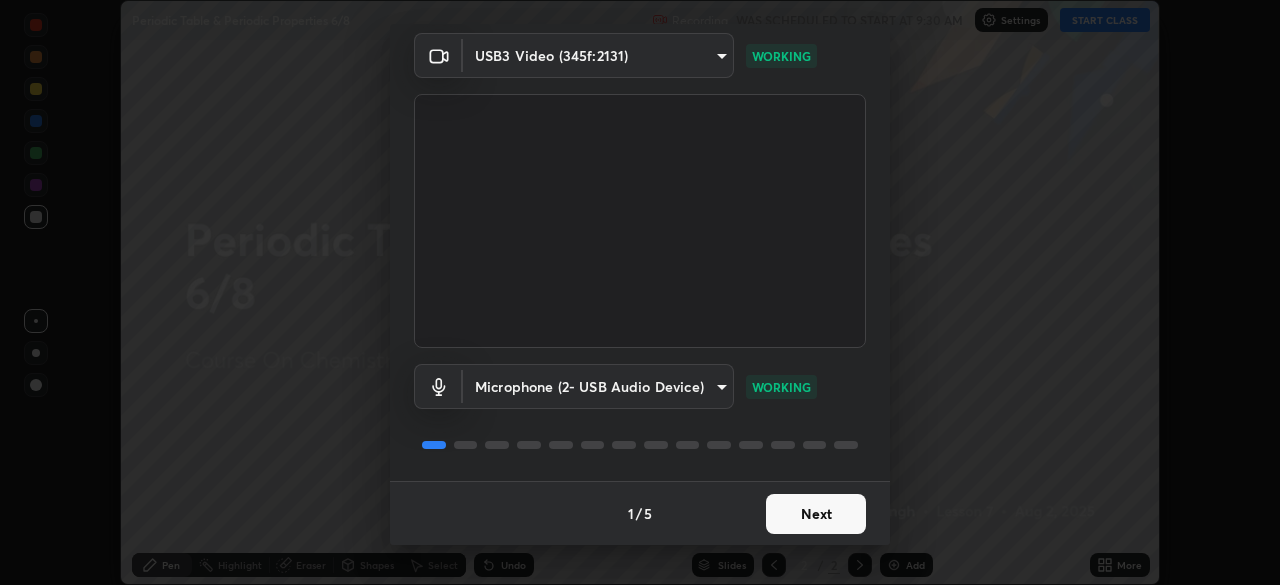 scroll, scrollTop: 0, scrollLeft: 0, axis: both 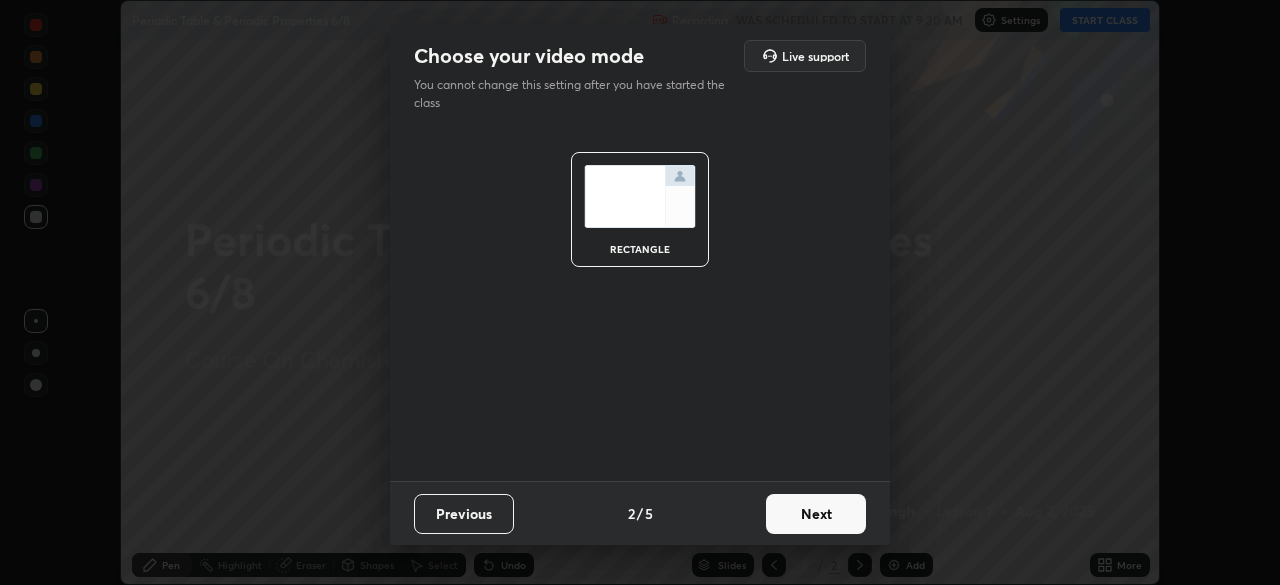 click on "Next" at bounding box center (816, 514) 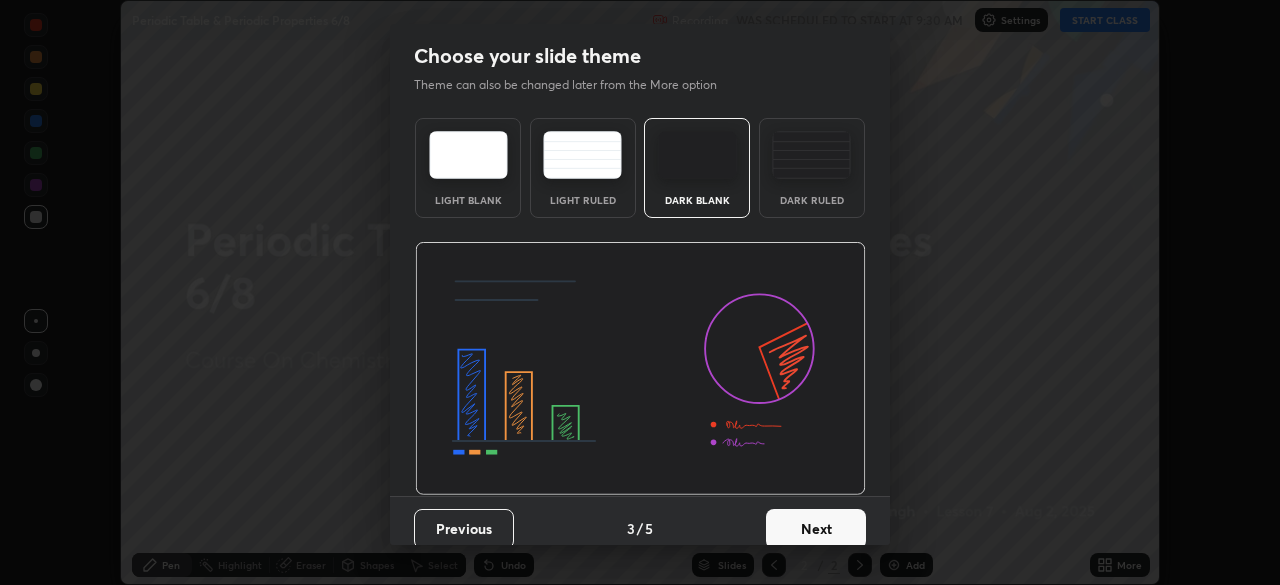 click on "Next" at bounding box center [816, 529] 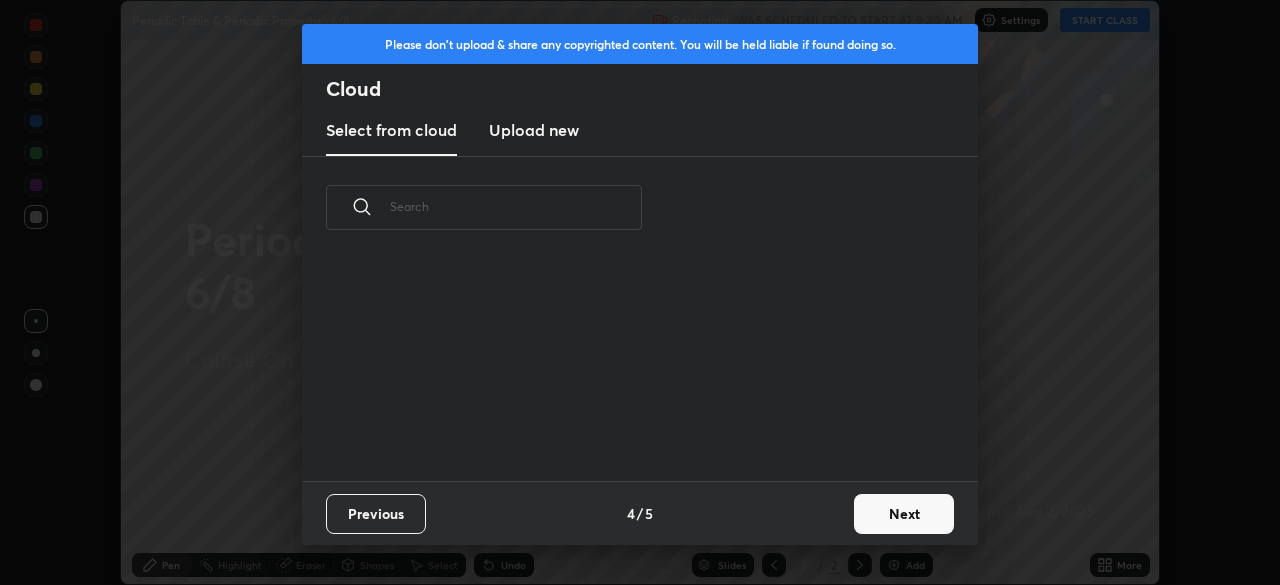 click on "Next" at bounding box center [904, 514] 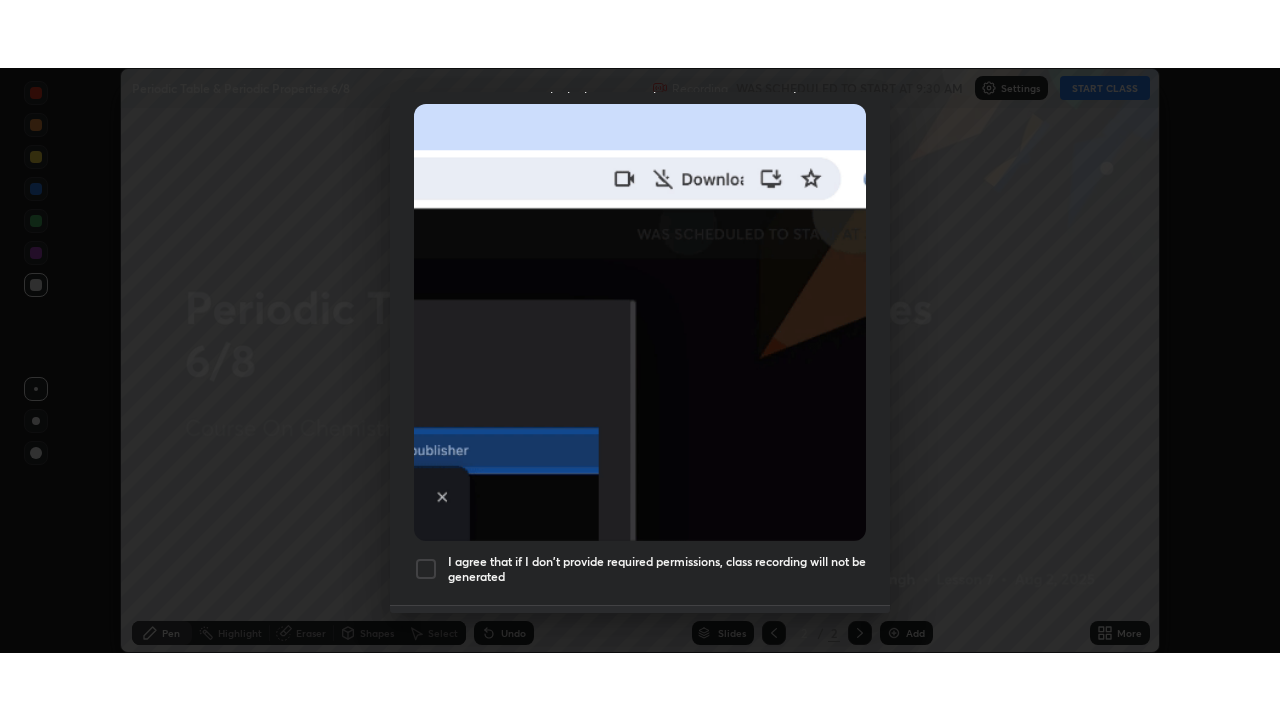 scroll, scrollTop: 479, scrollLeft: 0, axis: vertical 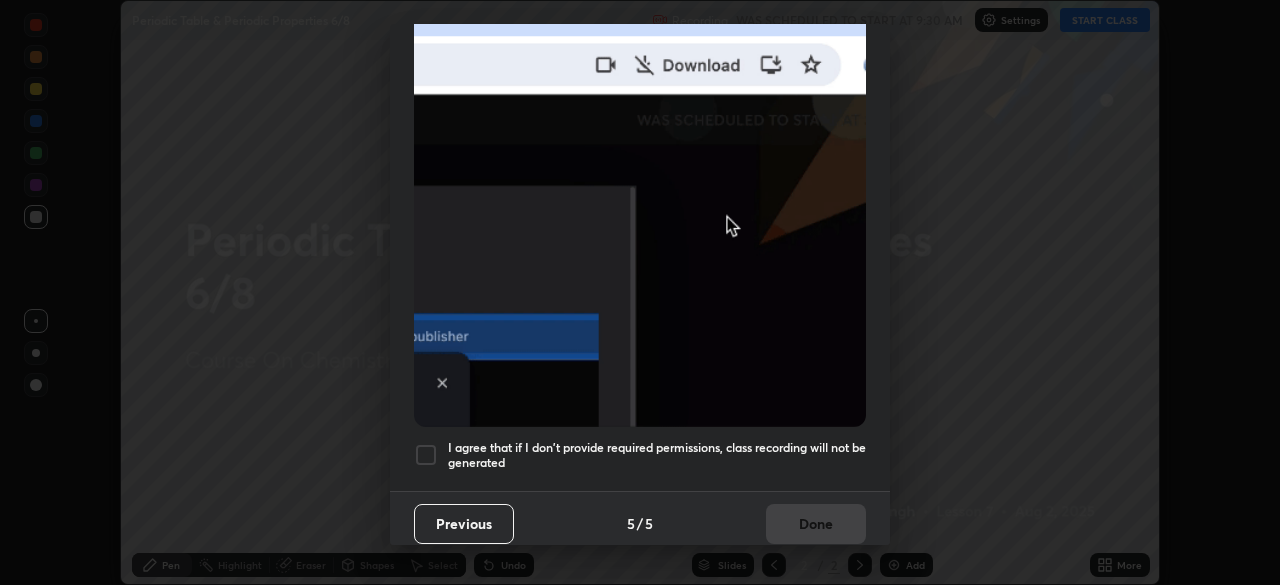 click on "I agree that if I don't provide required permissions, class recording will not be generated" at bounding box center [657, 455] 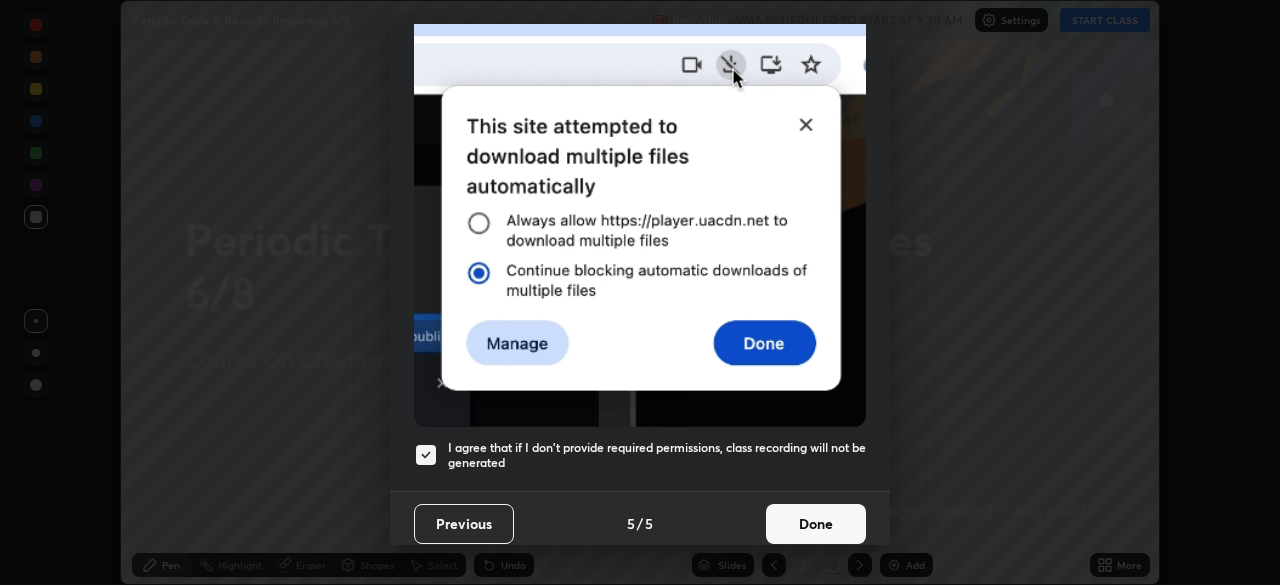 click on "Done" at bounding box center (816, 524) 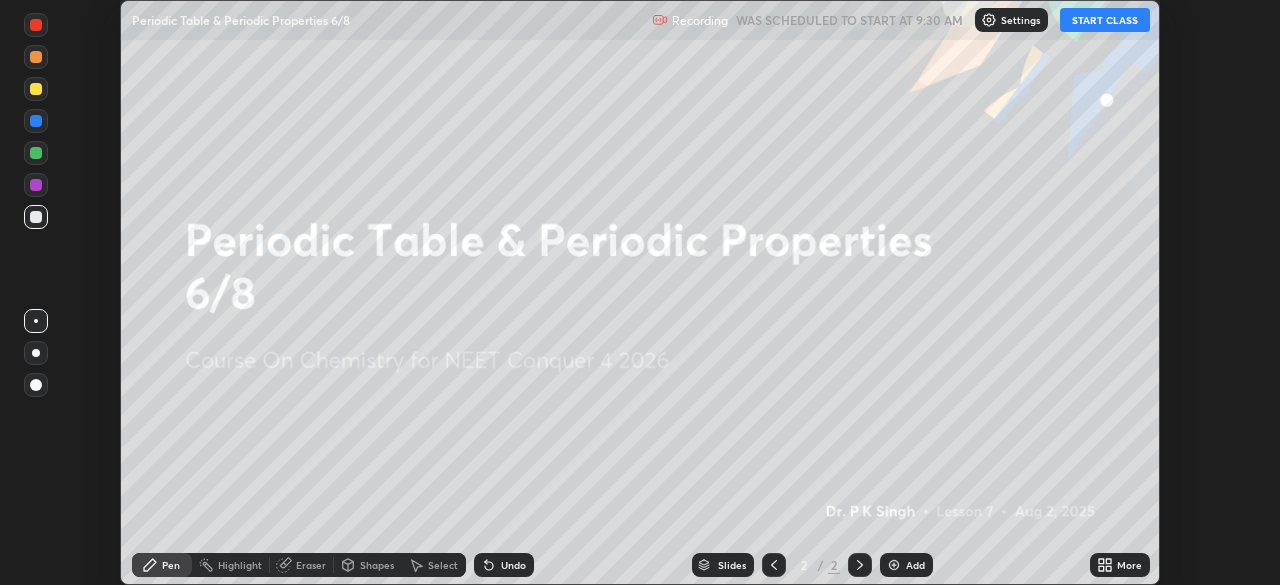 click on "More" at bounding box center [1120, 565] 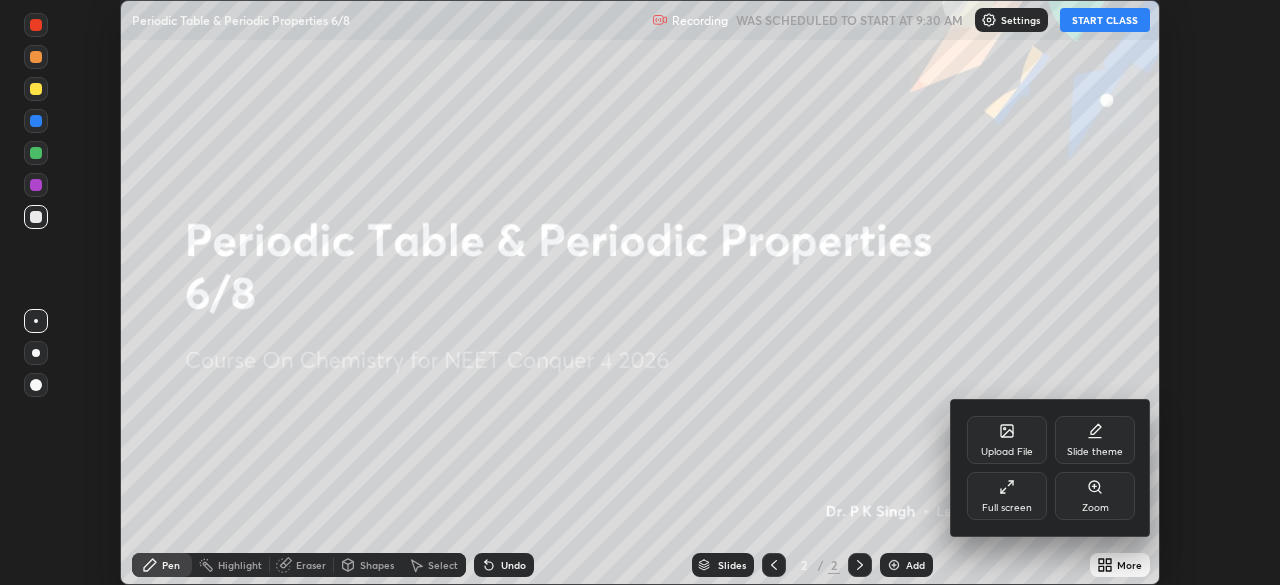 click on "Full screen" at bounding box center [1007, 496] 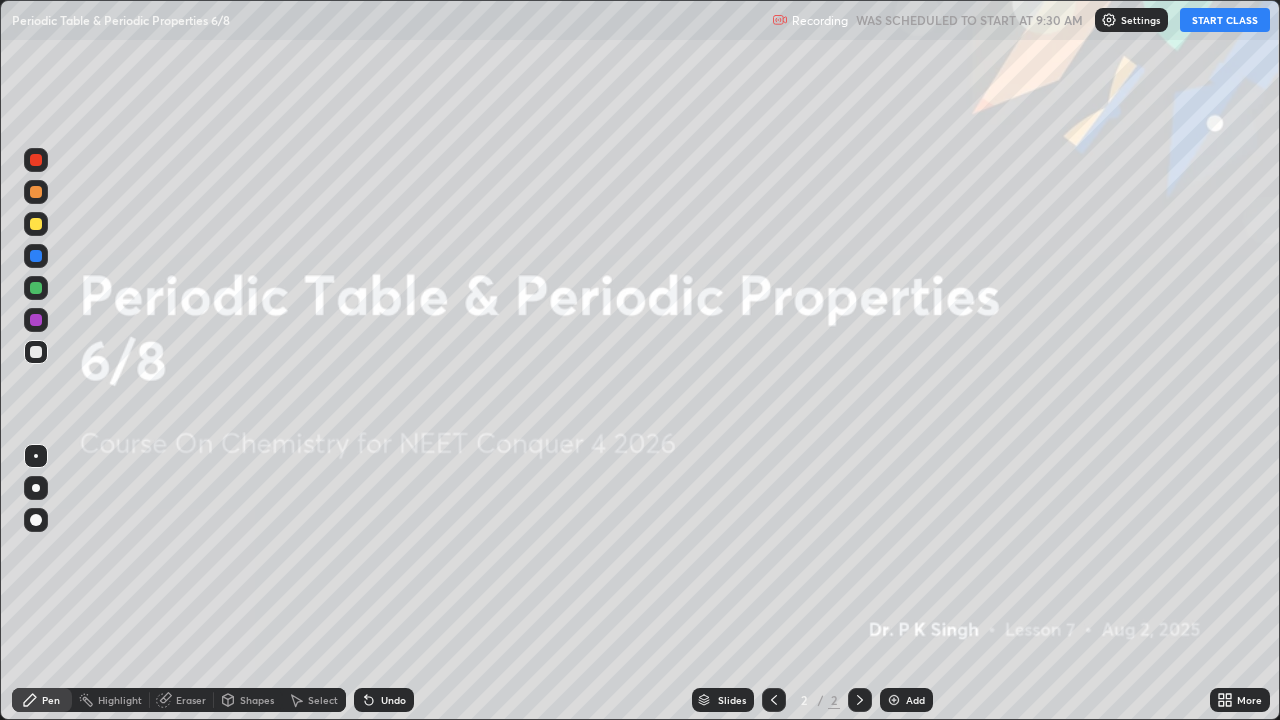 scroll, scrollTop: 99280, scrollLeft: 98720, axis: both 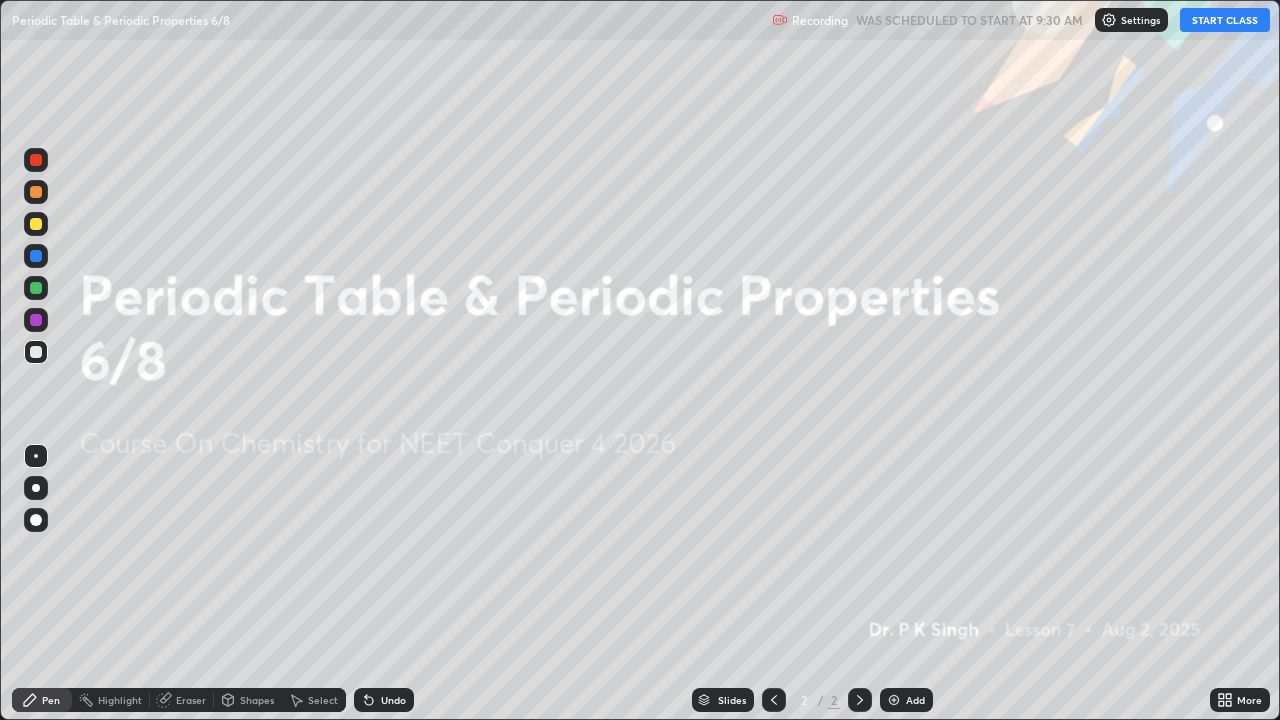 click on "START CLASS" at bounding box center [1225, 20] 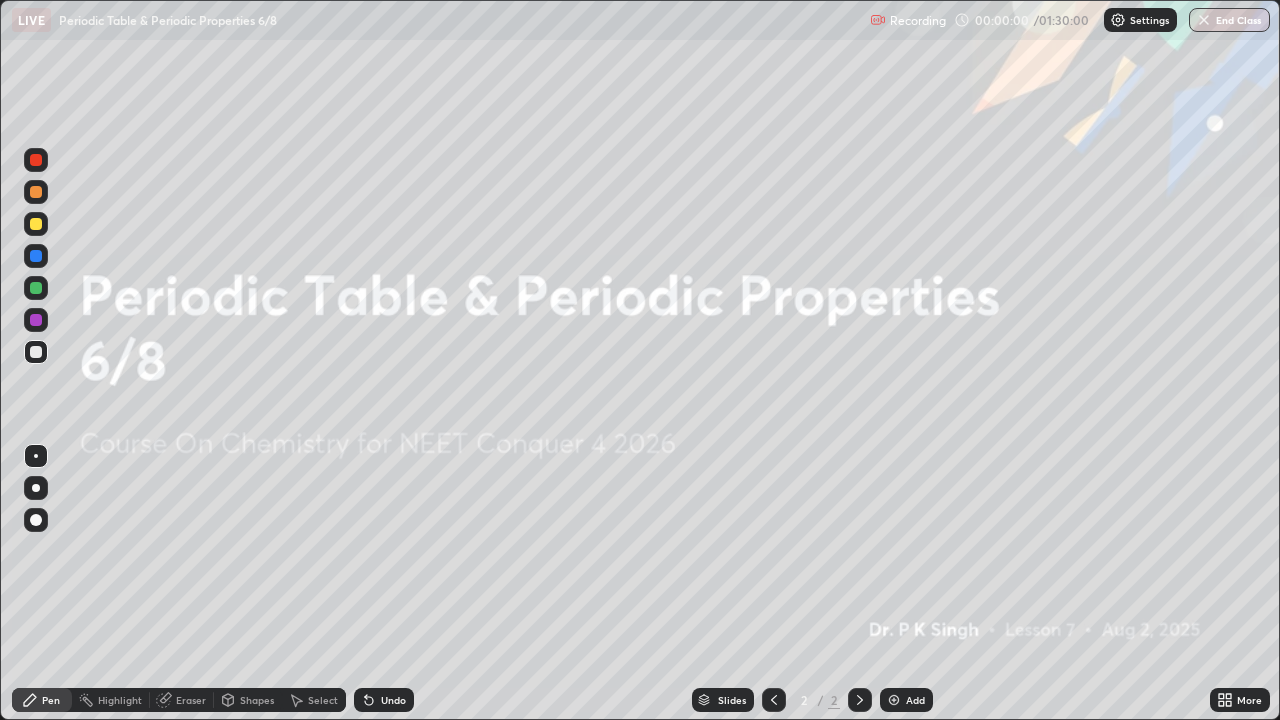 click 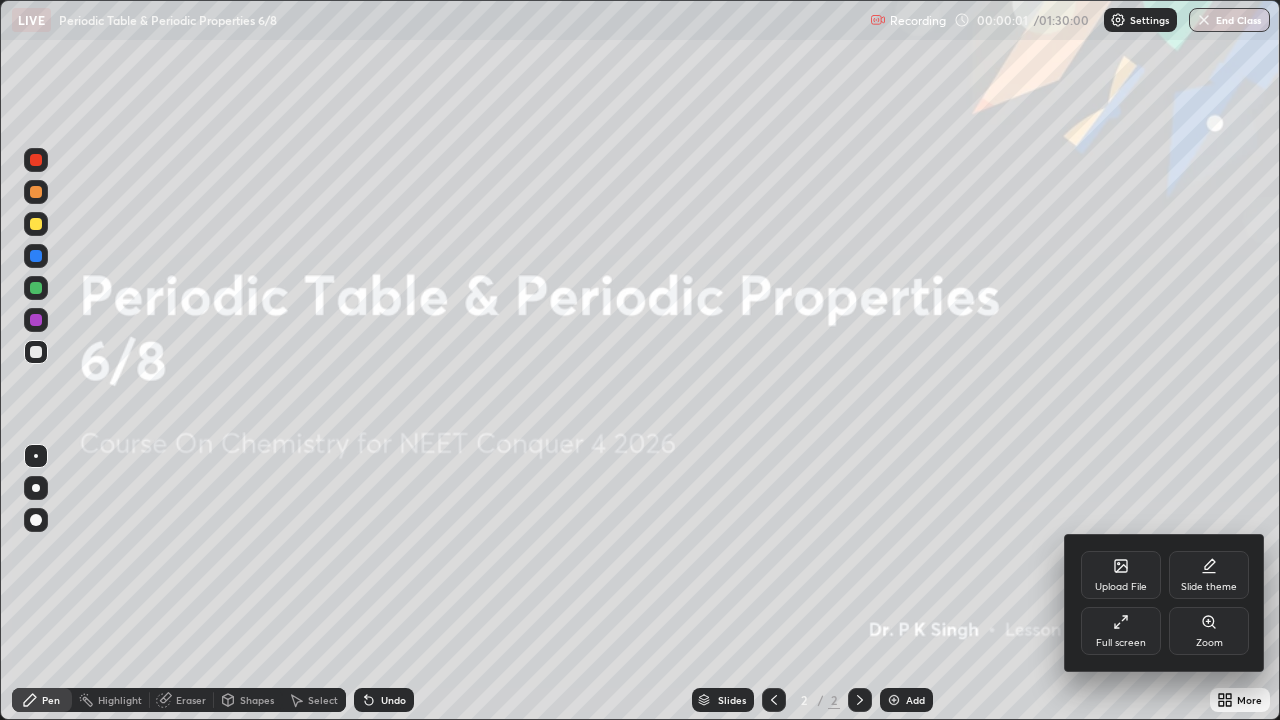 click on "Upload File" at bounding box center (1121, 575) 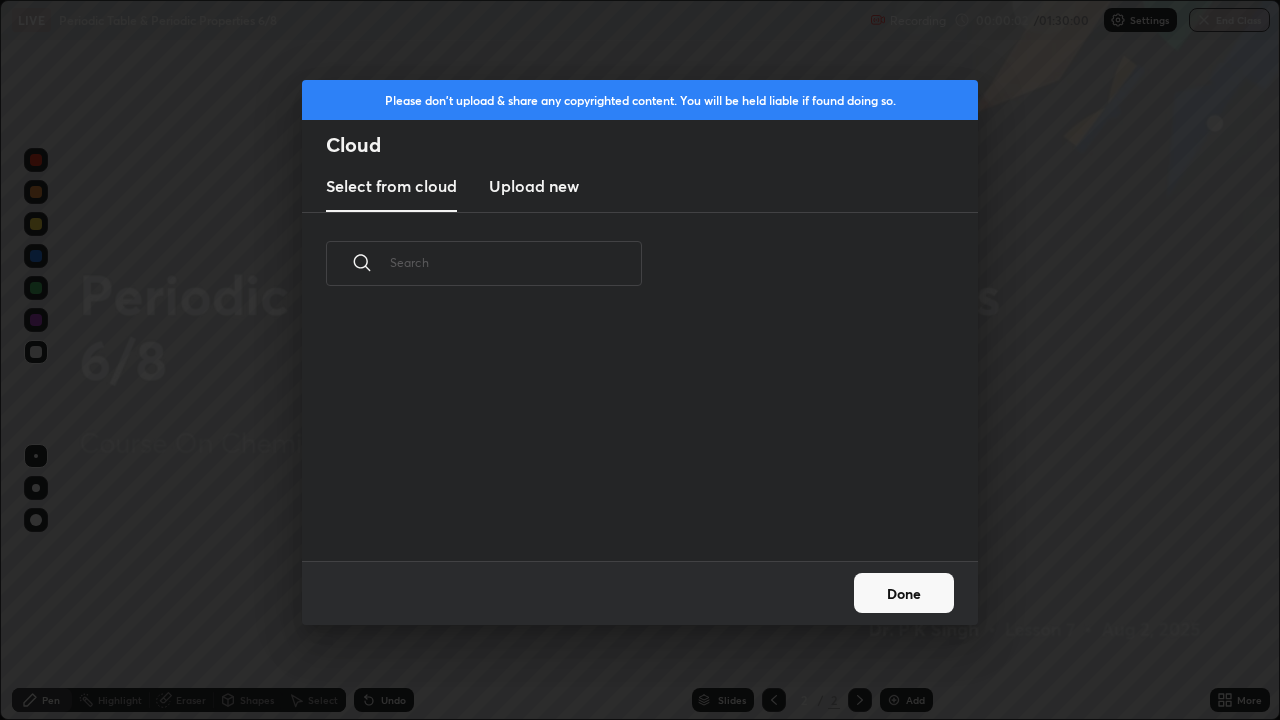 scroll, scrollTop: 7, scrollLeft: 11, axis: both 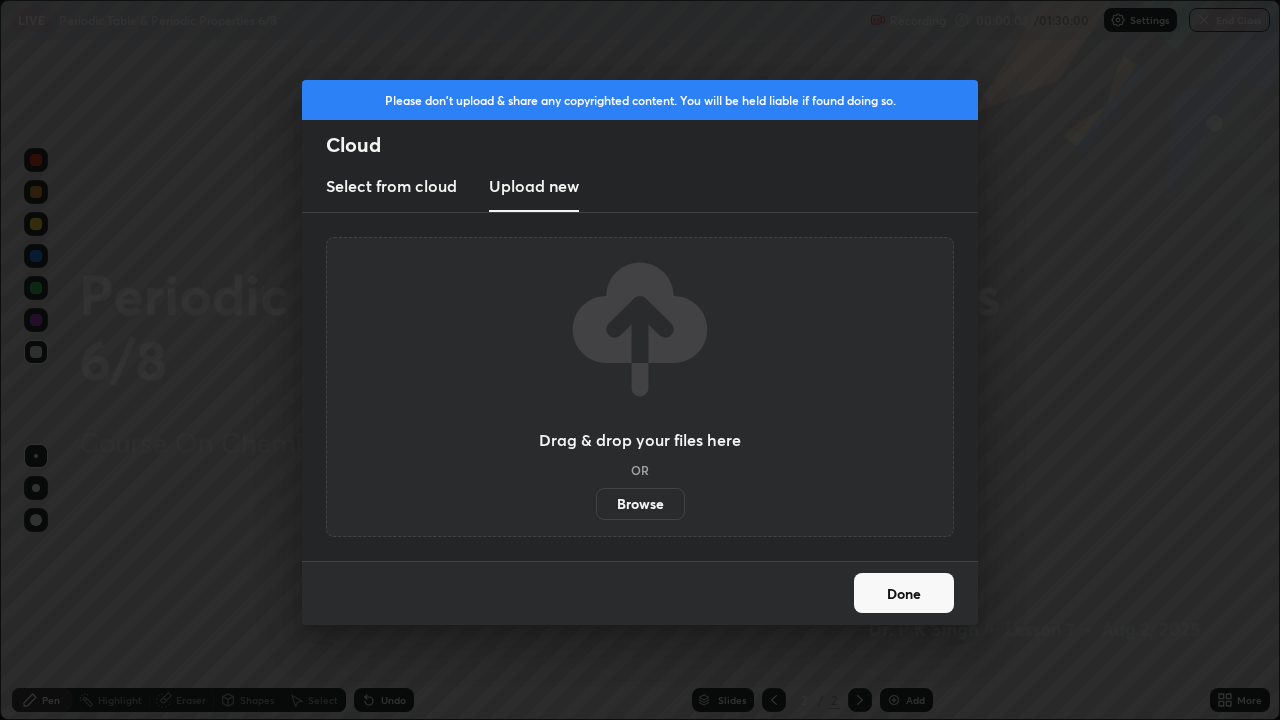 click on "Browse" at bounding box center [640, 504] 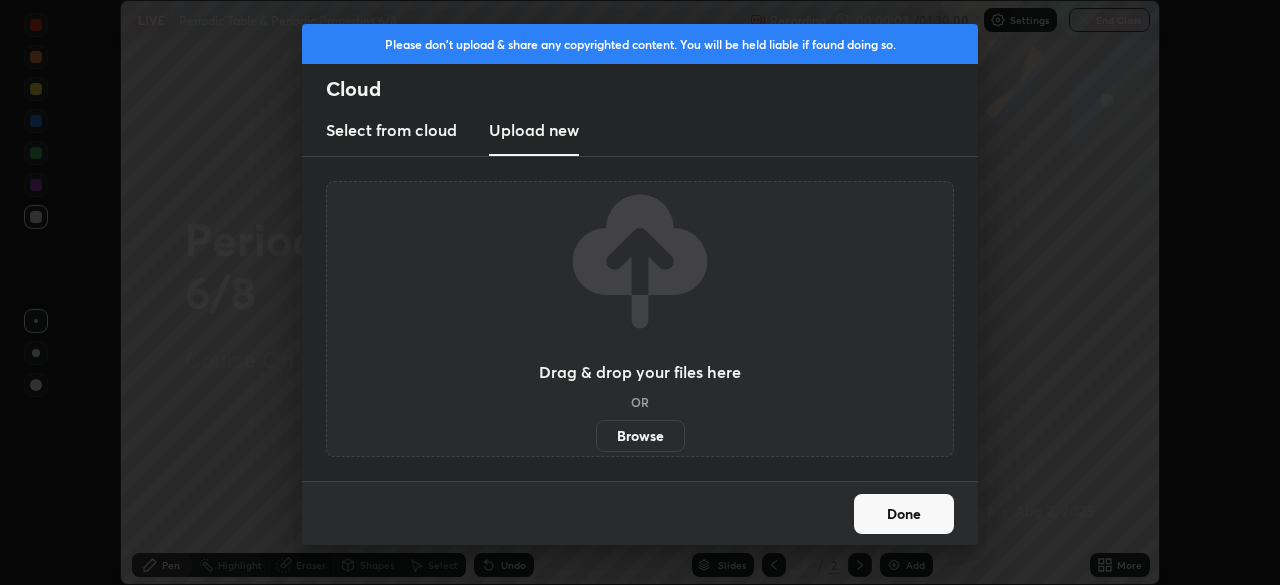 scroll, scrollTop: 585, scrollLeft: 1280, axis: both 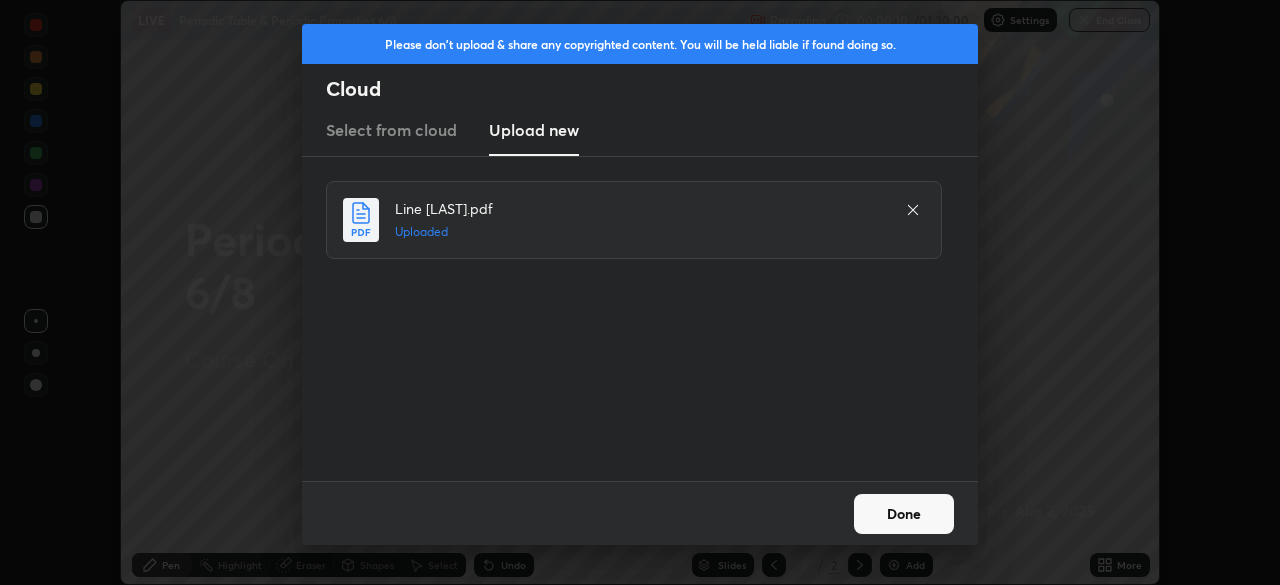 click on "Done" at bounding box center (904, 514) 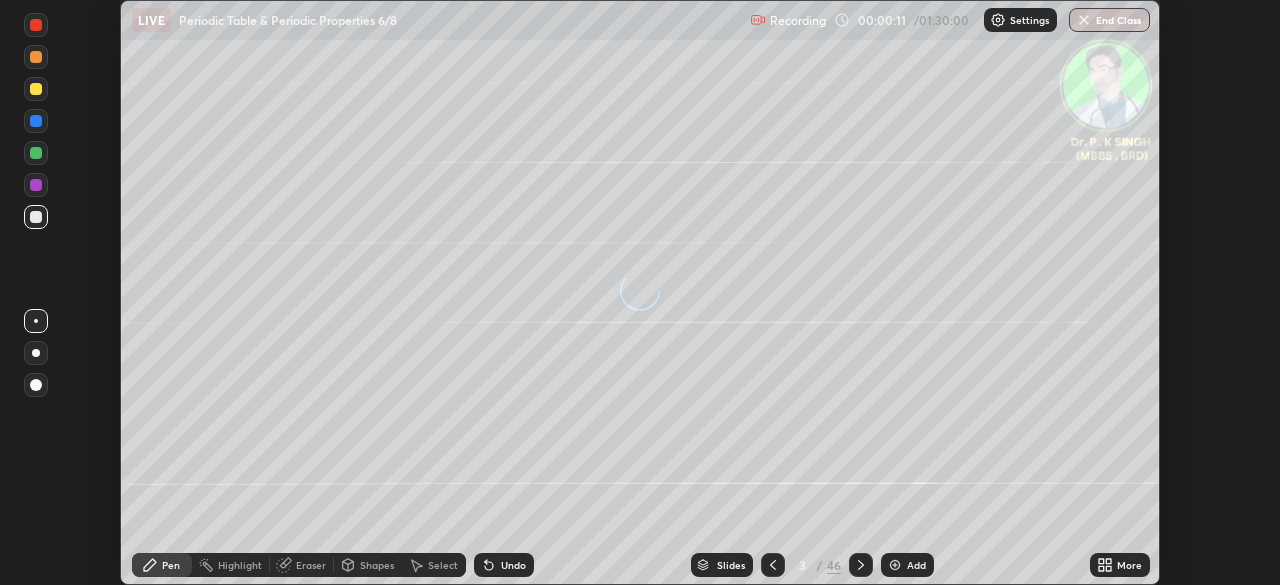 click on "More" at bounding box center (1120, 565) 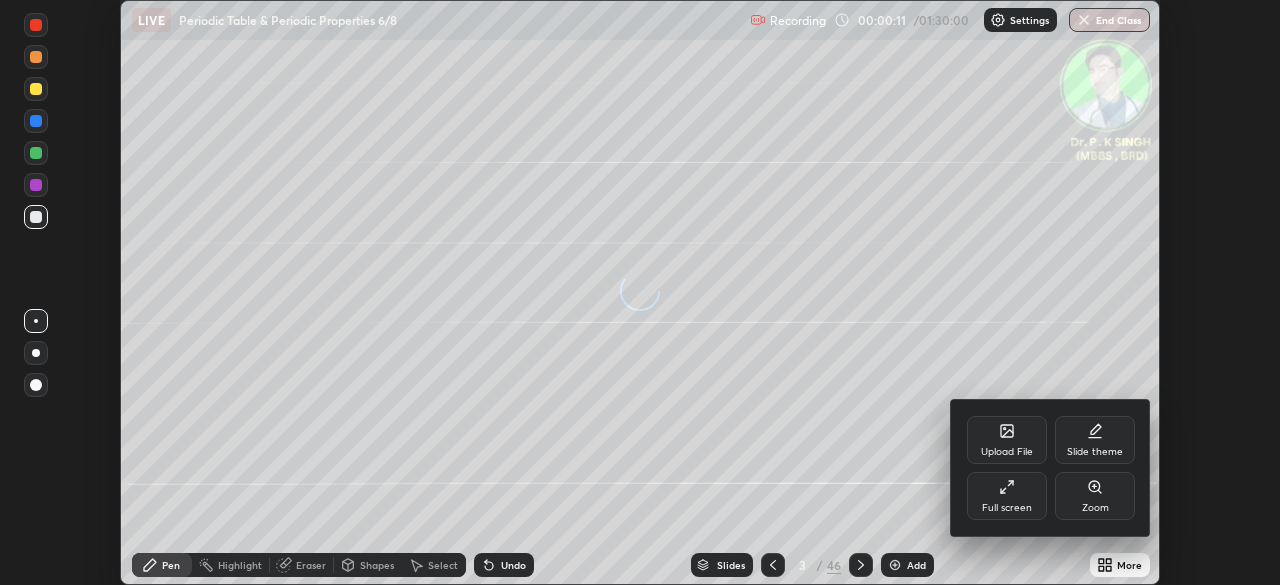 click on "Full screen" at bounding box center [1007, 508] 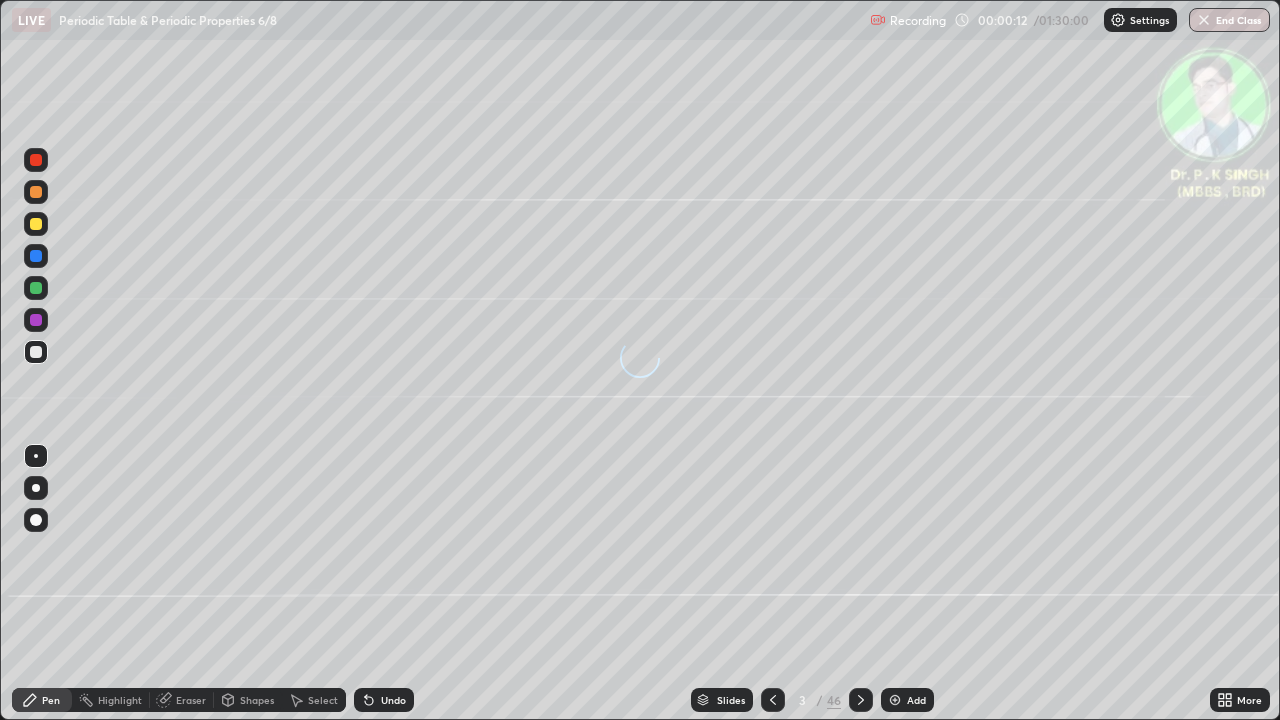 scroll, scrollTop: 99280, scrollLeft: 98720, axis: both 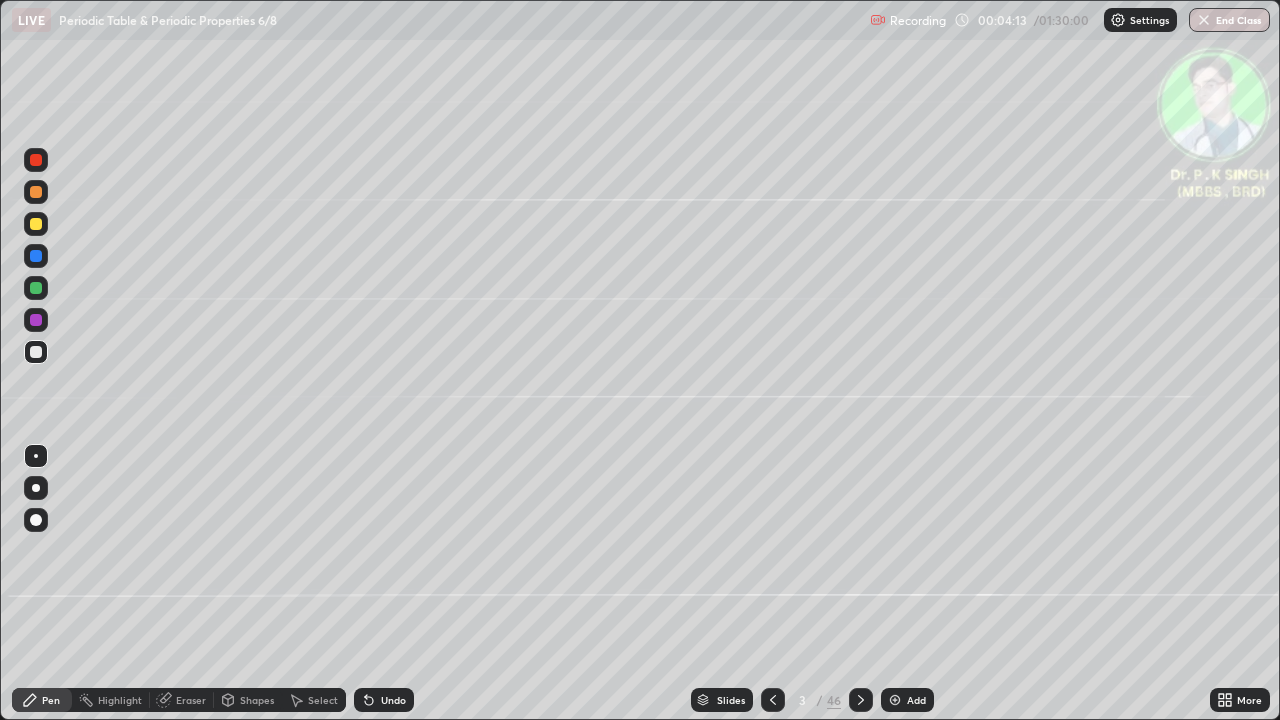 click at bounding box center (36, 288) 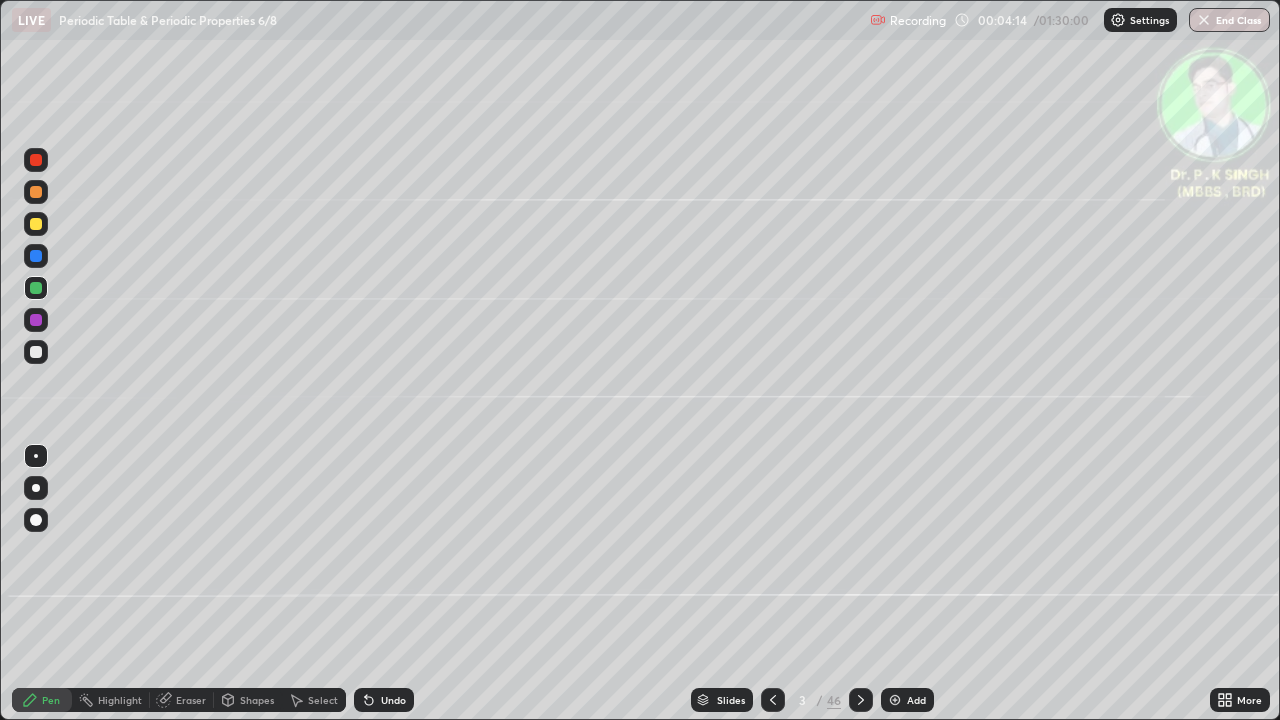 click at bounding box center [36, 288] 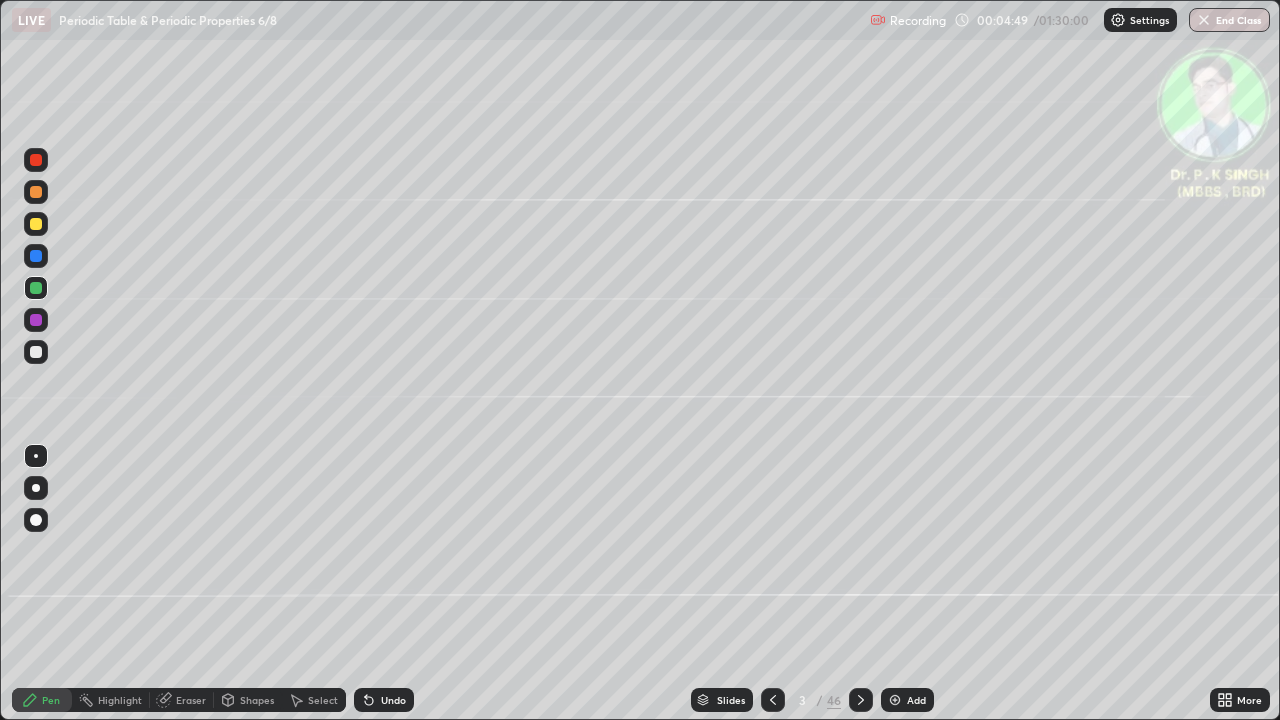 click at bounding box center (36, 224) 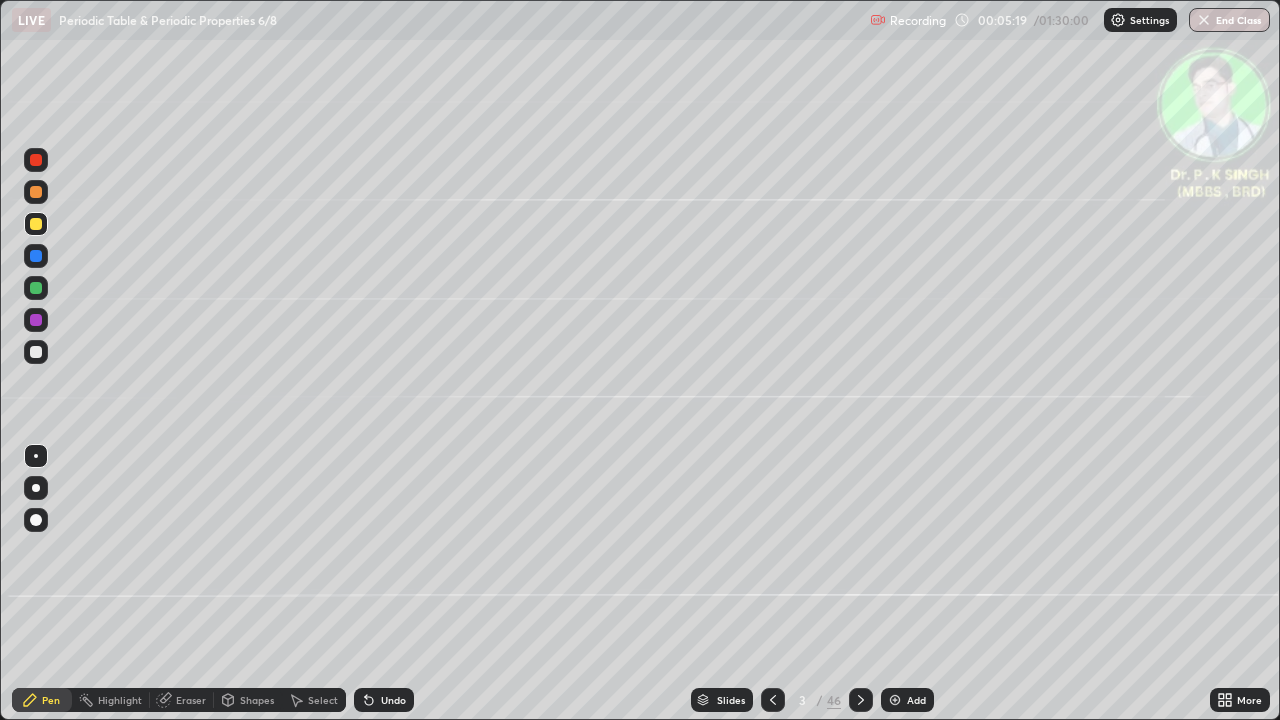 click 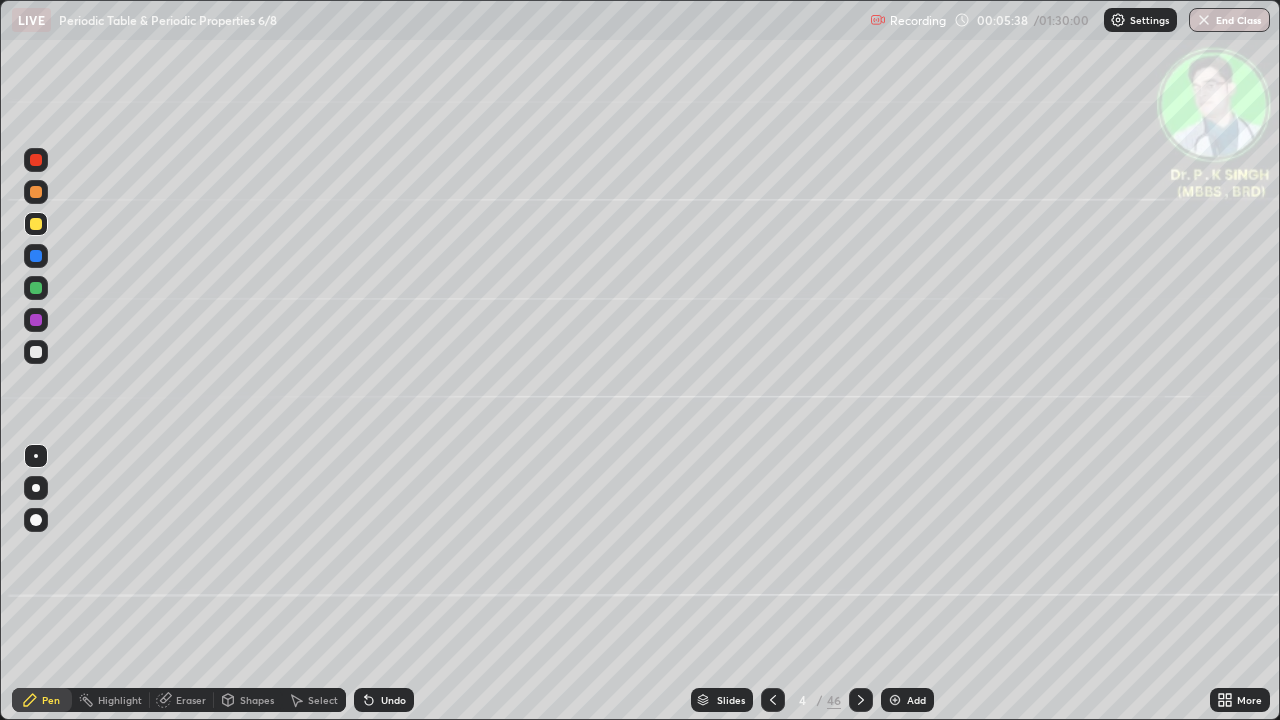click 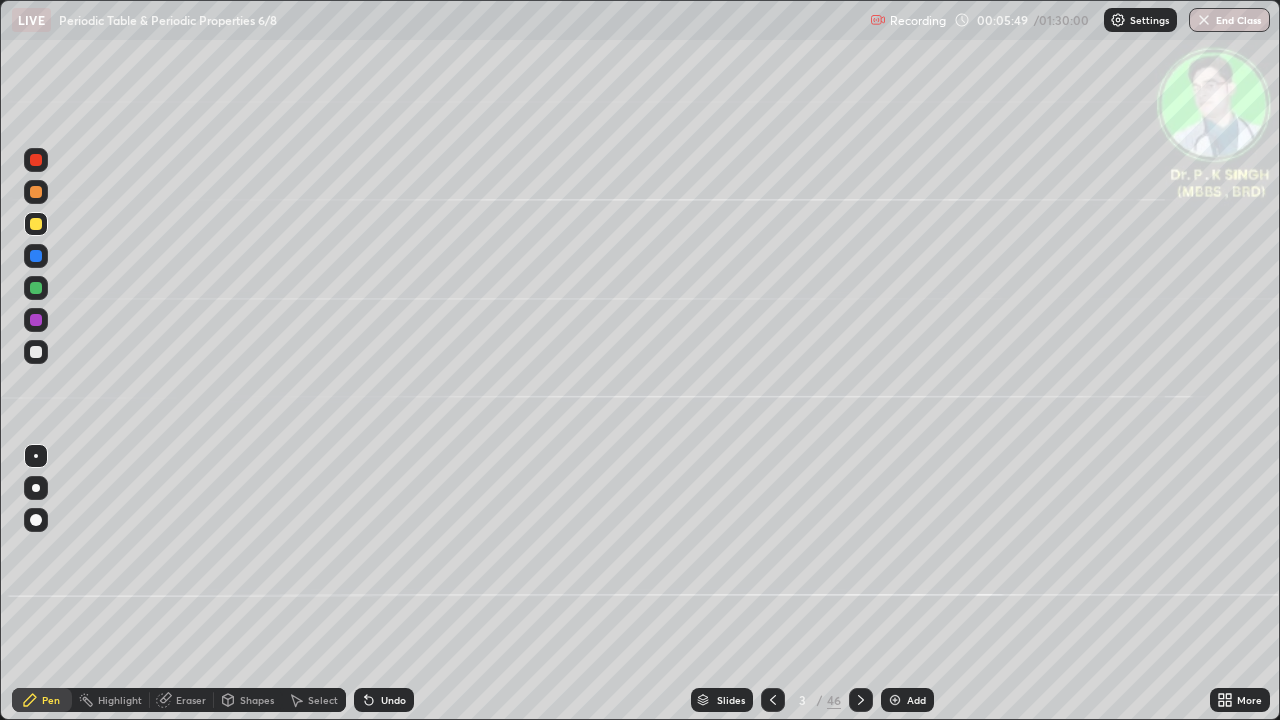 click 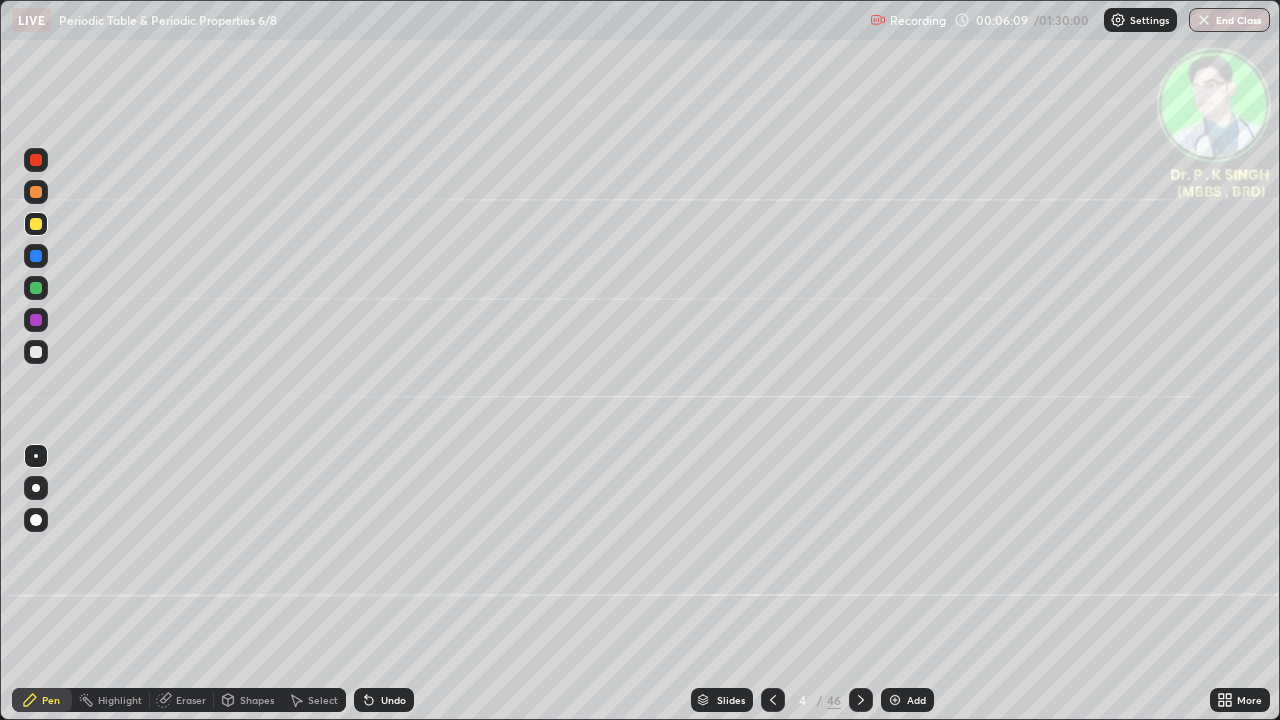 click at bounding box center (36, 224) 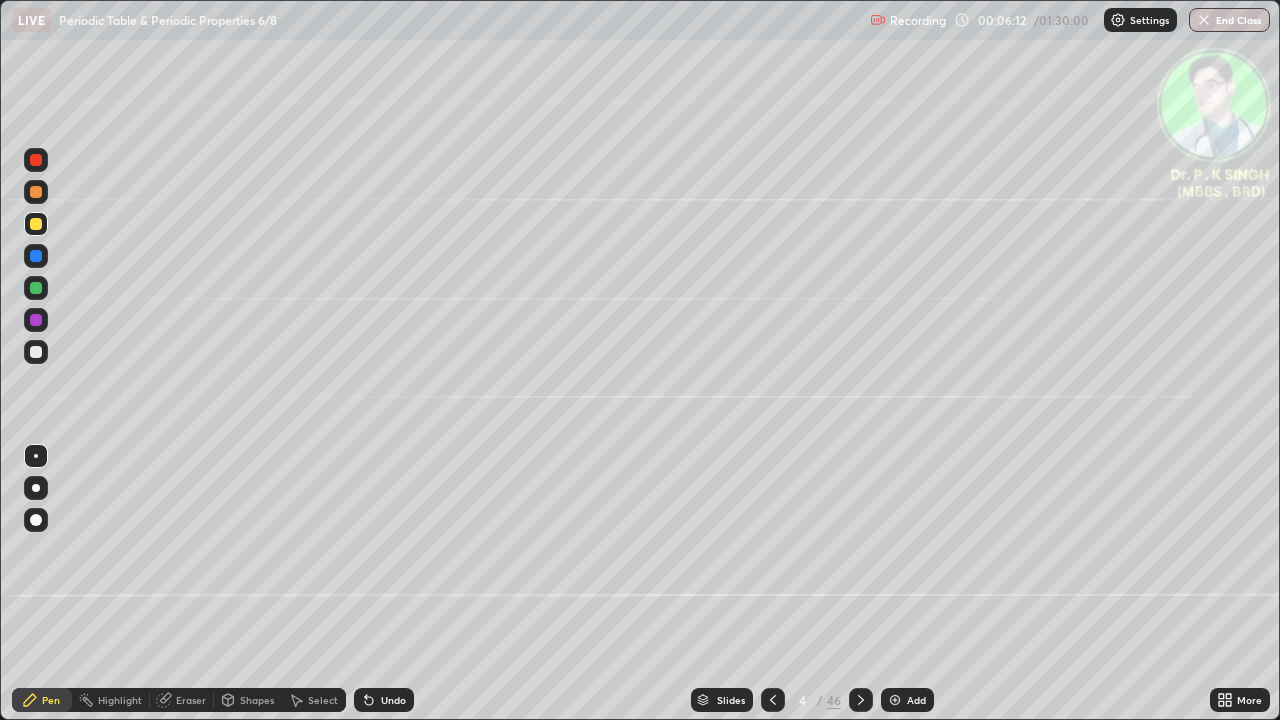 click 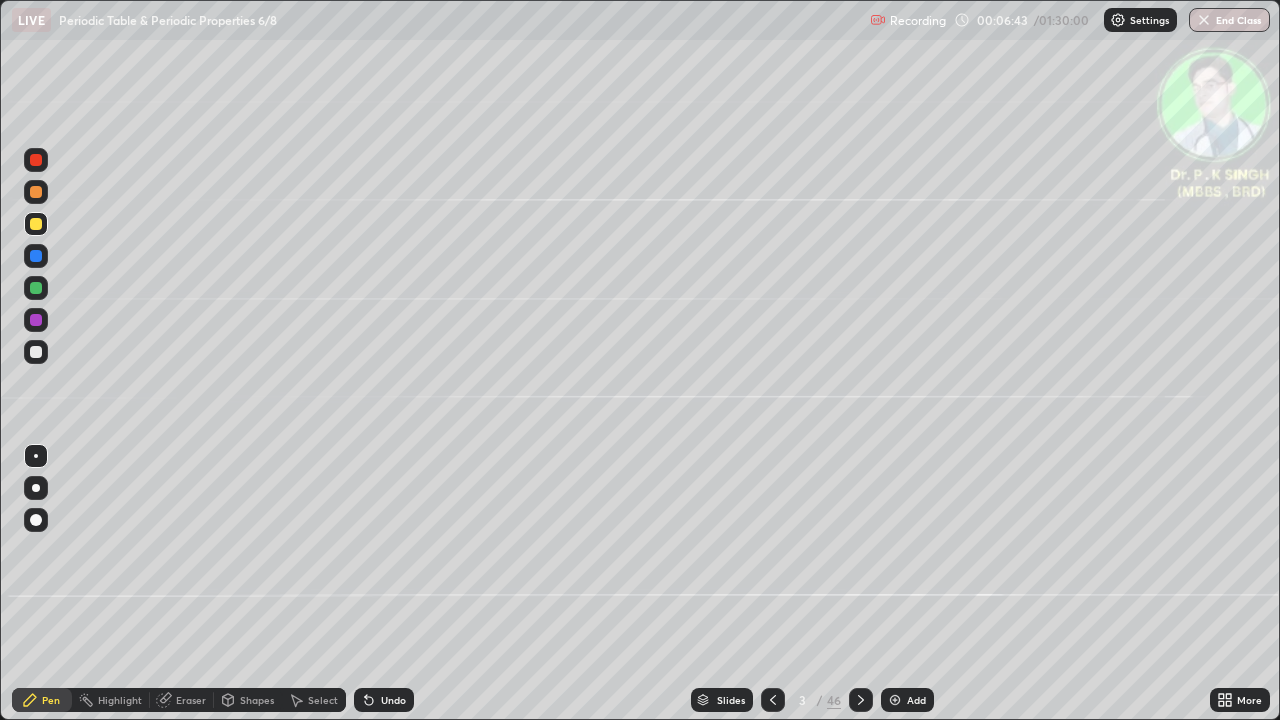 click 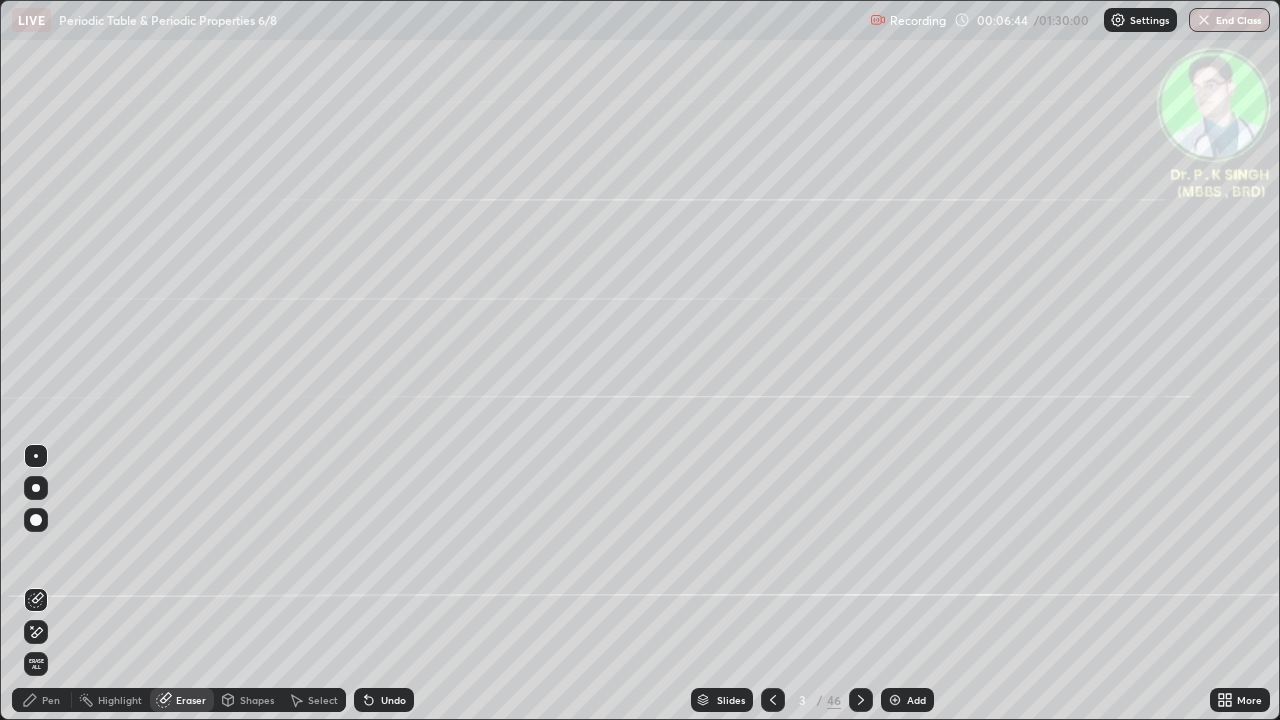 click 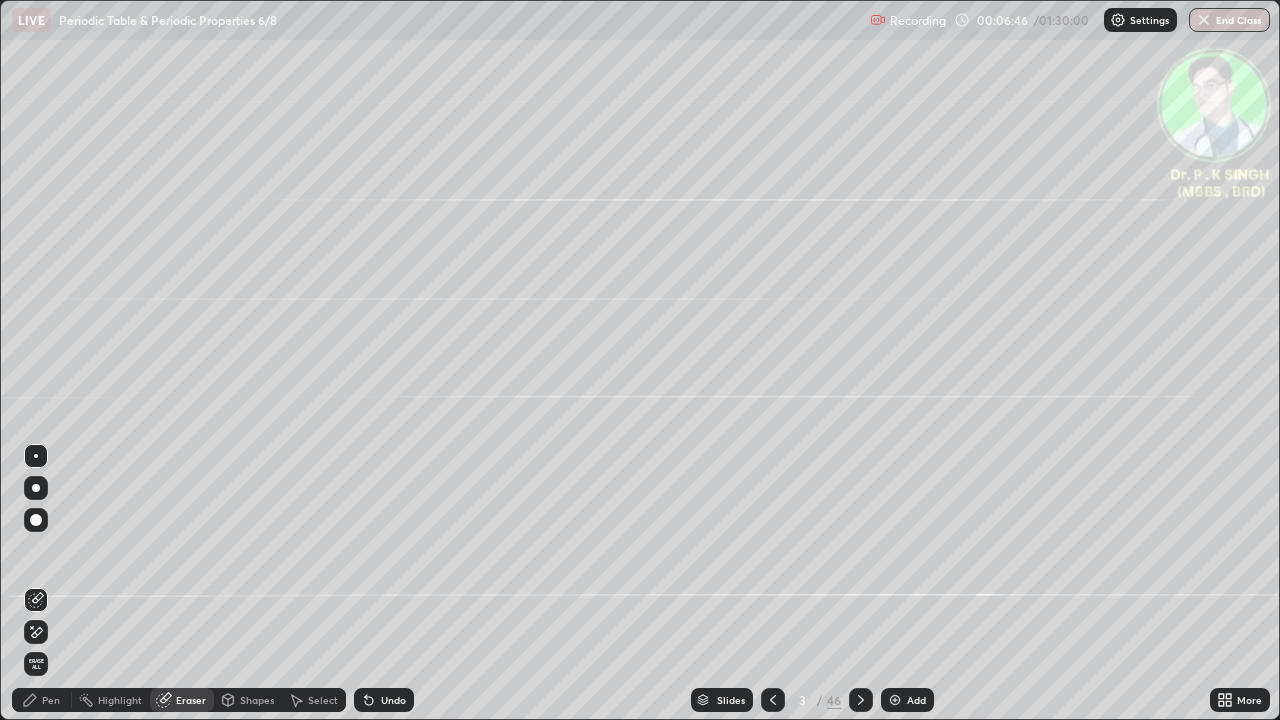 click on "Pen" at bounding box center (51, 700) 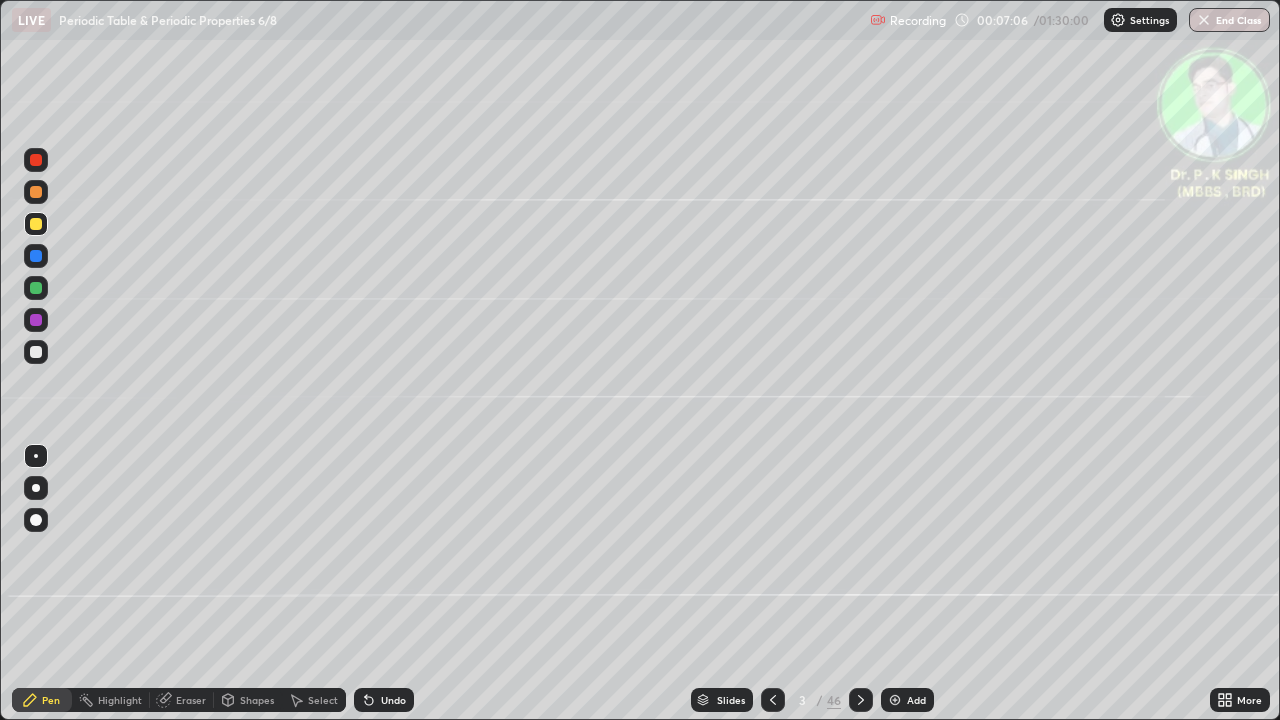 click 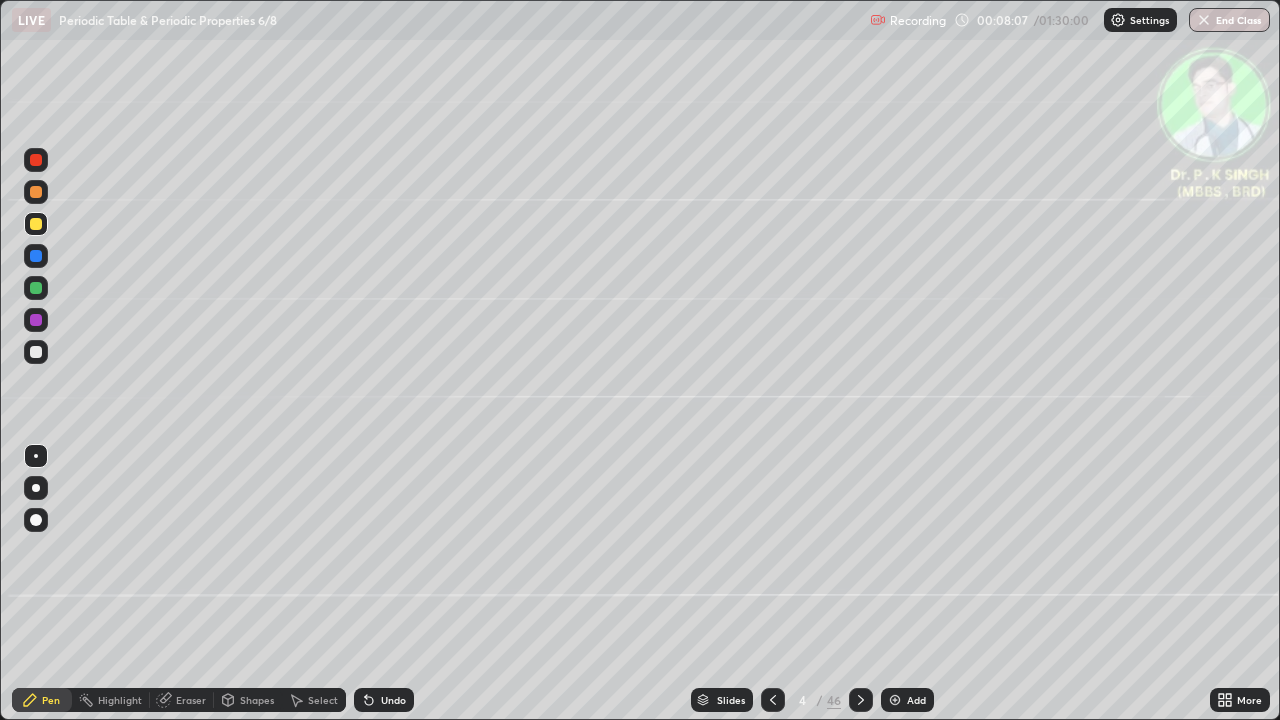 click 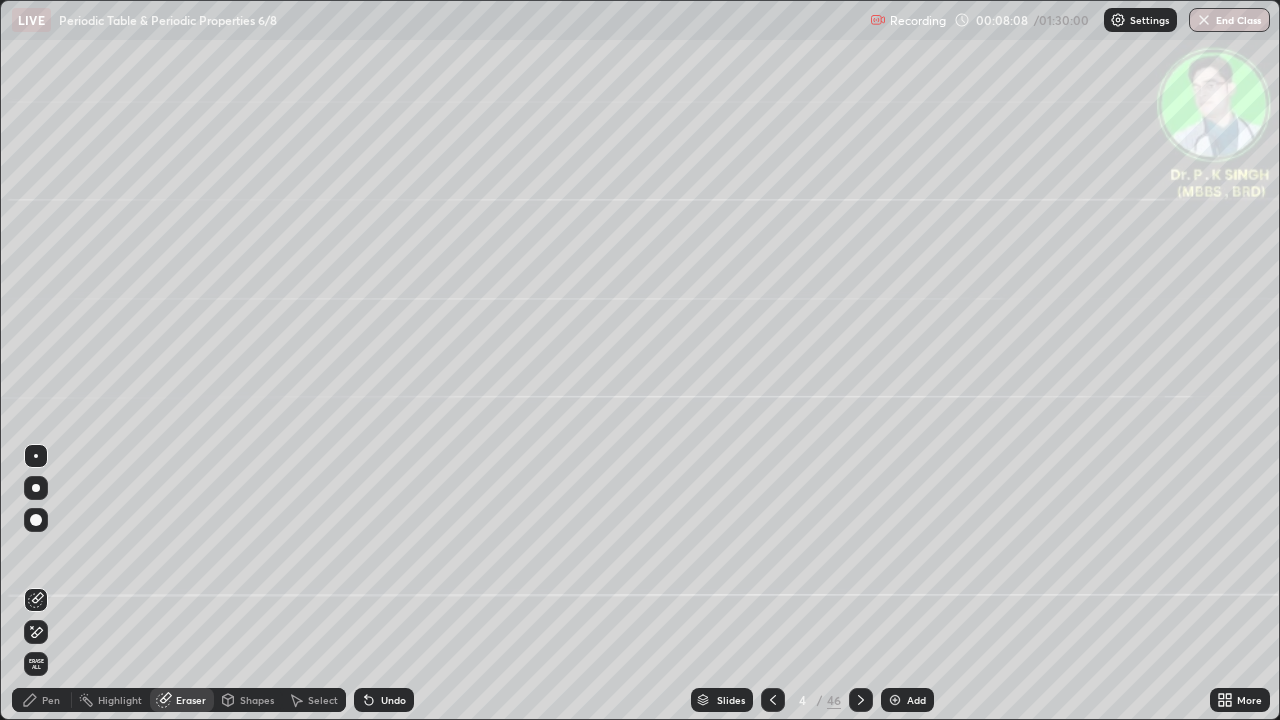 click 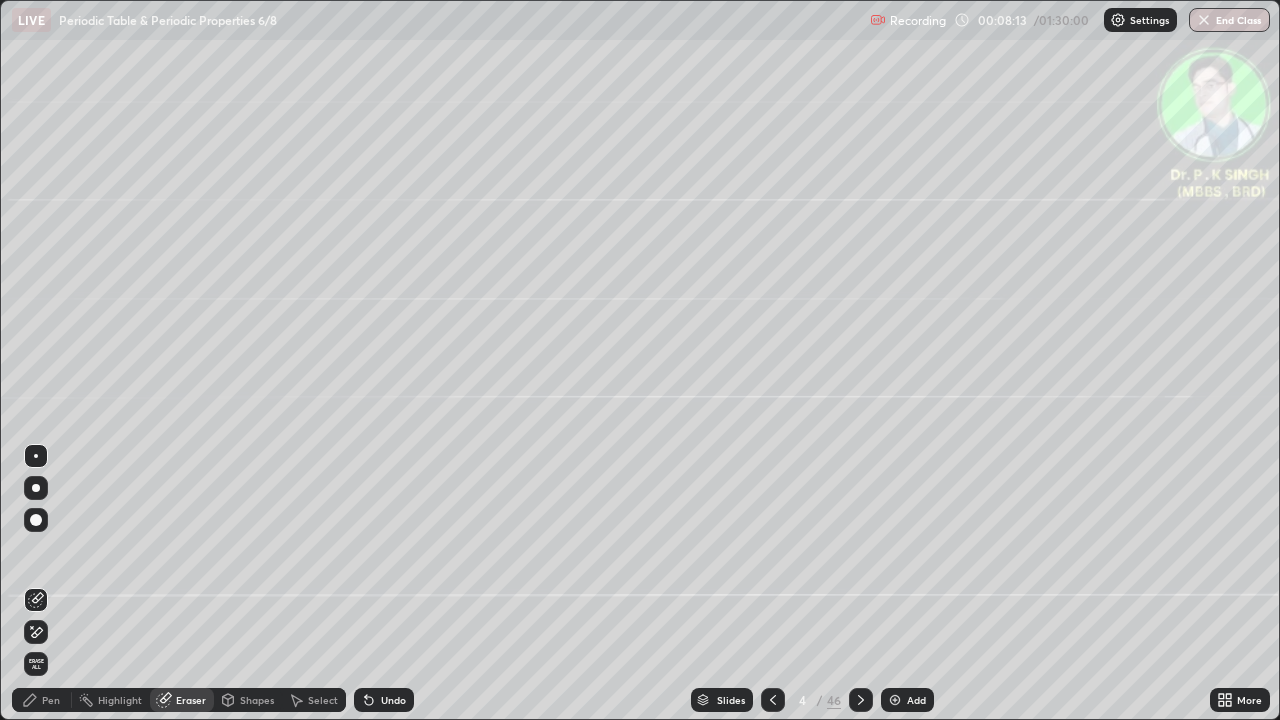 click 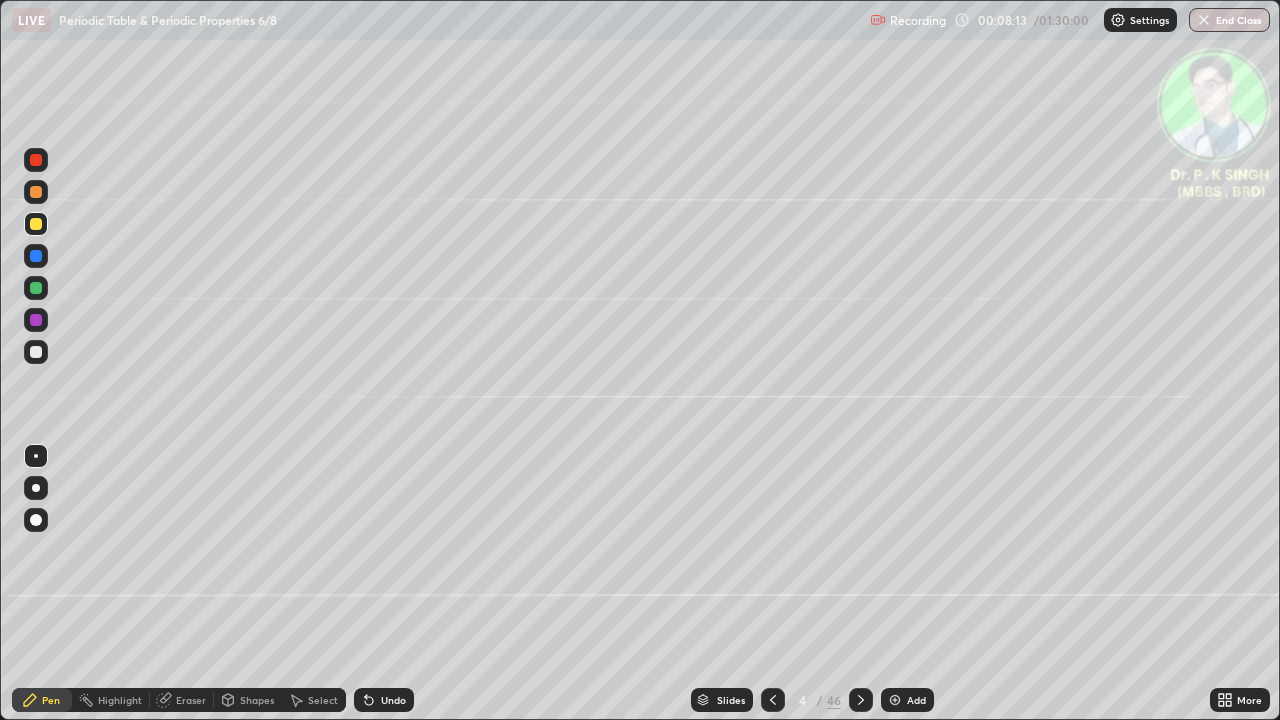 click on "Pen" at bounding box center (42, 700) 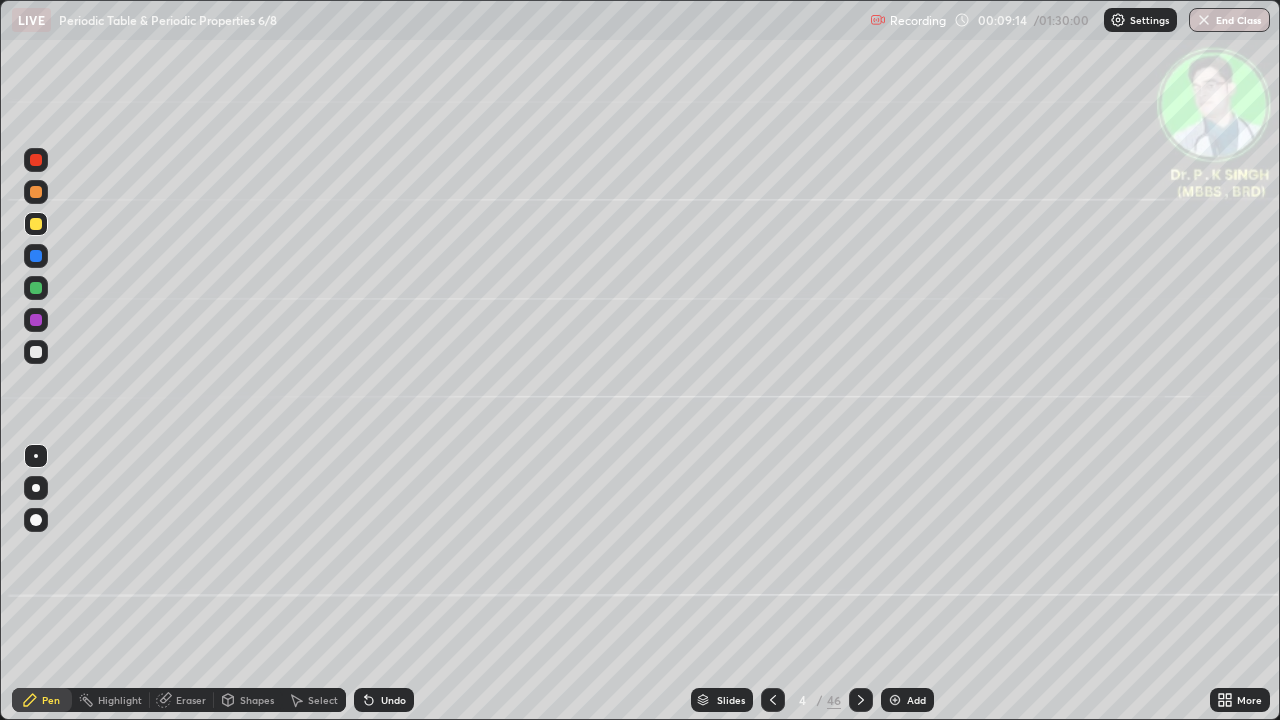 click at bounding box center (861, 700) 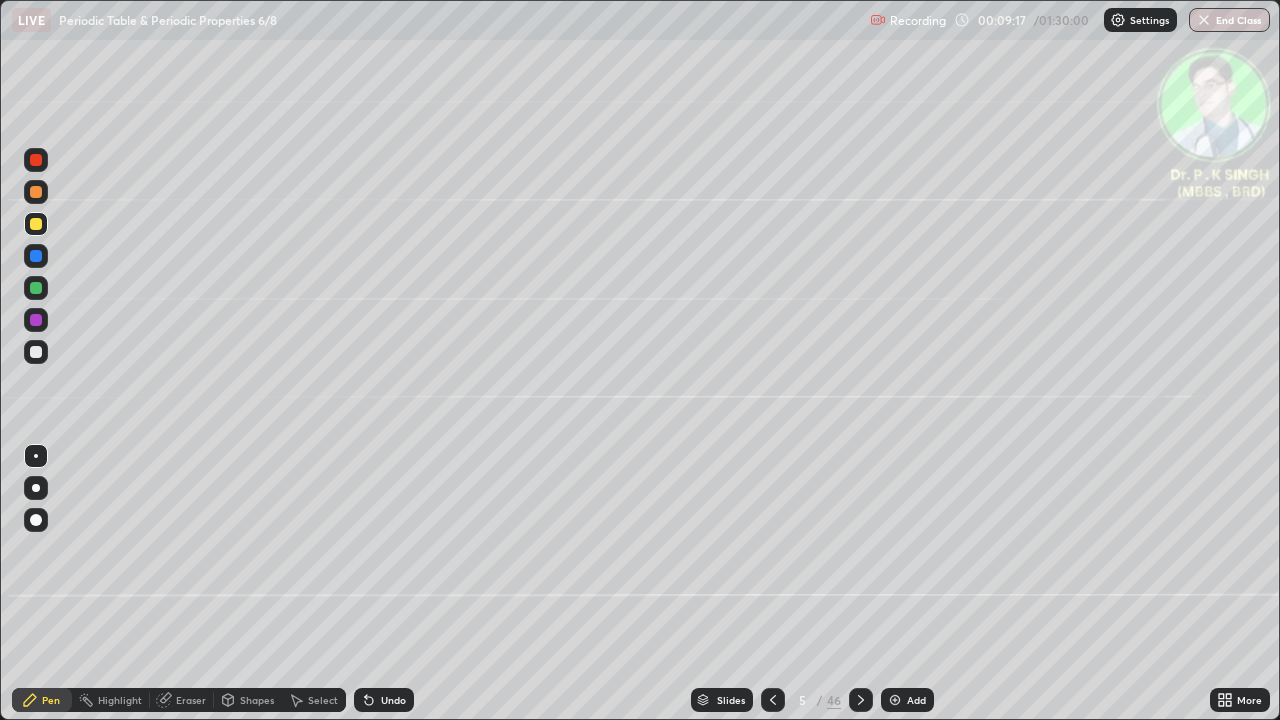 click at bounding box center (36, 224) 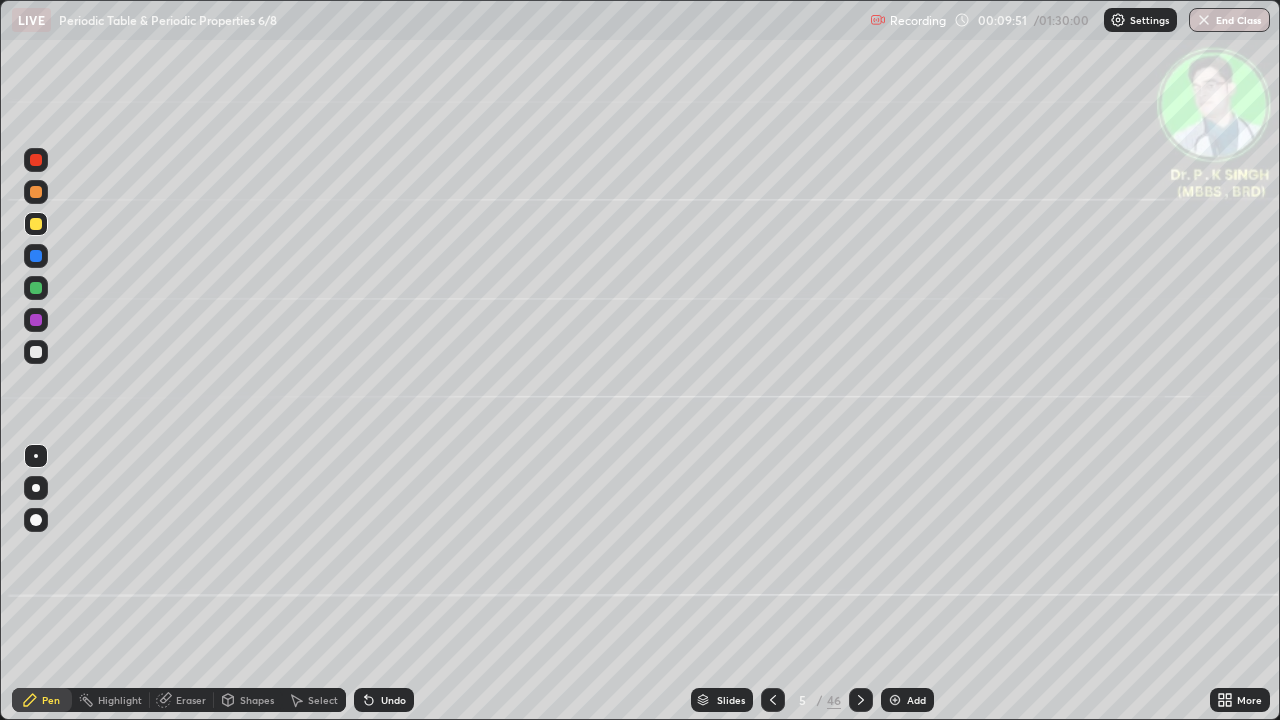 click 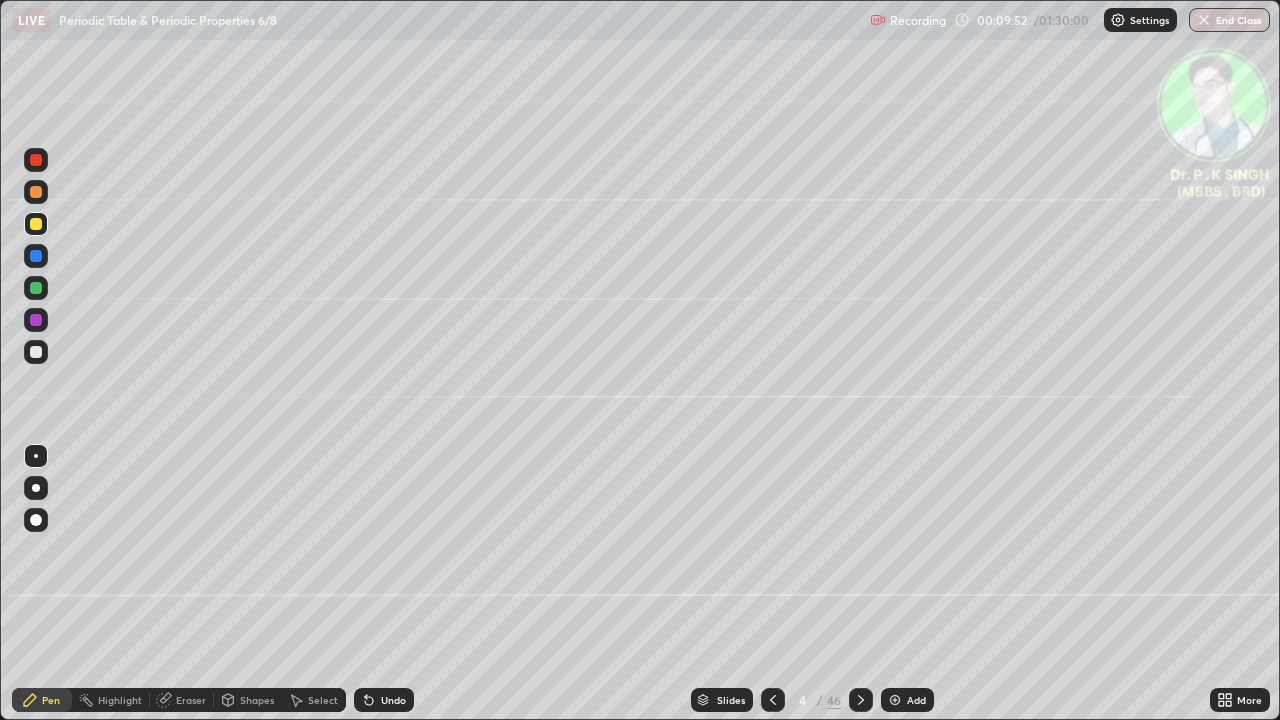 click 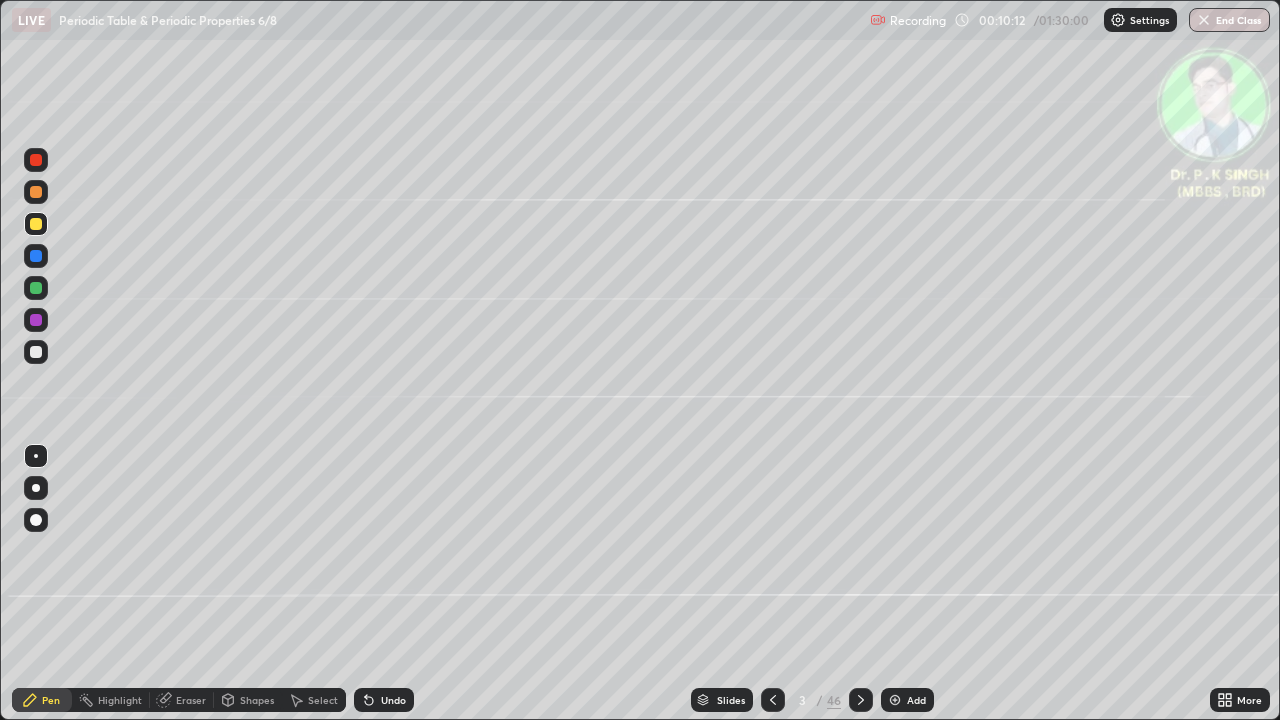 click at bounding box center (36, 320) 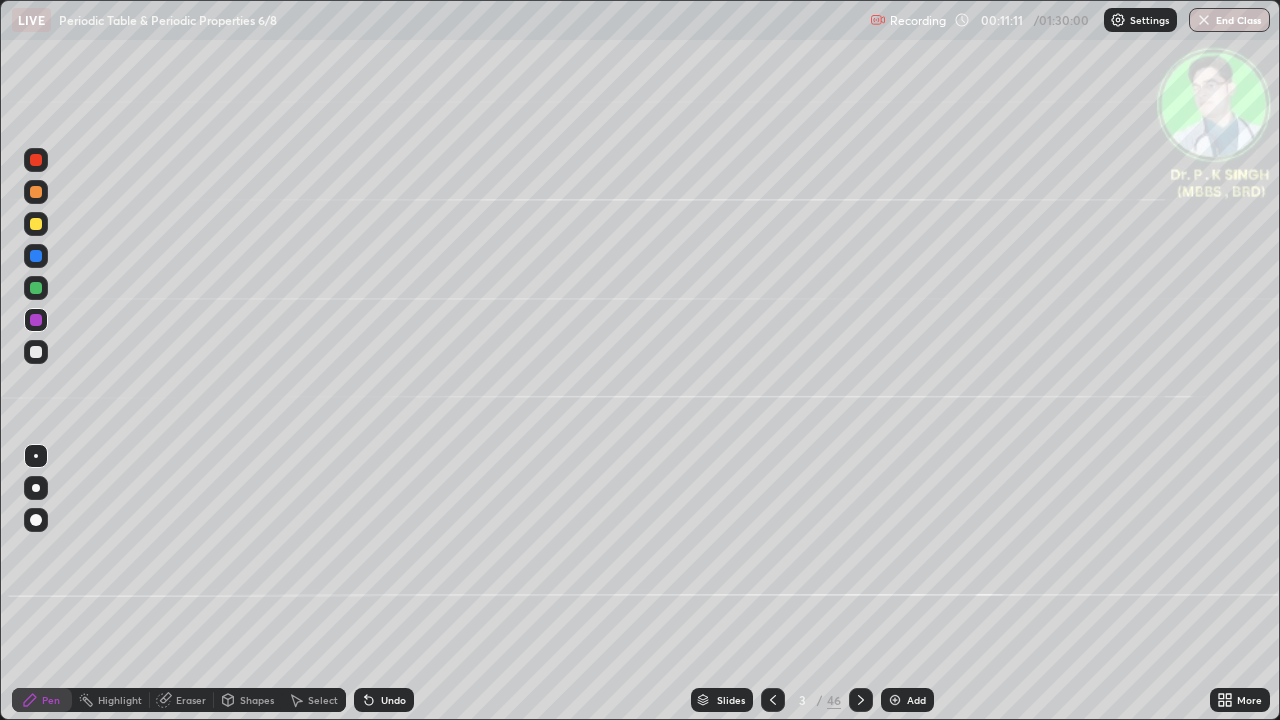 click 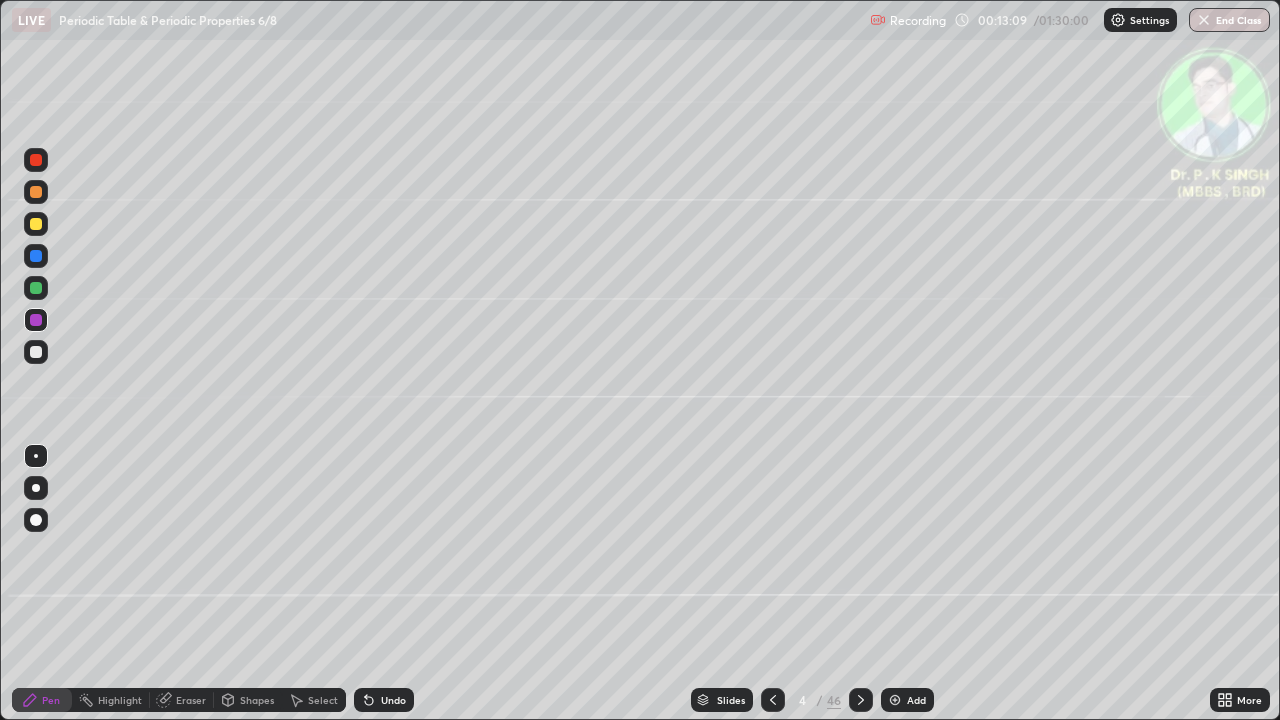 click 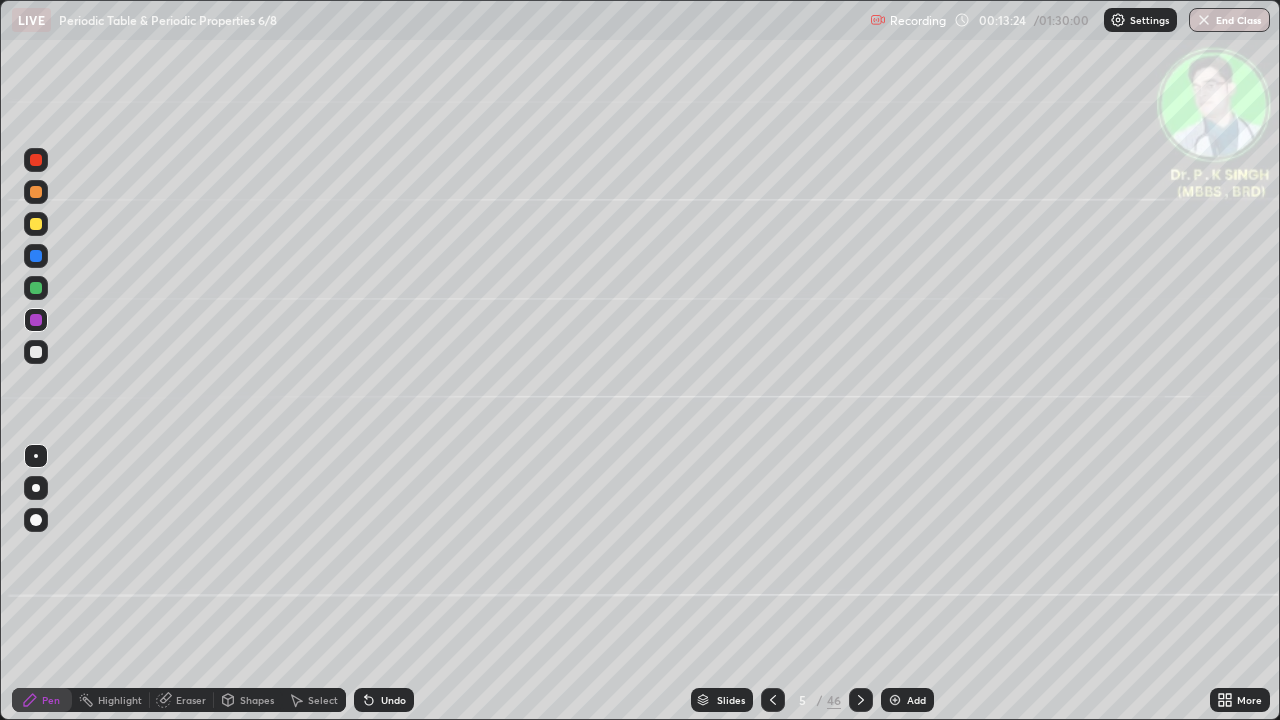 click 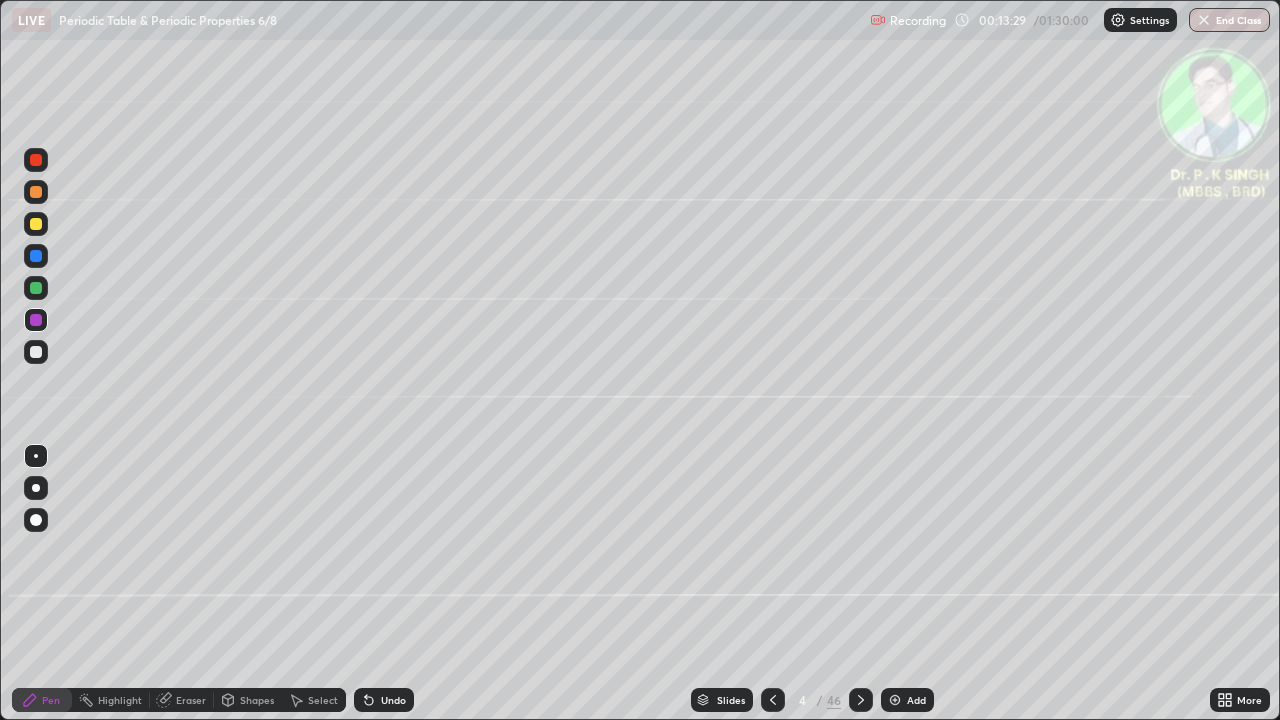 click 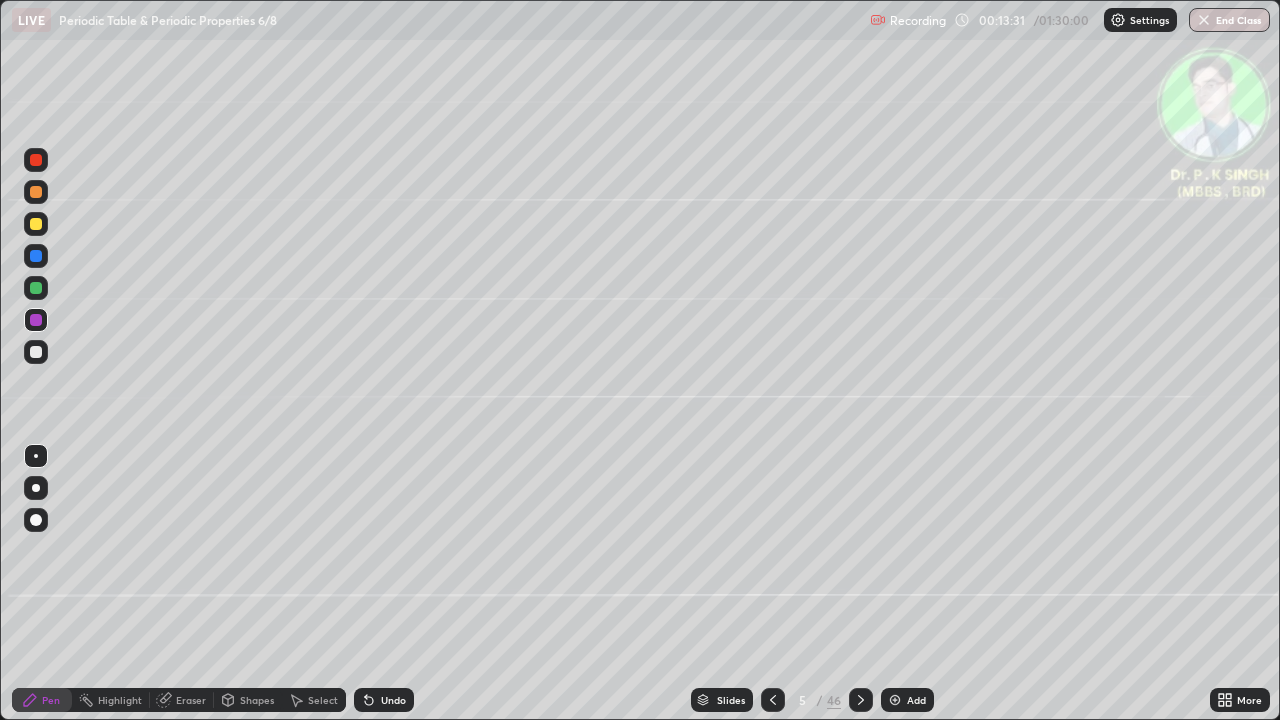 click on "Eraser" at bounding box center (182, 700) 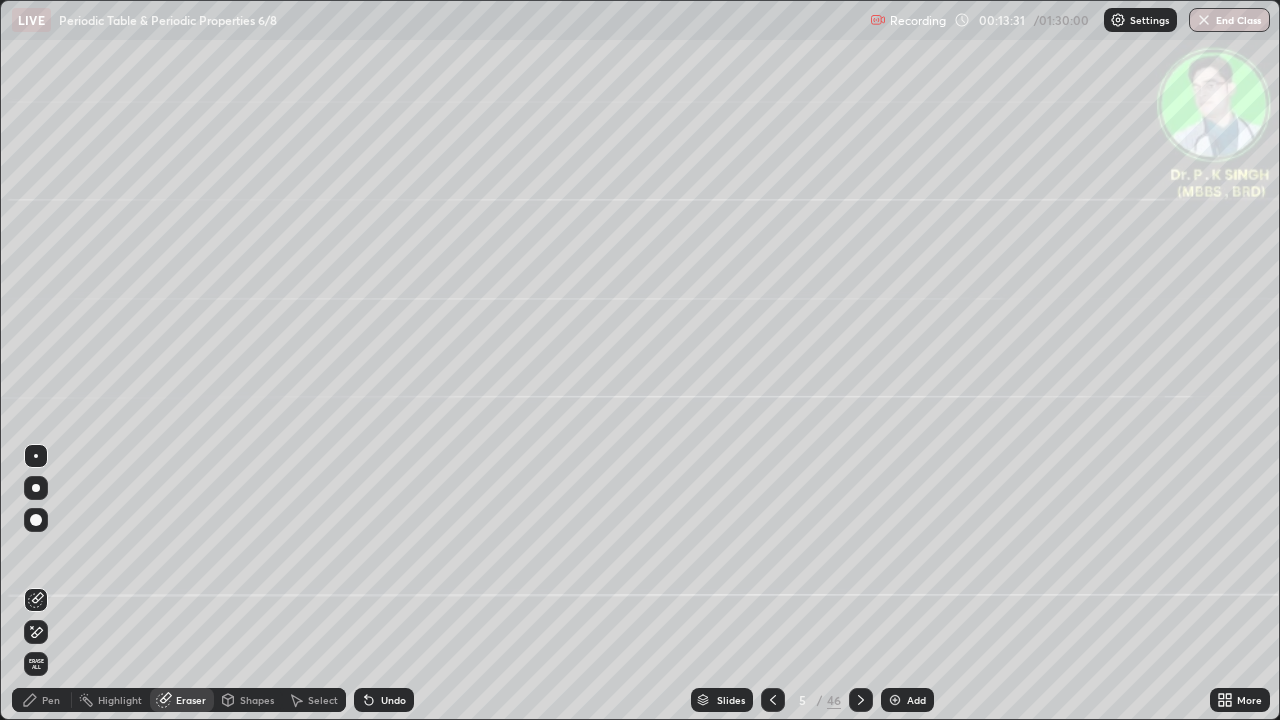 click 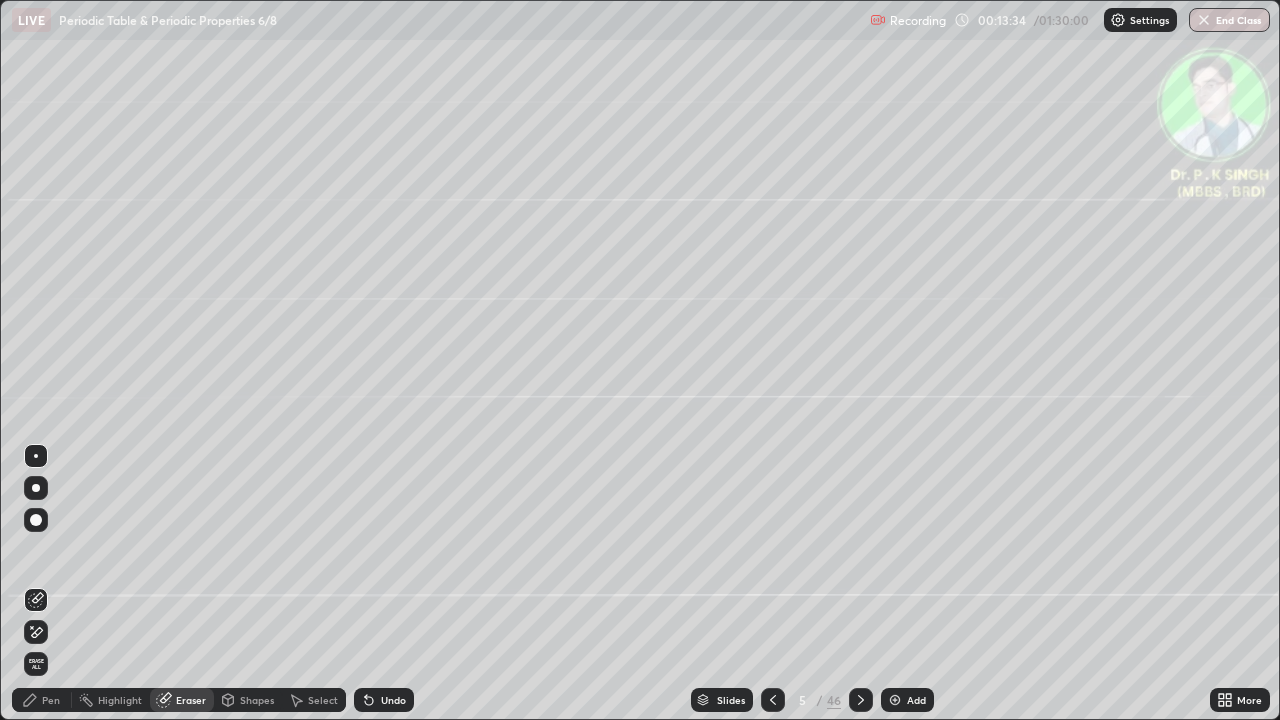 click 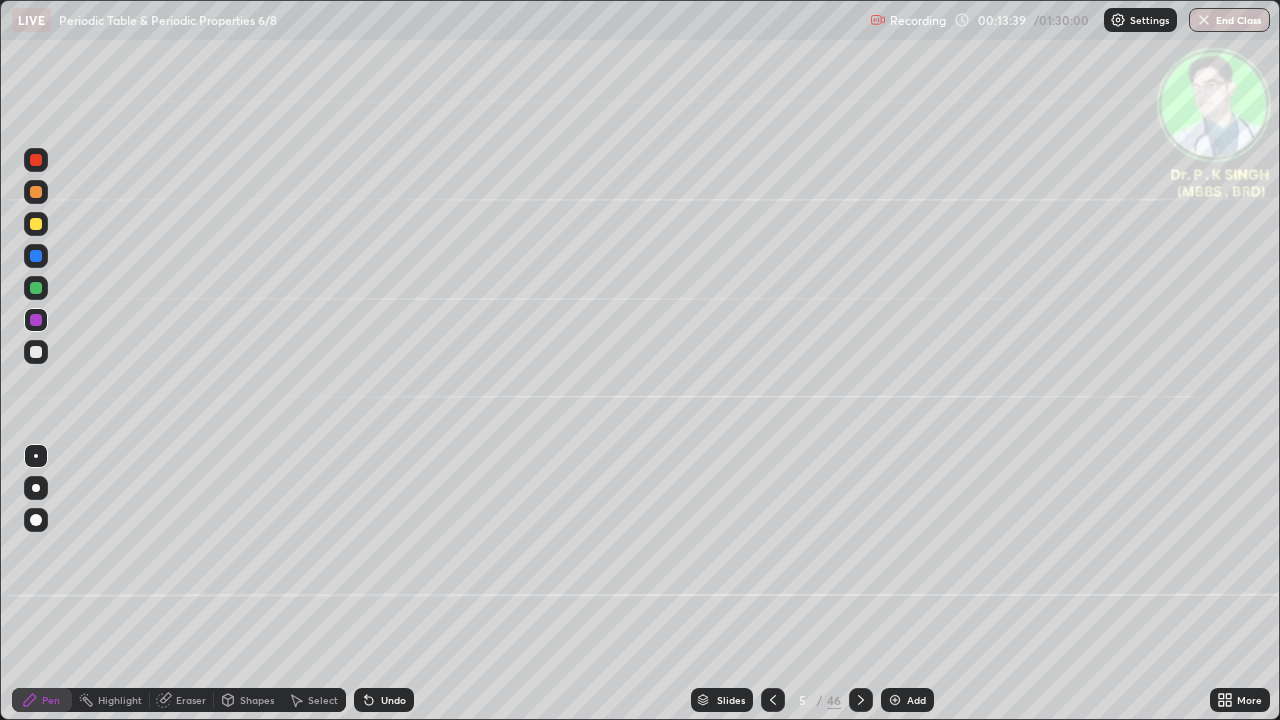 click 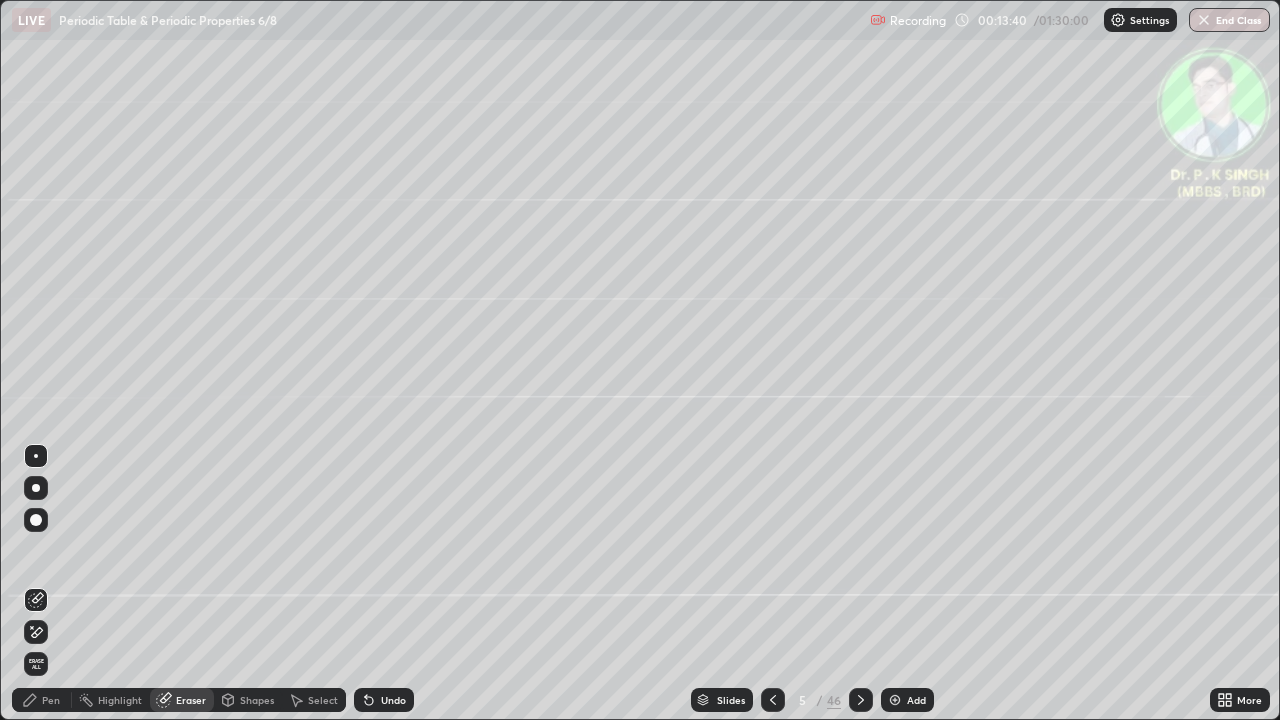 click 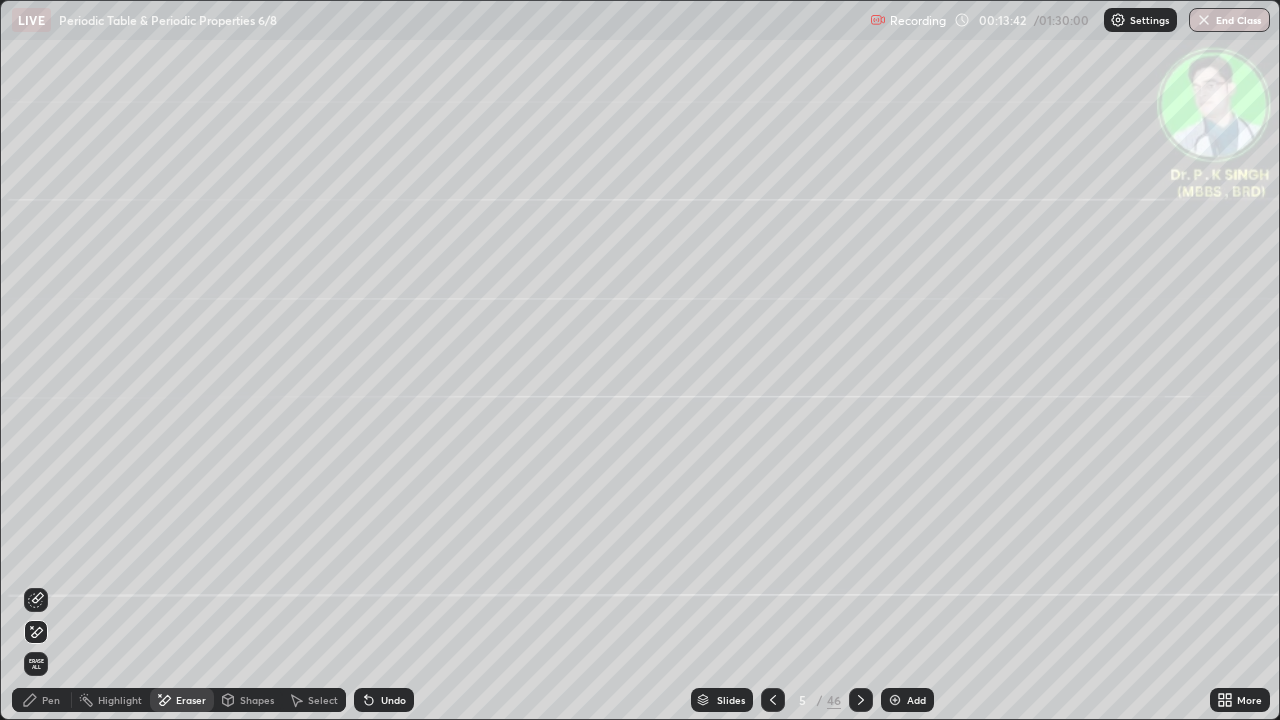 click 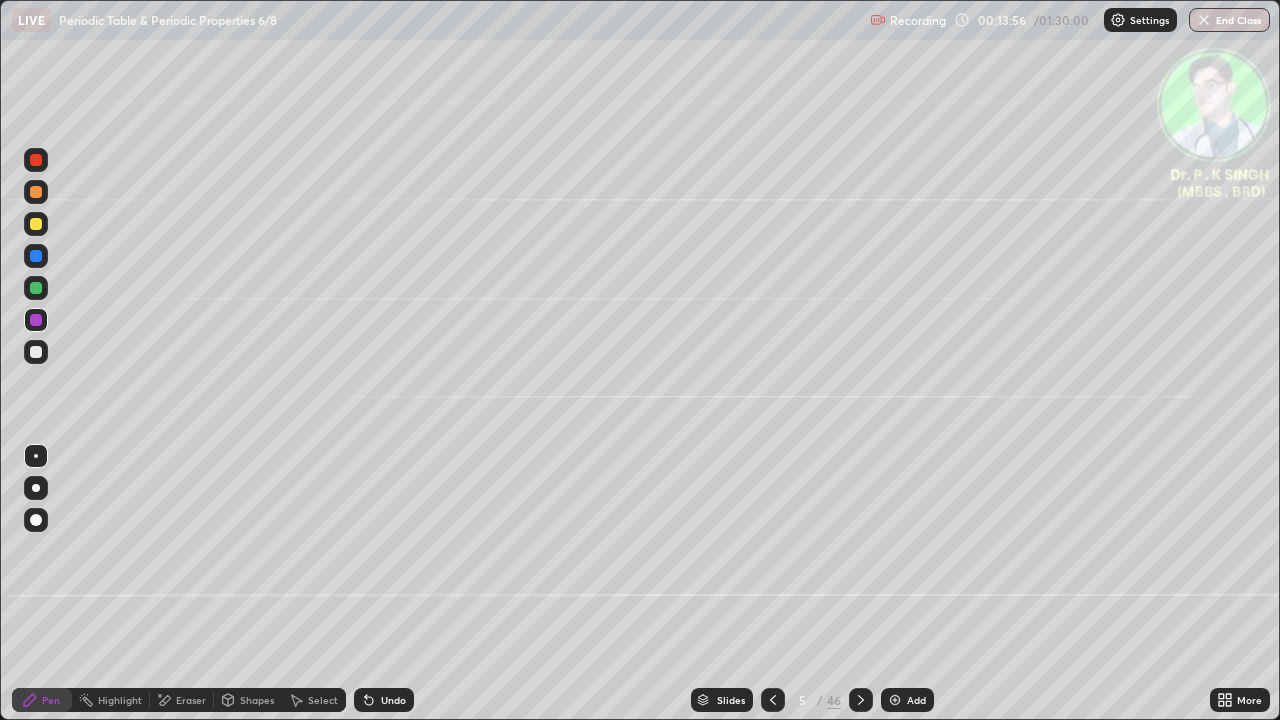 click 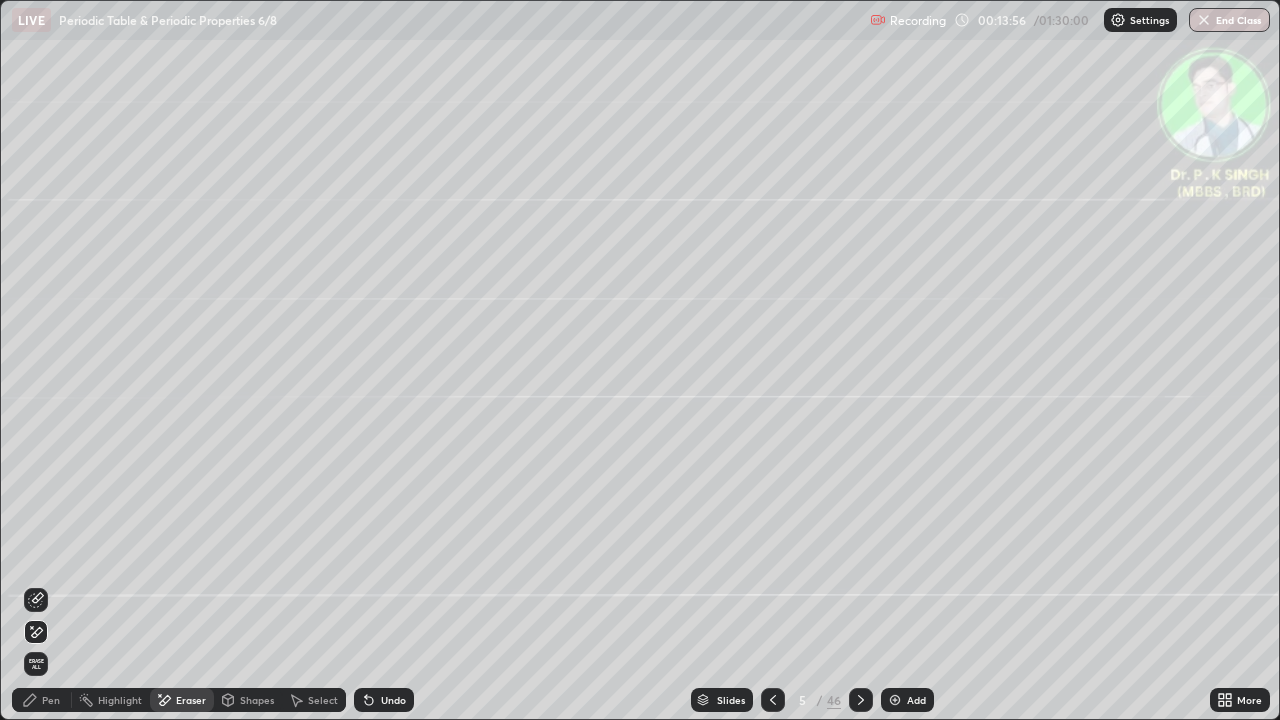 click 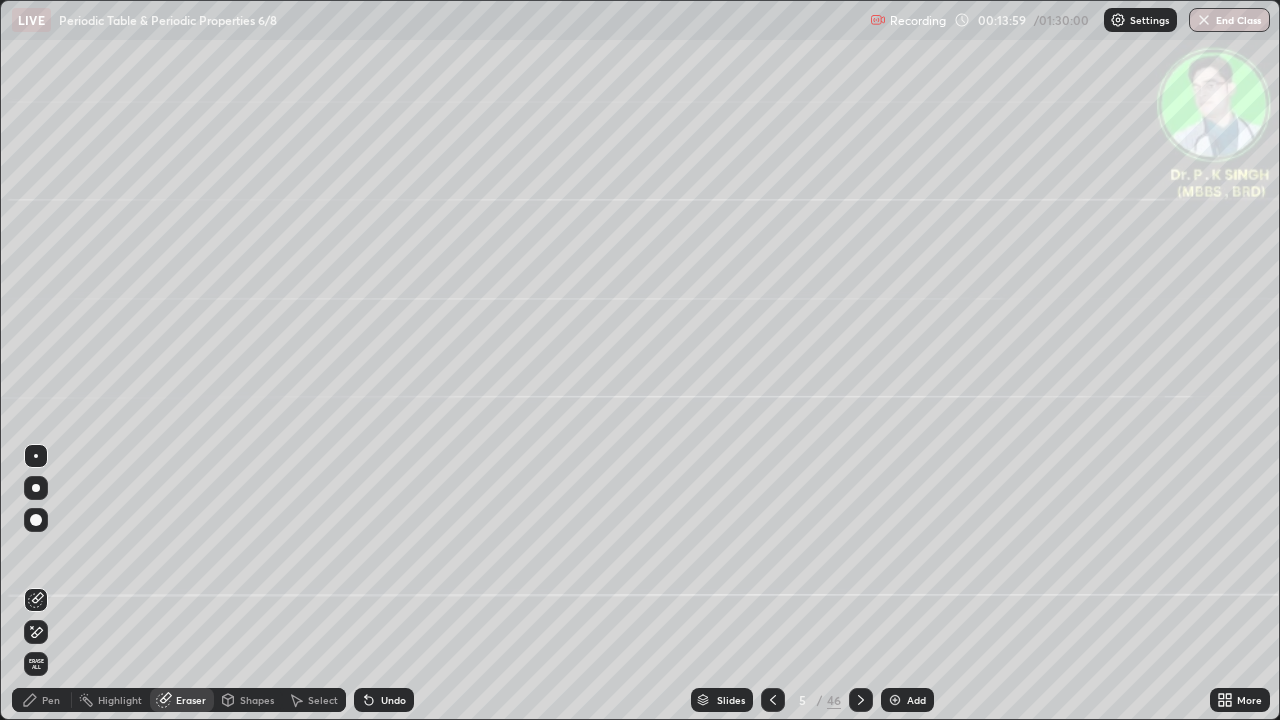 click 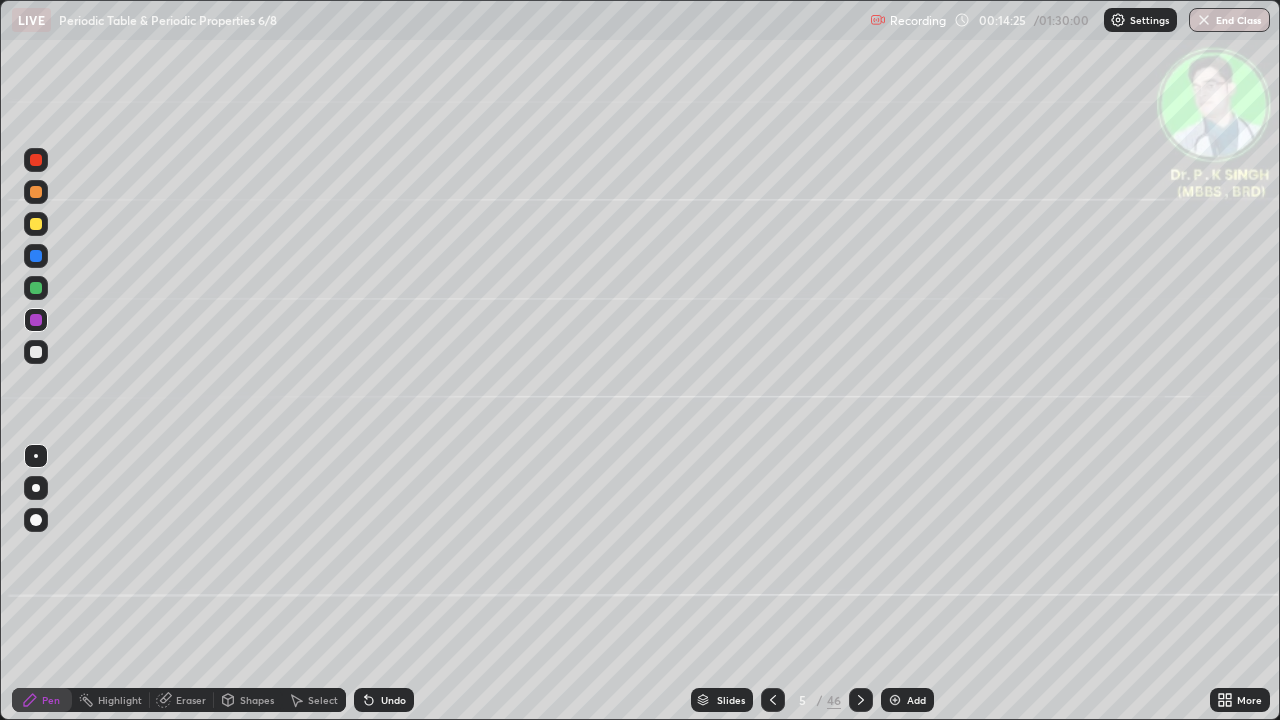 click at bounding box center (861, 700) 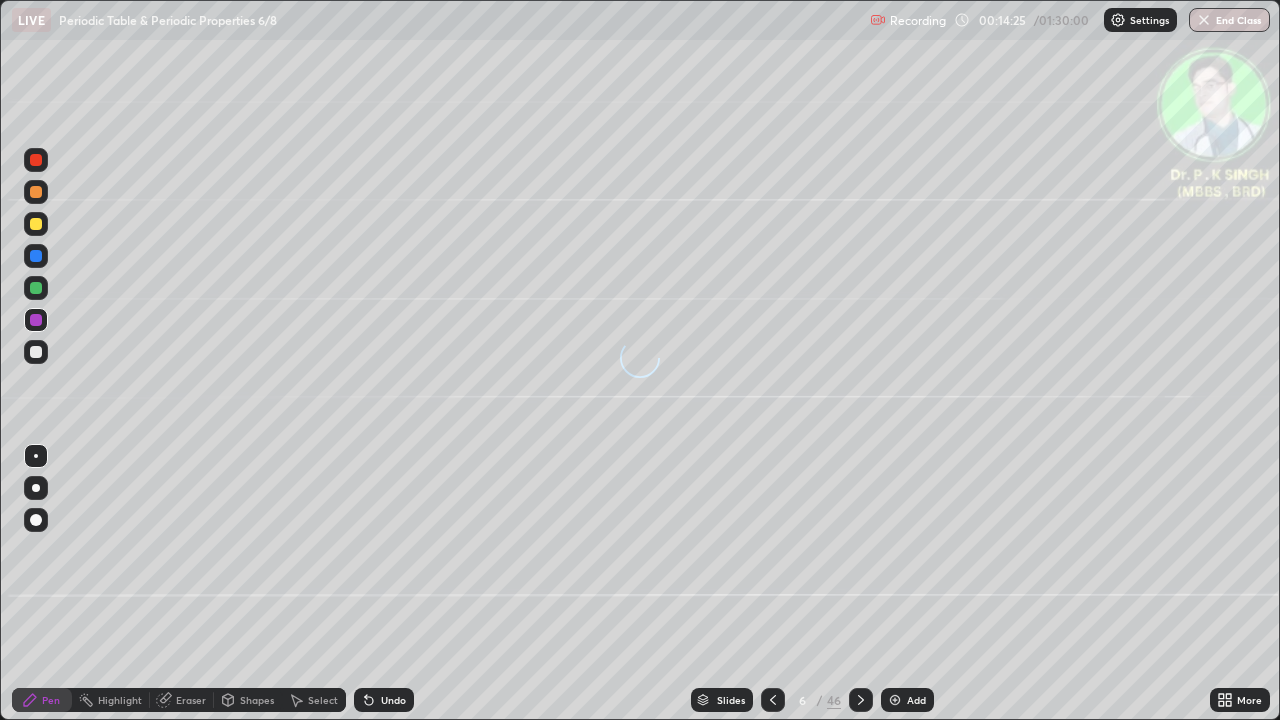 click at bounding box center (861, 700) 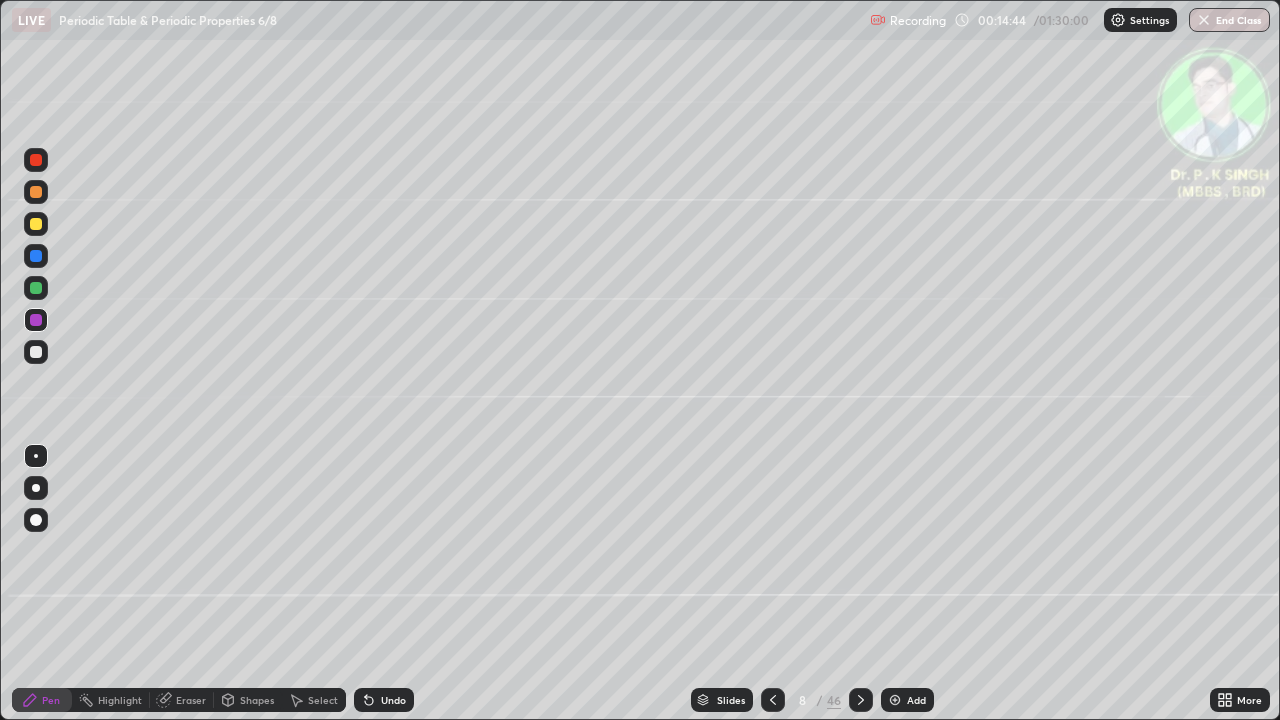 click 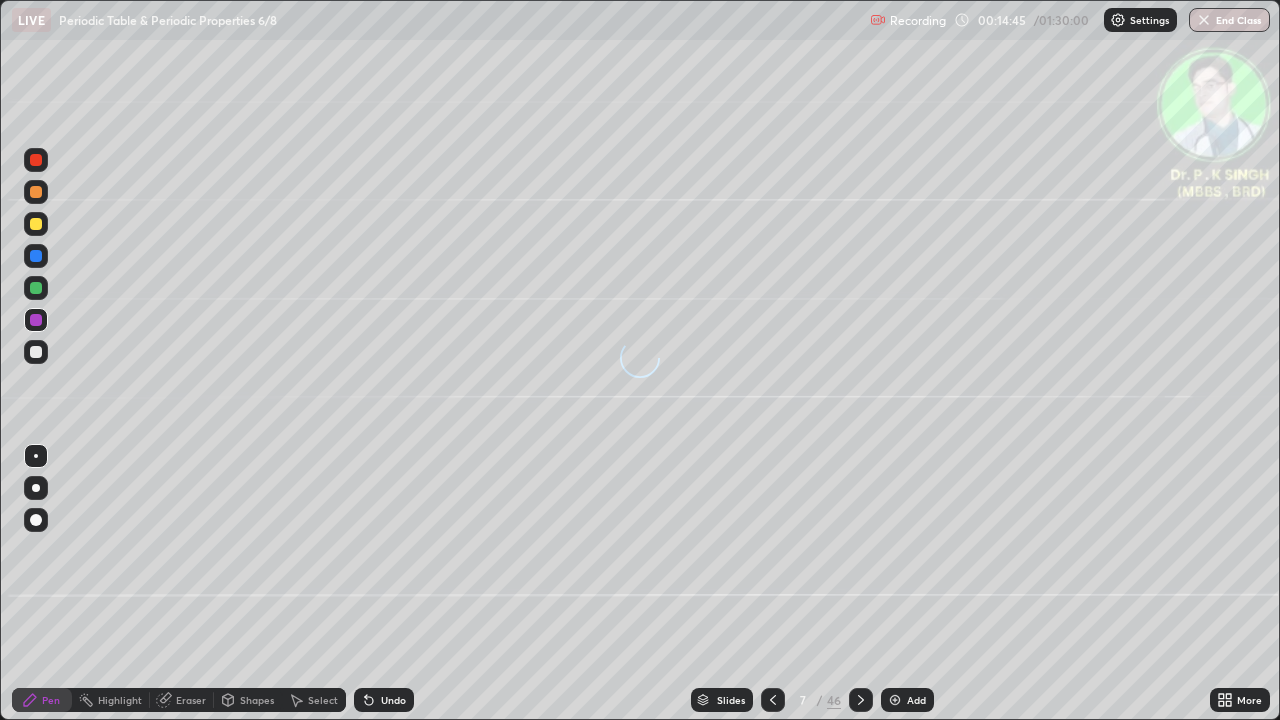 click 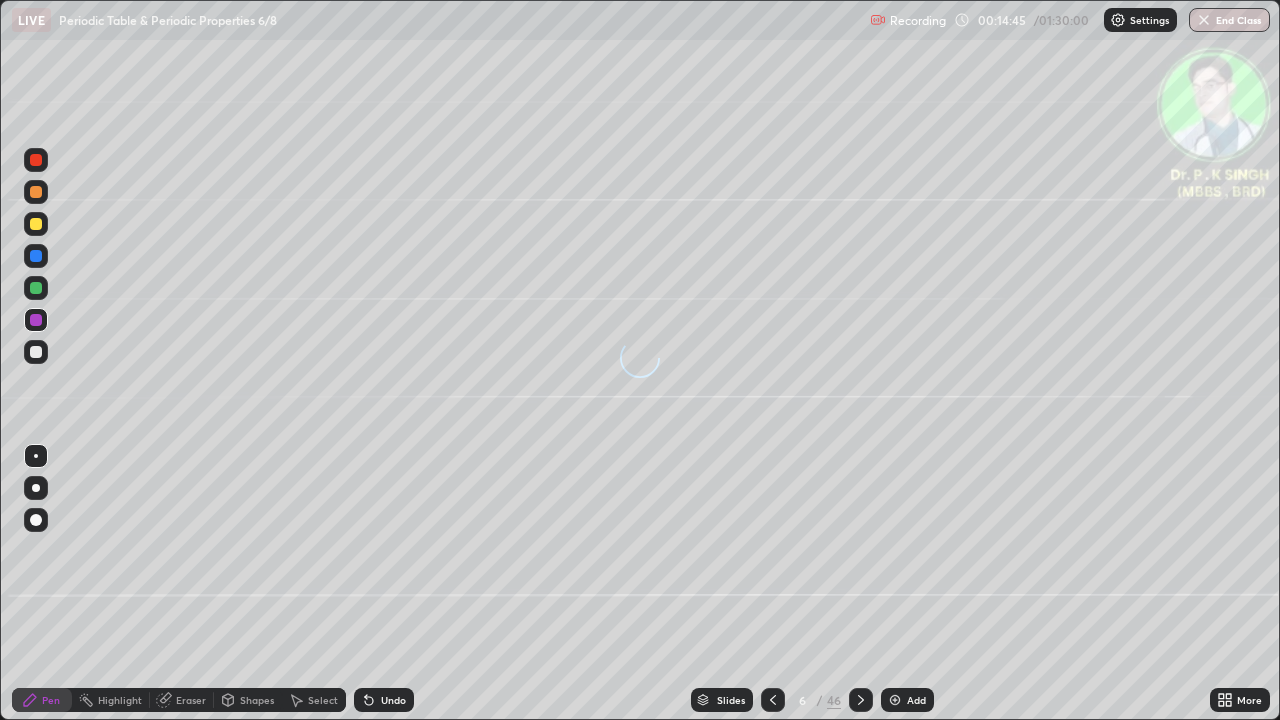click 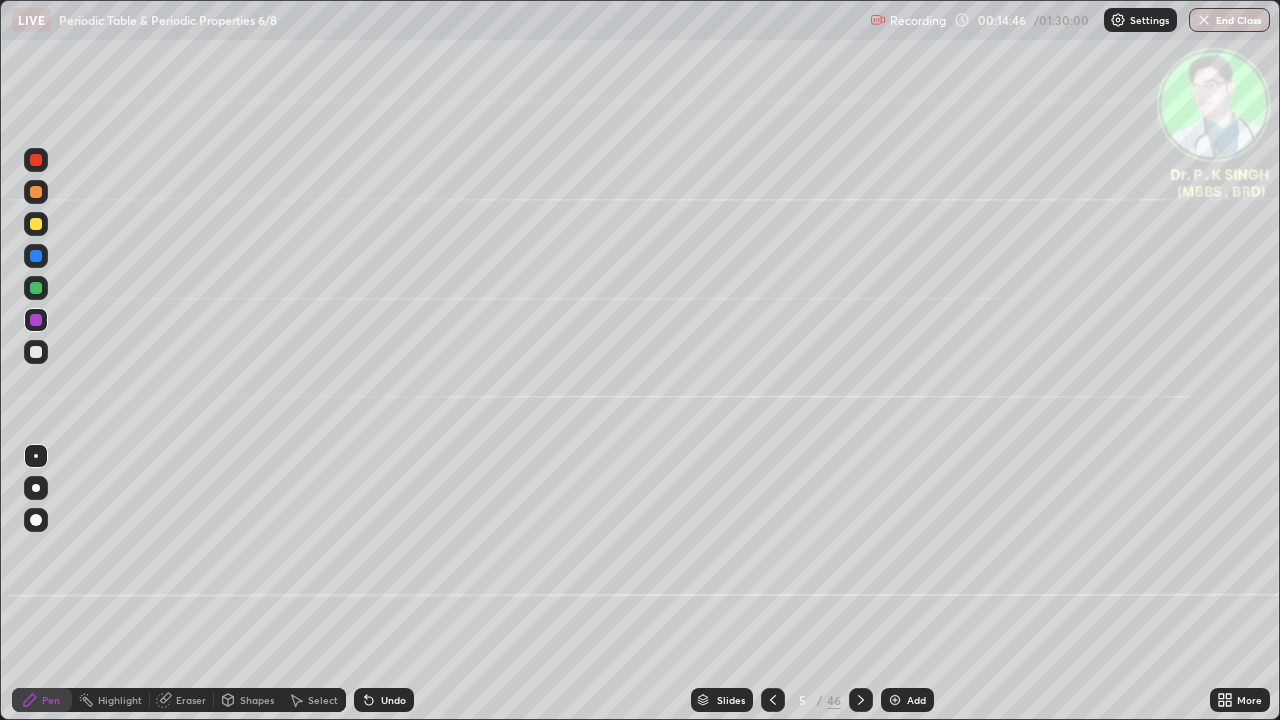 click 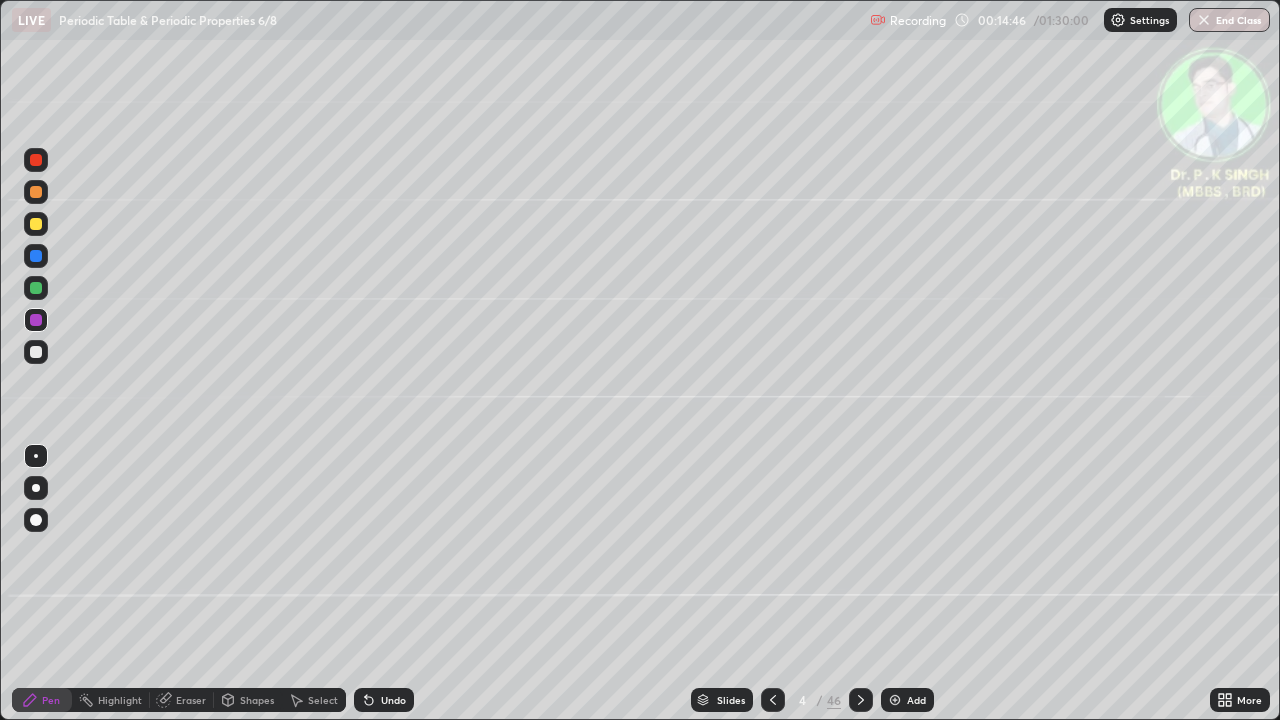 click at bounding box center [773, 700] 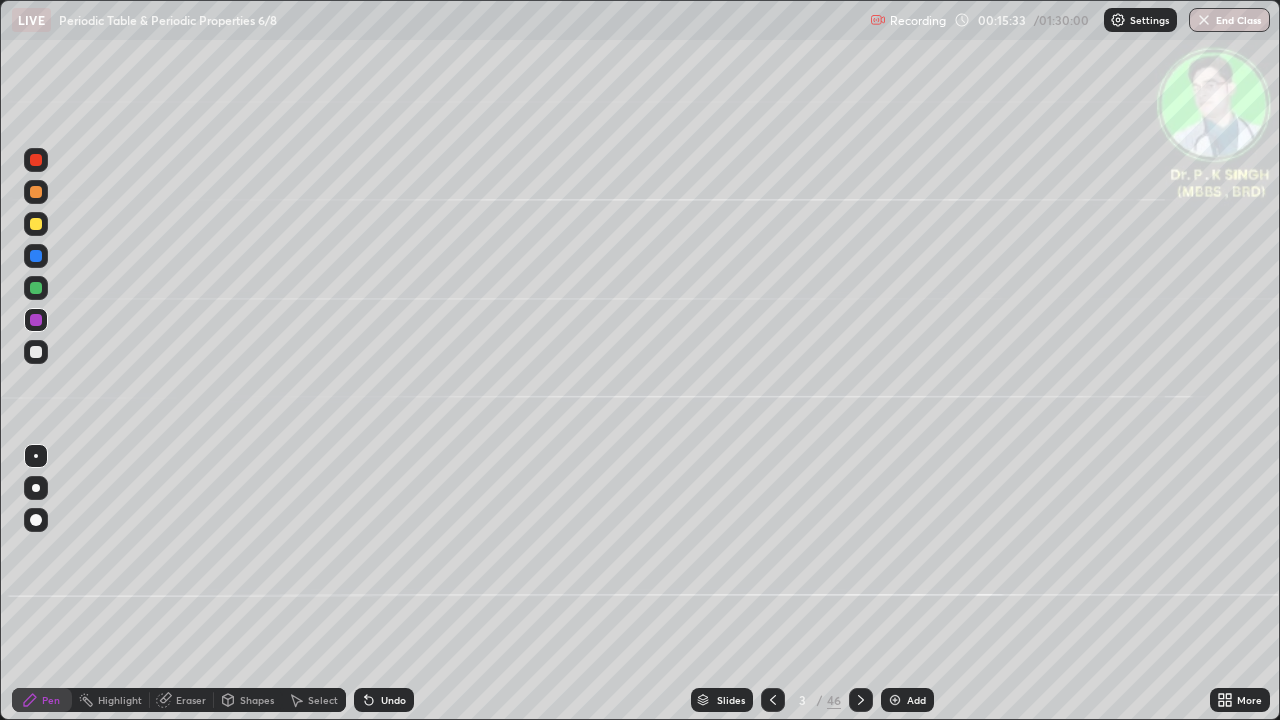 click 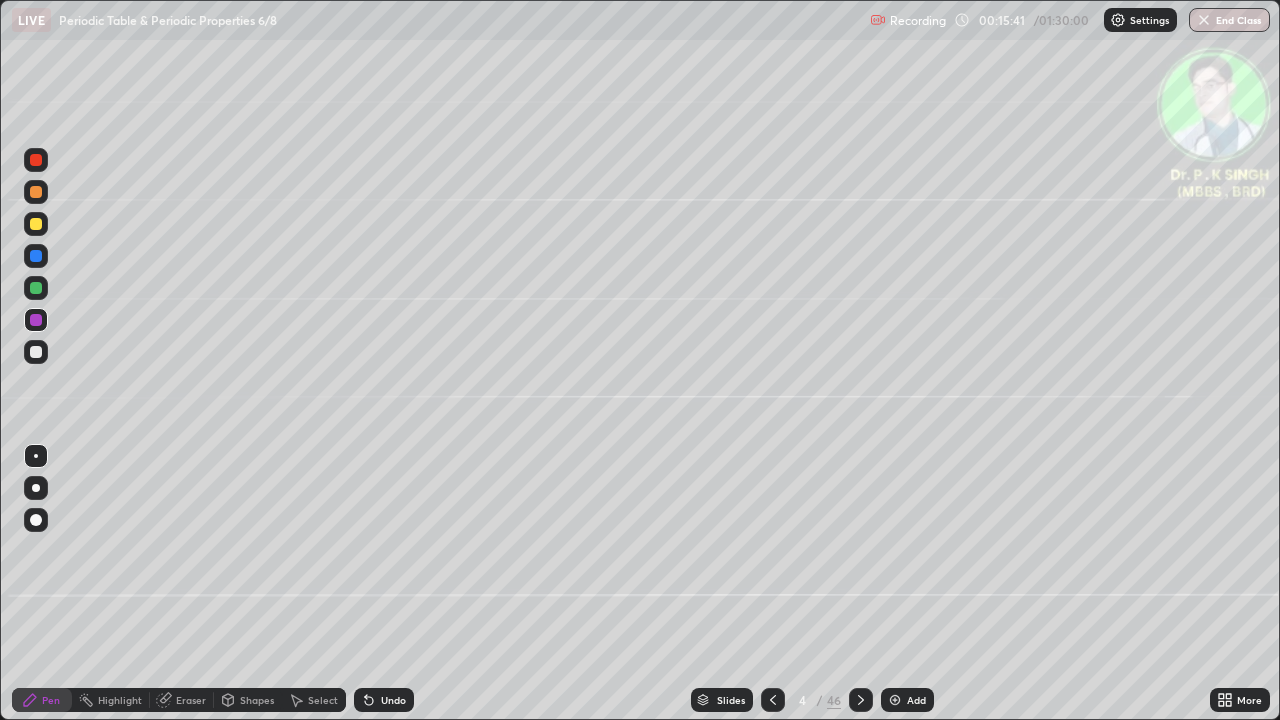 click 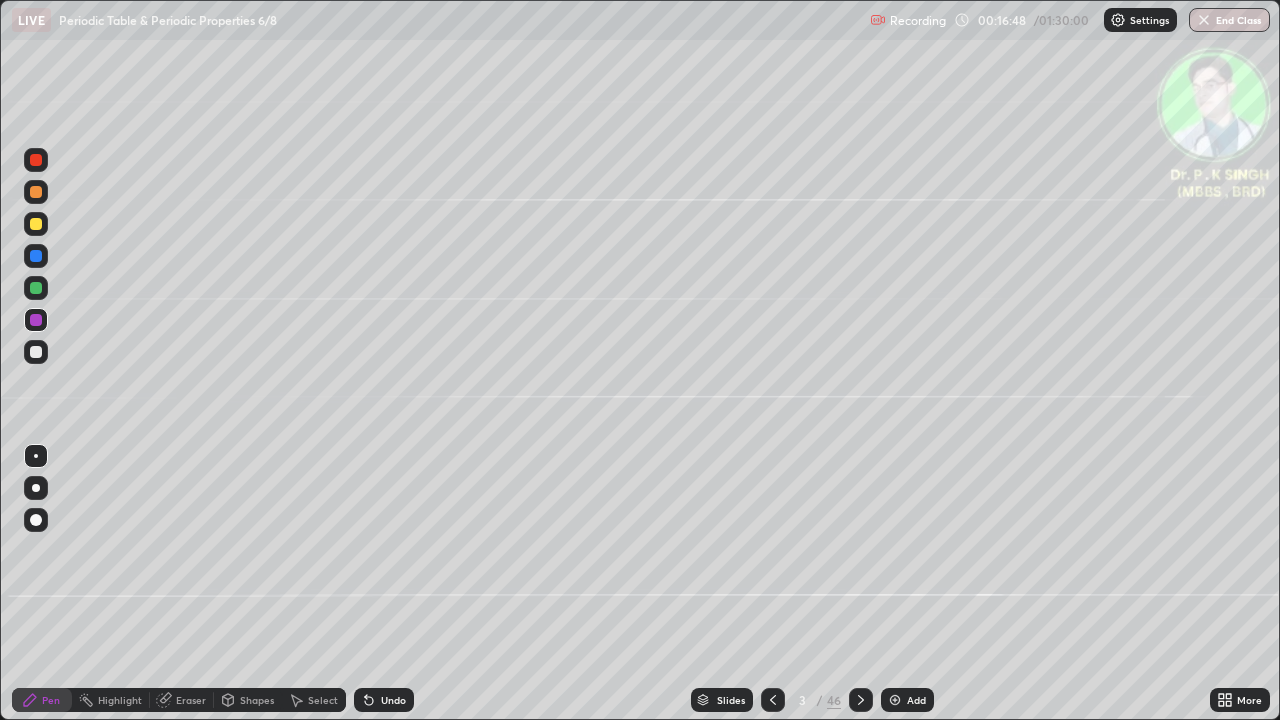 click 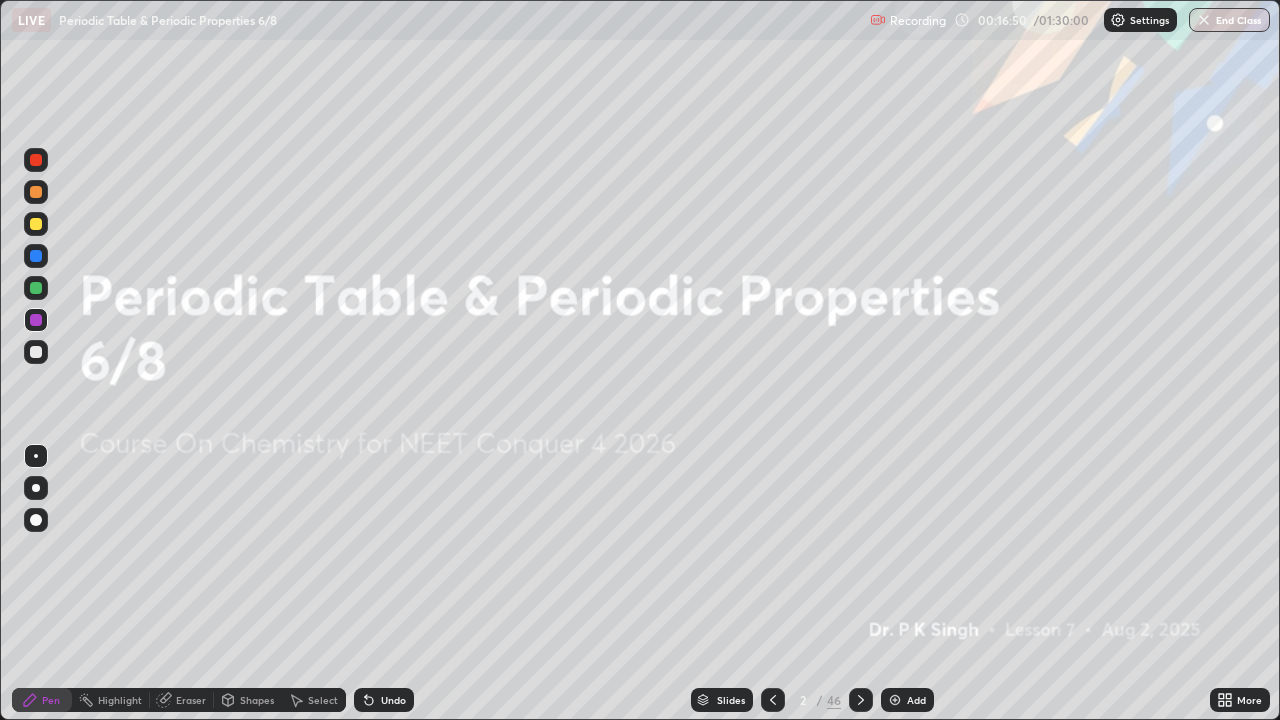 click 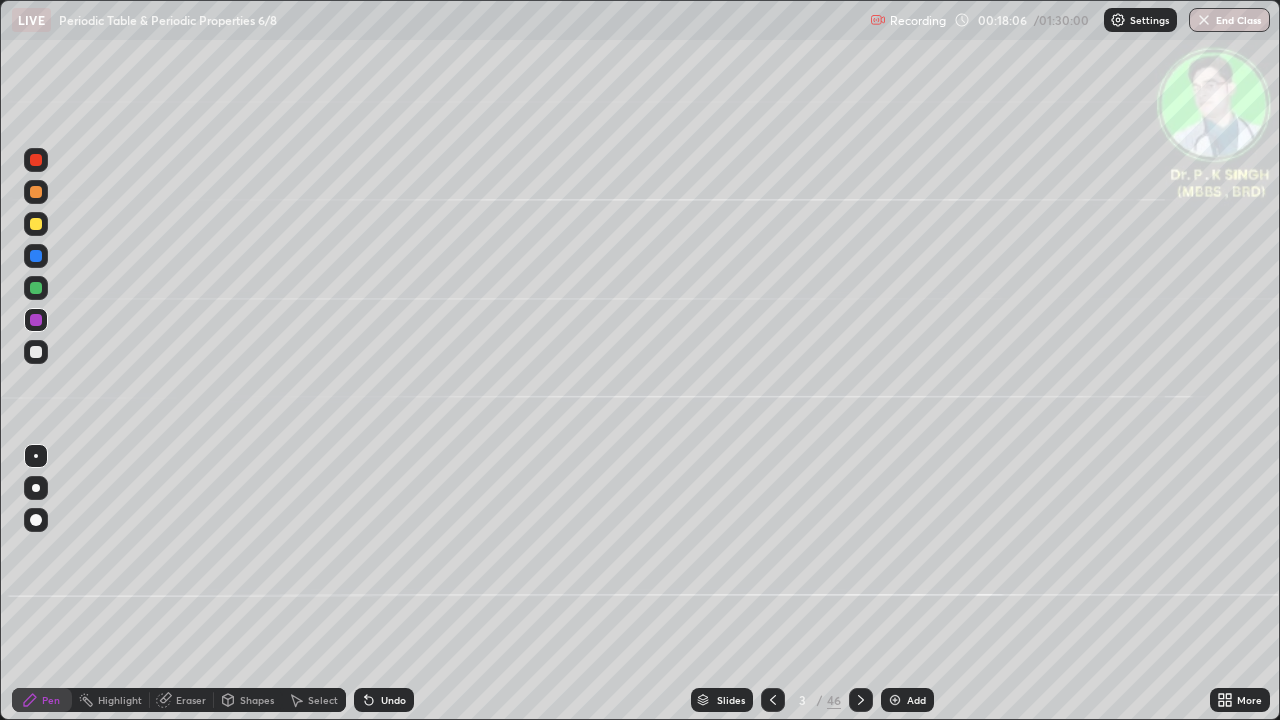 click 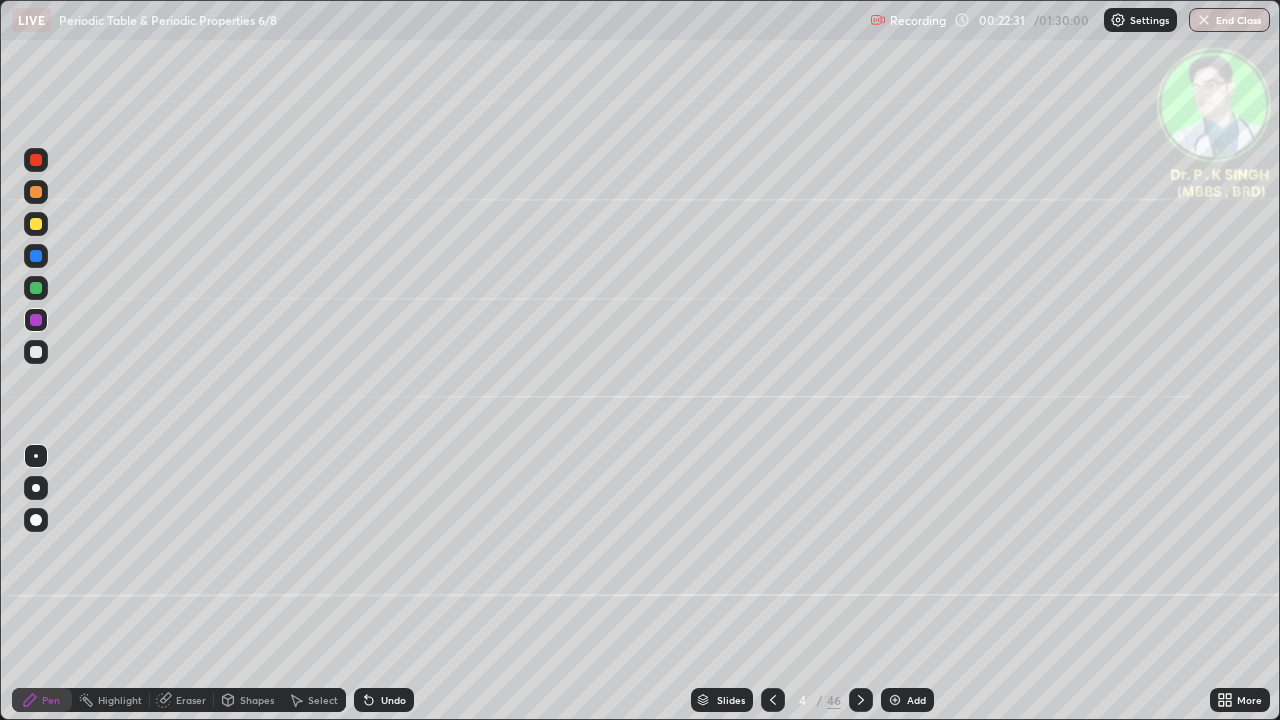 click 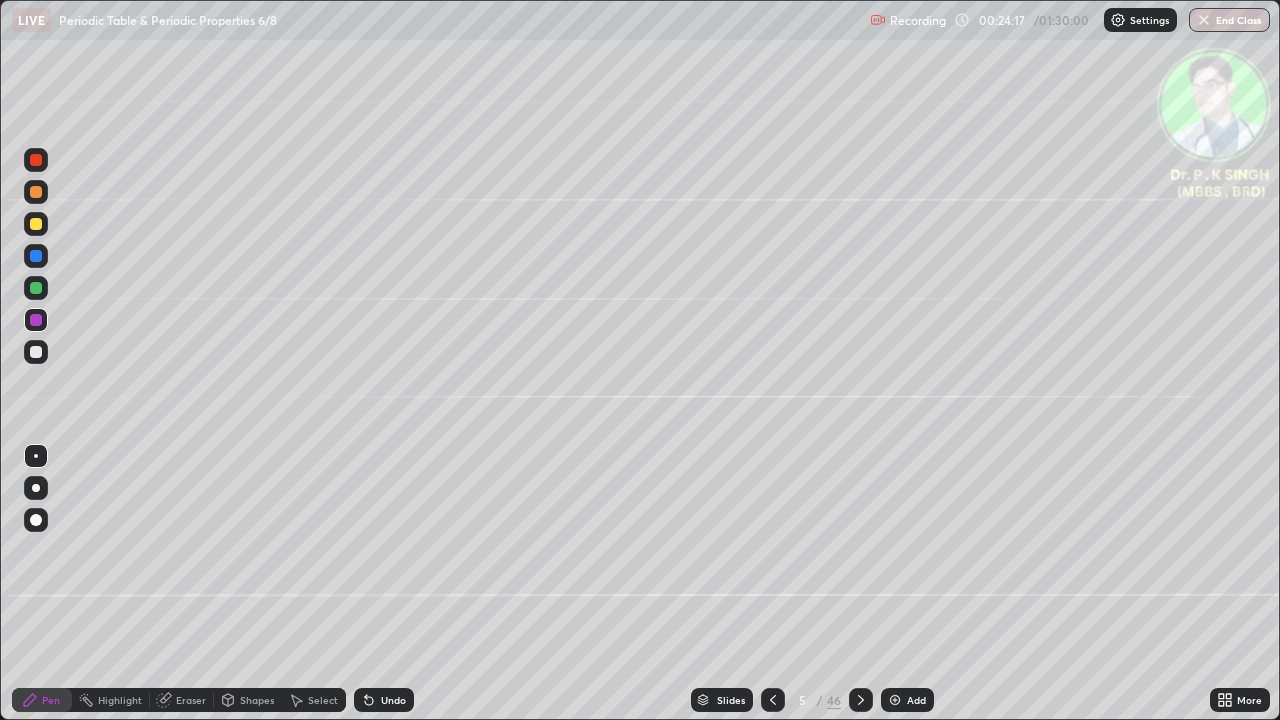 click 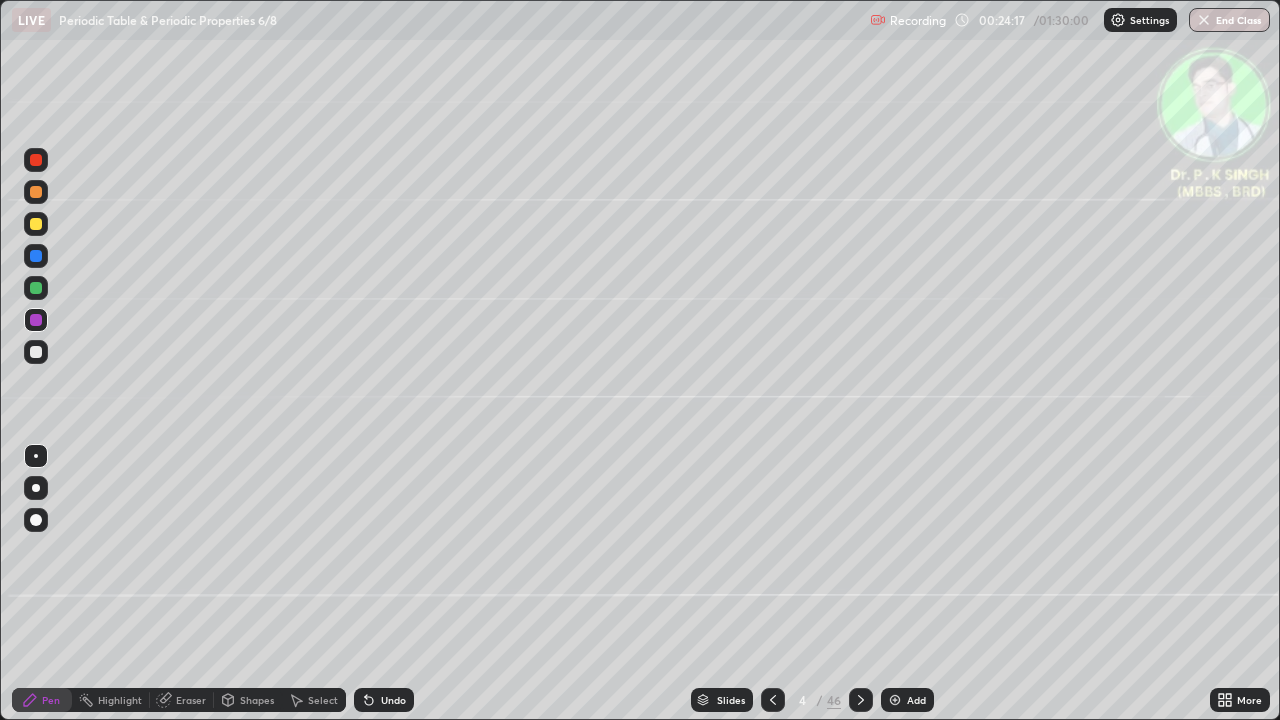 click at bounding box center (773, 700) 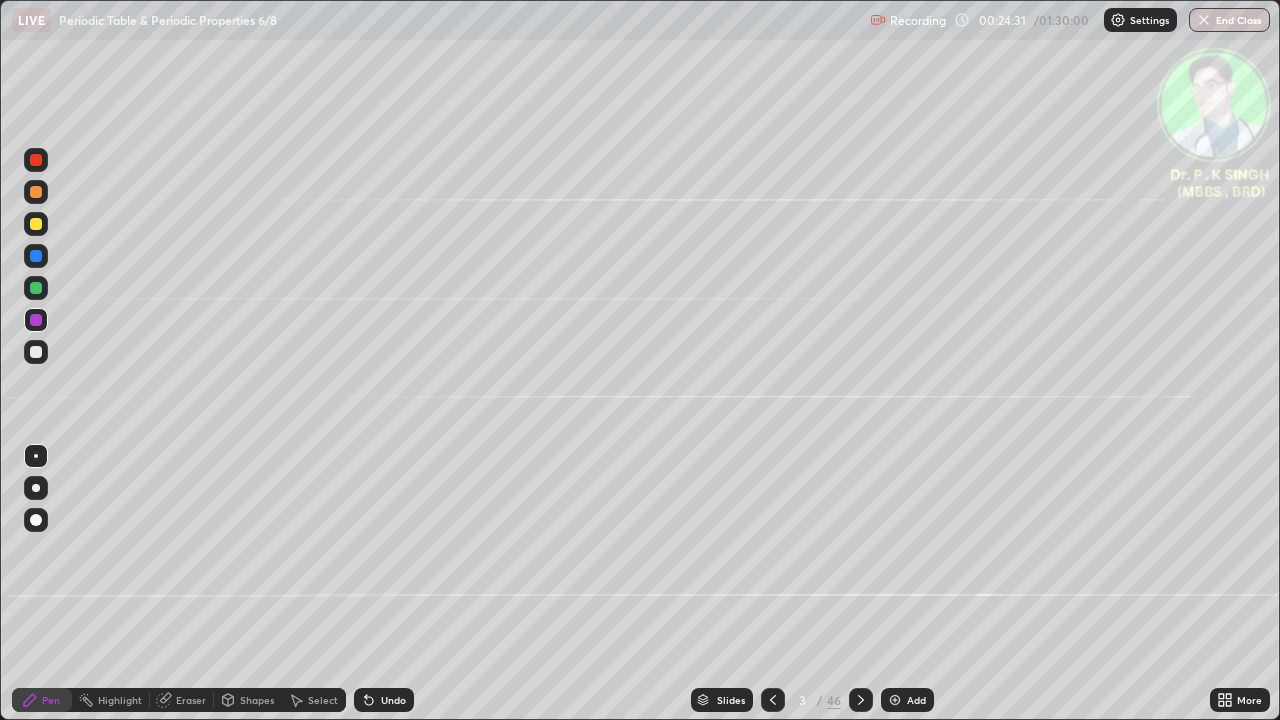 click 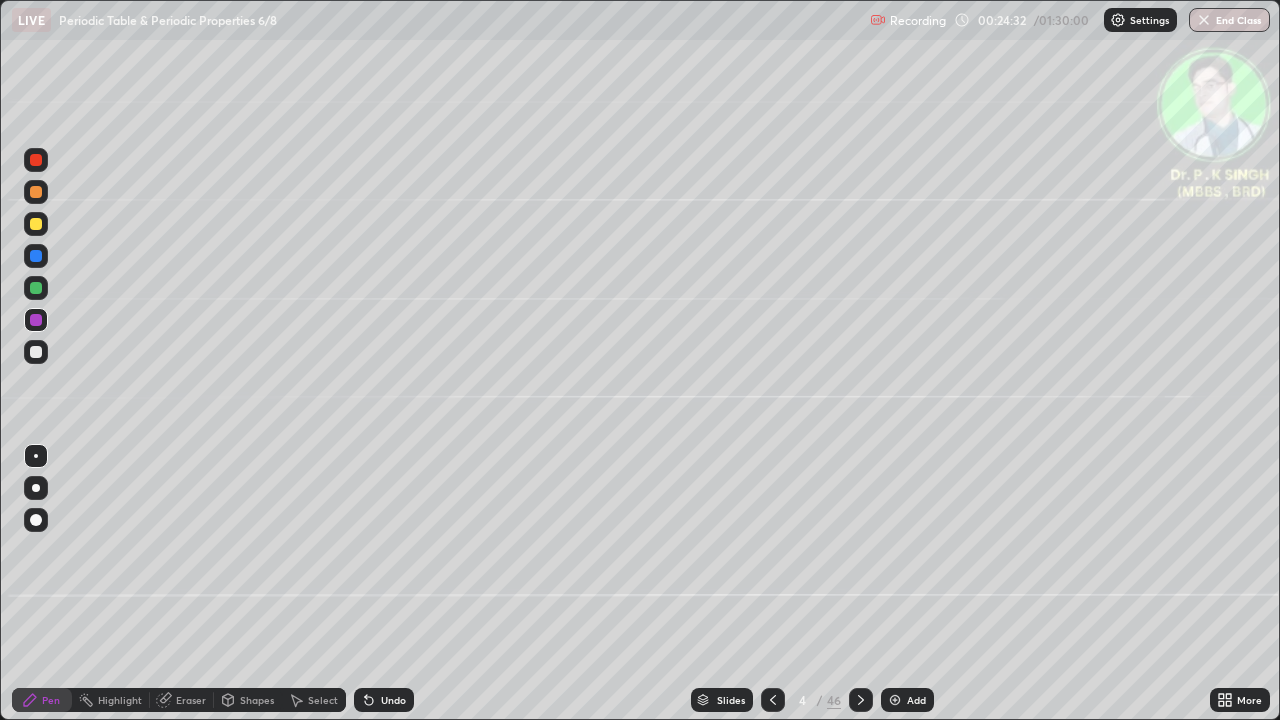 click 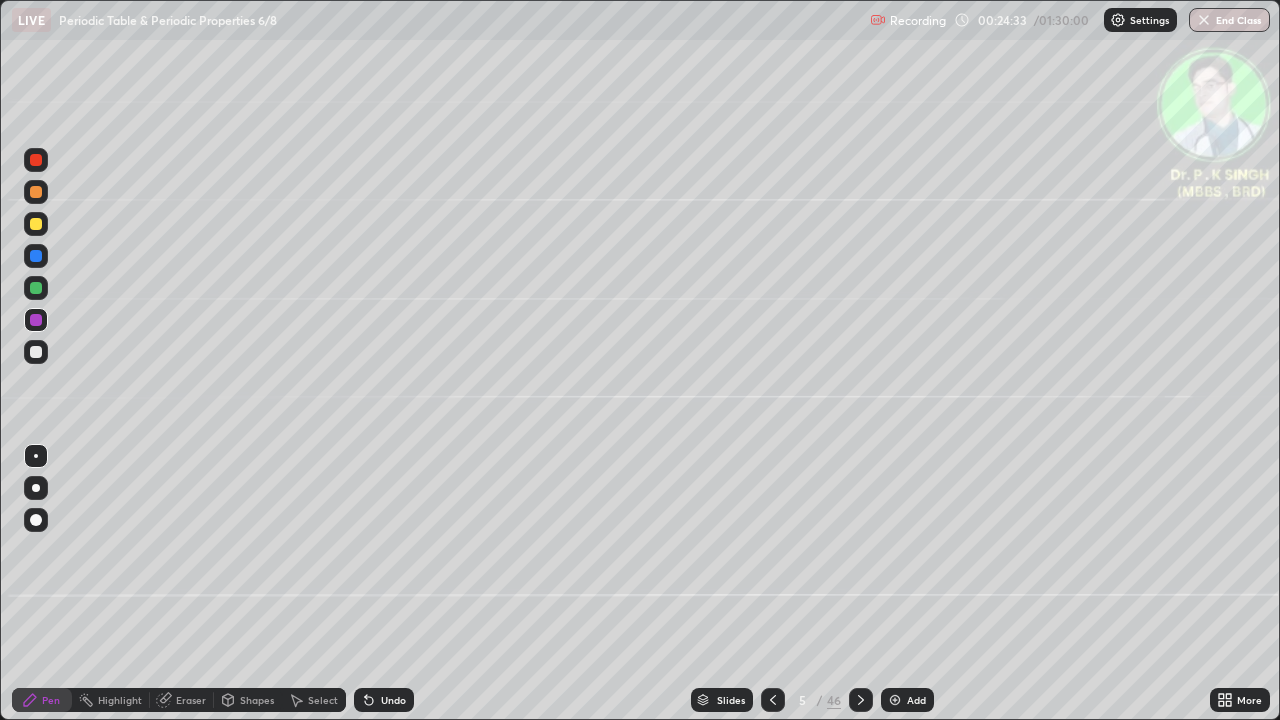 click at bounding box center (861, 700) 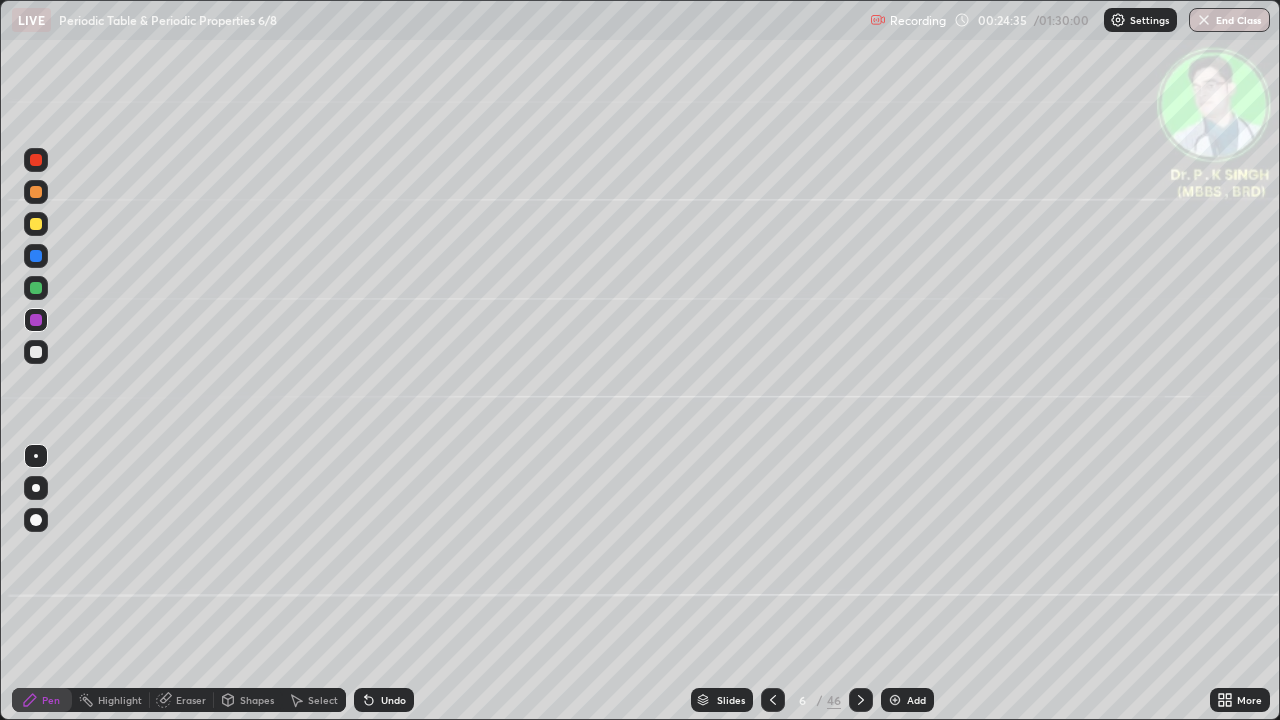 click at bounding box center (36, 224) 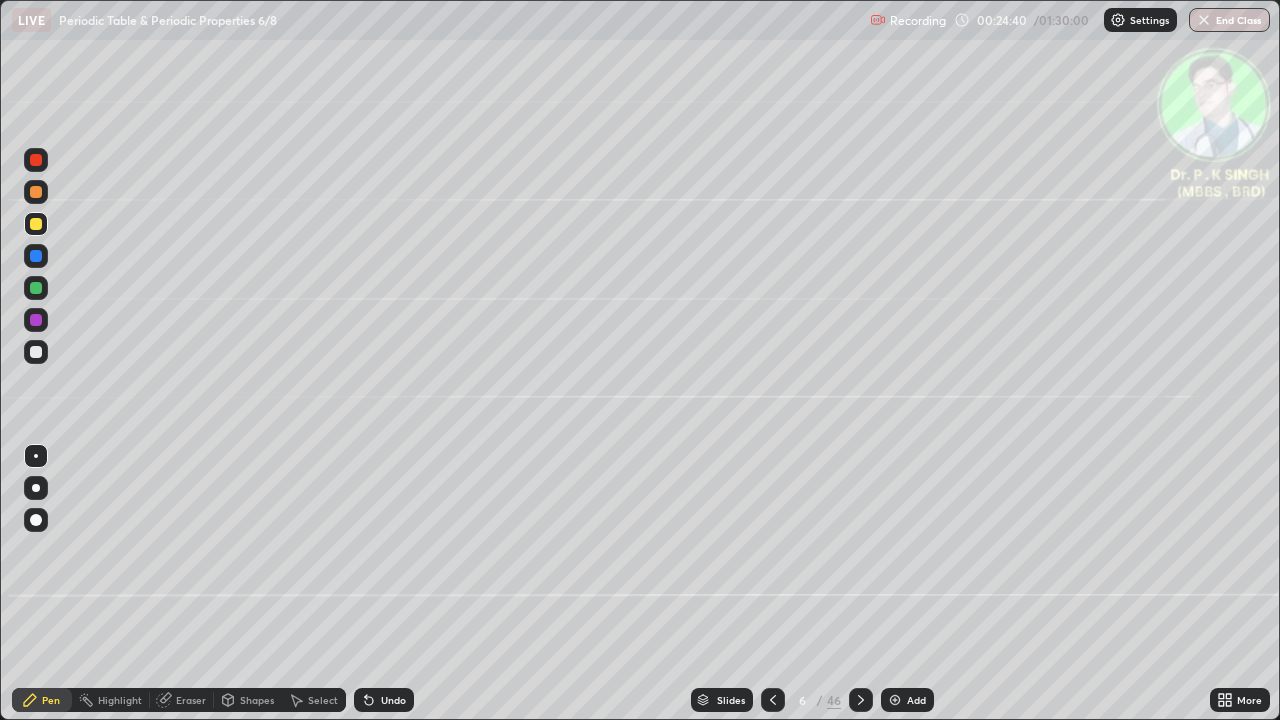 click at bounding box center [36, 224] 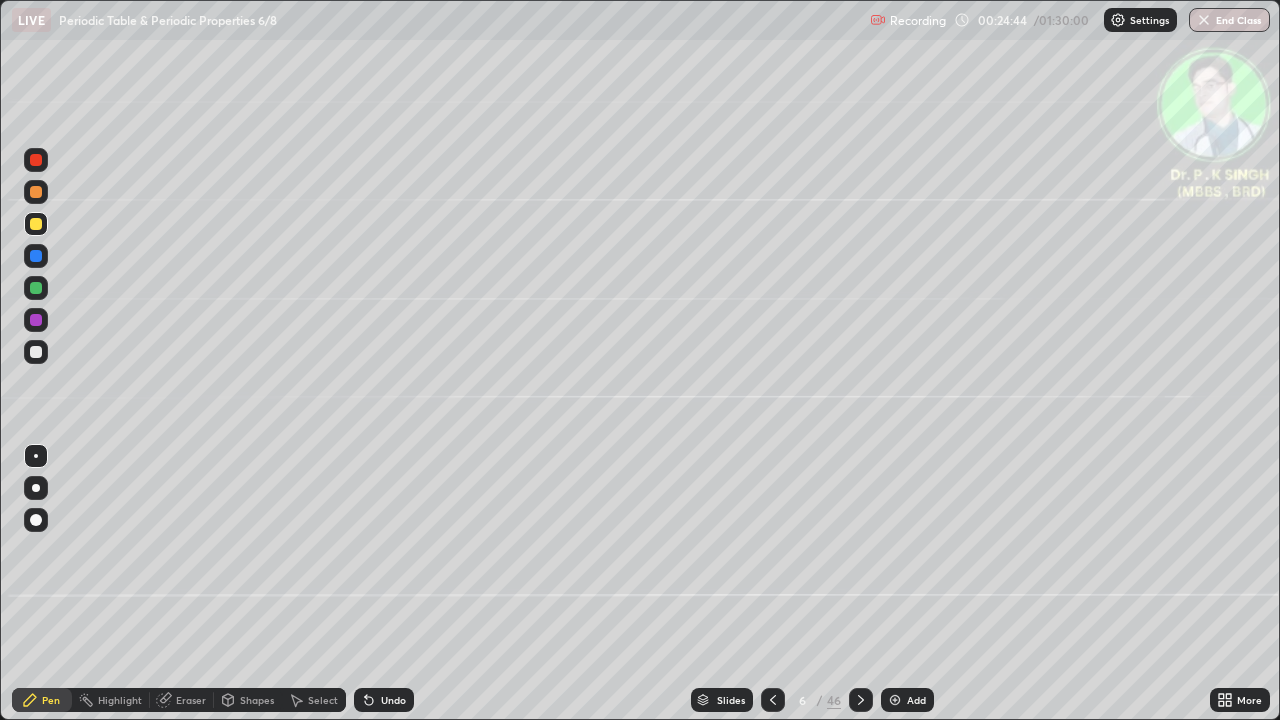 click at bounding box center (36, 224) 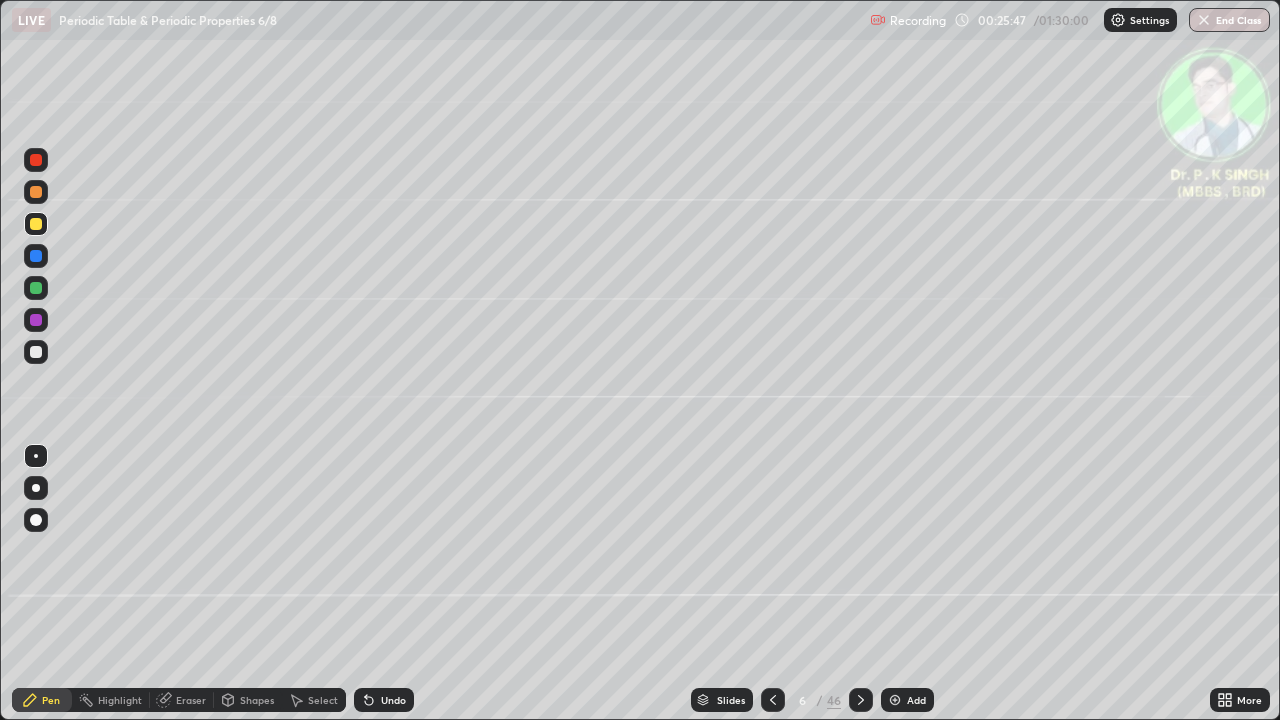 click at bounding box center [861, 700] 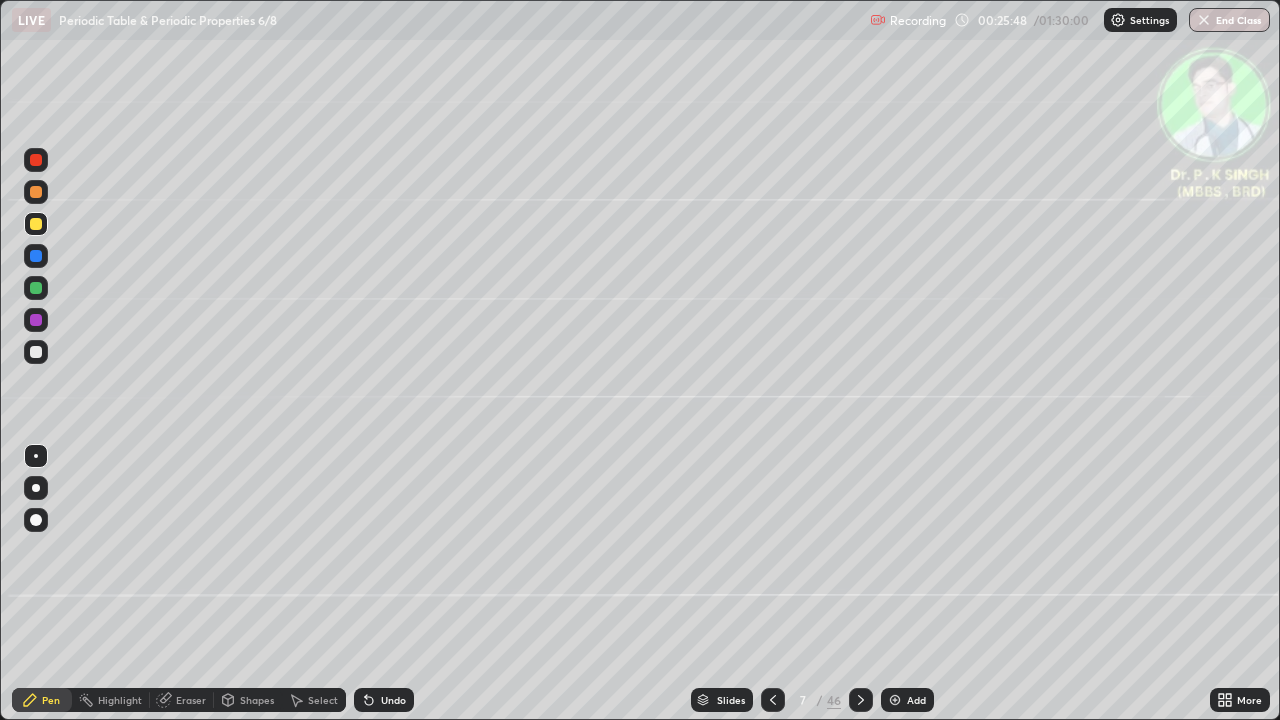 click at bounding box center [36, 224] 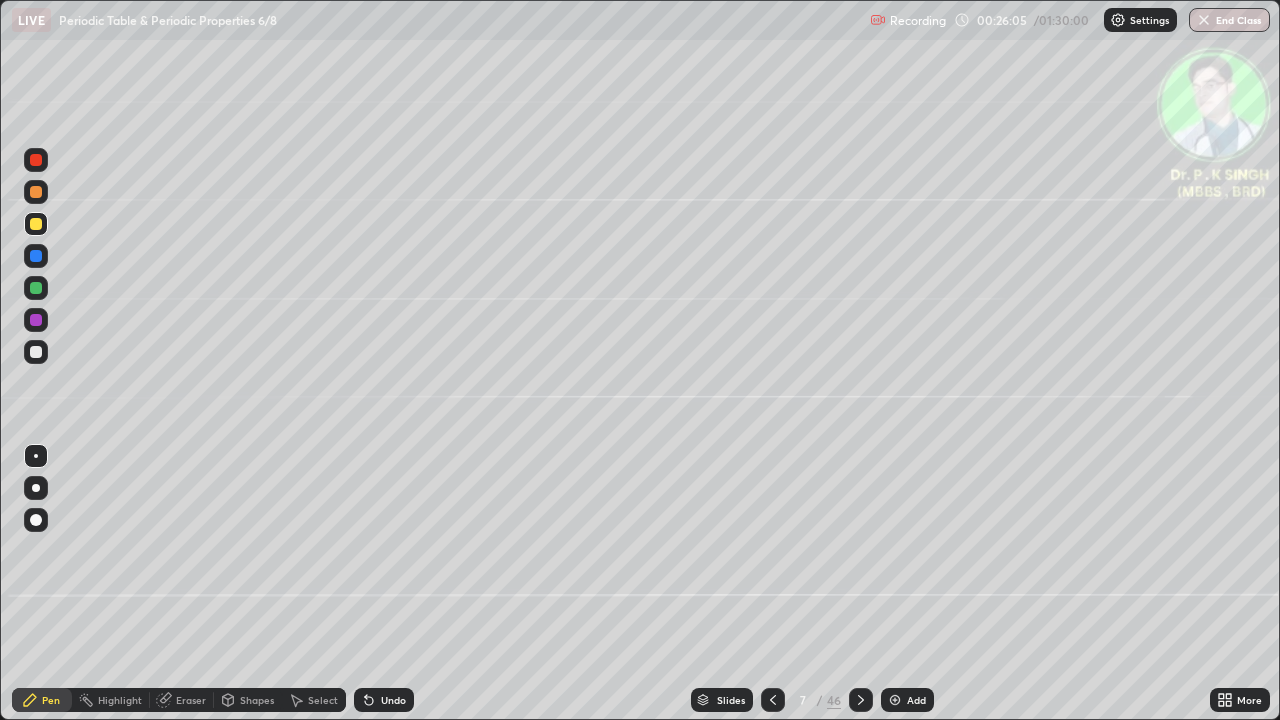 click at bounding box center (773, 700) 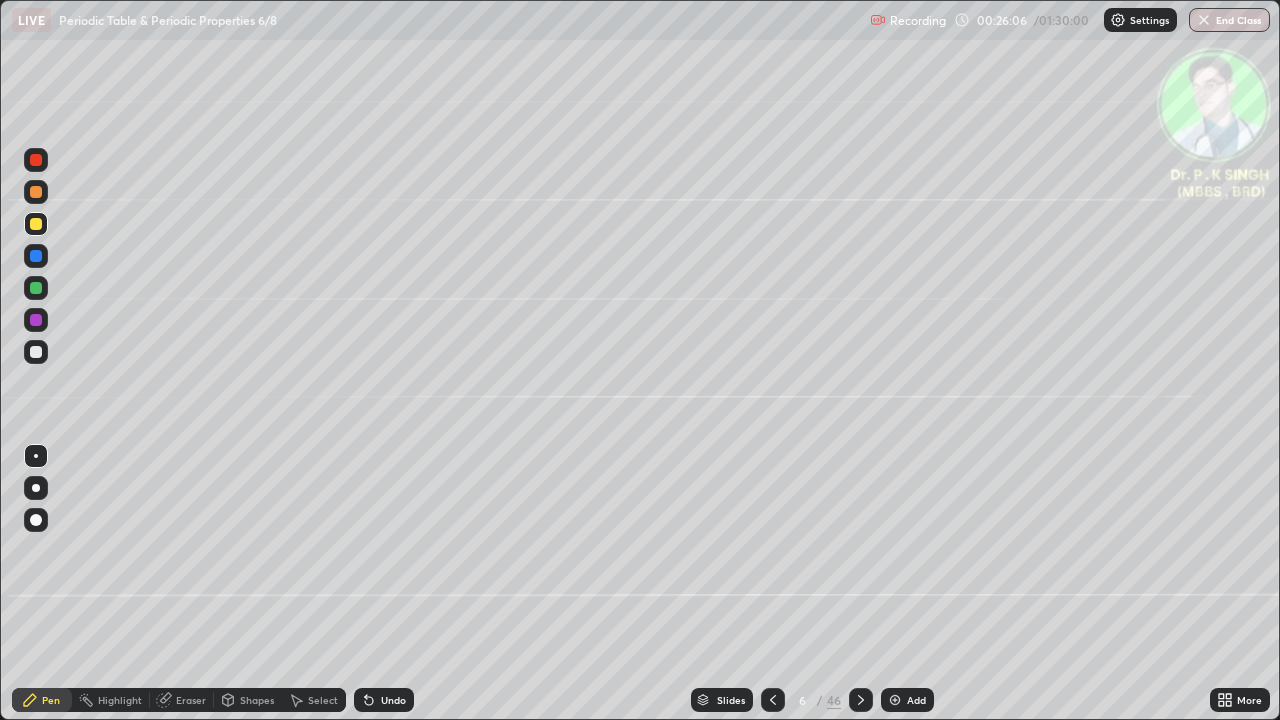 click at bounding box center (861, 700) 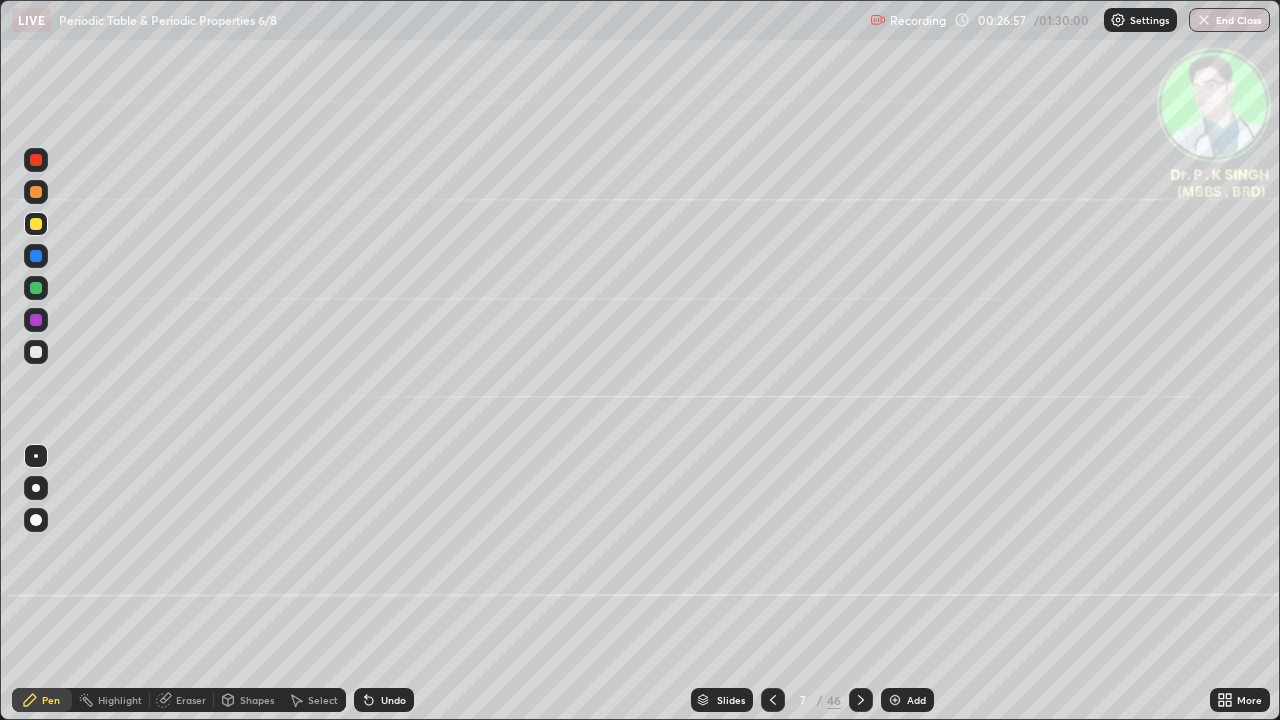 click 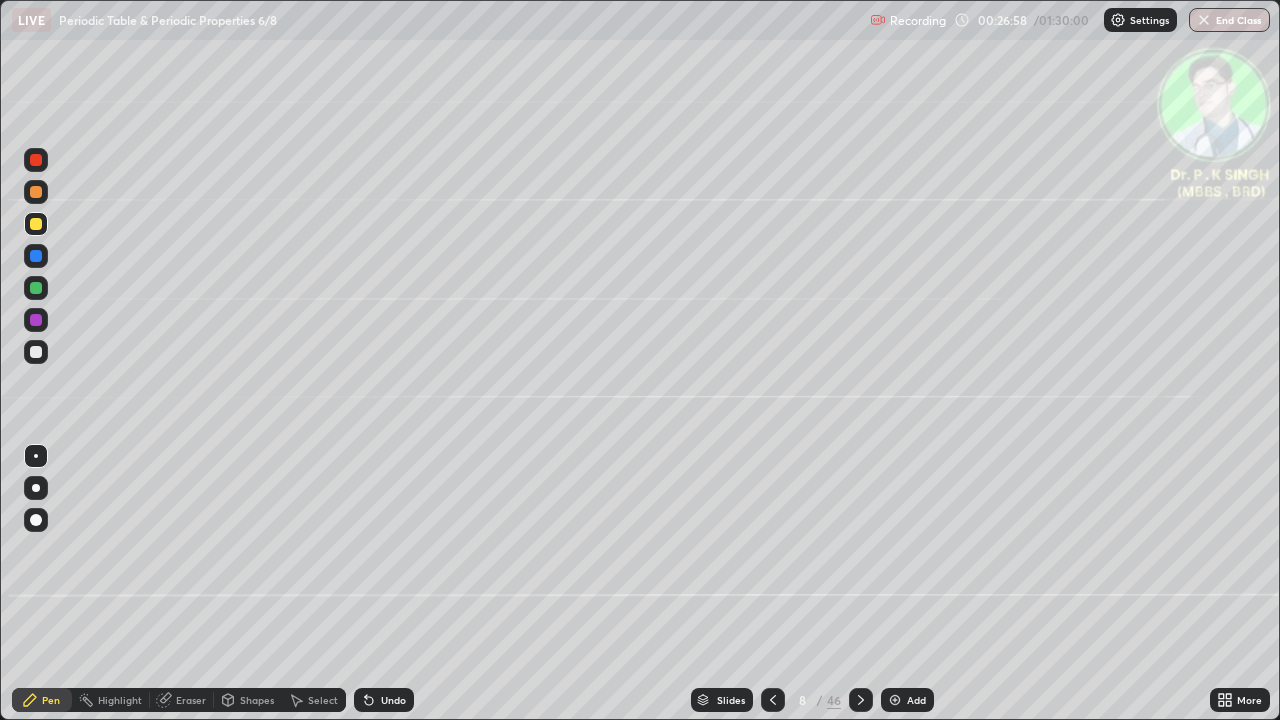 click at bounding box center [36, 224] 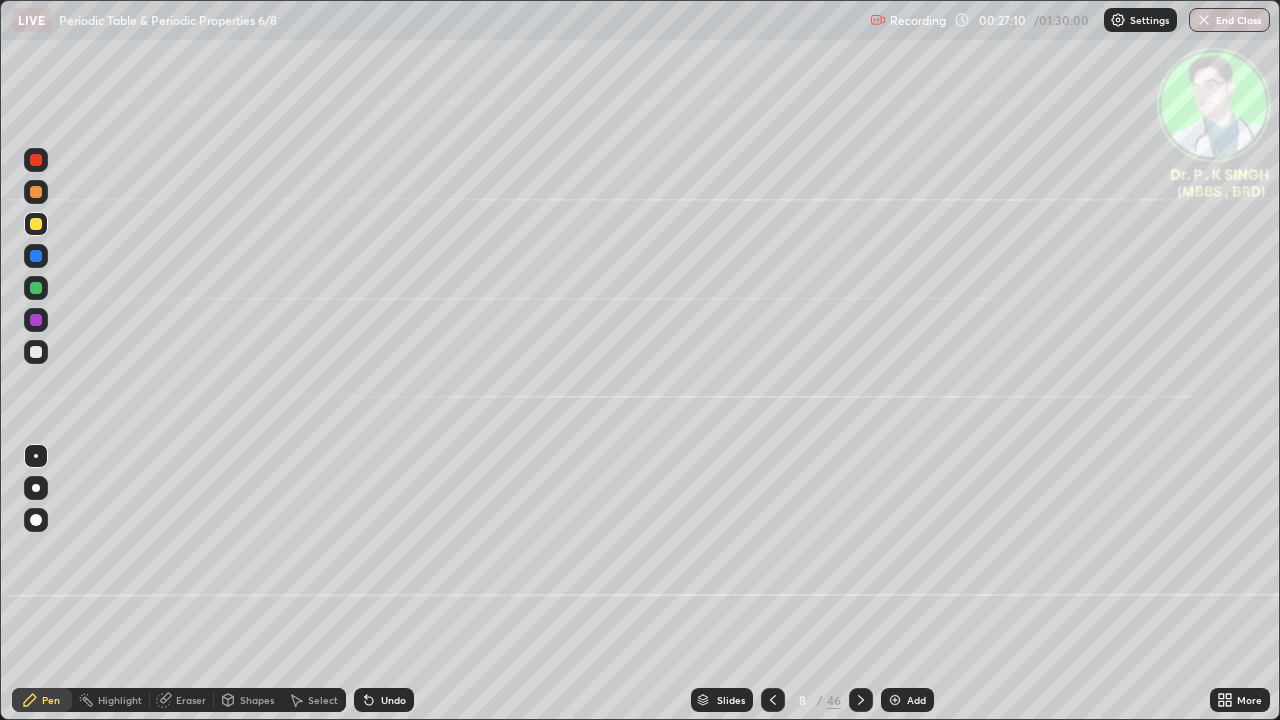 click on "Eraser" at bounding box center (182, 700) 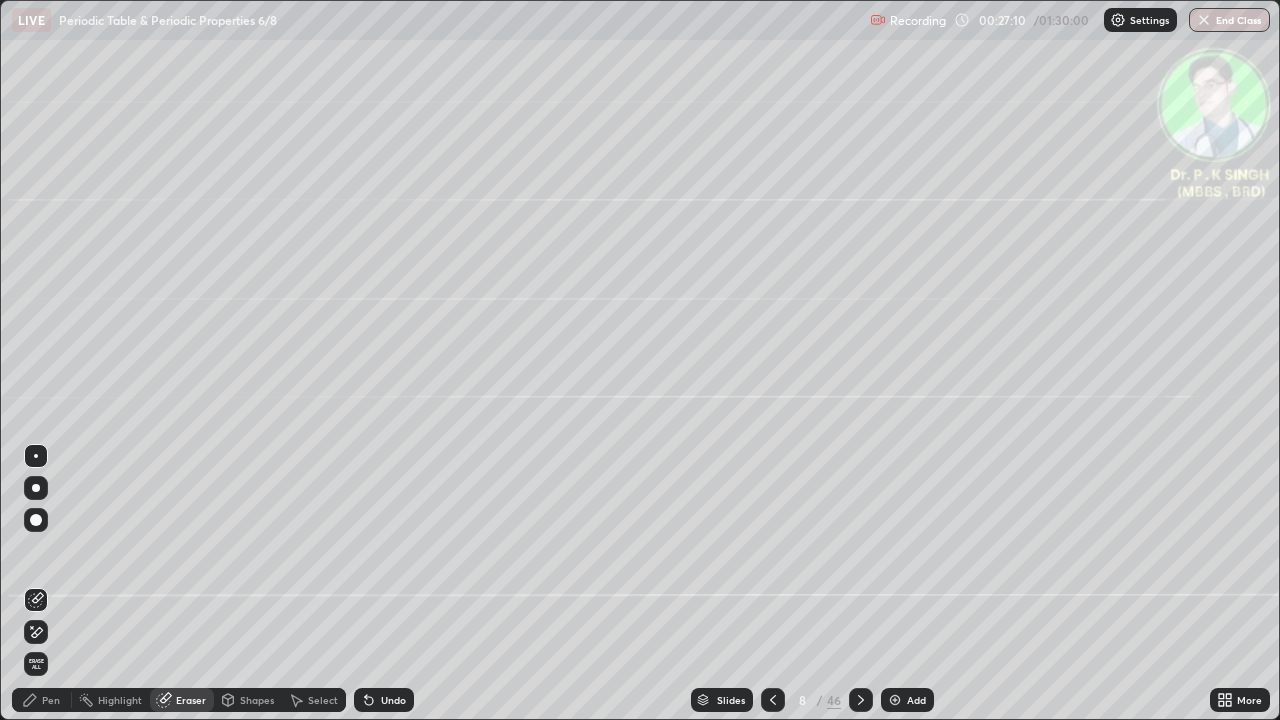 click 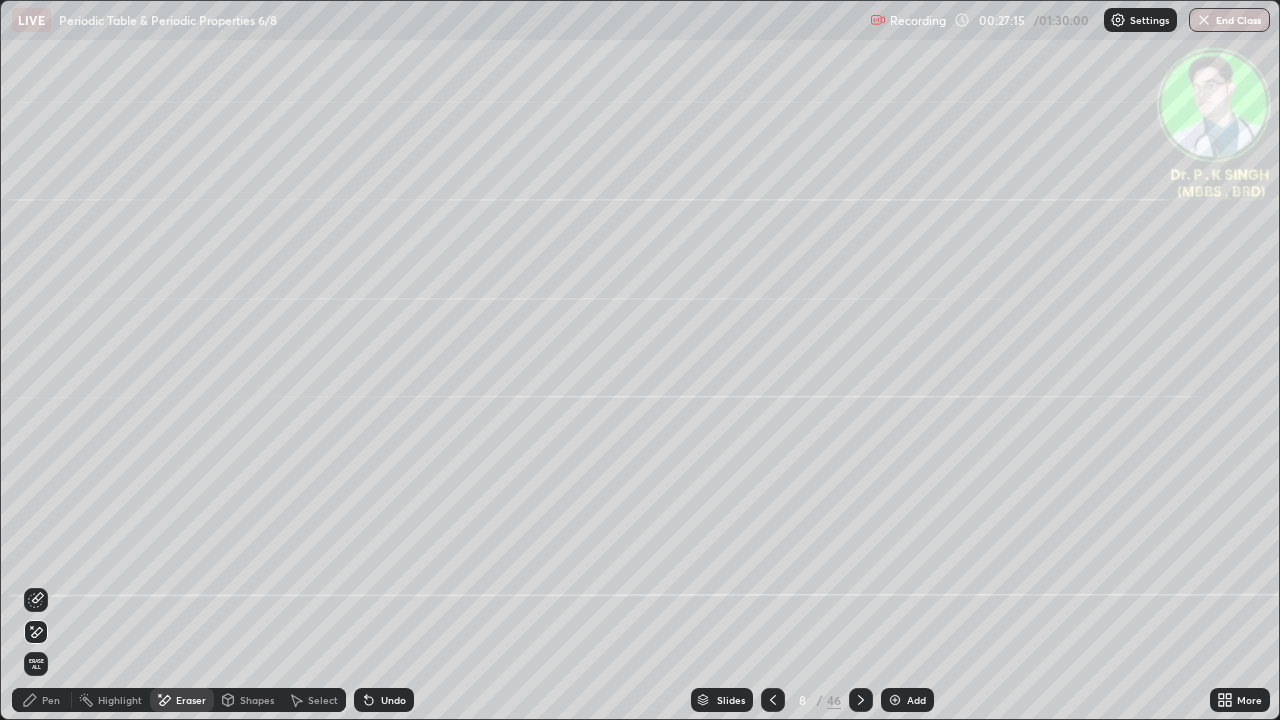 click on "Pen" at bounding box center [51, 700] 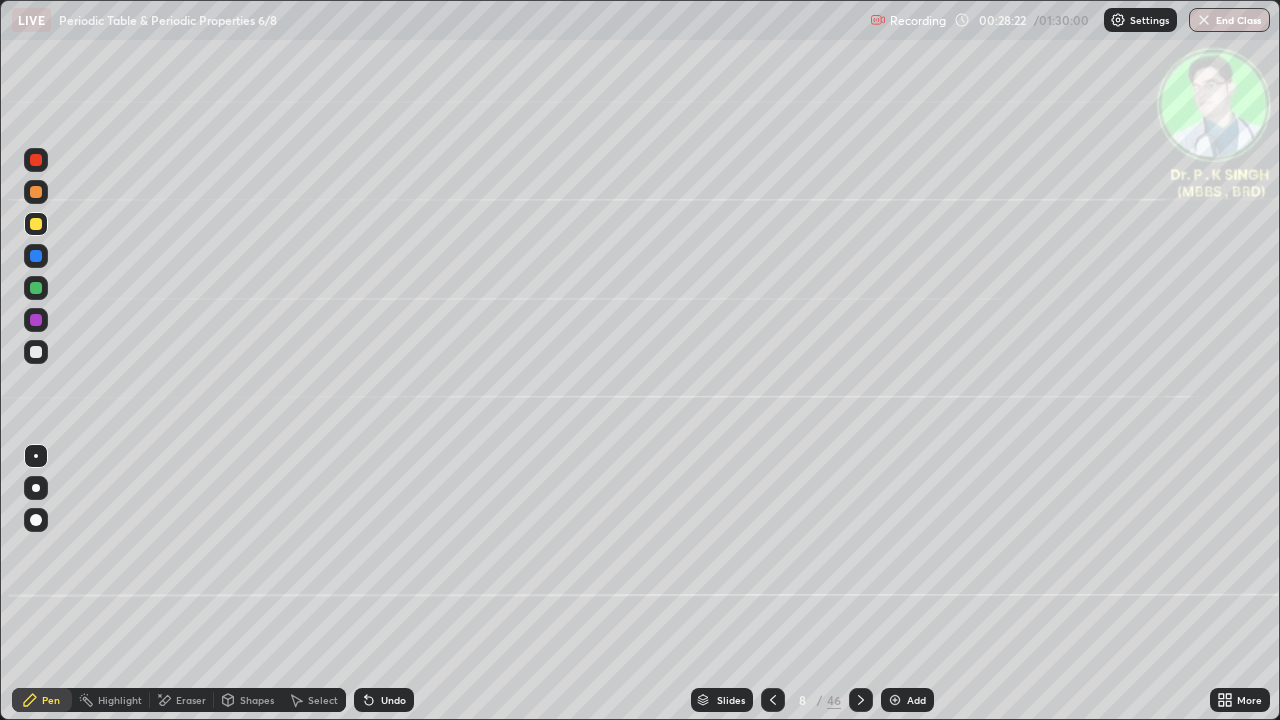 click 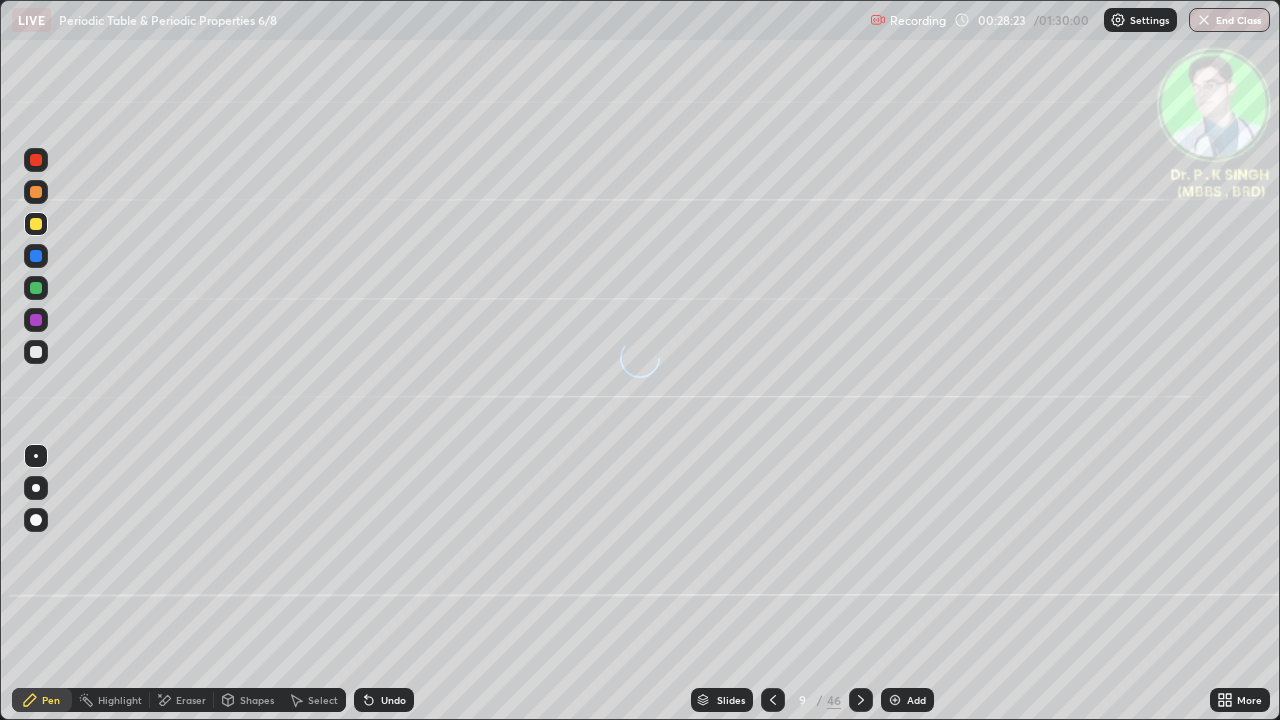 click at bounding box center (36, 288) 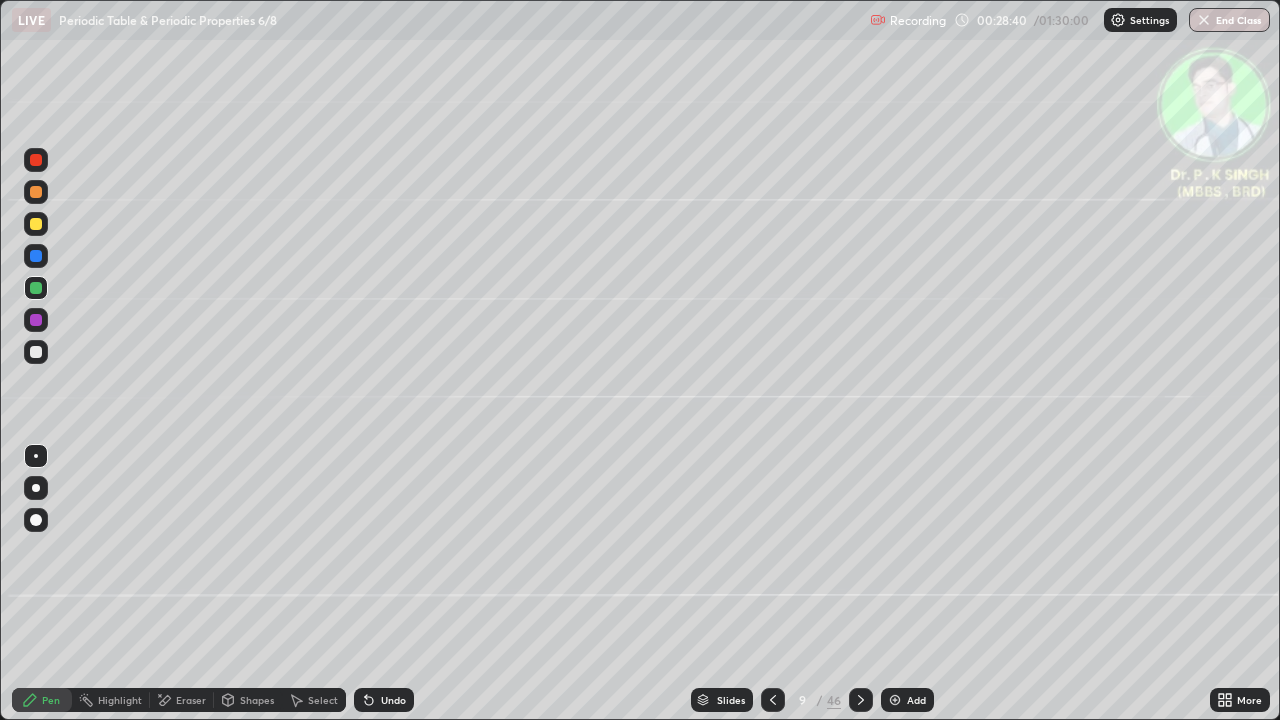 click at bounding box center [36, 256] 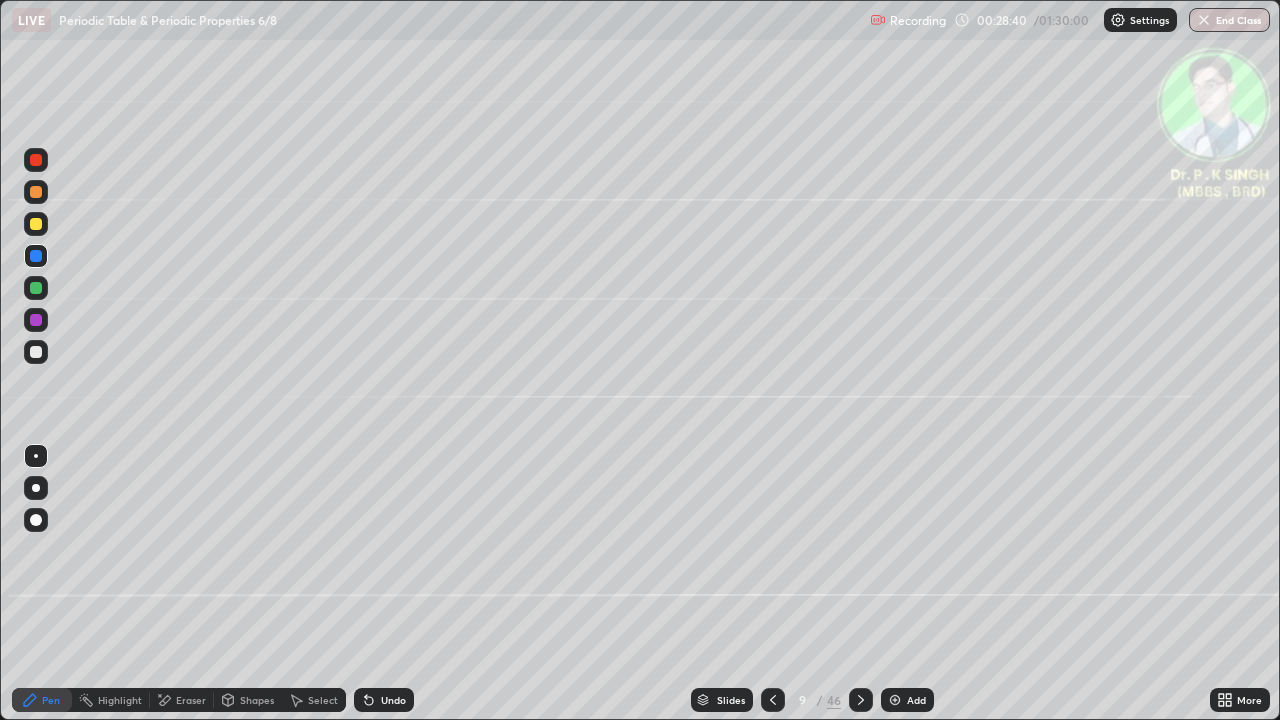 click at bounding box center (36, 224) 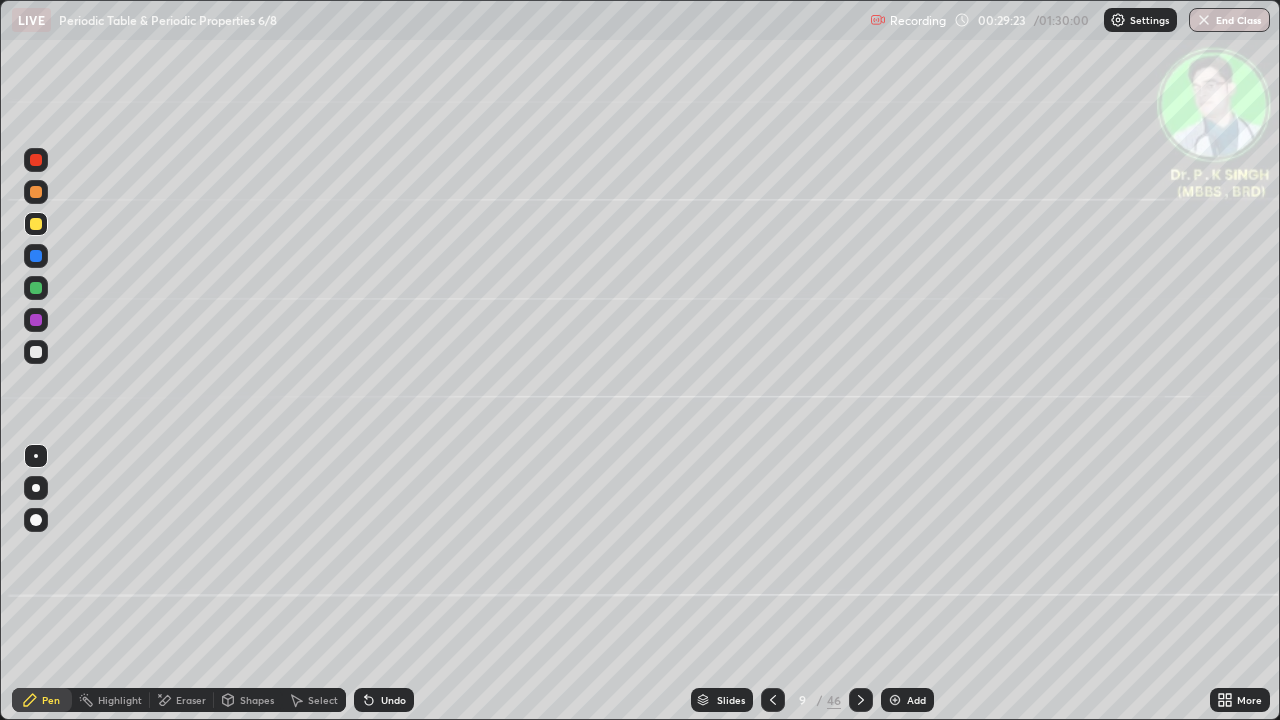 click 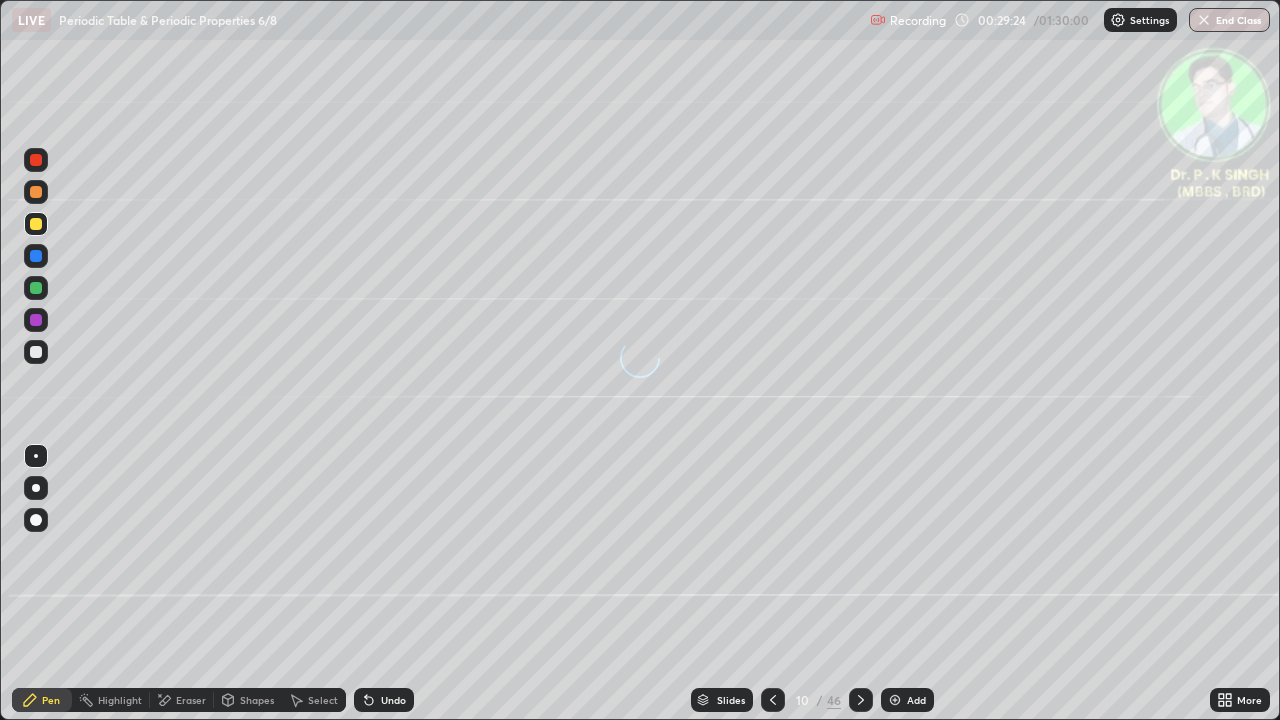 click at bounding box center (36, 256) 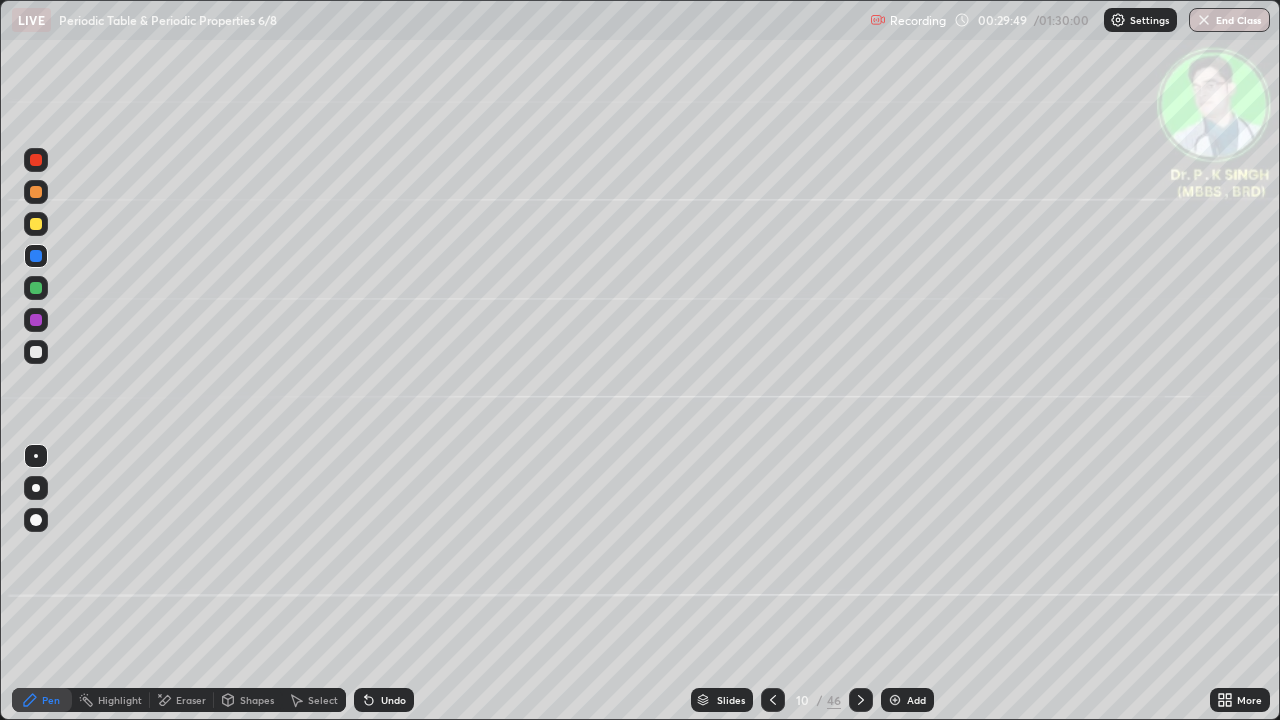 click at bounding box center [36, 224] 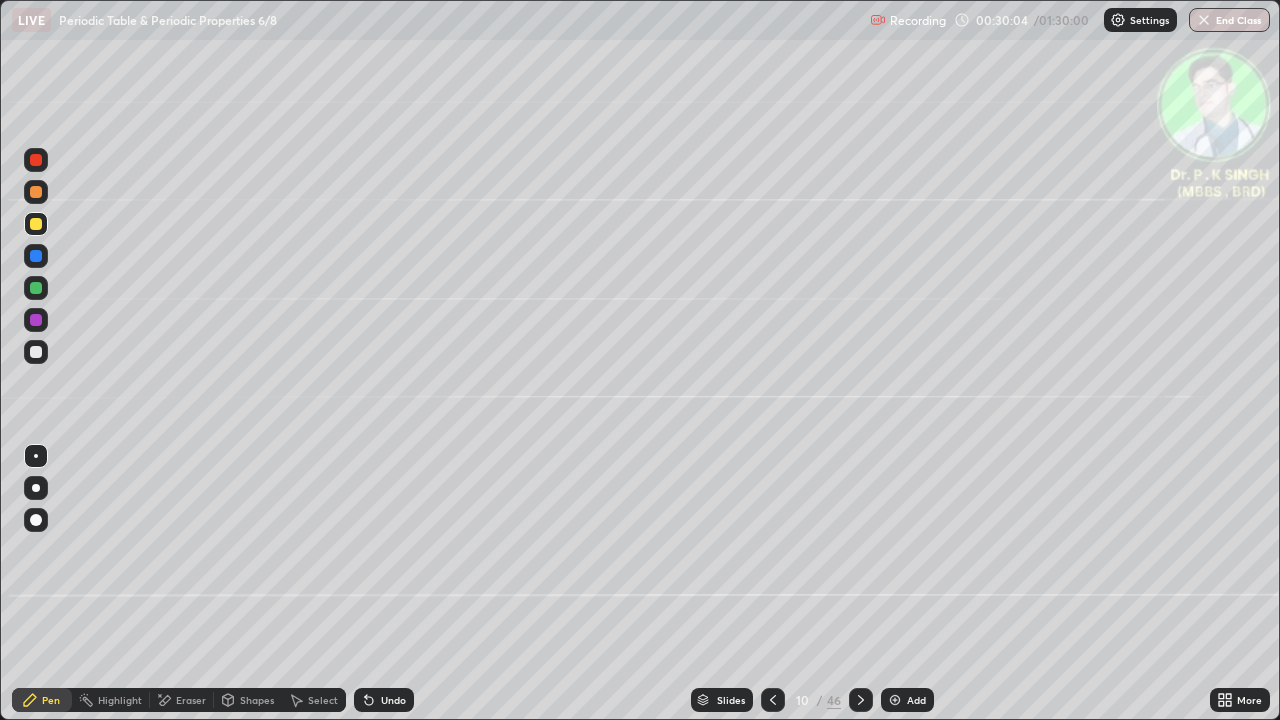 click at bounding box center (36, 224) 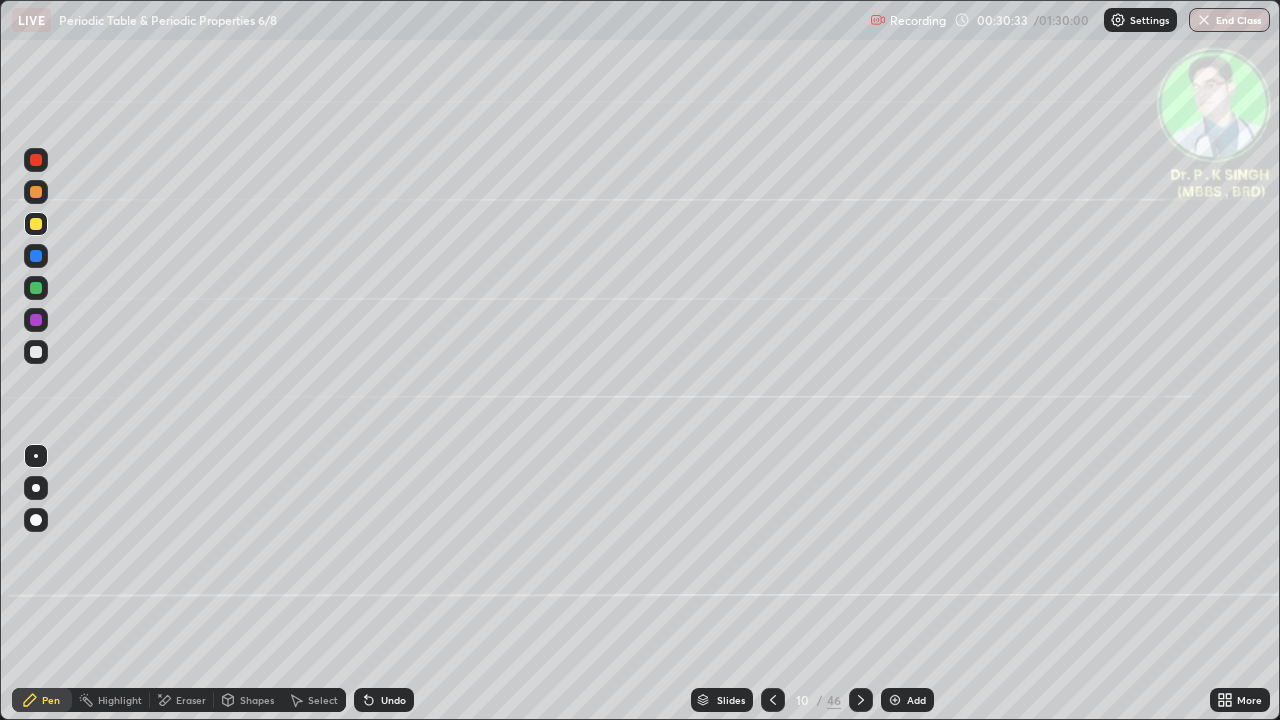 click 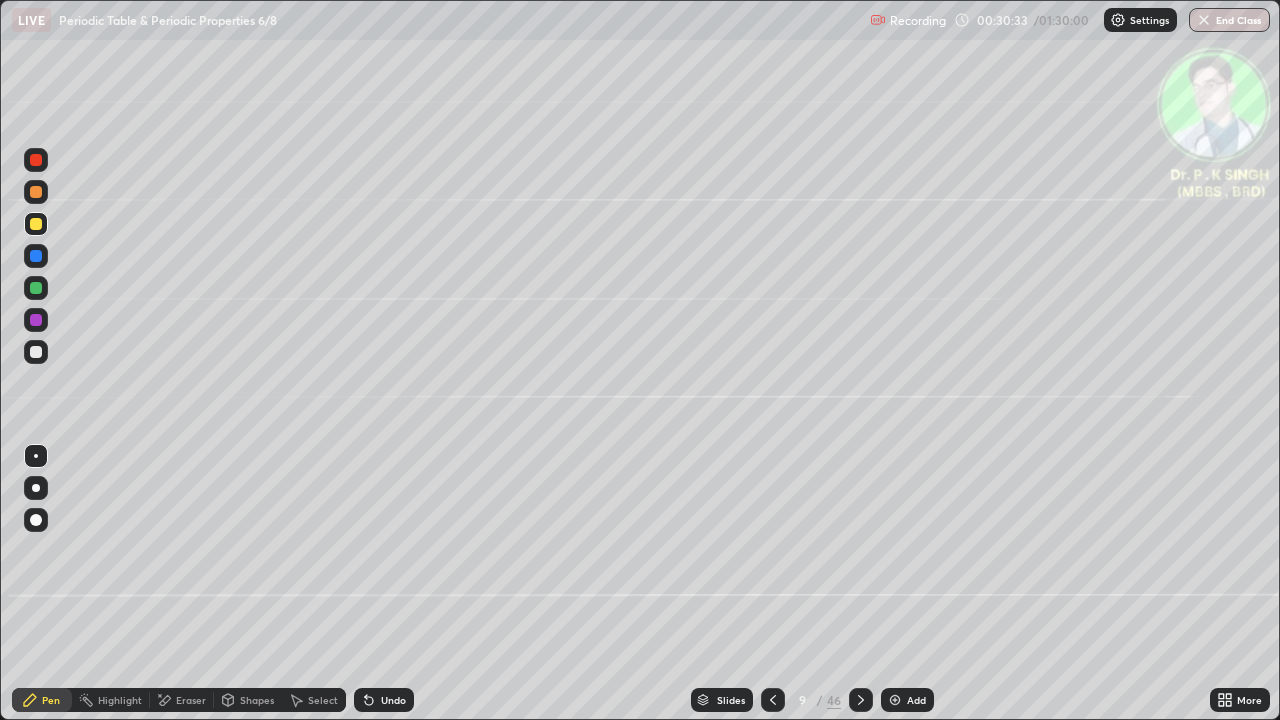 click 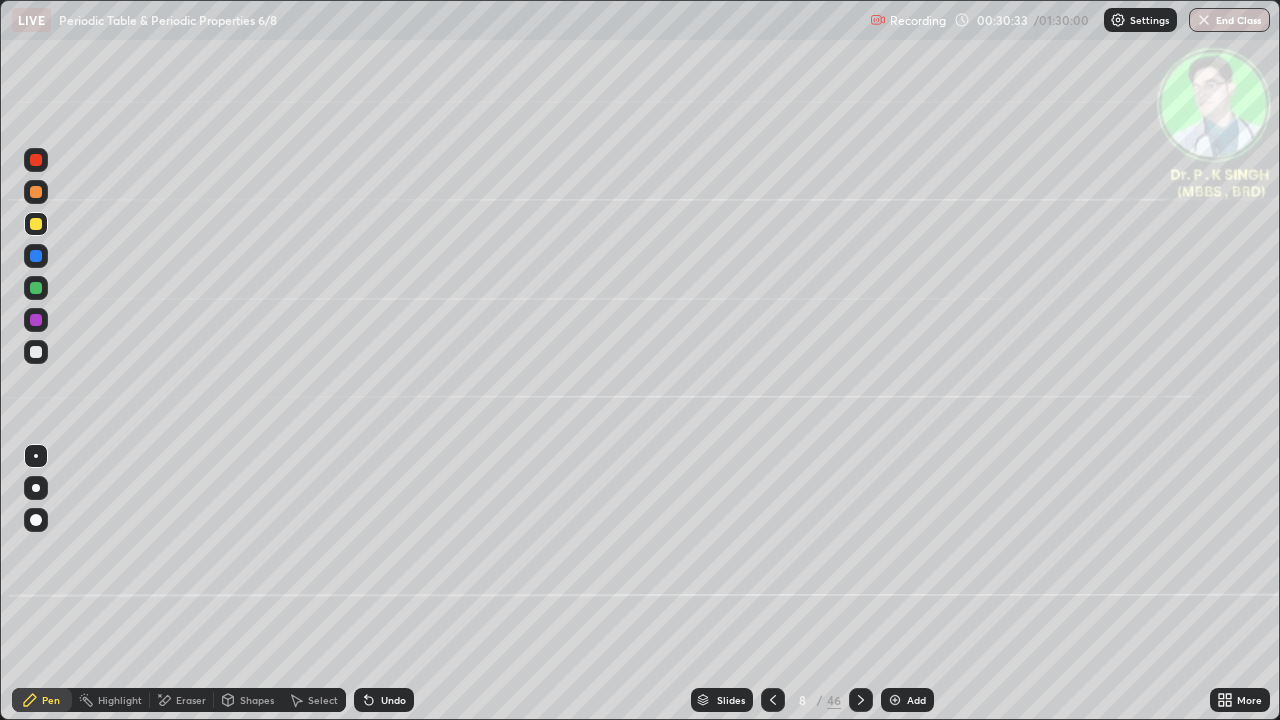 click 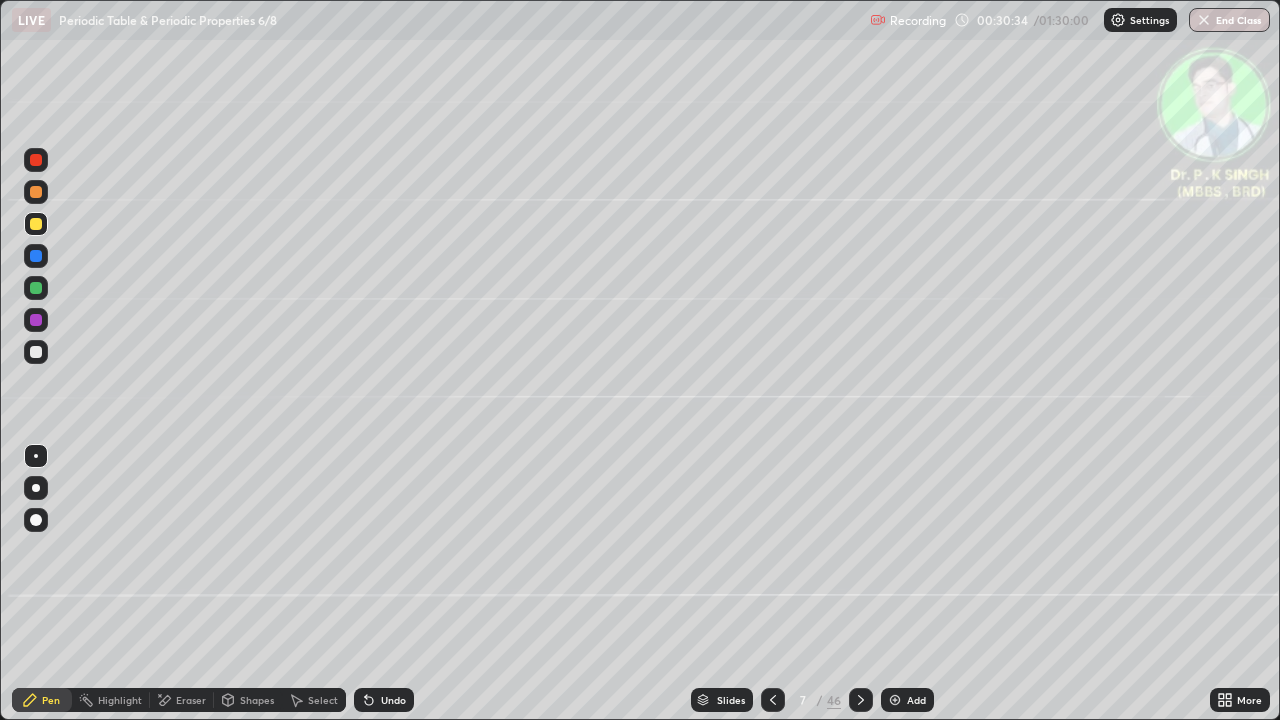 click at bounding box center [773, 700] 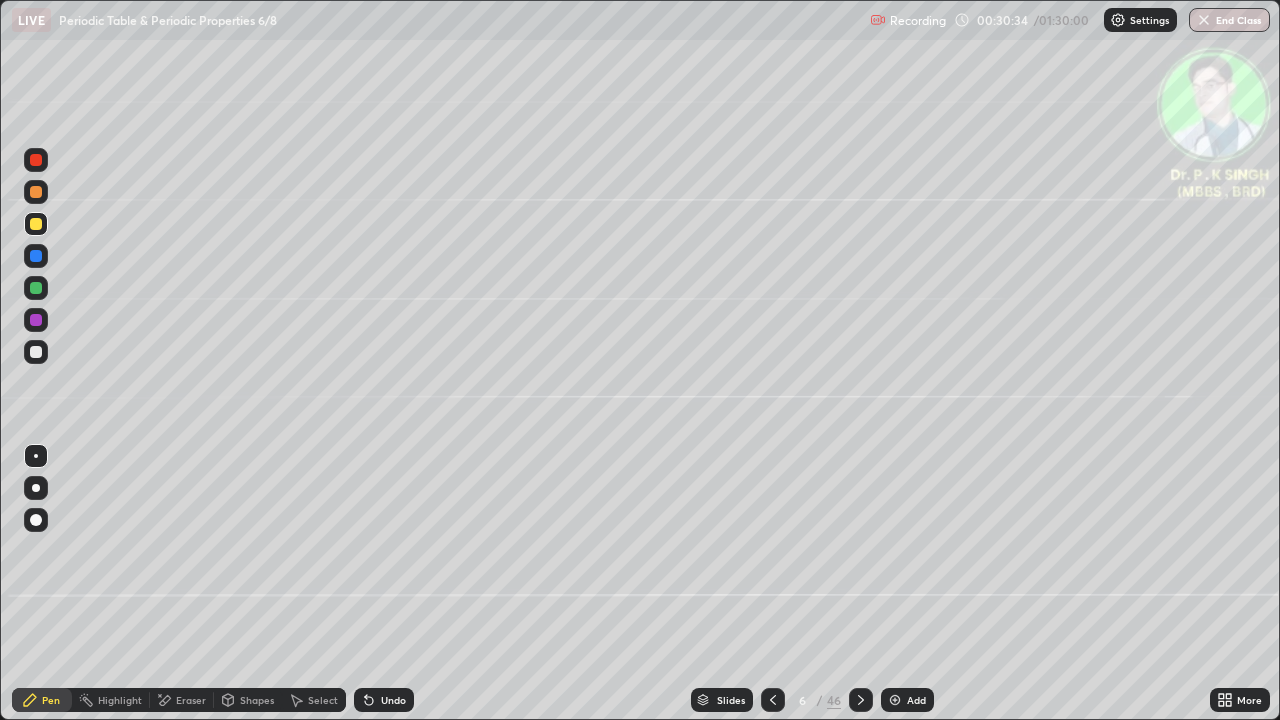 click at bounding box center [773, 700] 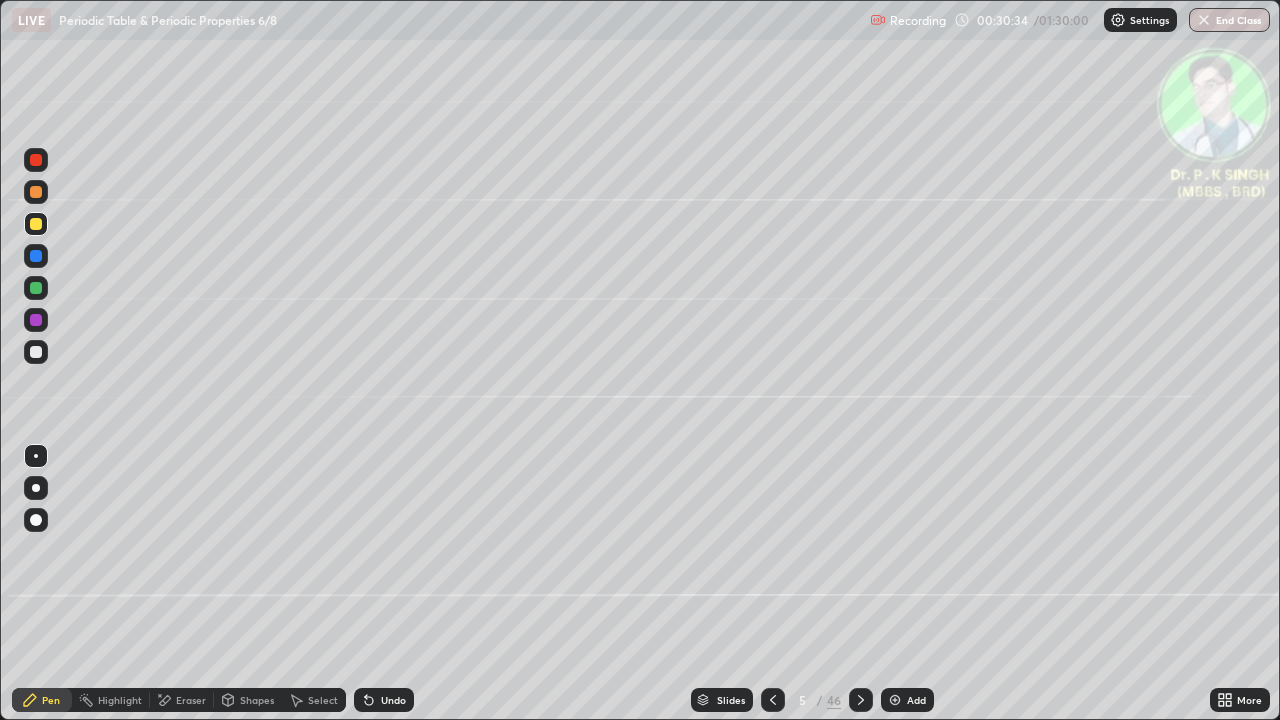 click at bounding box center [773, 700] 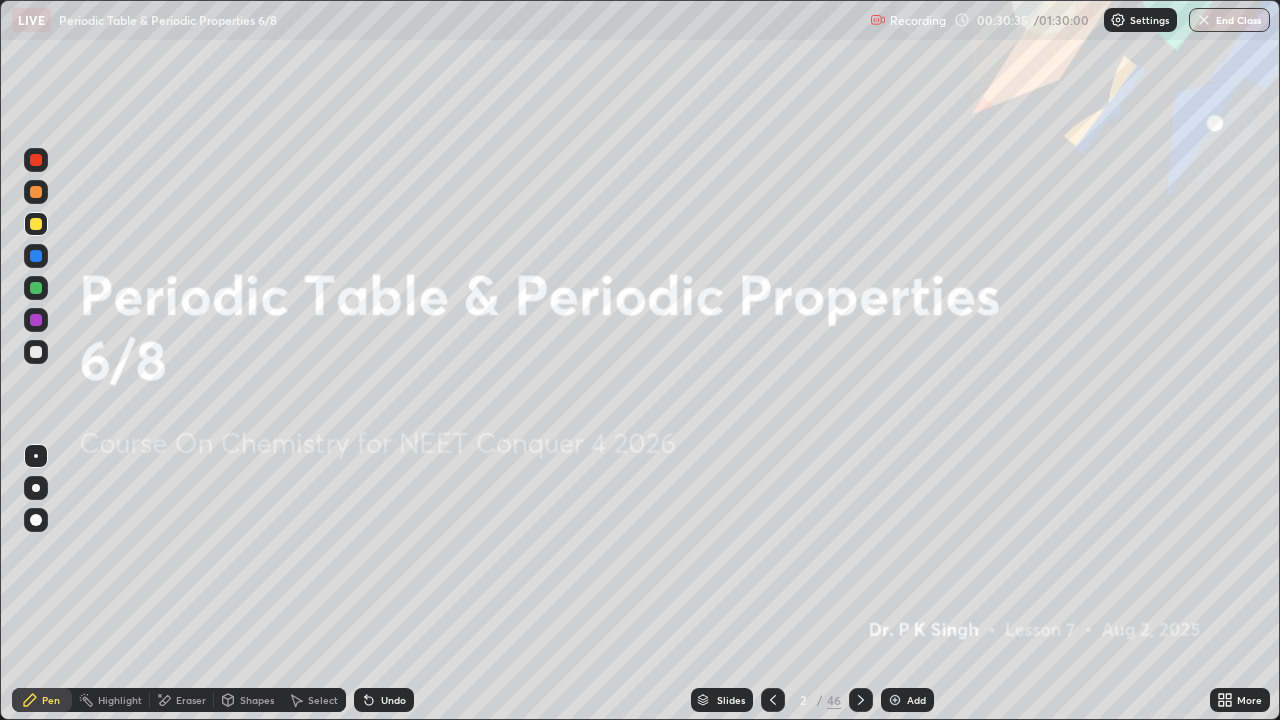 click at bounding box center (773, 700) 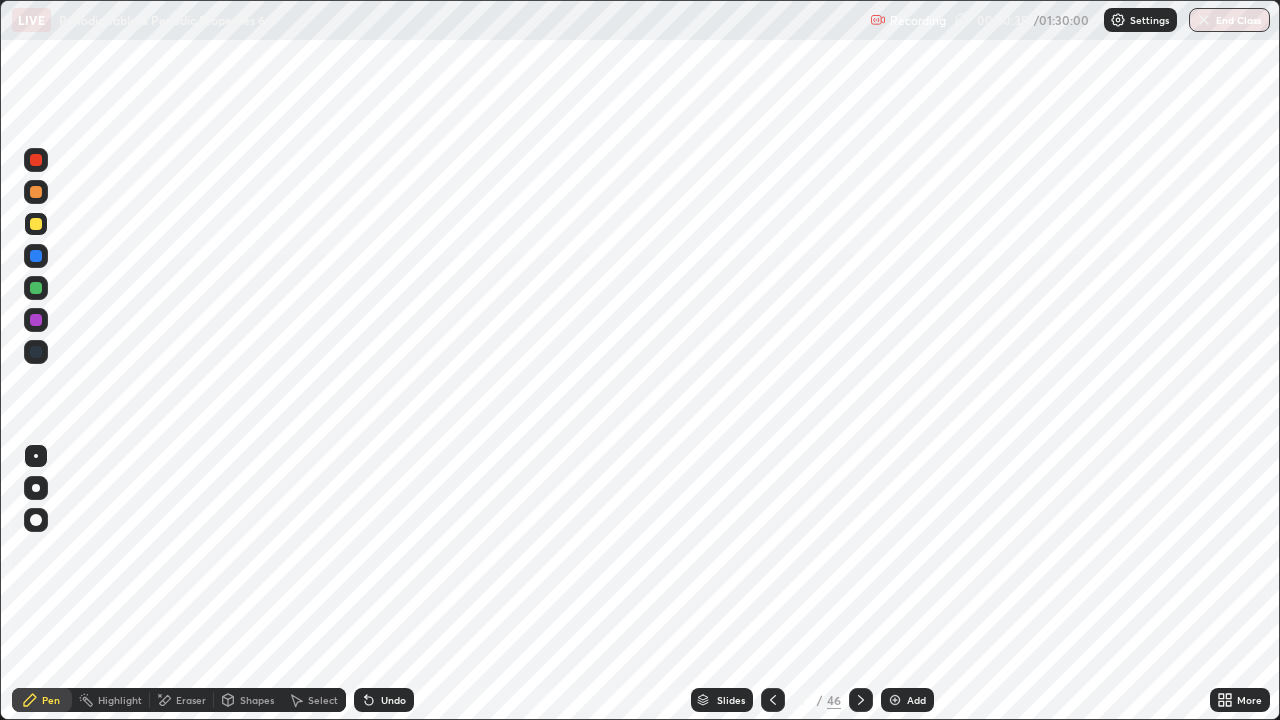 click 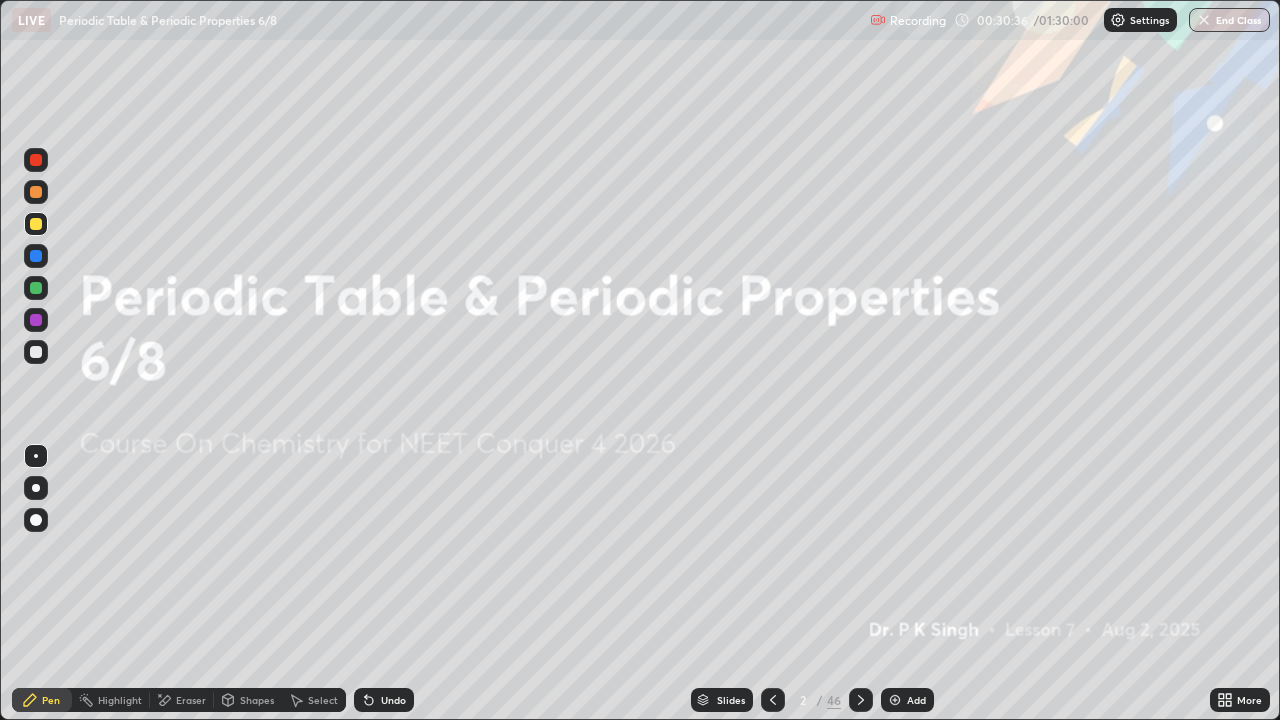 click 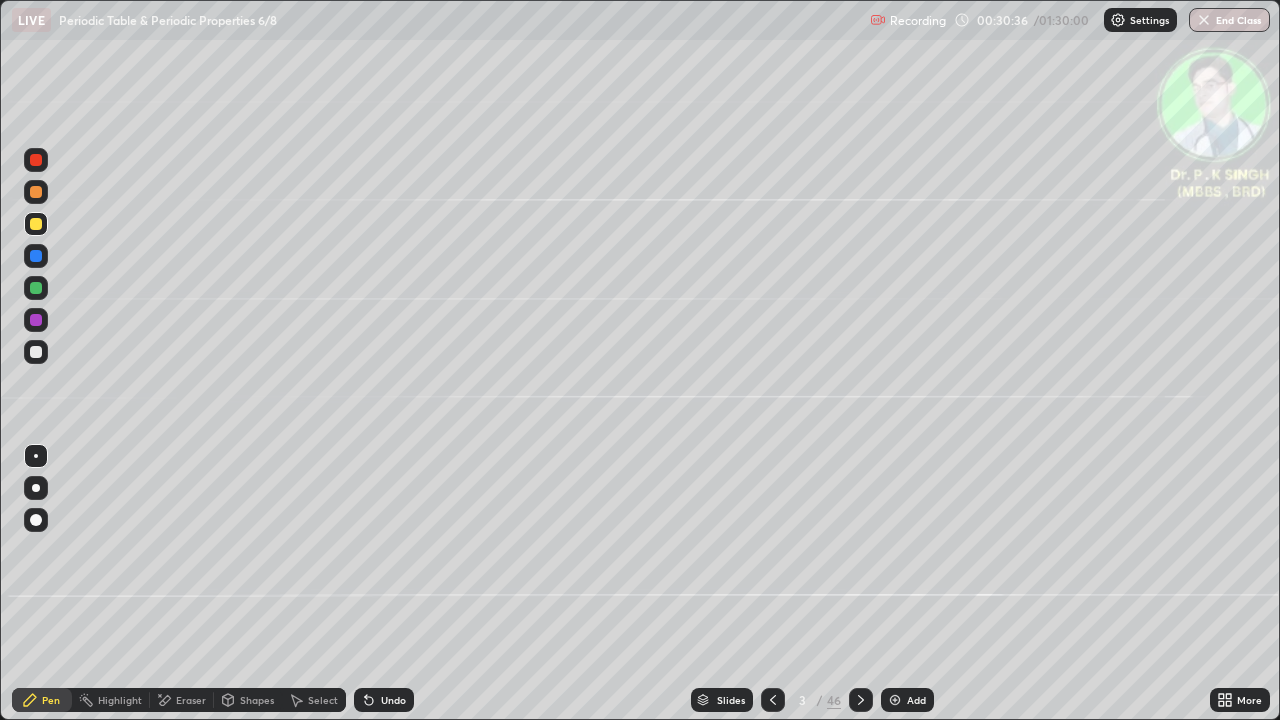 click 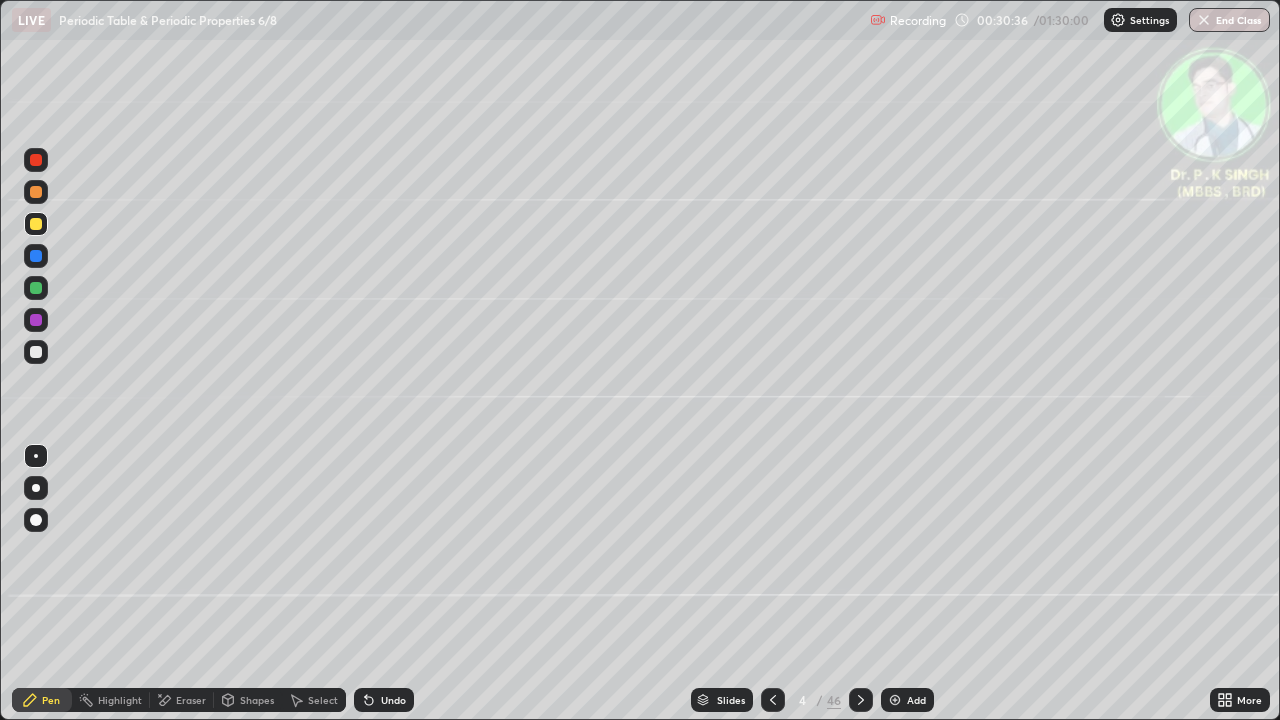 click at bounding box center (861, 700) 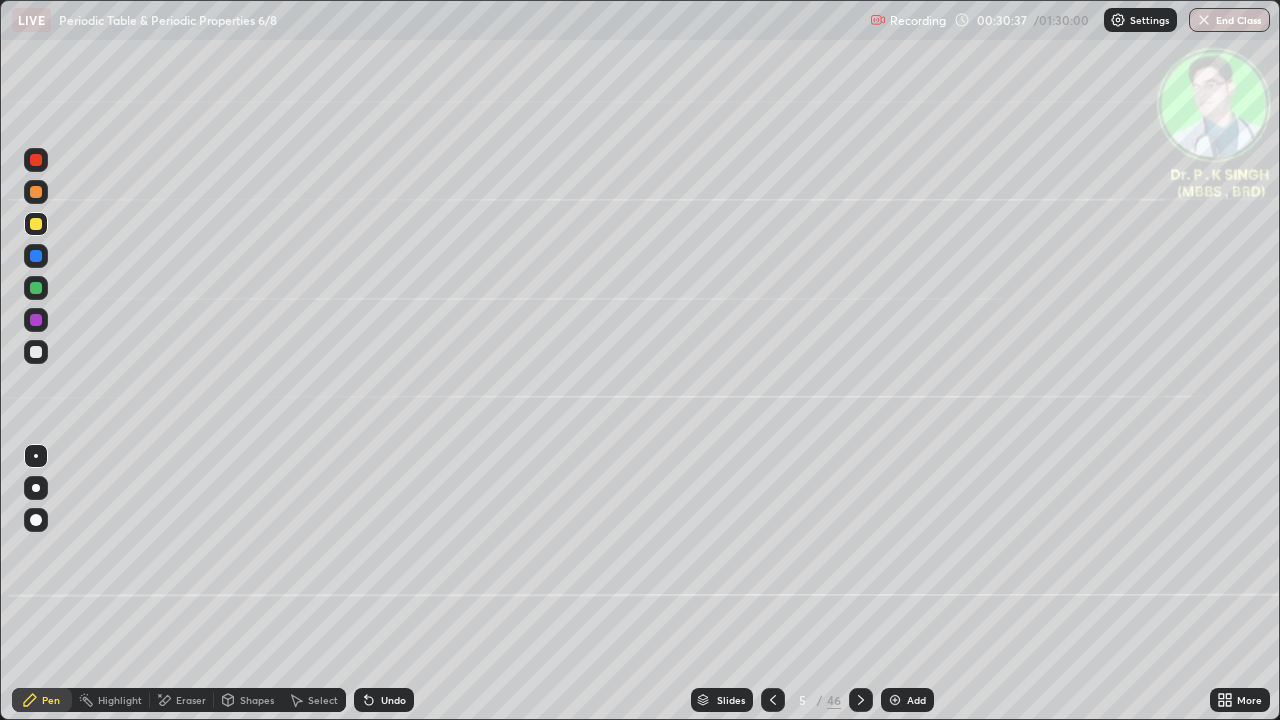 click at bounding box center [773, 700] 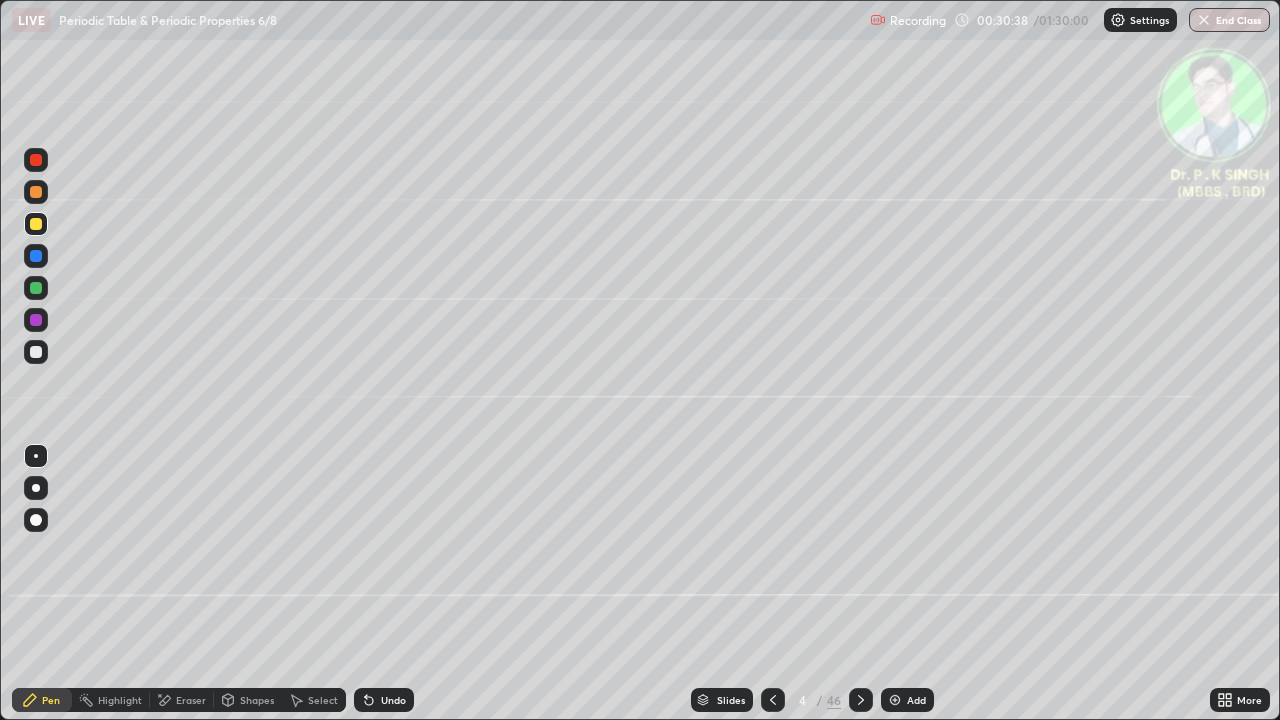 click 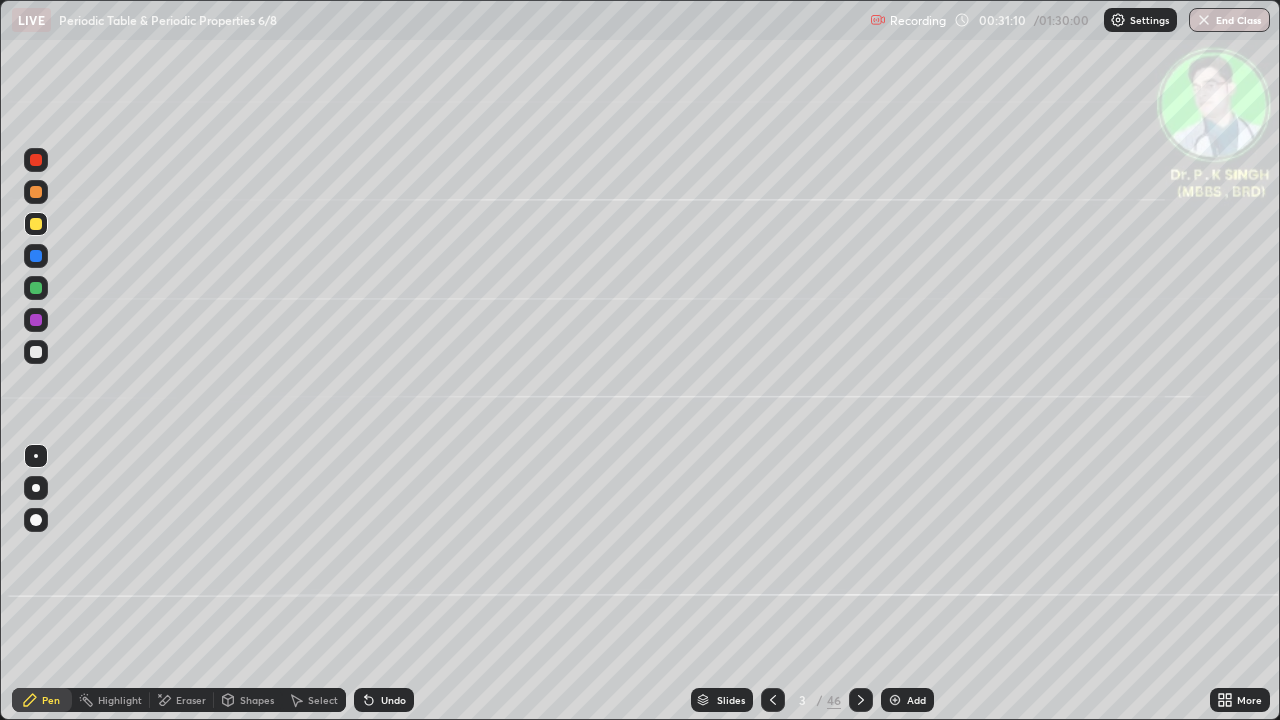 click 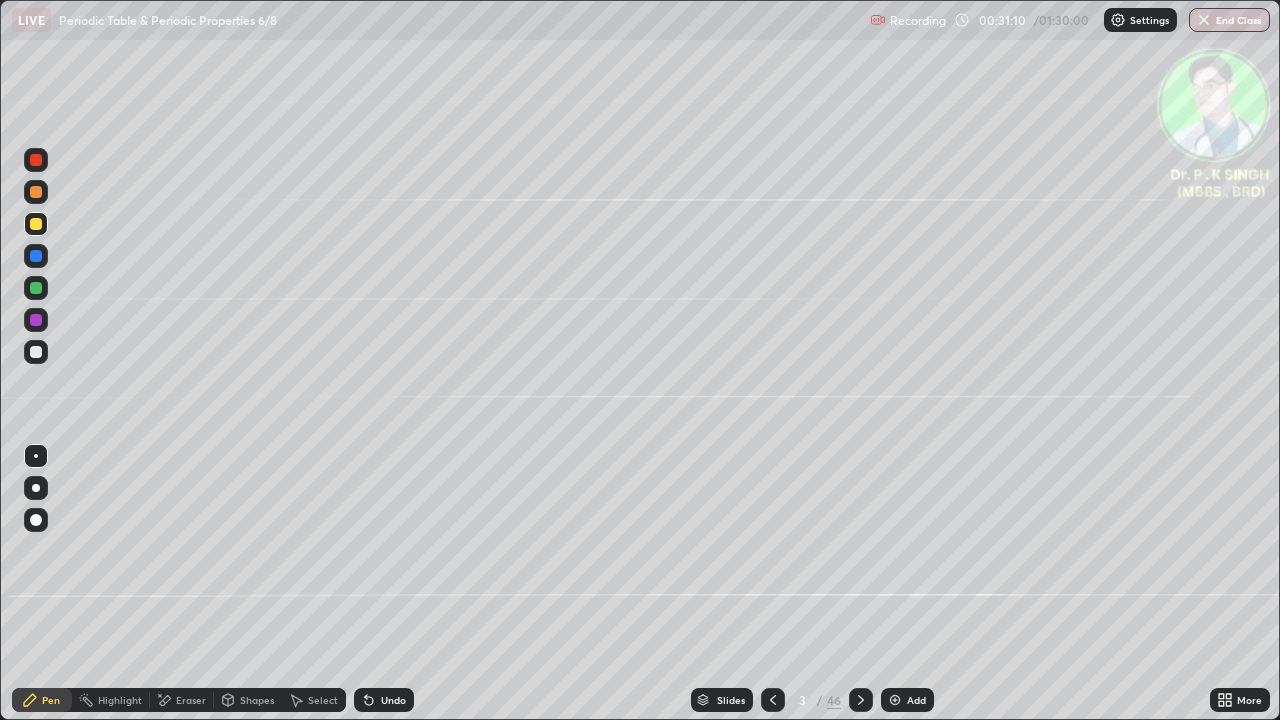 click 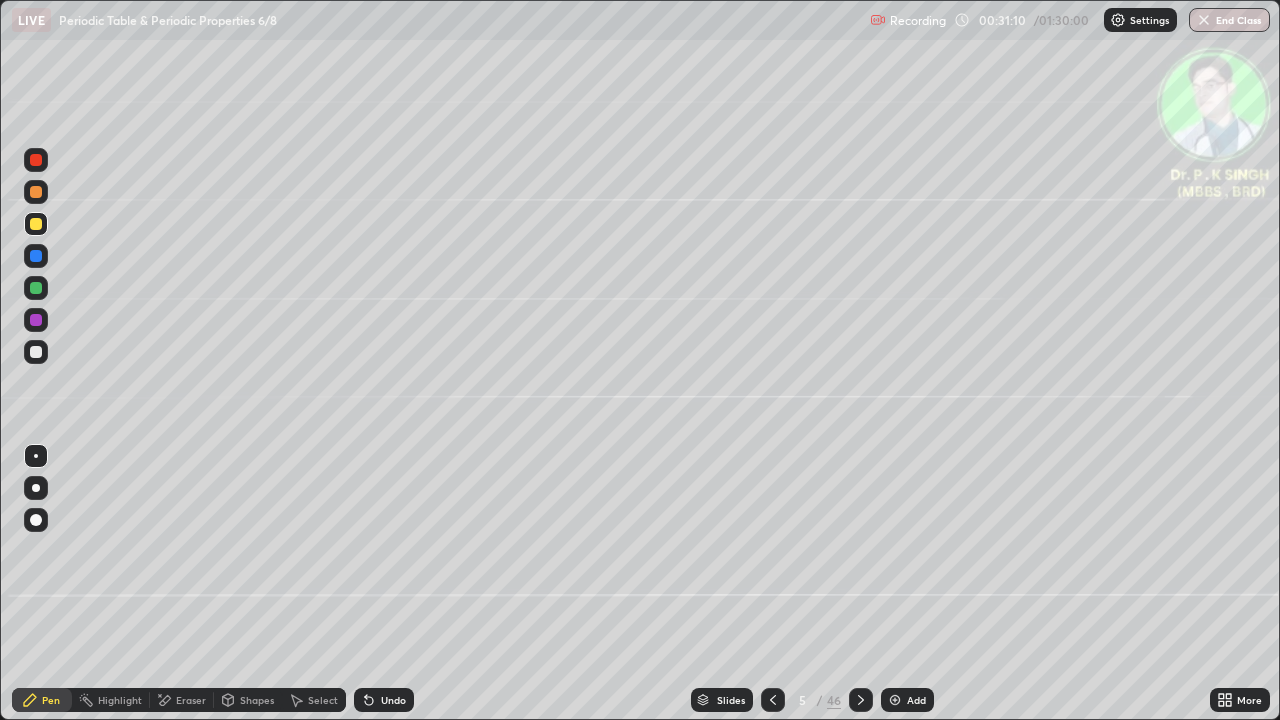 click 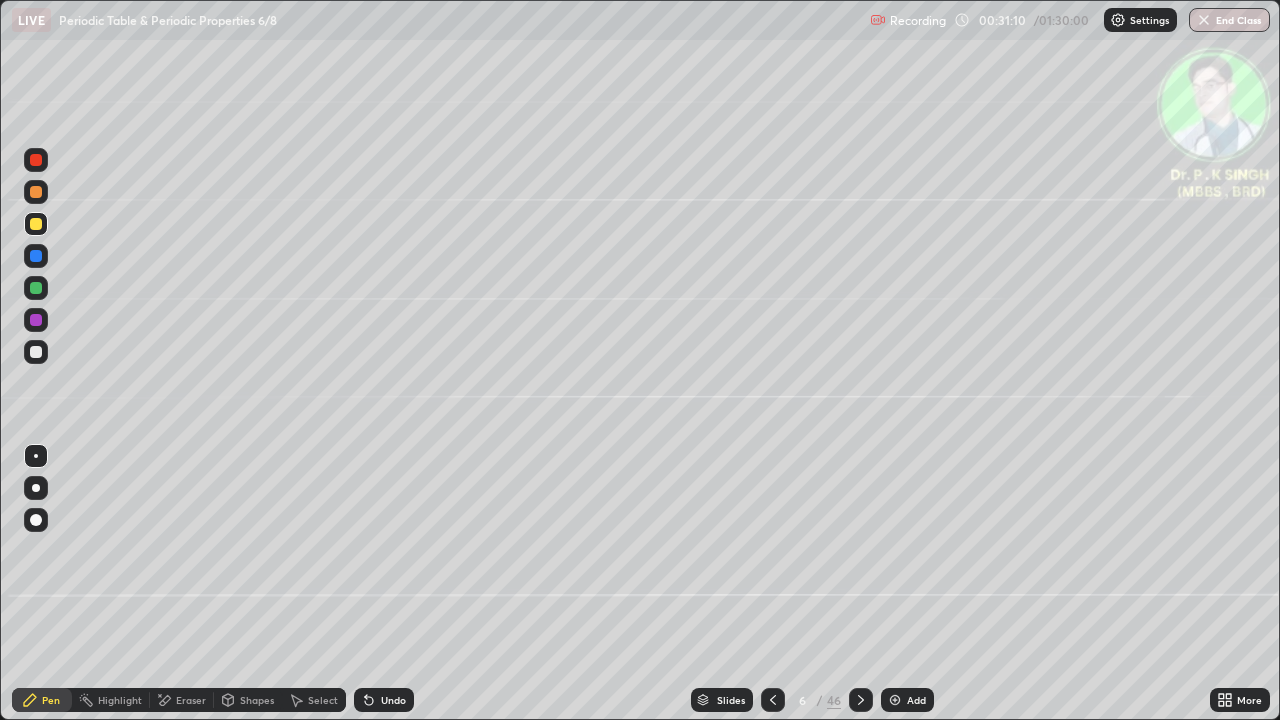 click 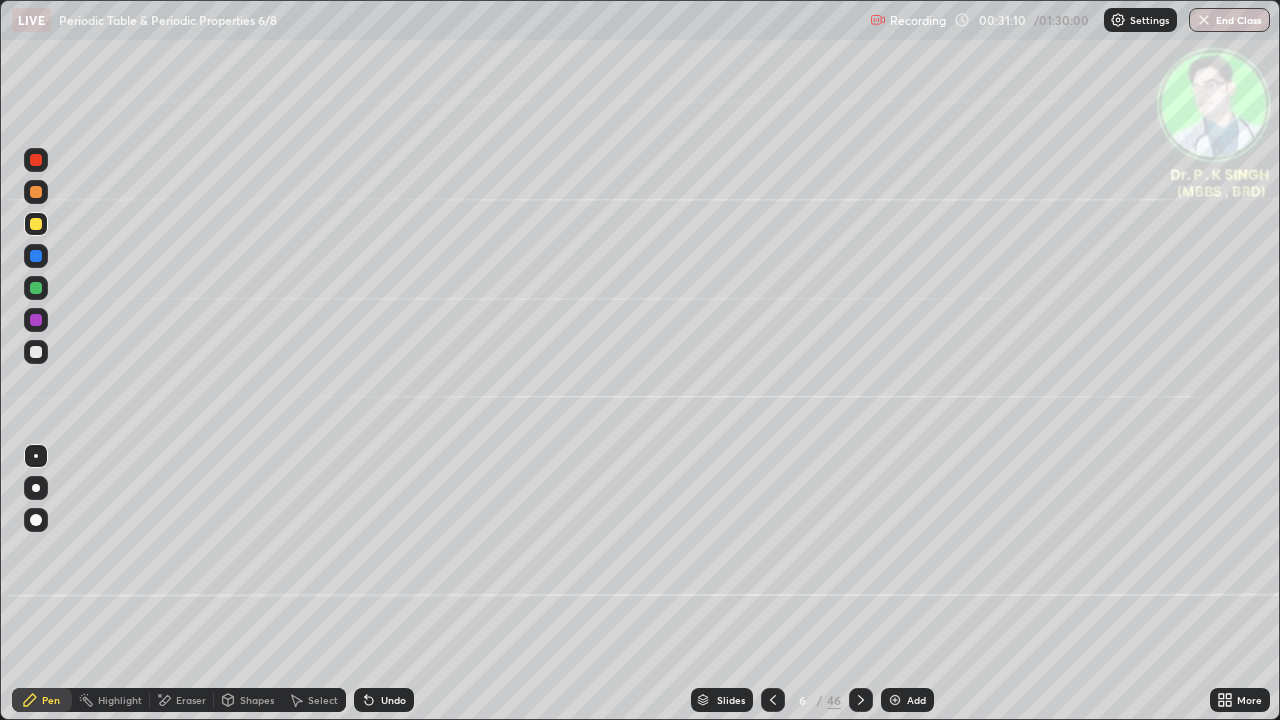 click 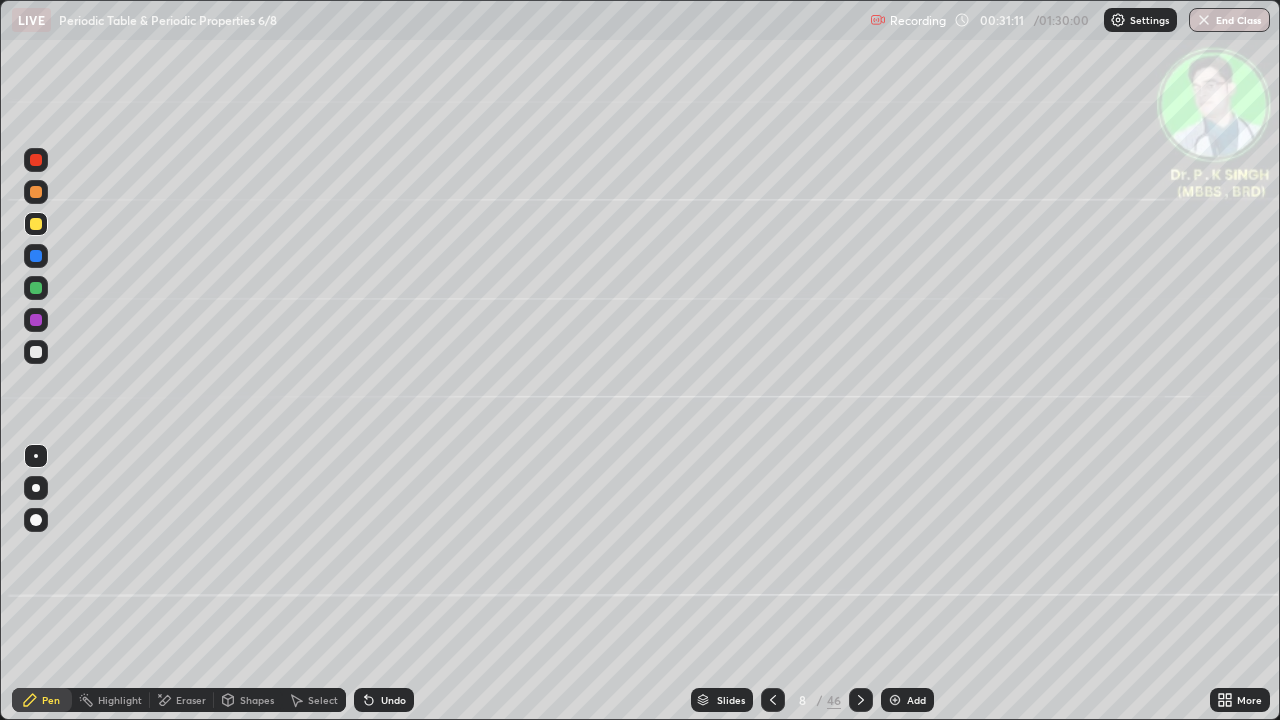 click 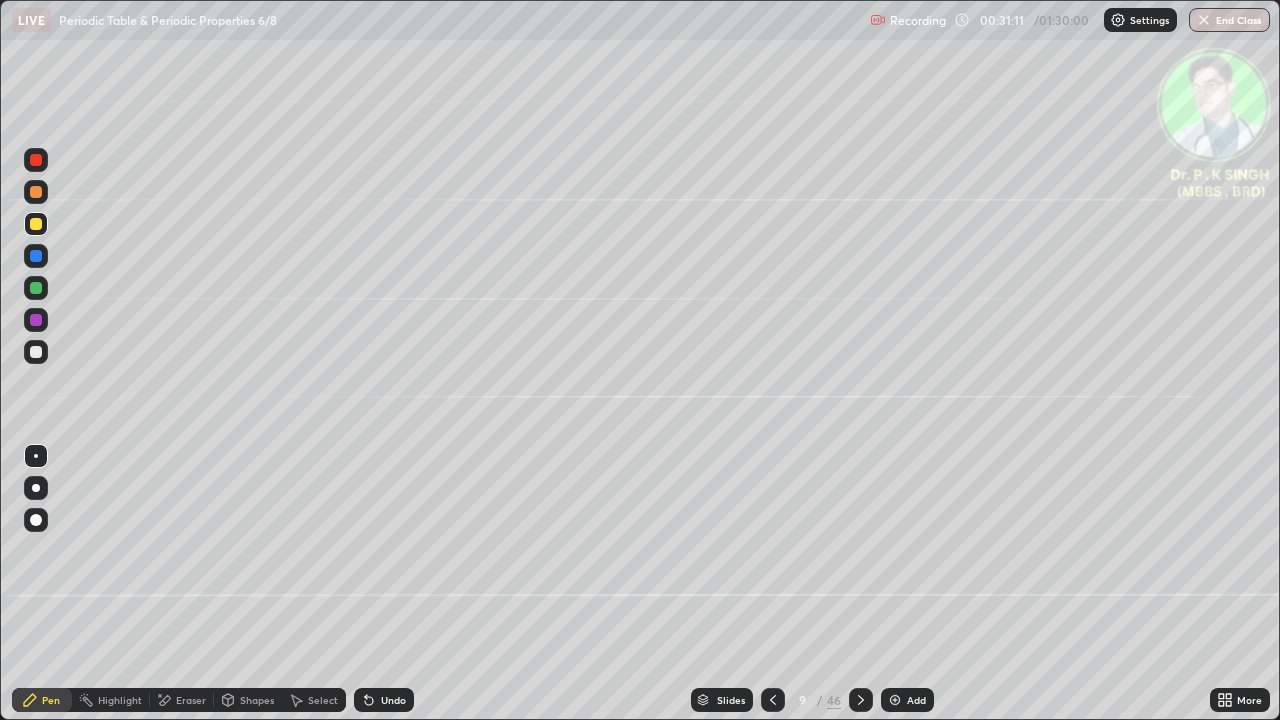 click 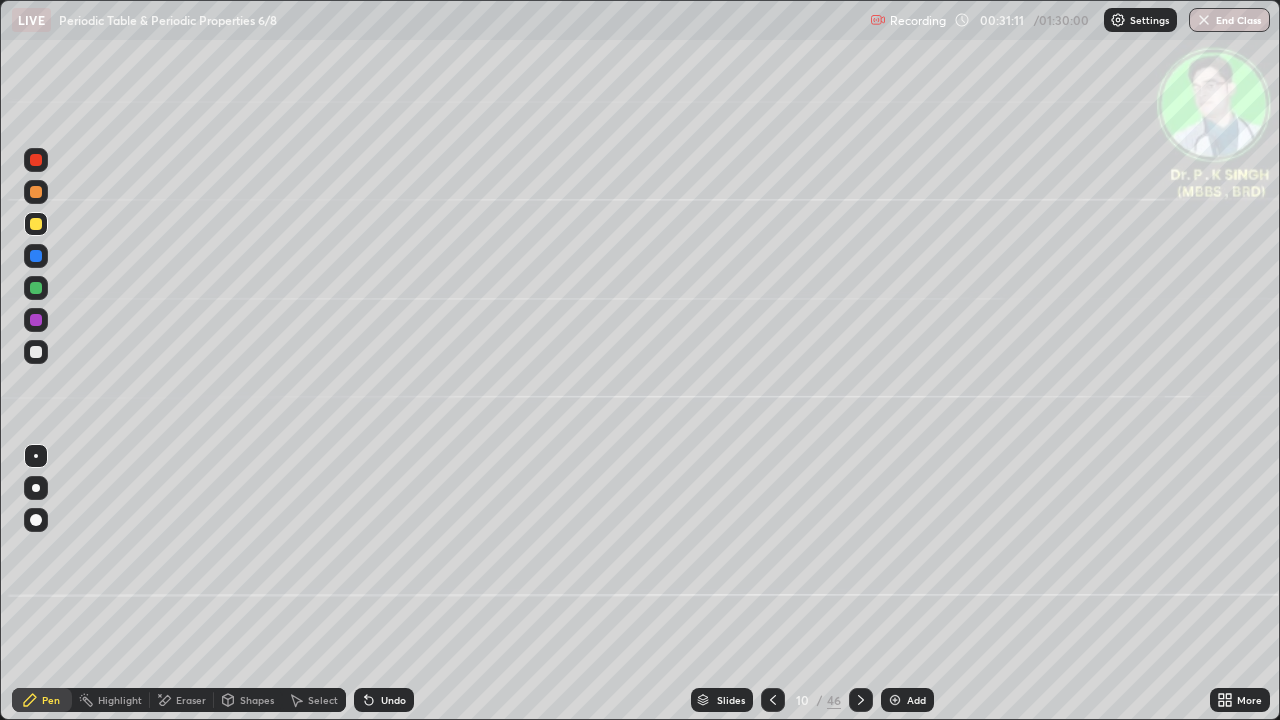 click at bounding box center (861, 700) 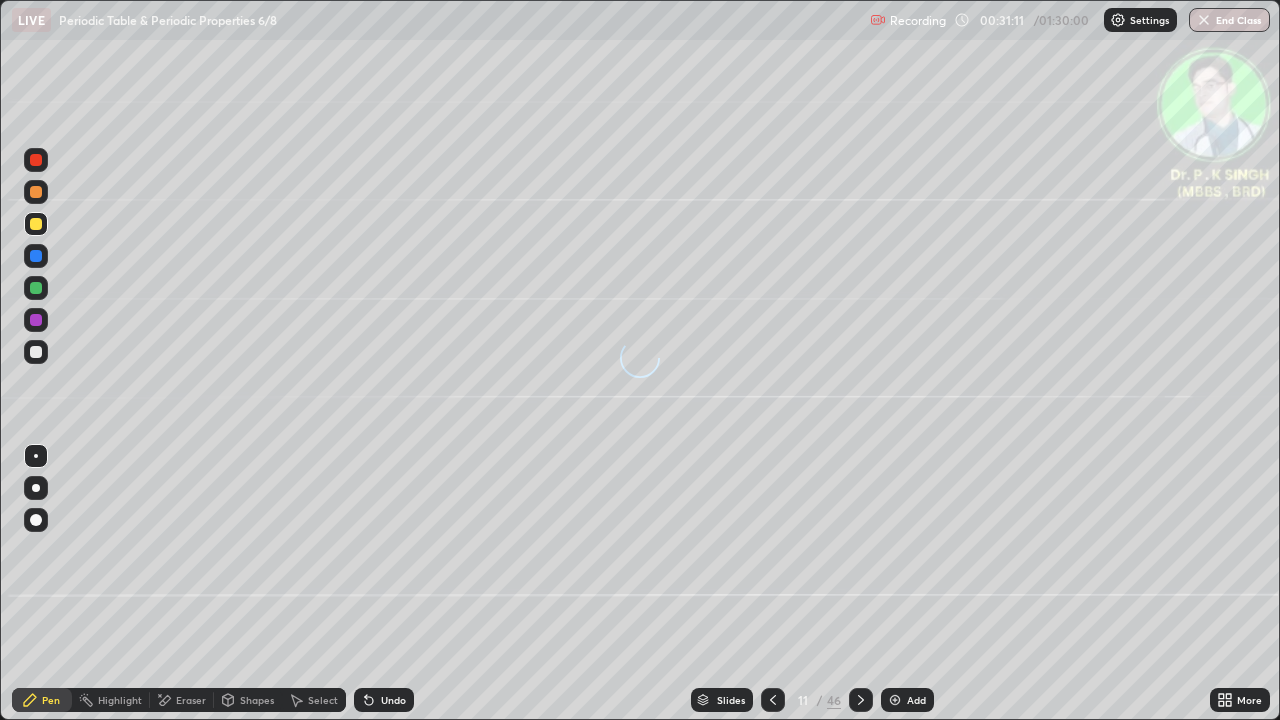 click at bounding box center (861, 700) 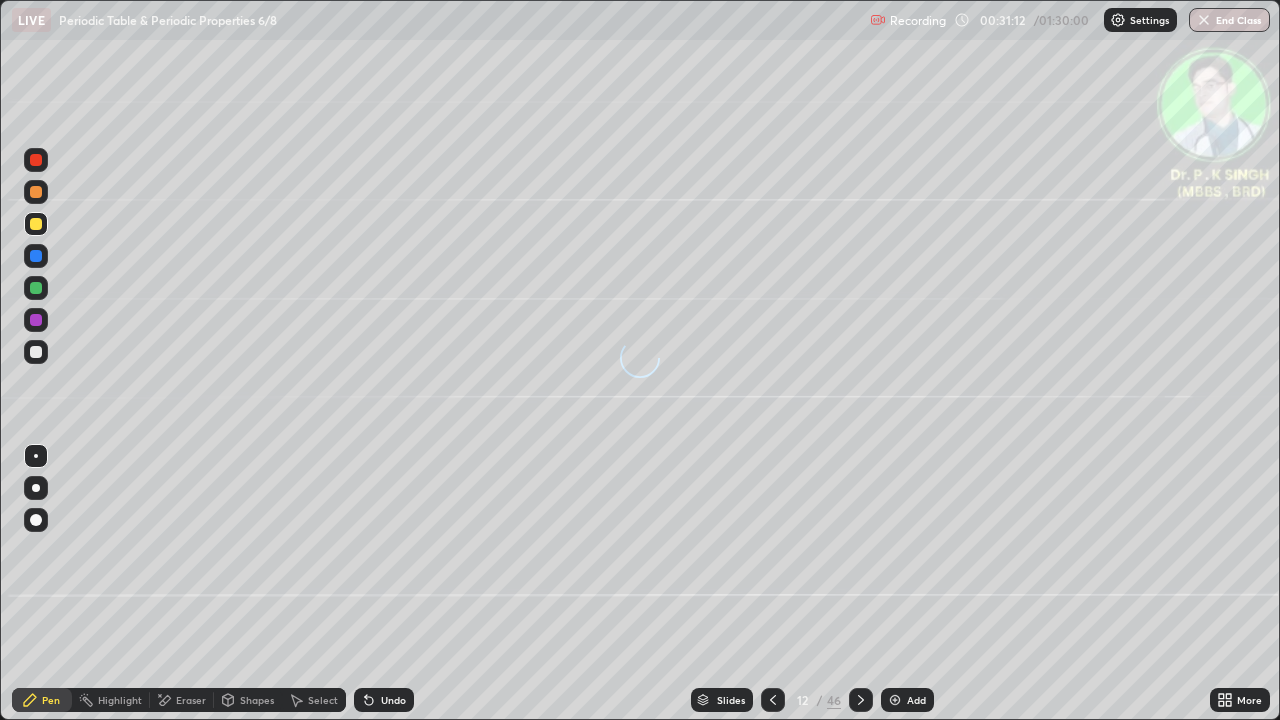 click 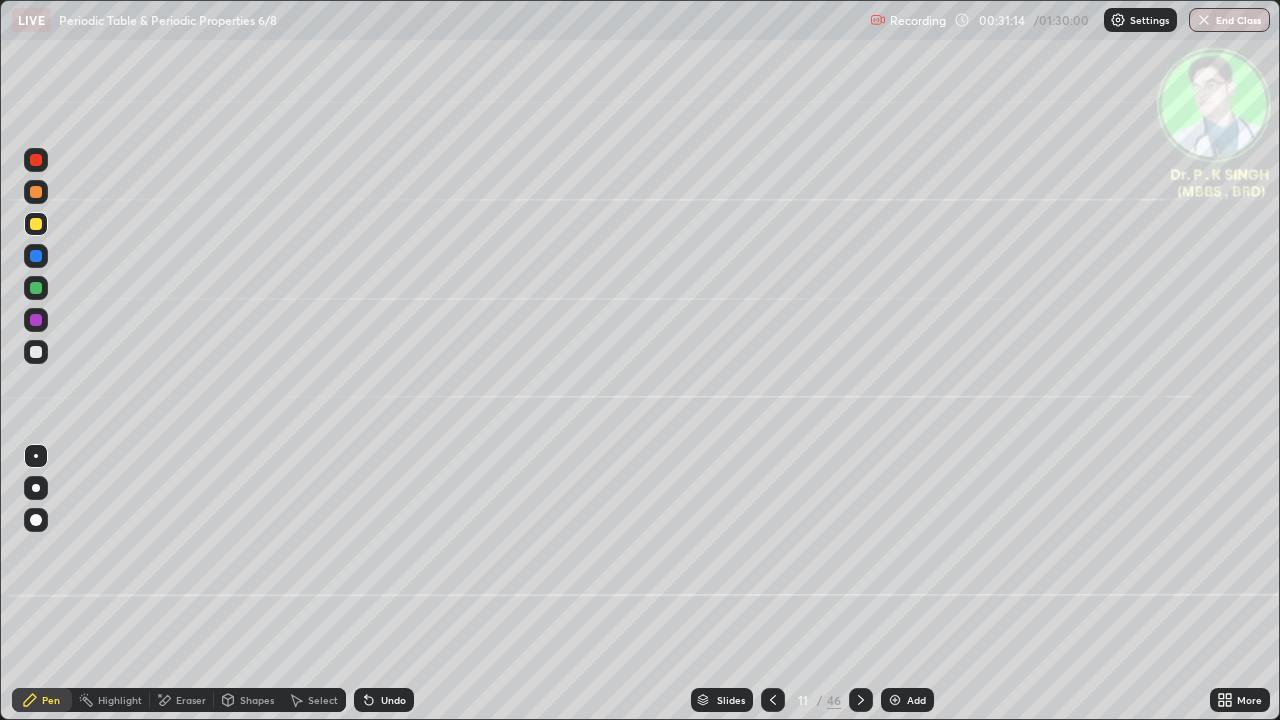 click 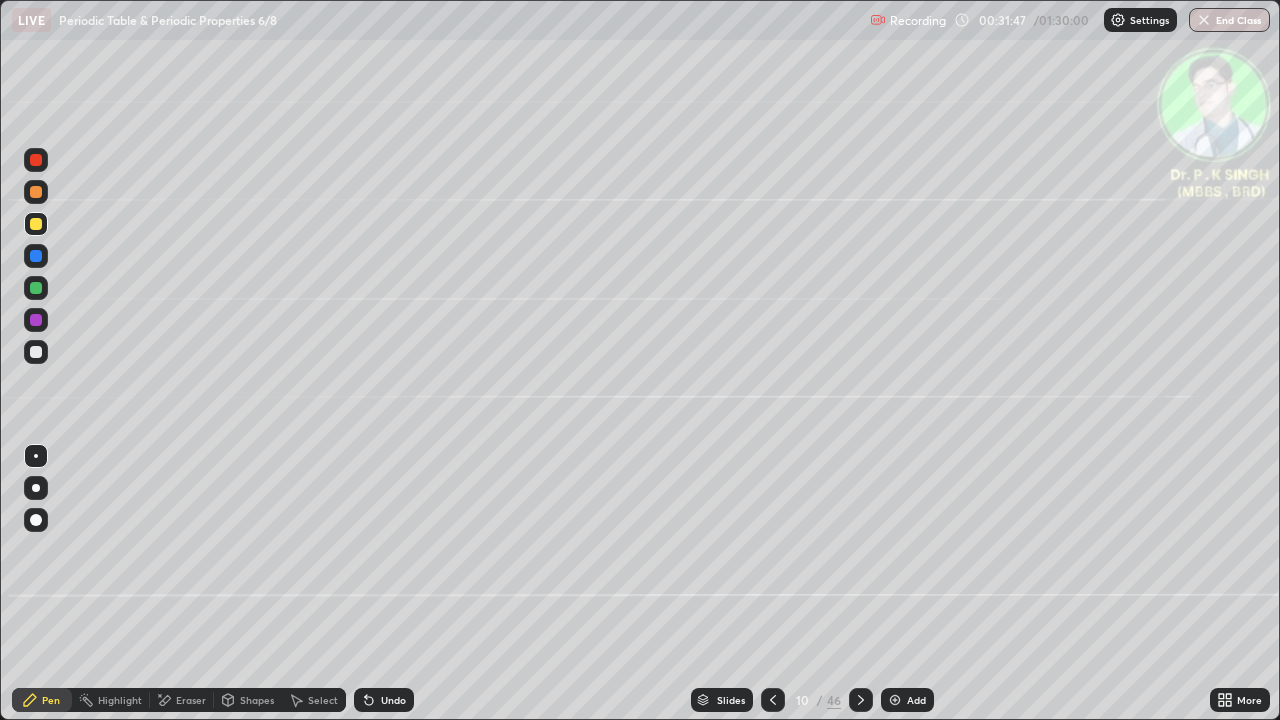 click 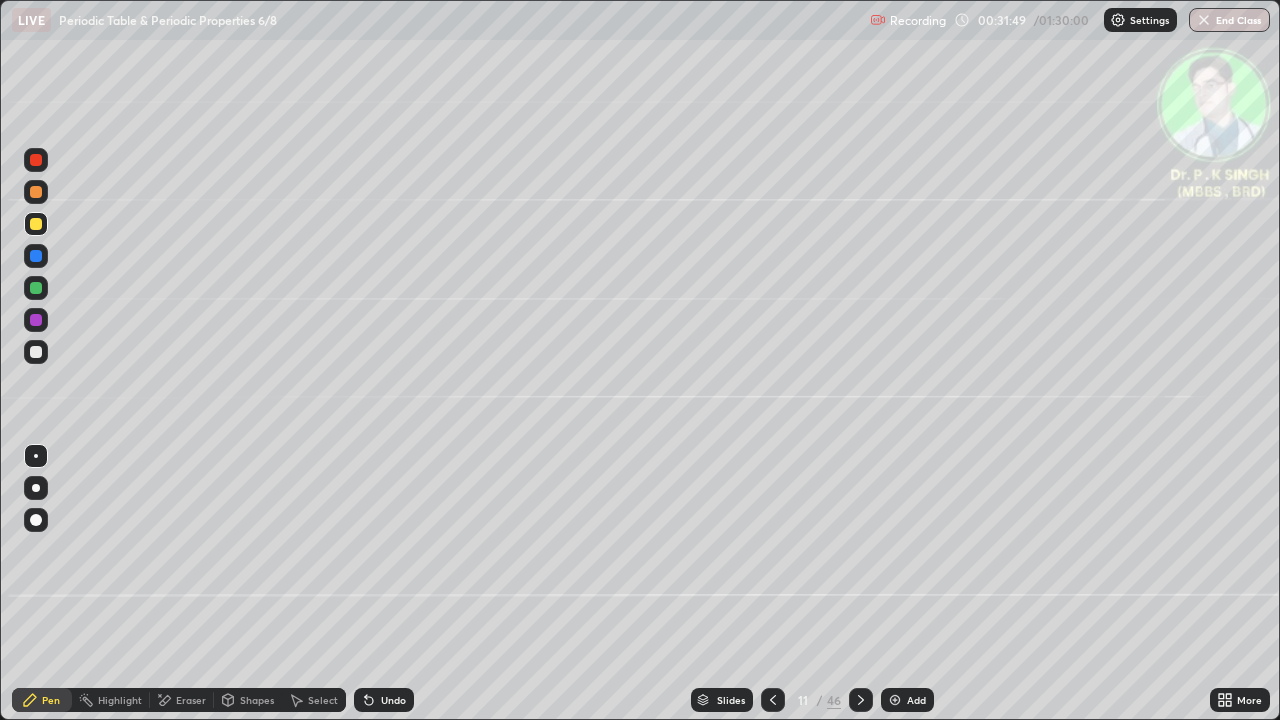 click at bounding box center (36, 256) 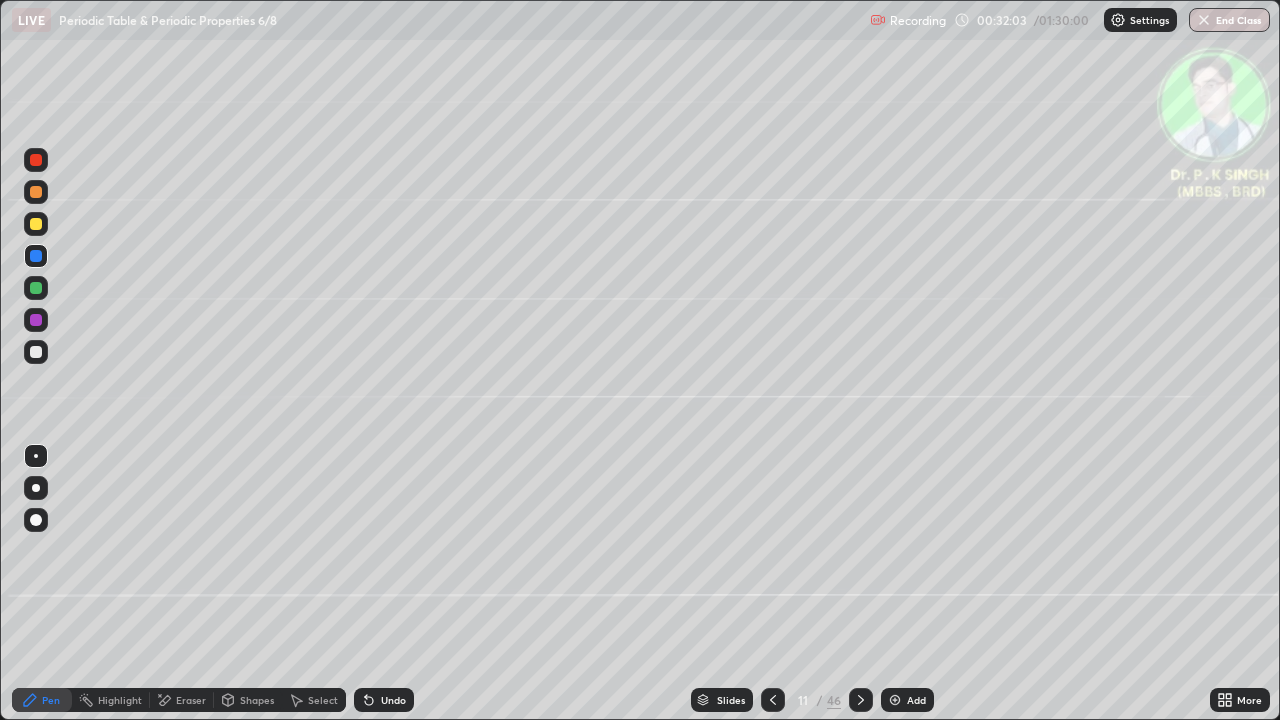 click at bounding box center (861, 700) 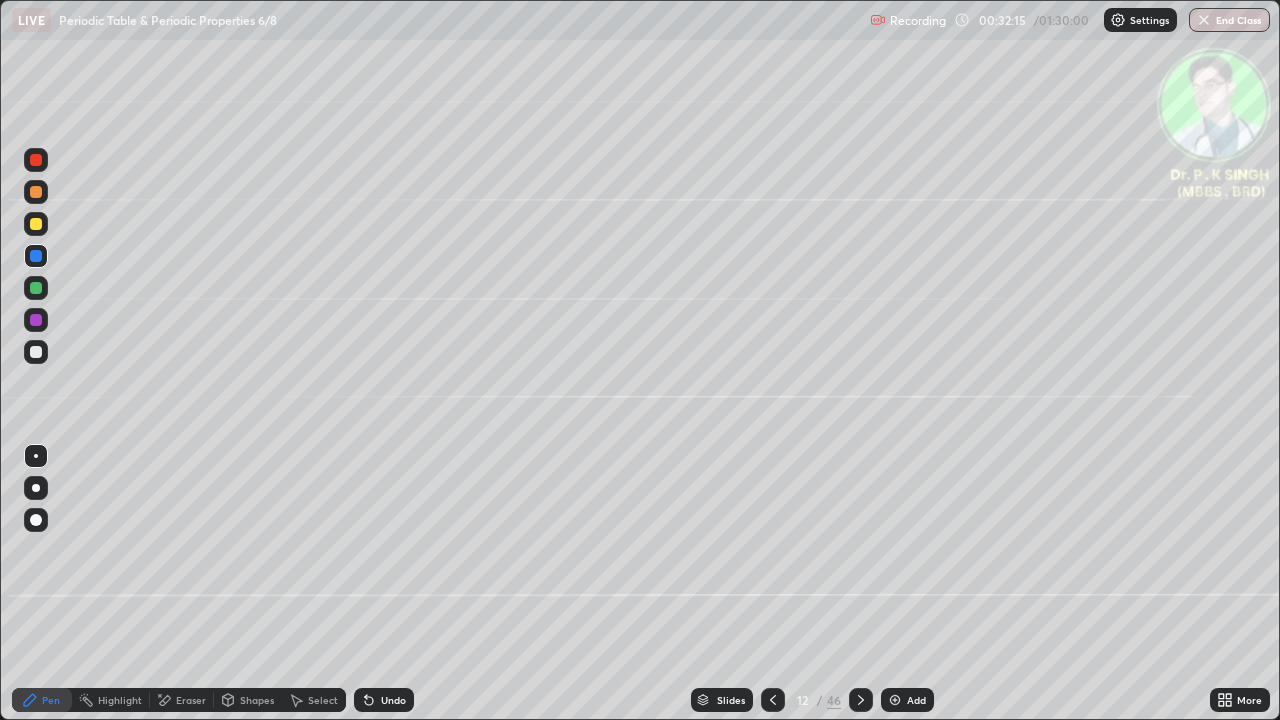 click 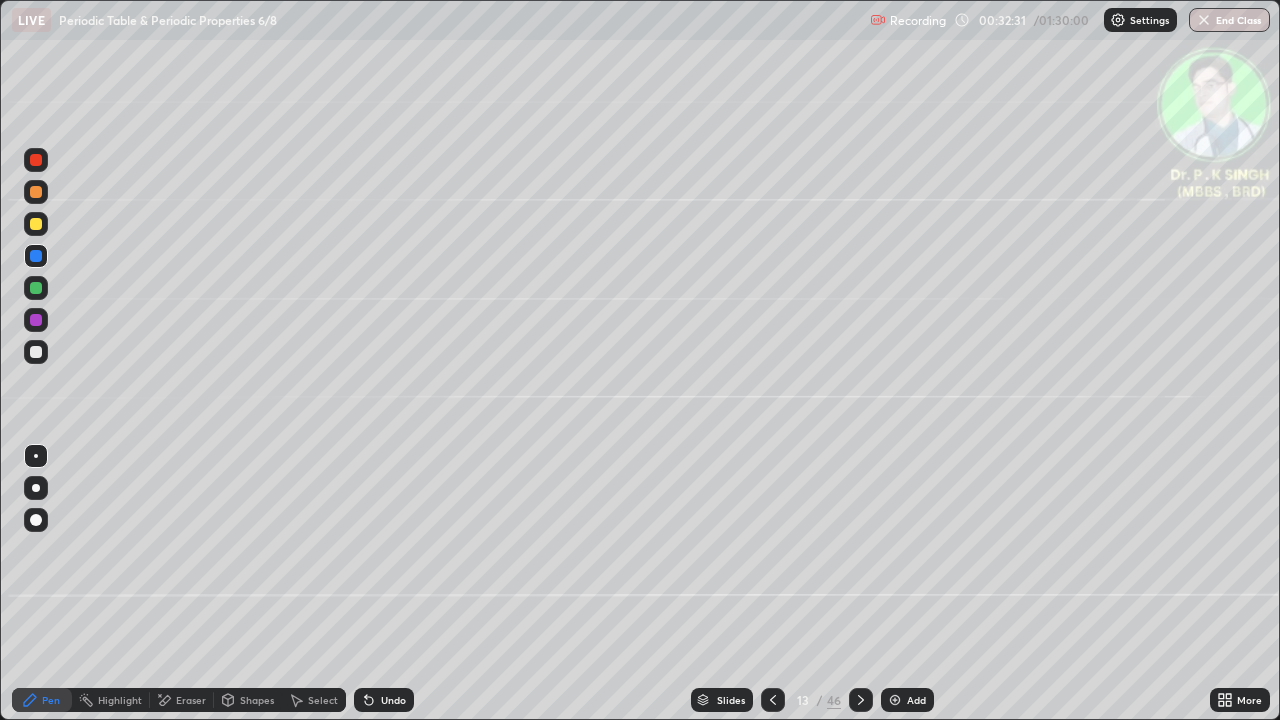 click 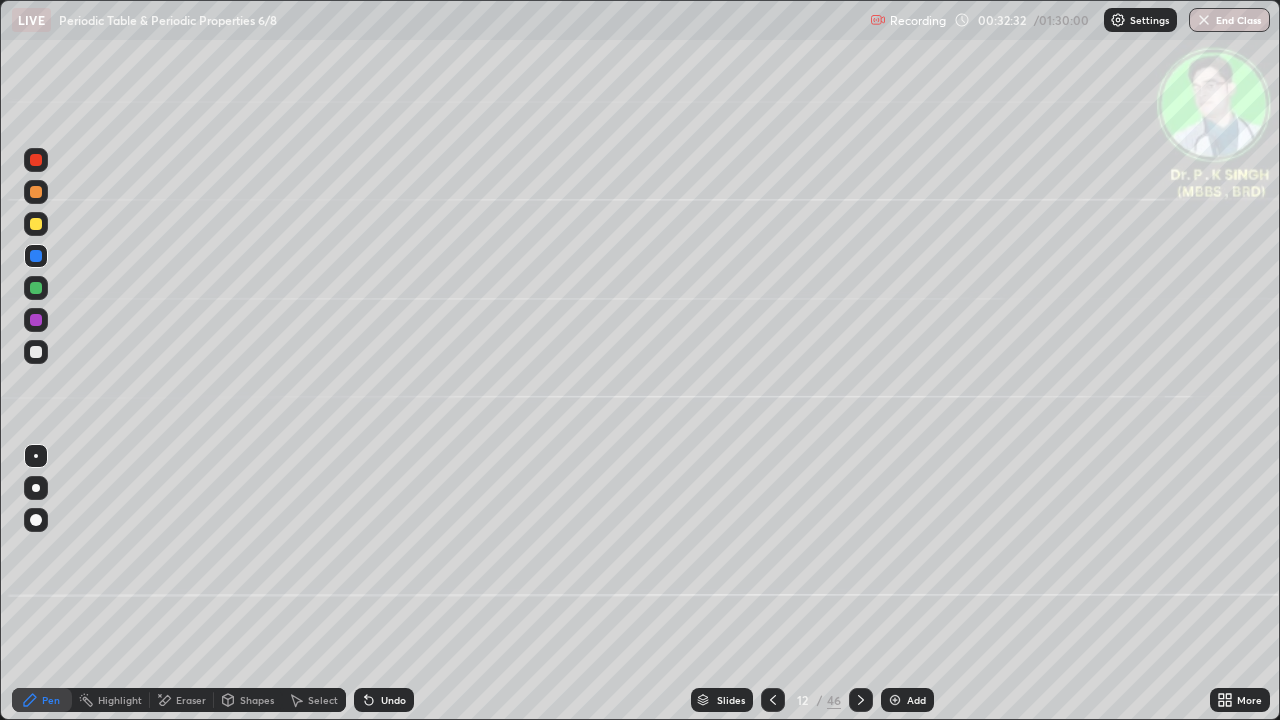 click at bounding box center [773, 700] 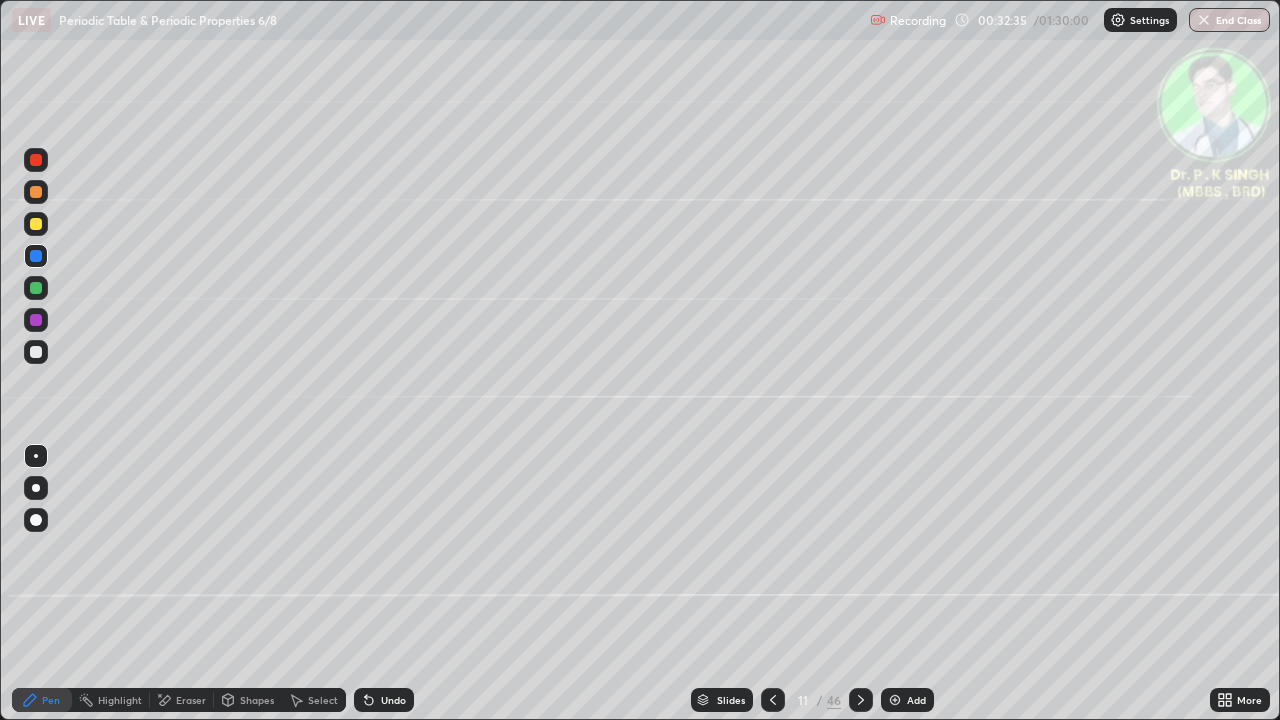 click at bounding box center (36, 224) 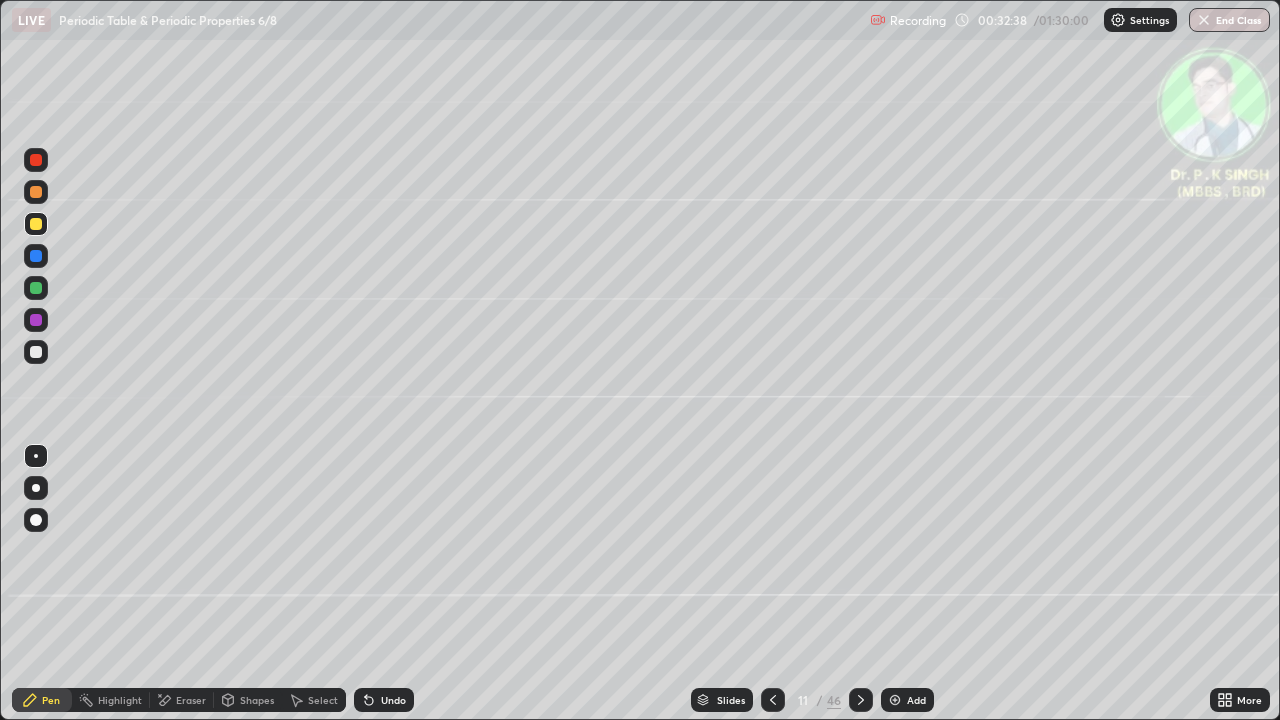 click 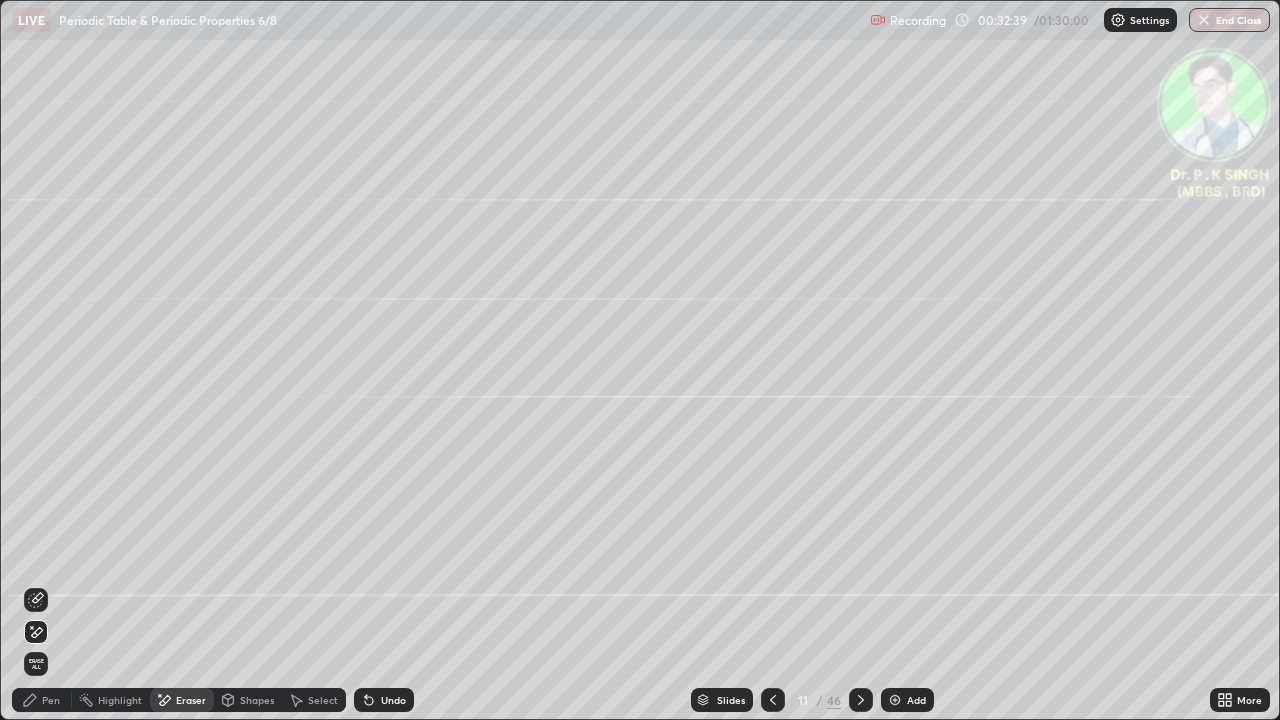 click 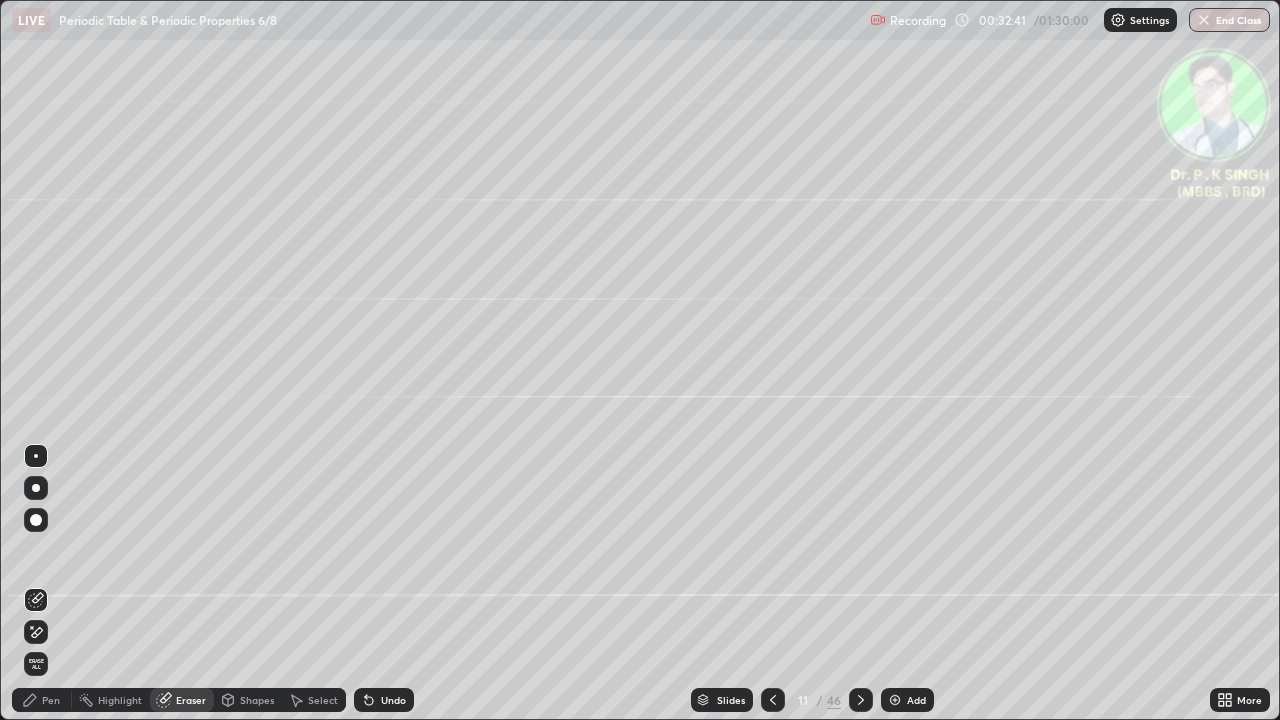 click 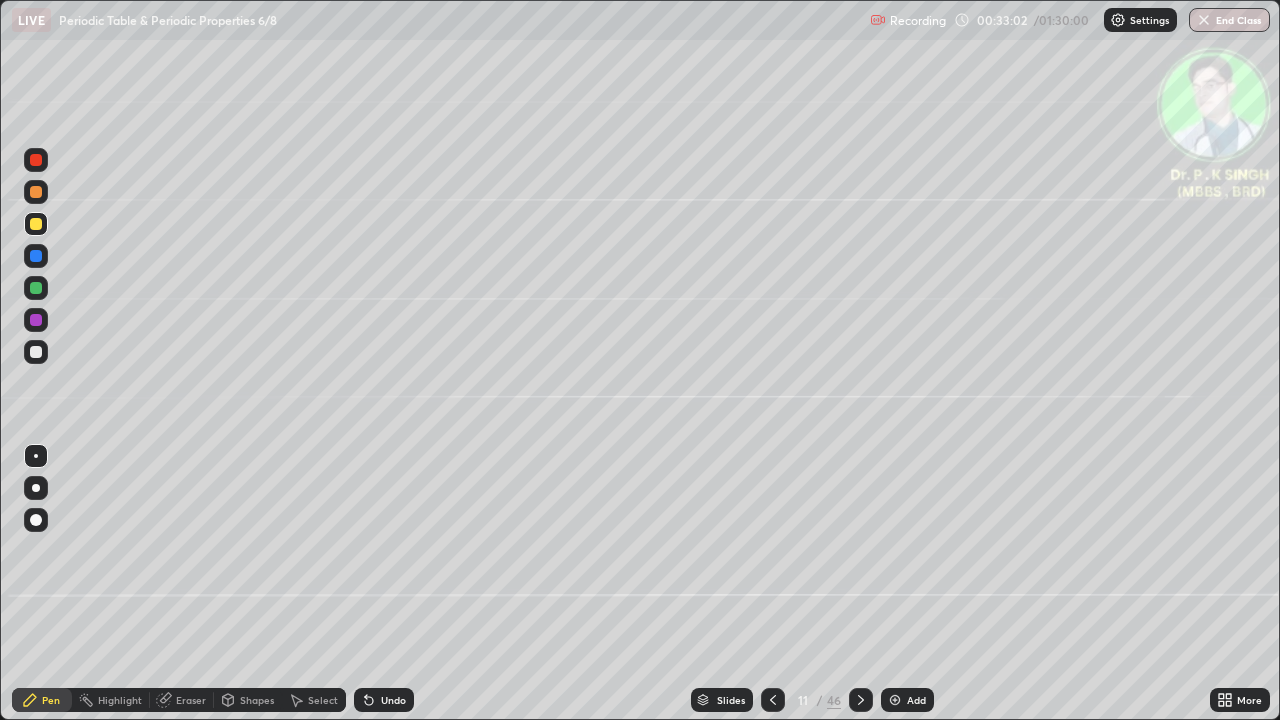 click at bounding box center (861, 700) 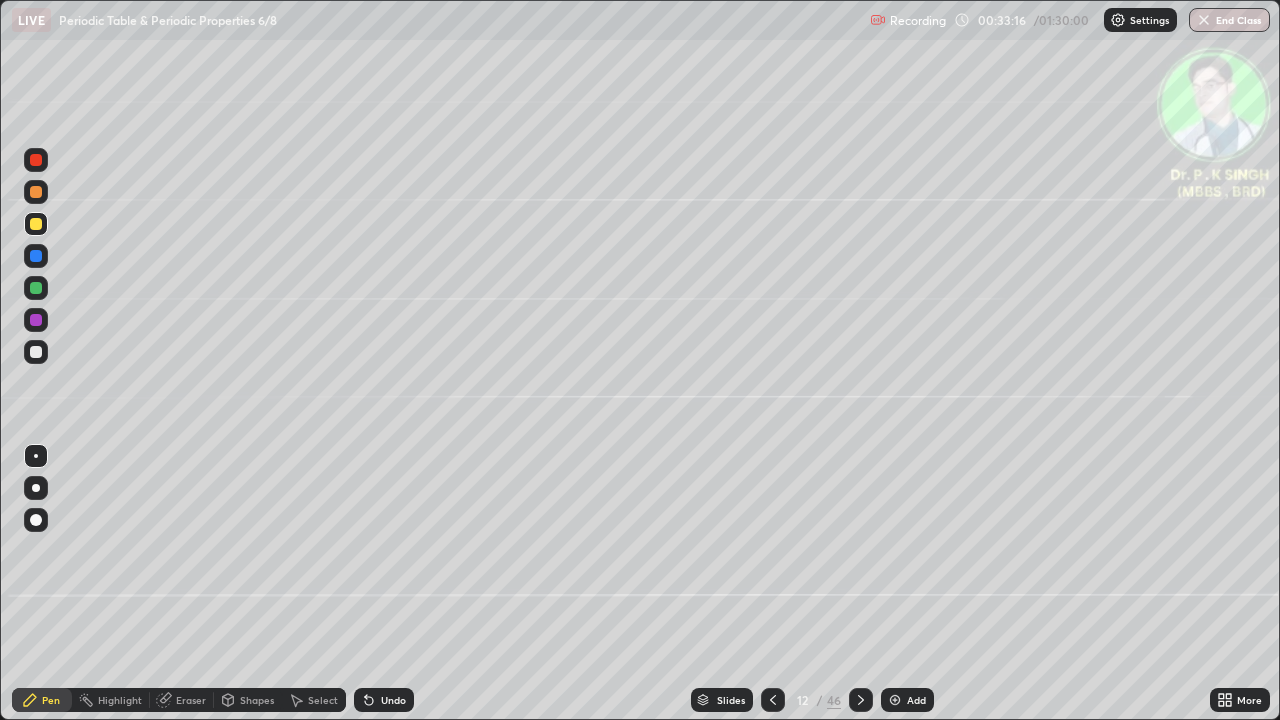 click at bounding box center [861, 700] 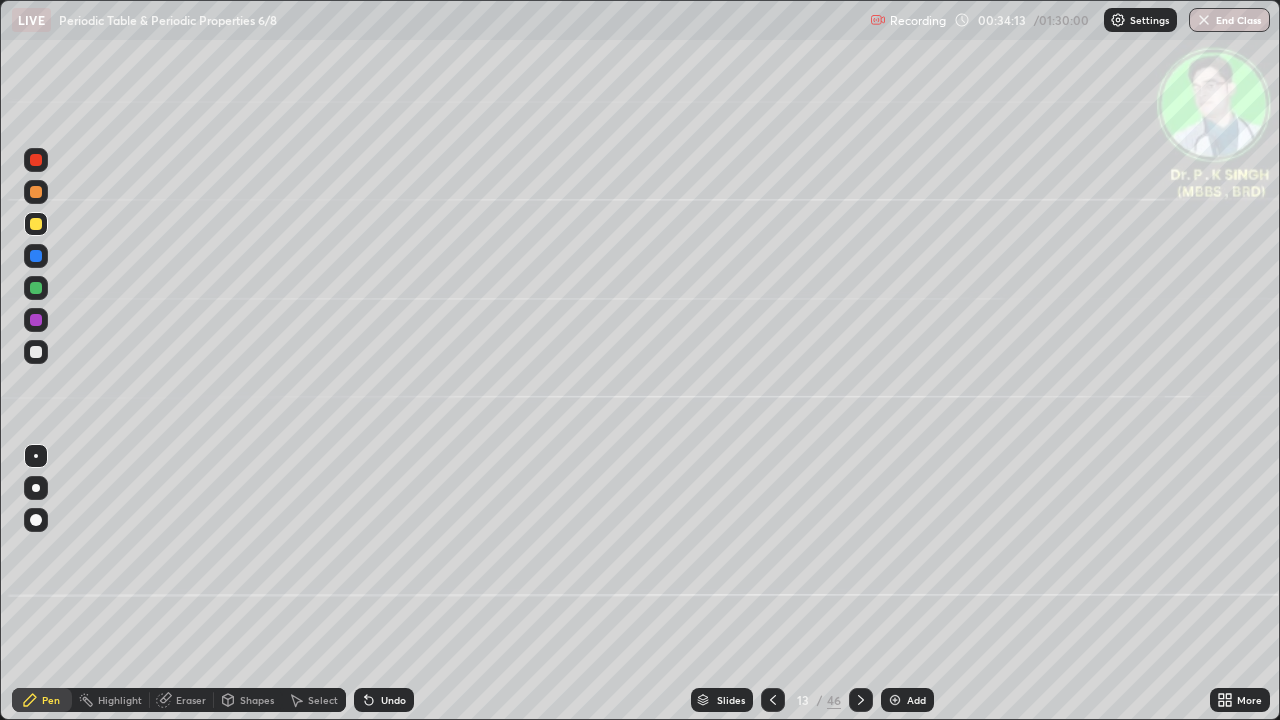 click 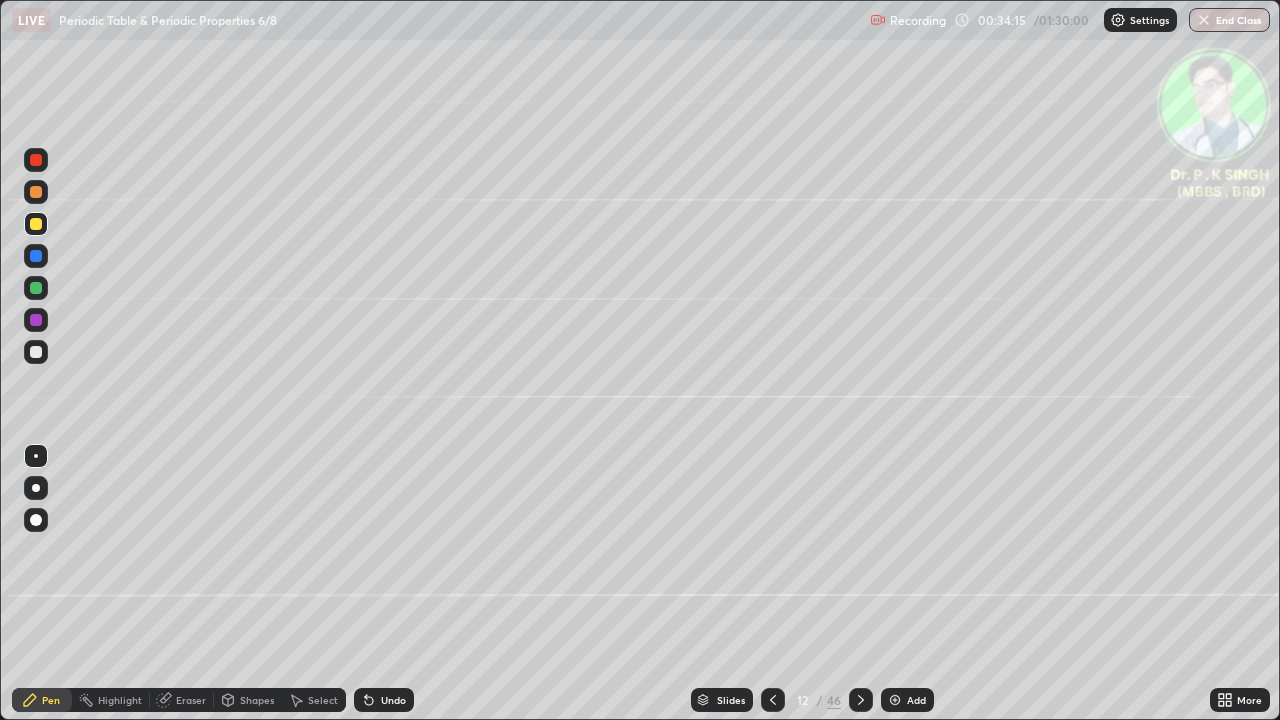 click 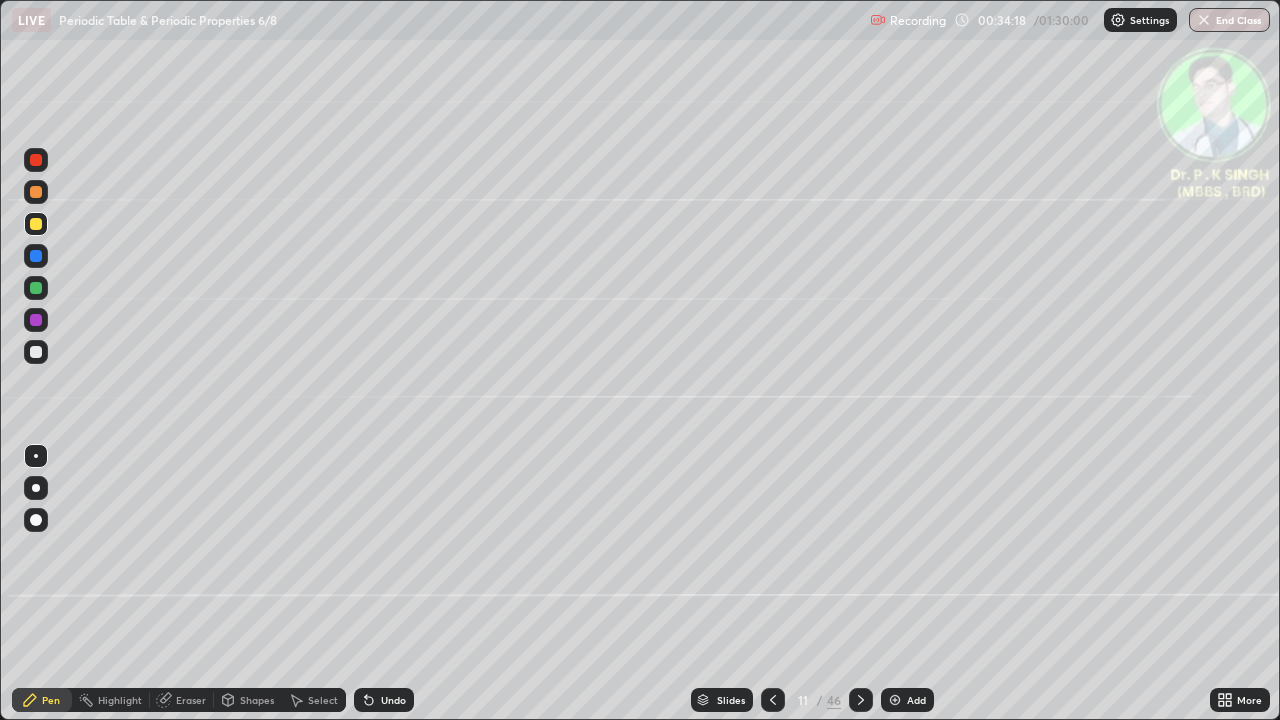 click 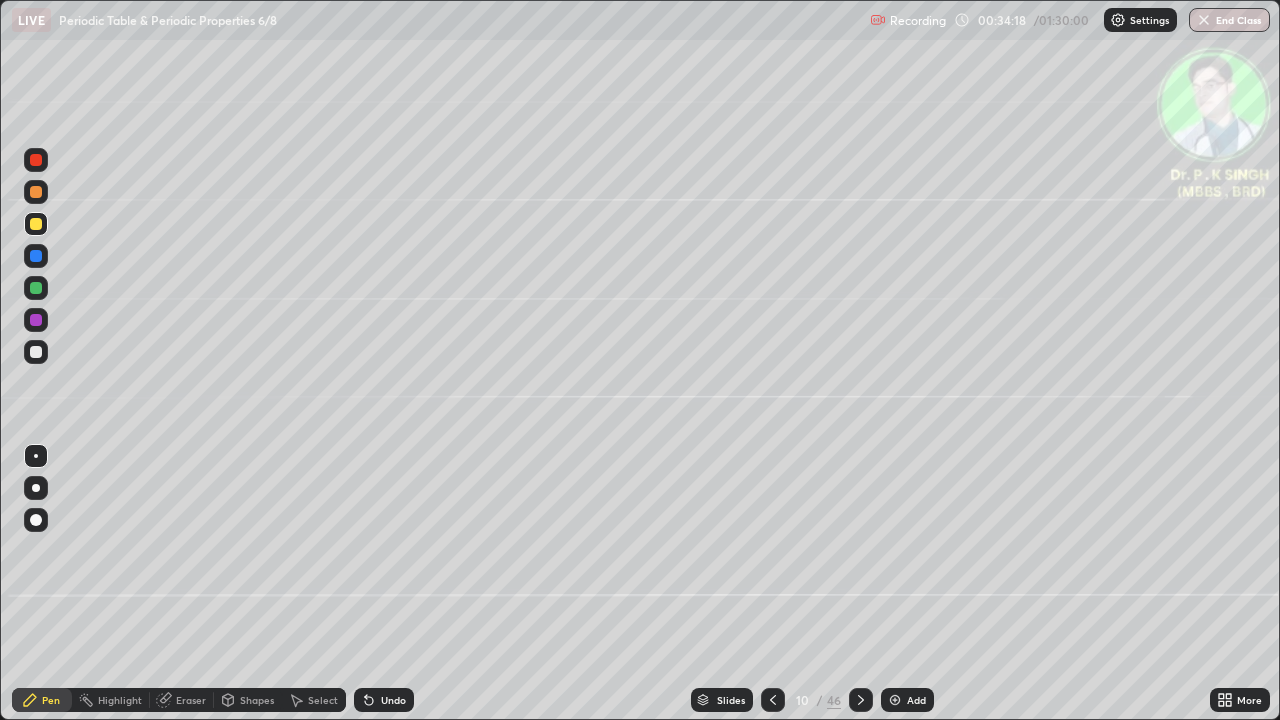 click 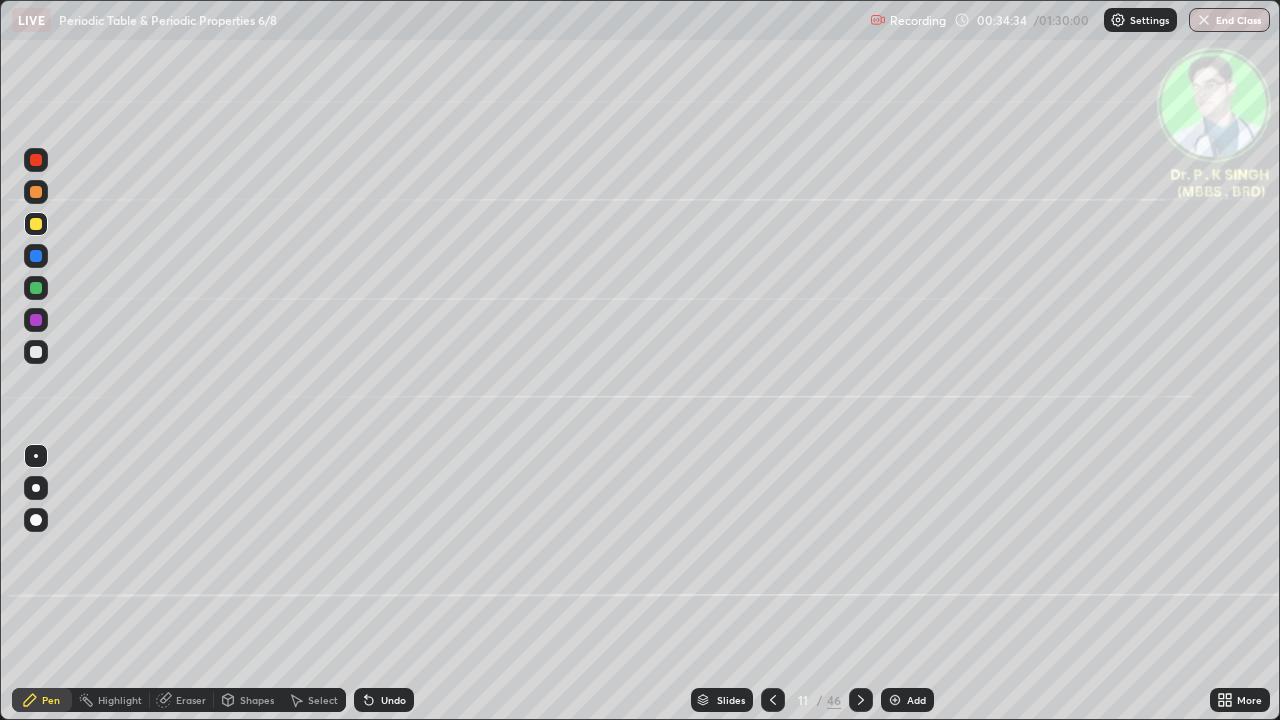 click 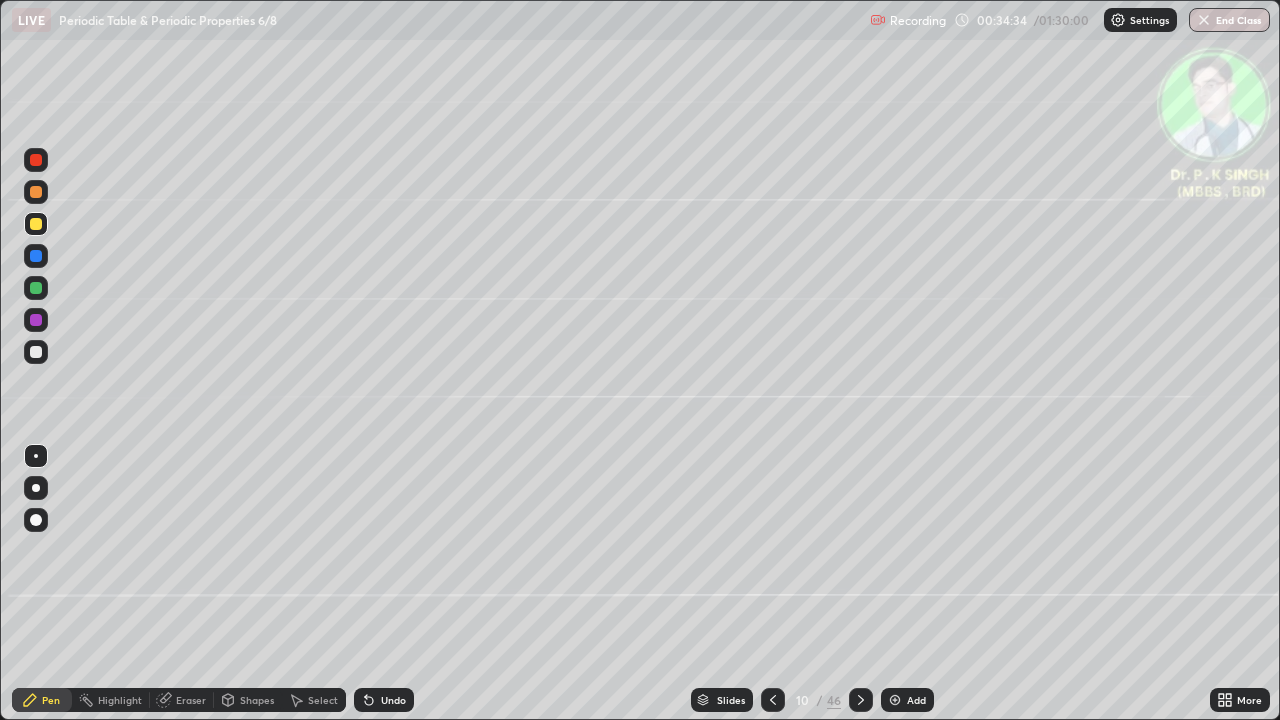 click 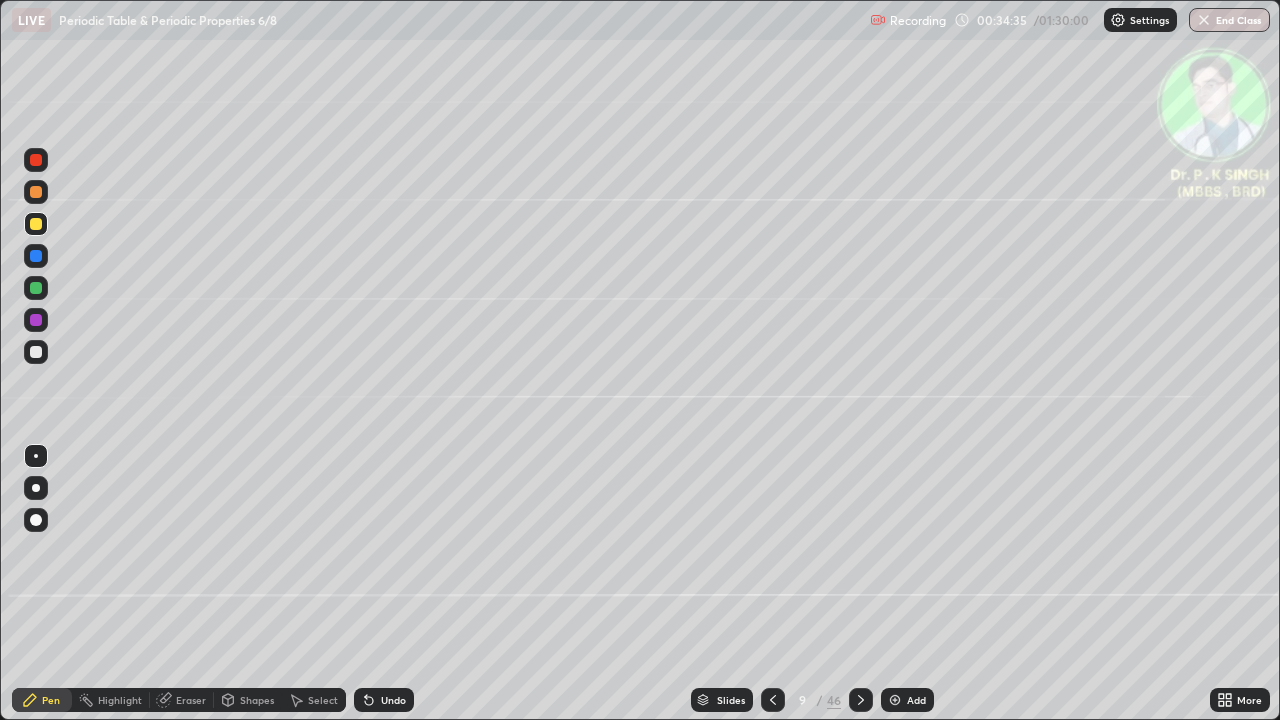 click 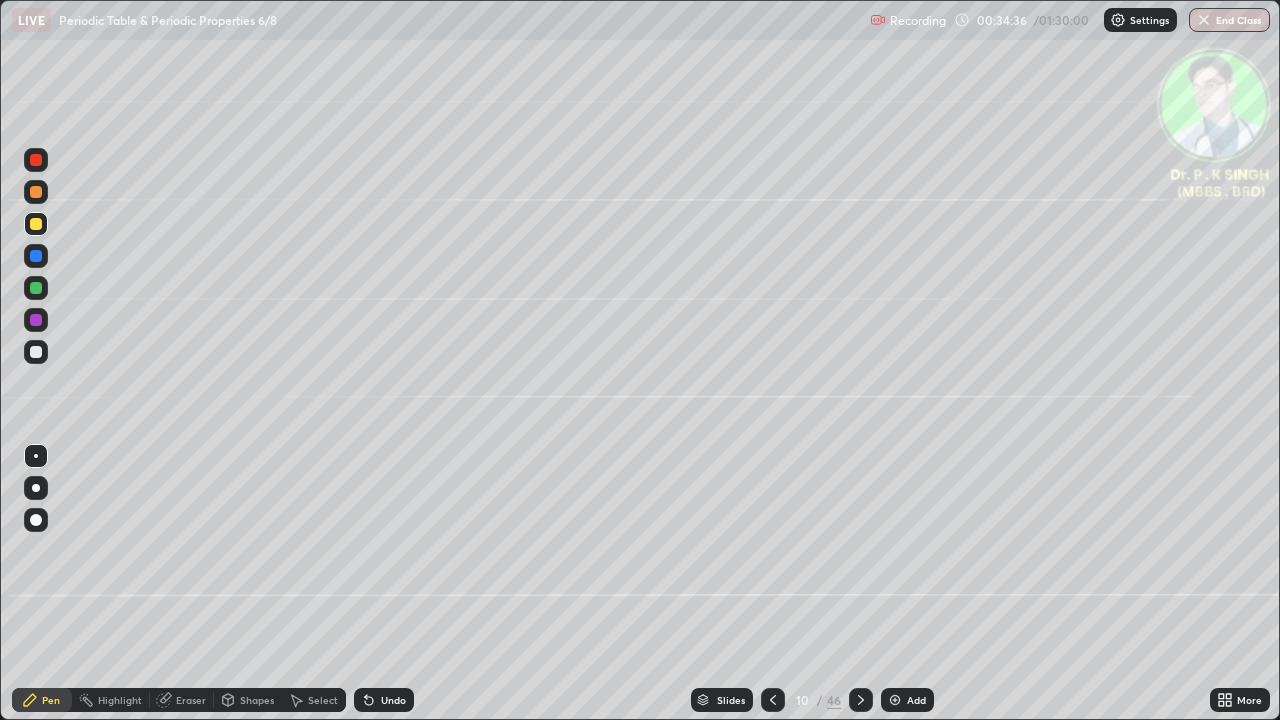 click 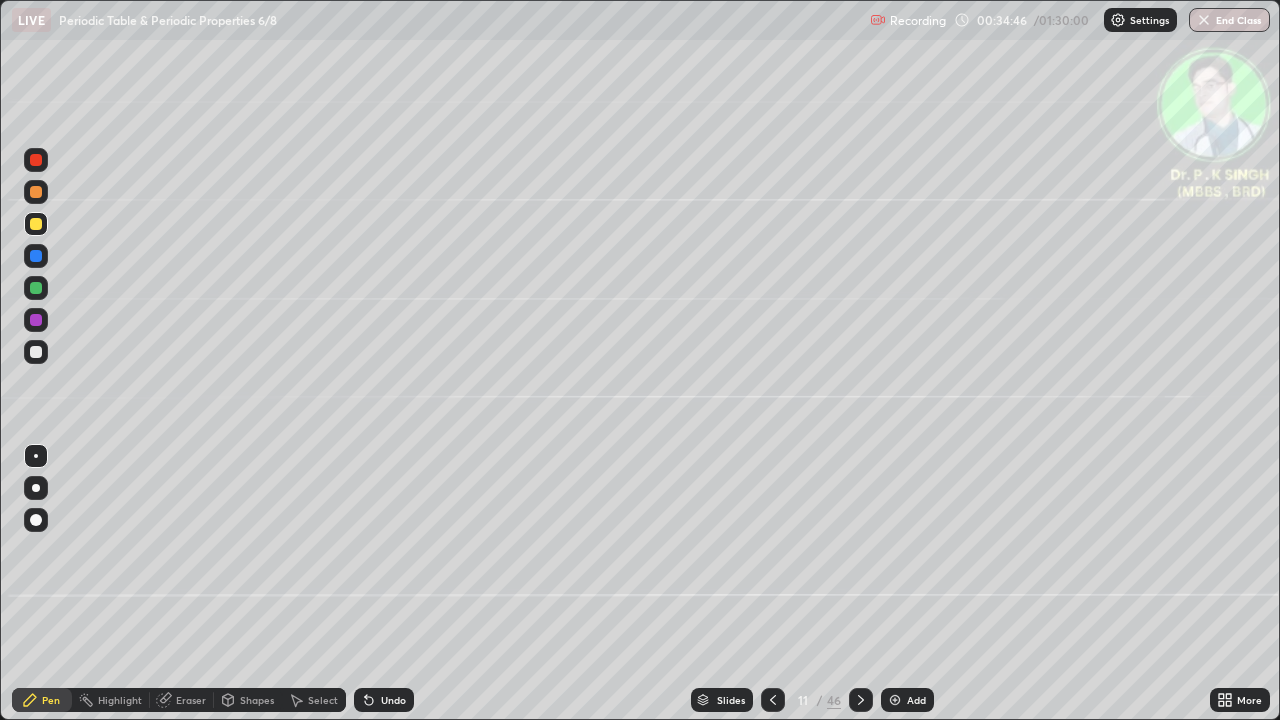 click 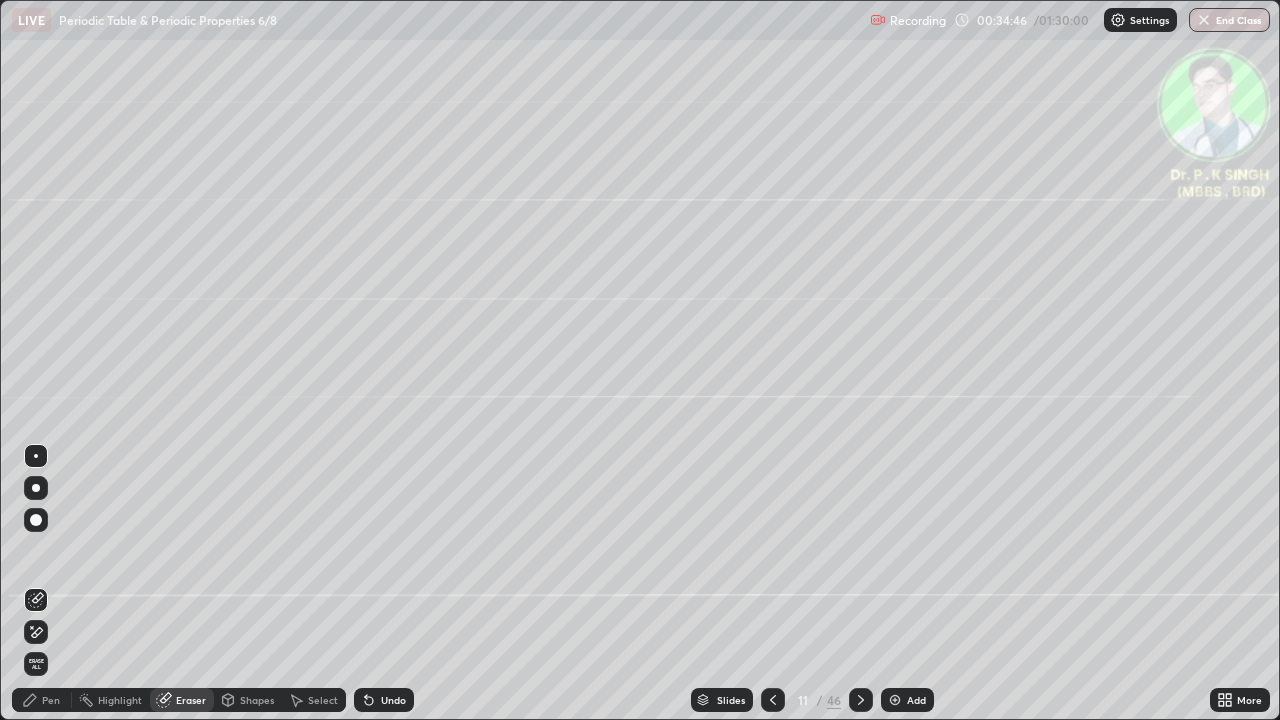 click 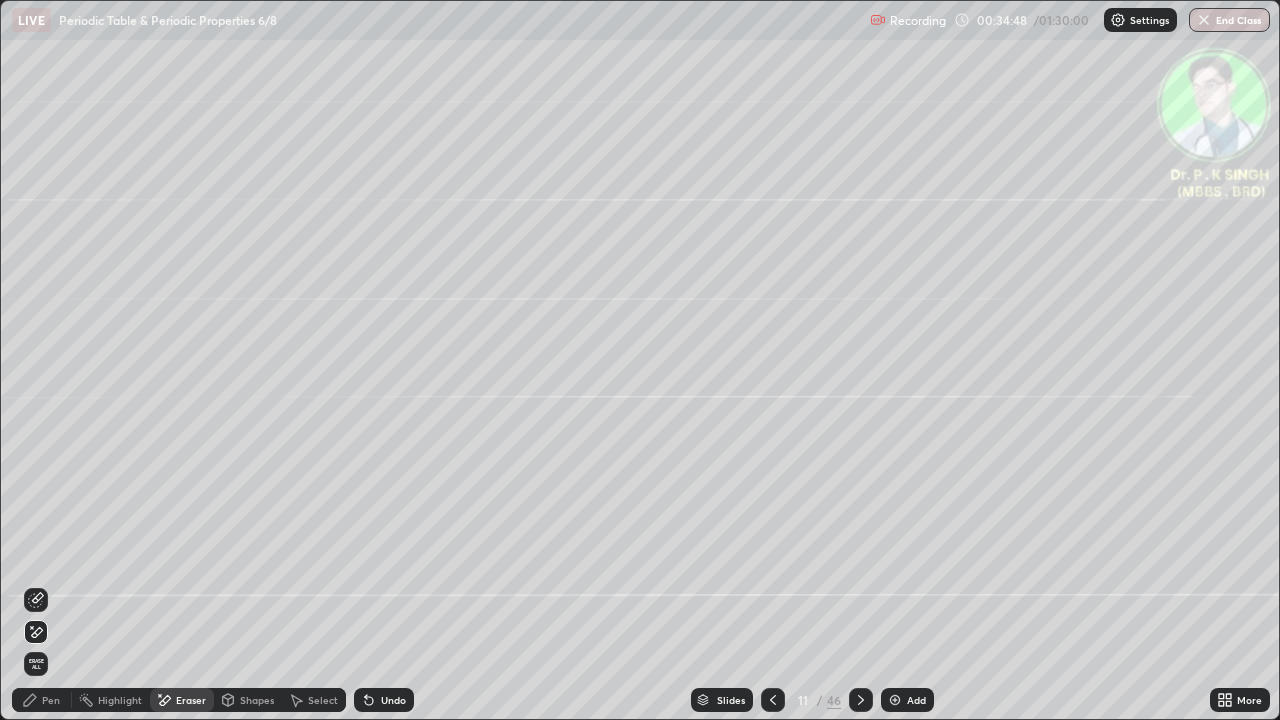 click 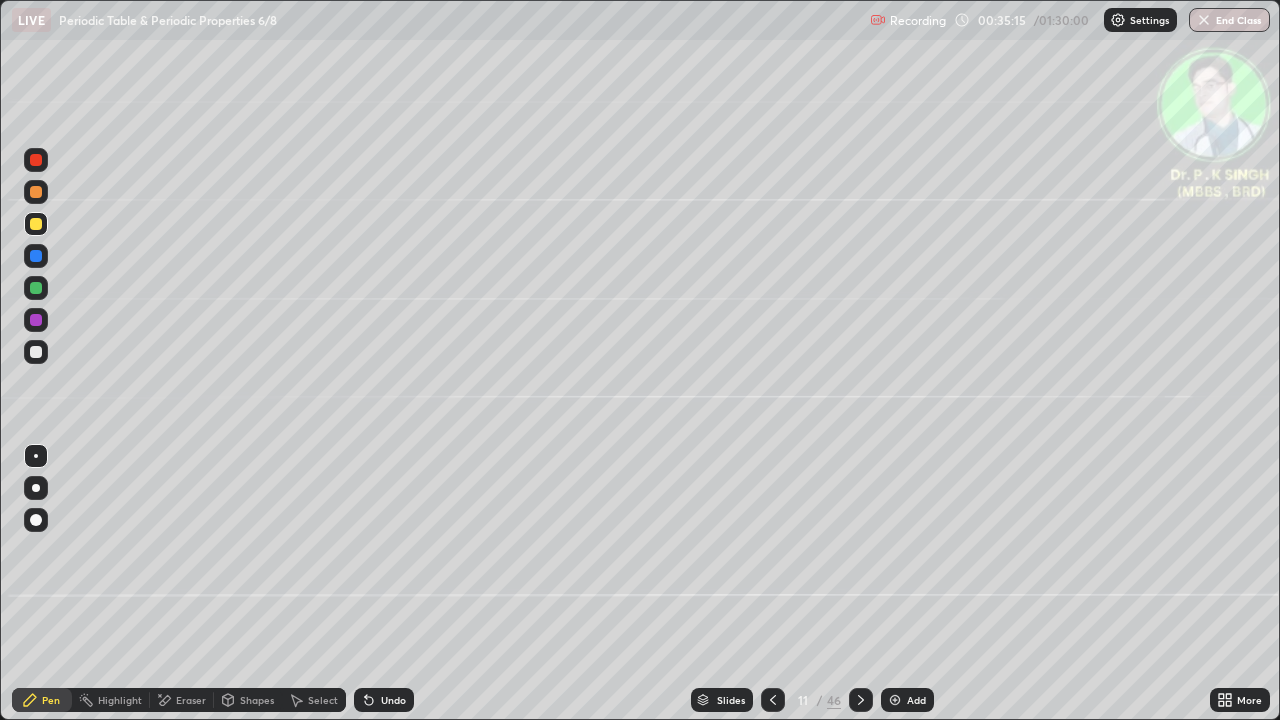 click on "Eraser" at bounding box center [182, 700] 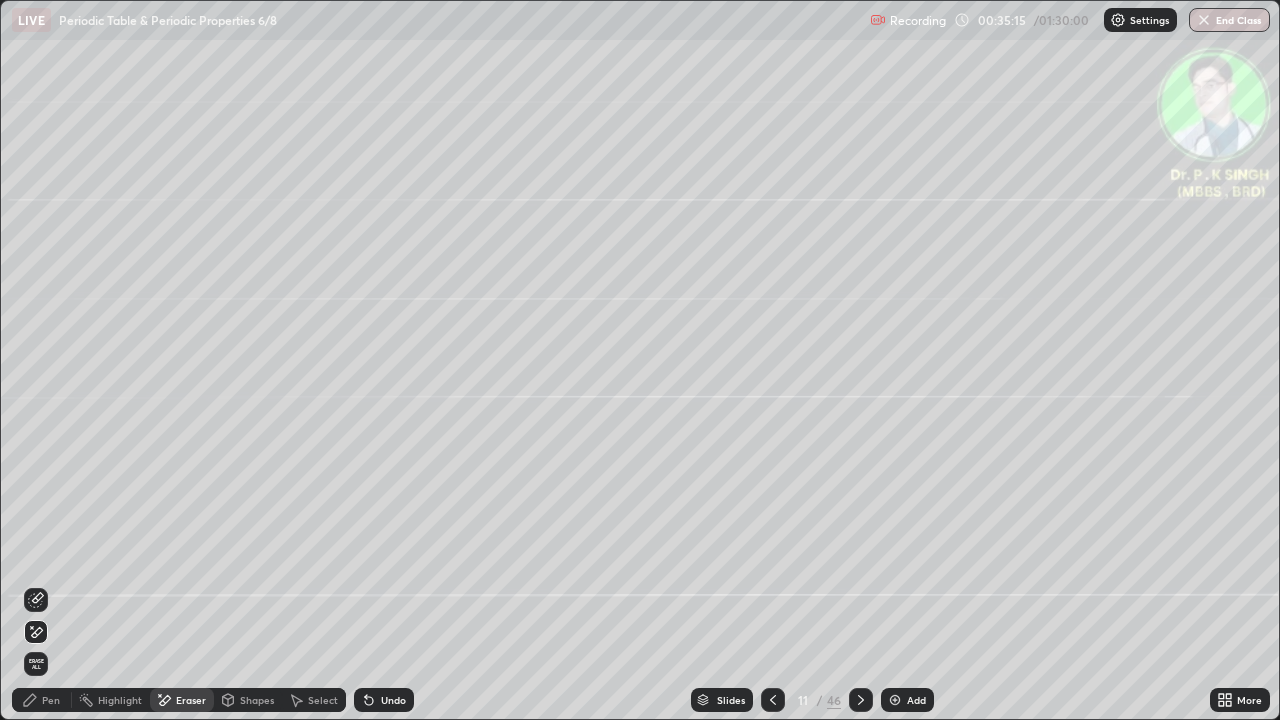 click 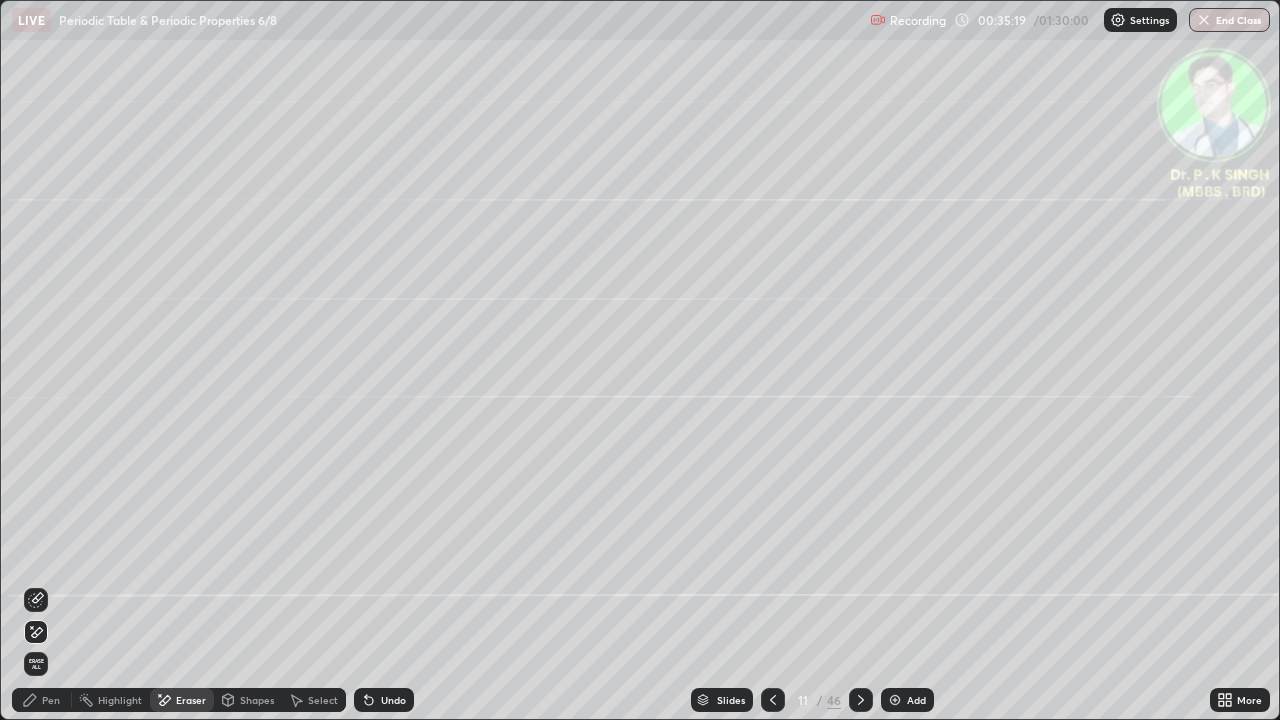 click 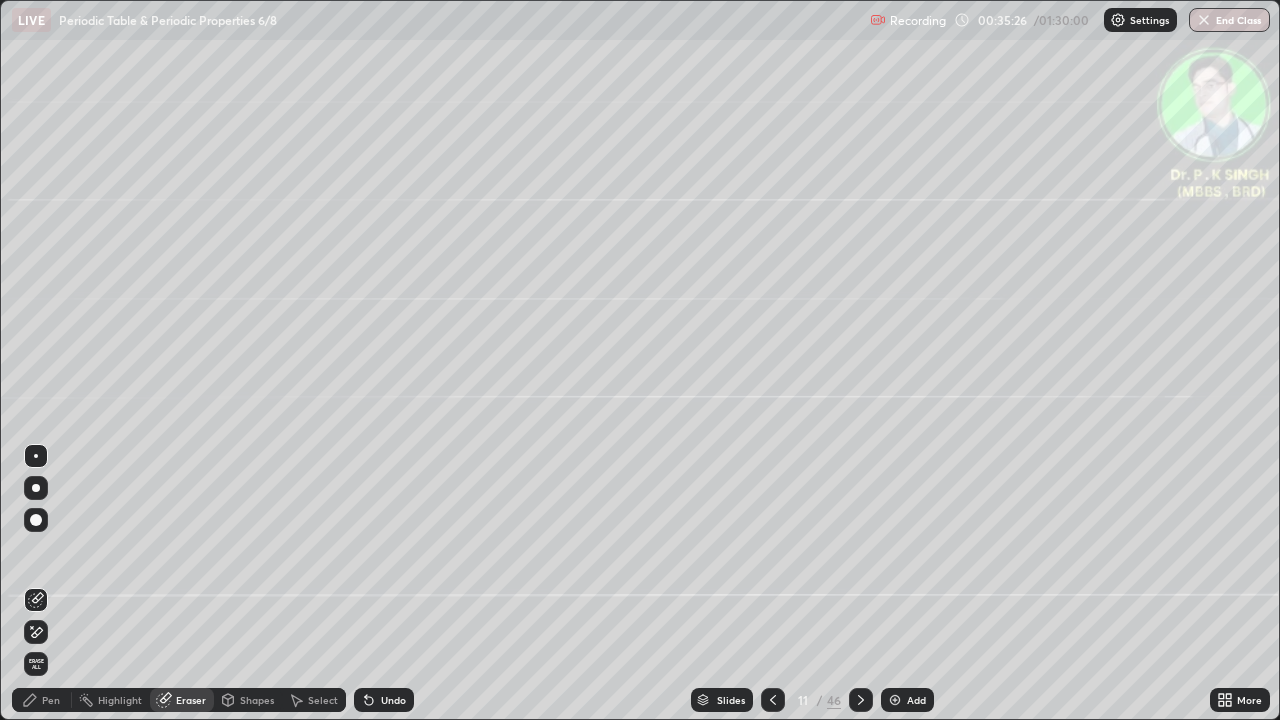click 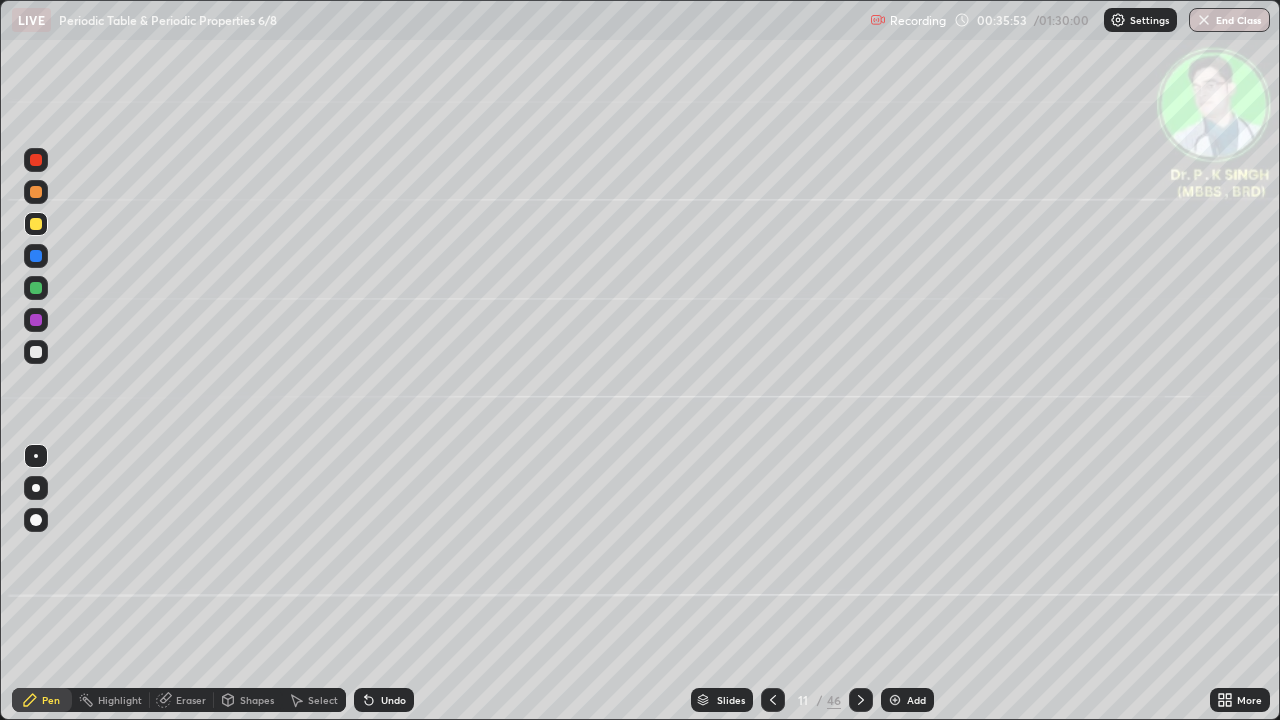 click at bounding box center [861, 700] 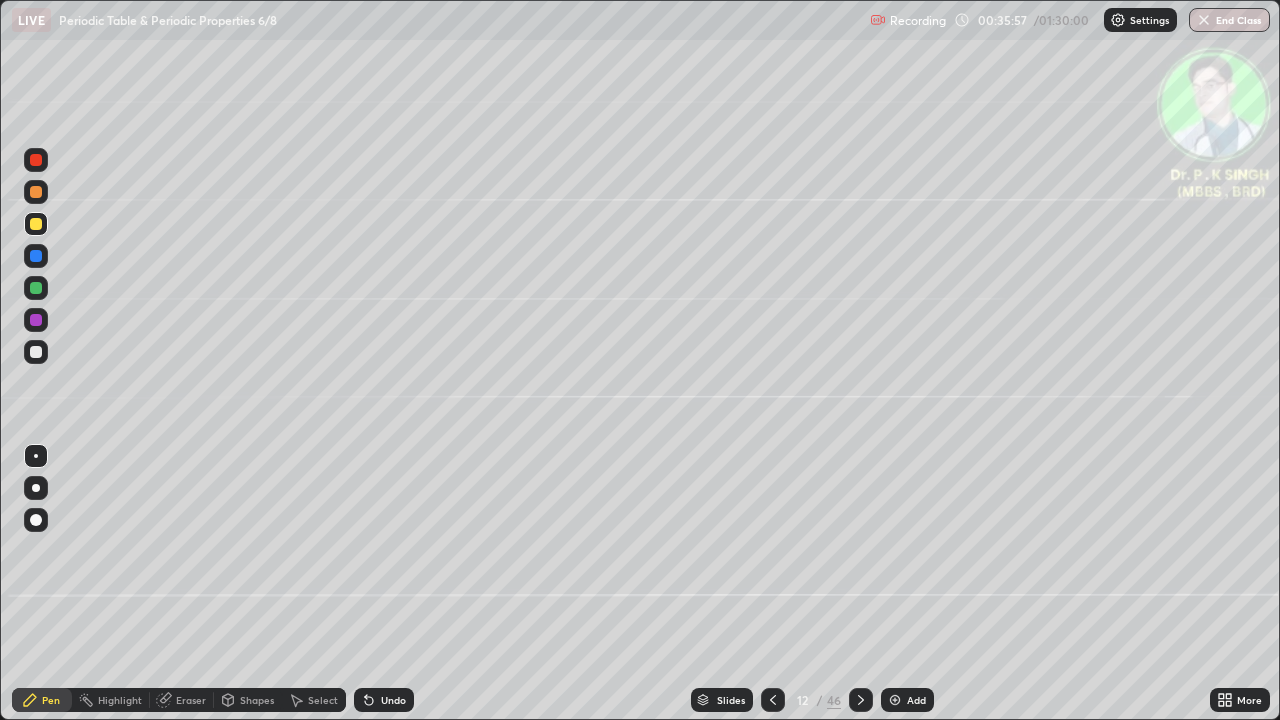 click 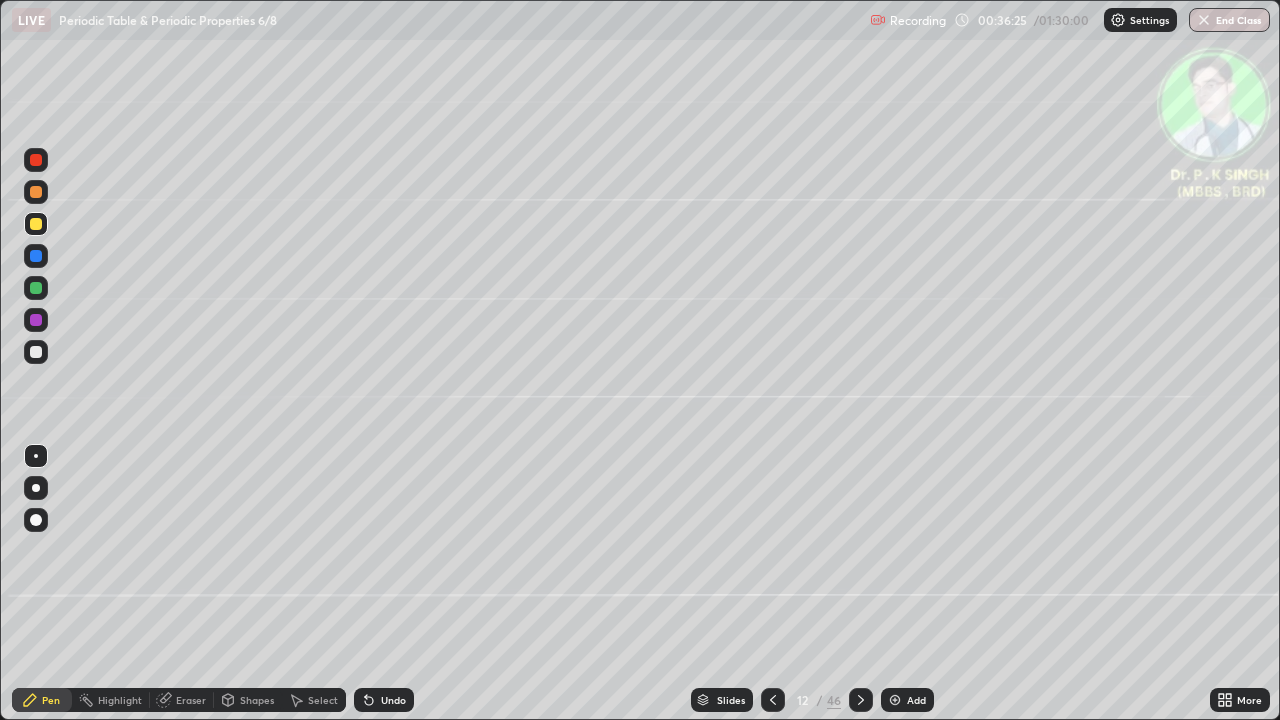 click 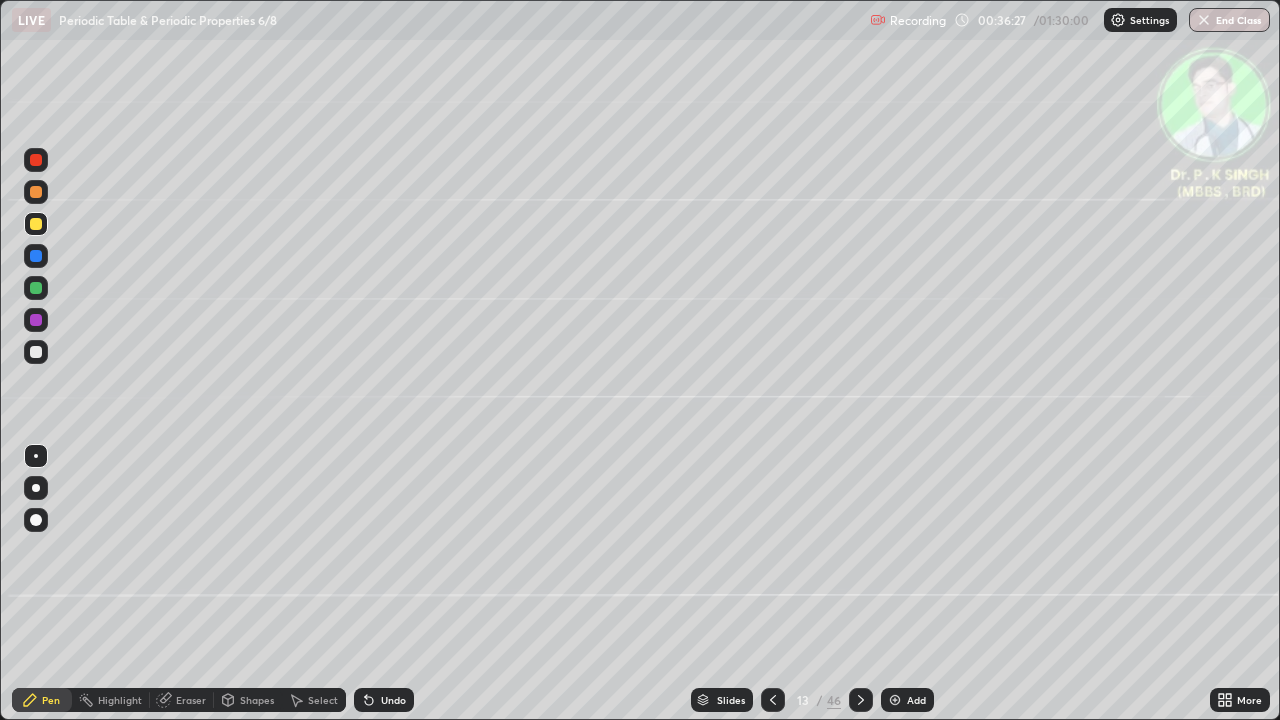 click 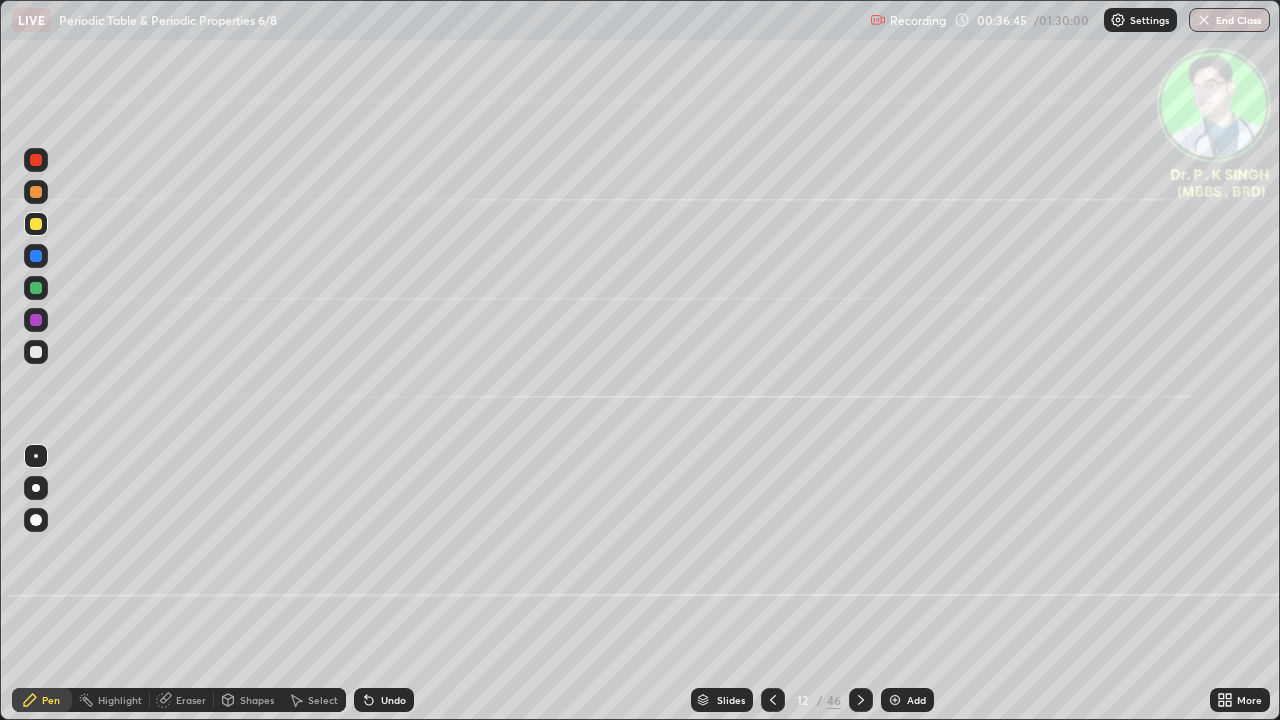 click 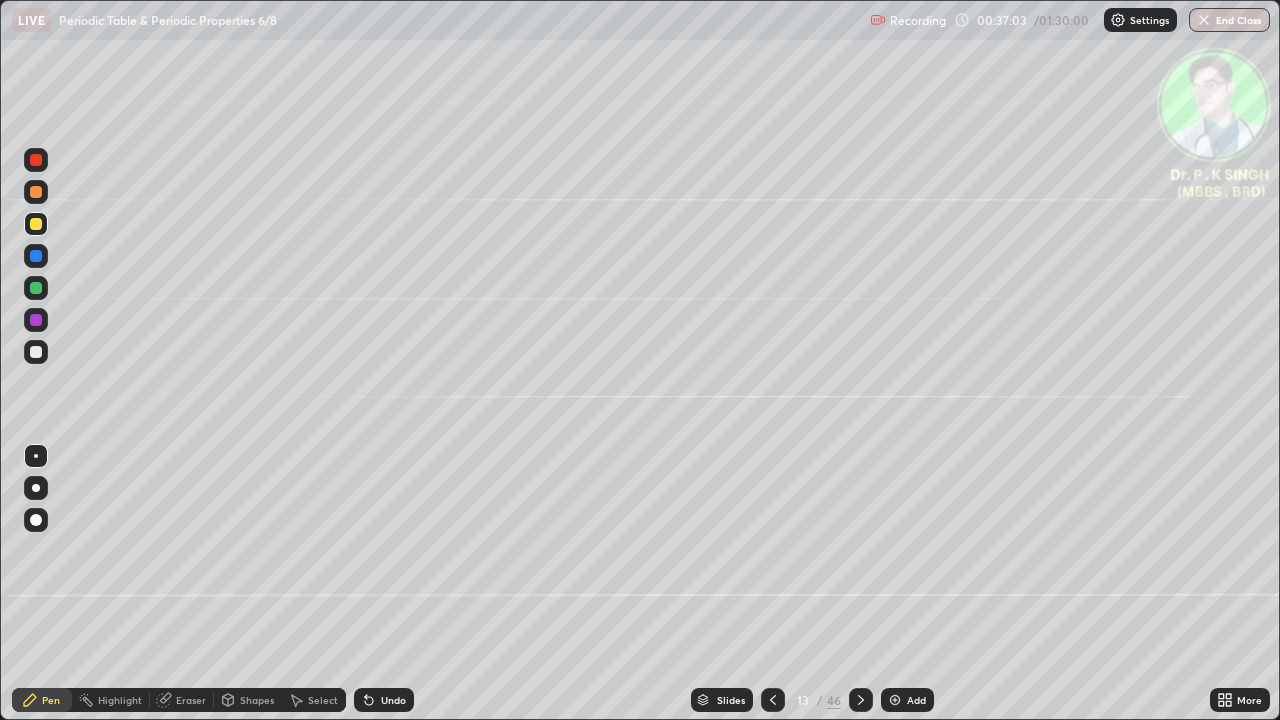click 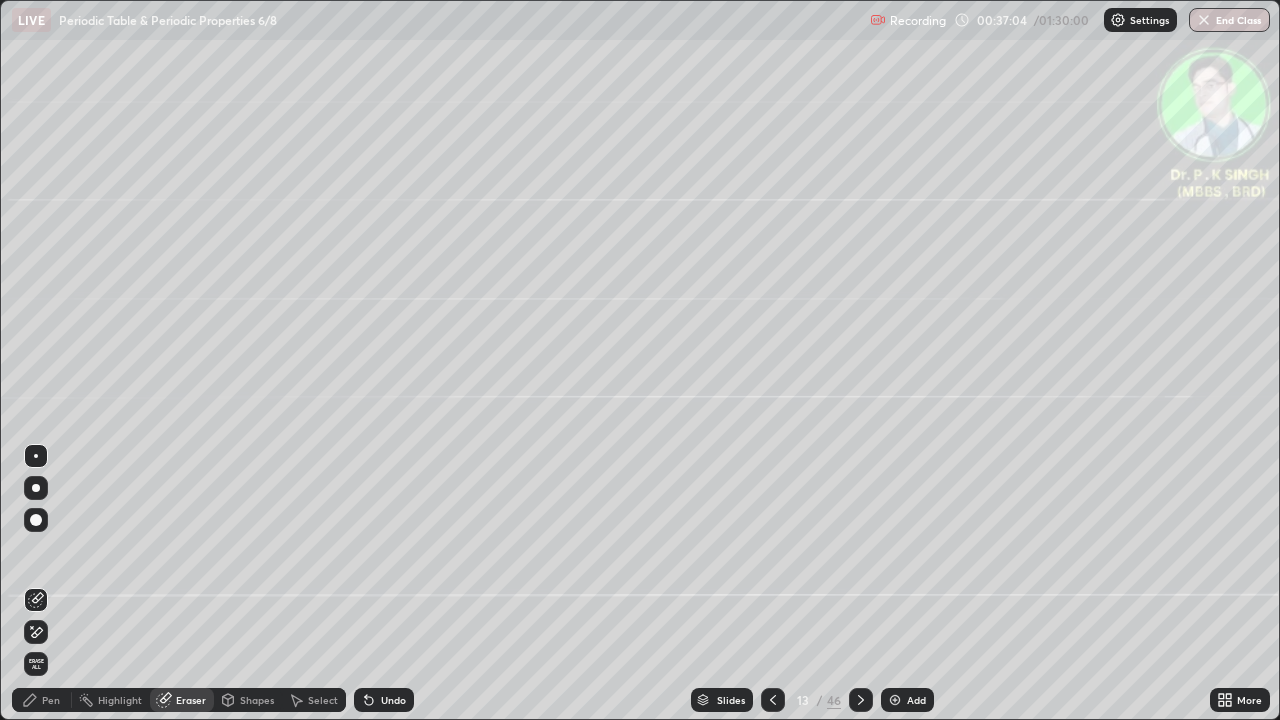 click 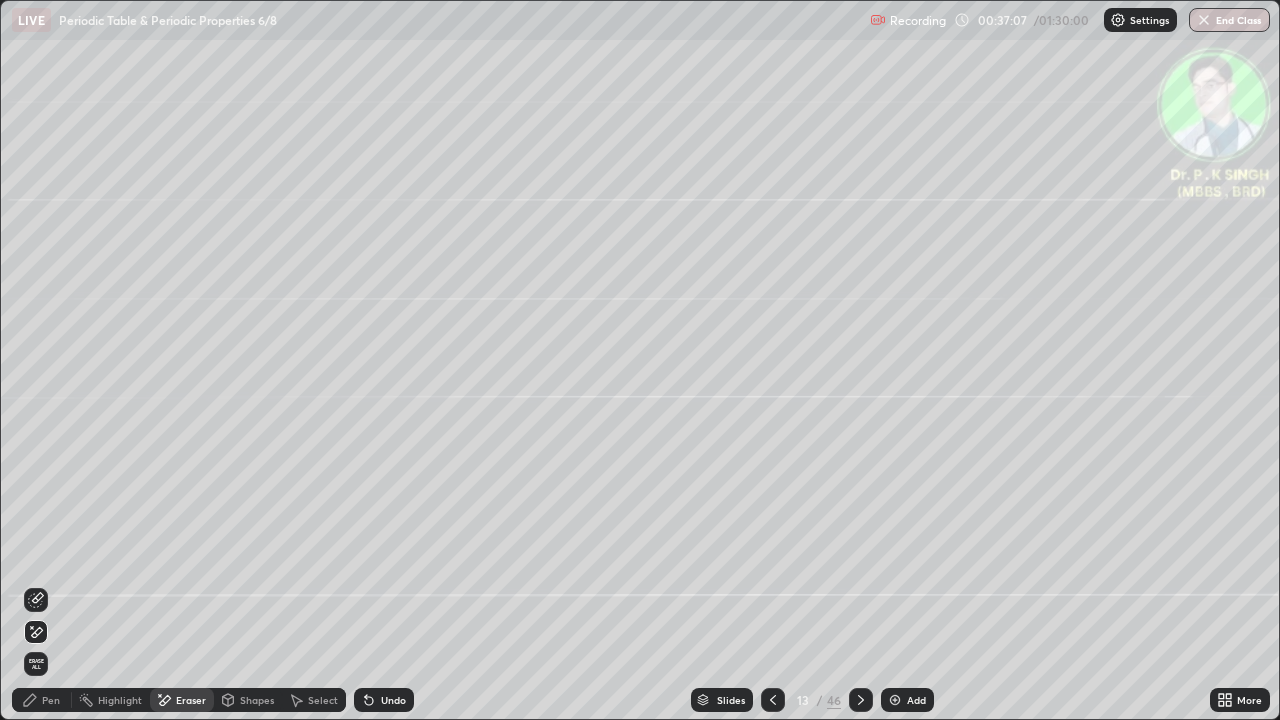click on "Pen" at bounding box center [42, 700] 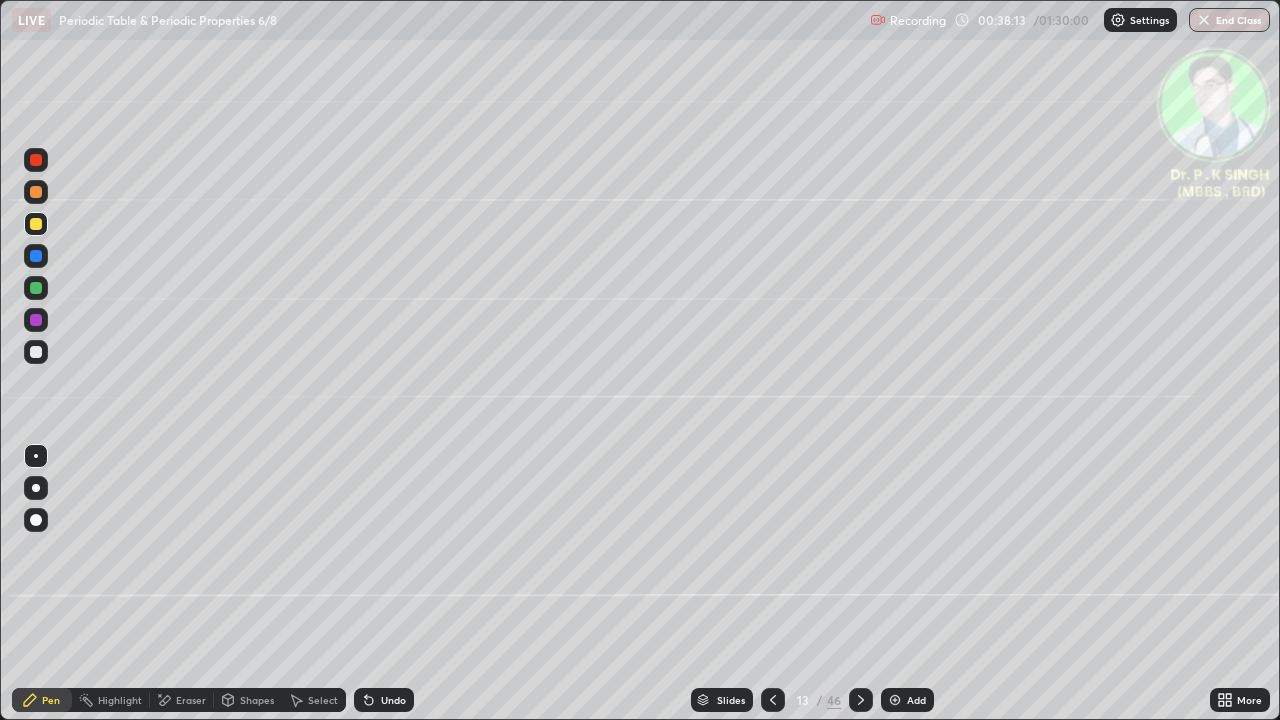 click at bounding box center [36, 256] 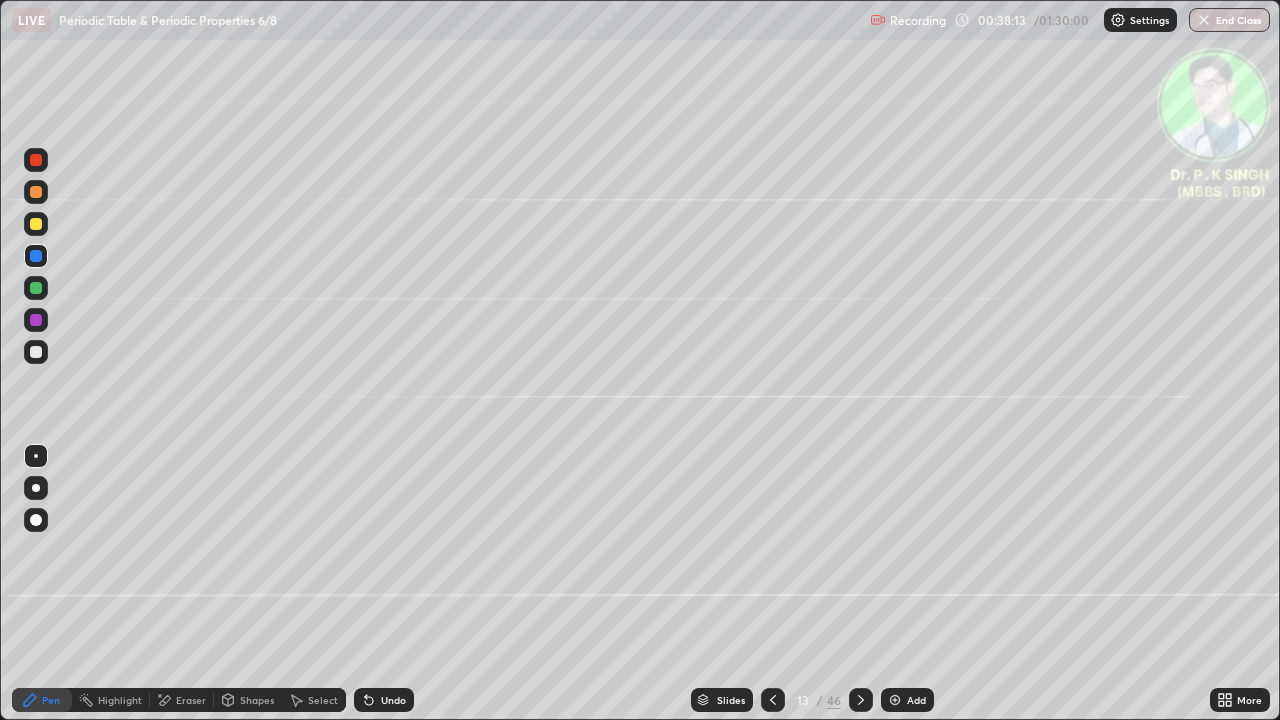 click at bounding box center [36, 256] 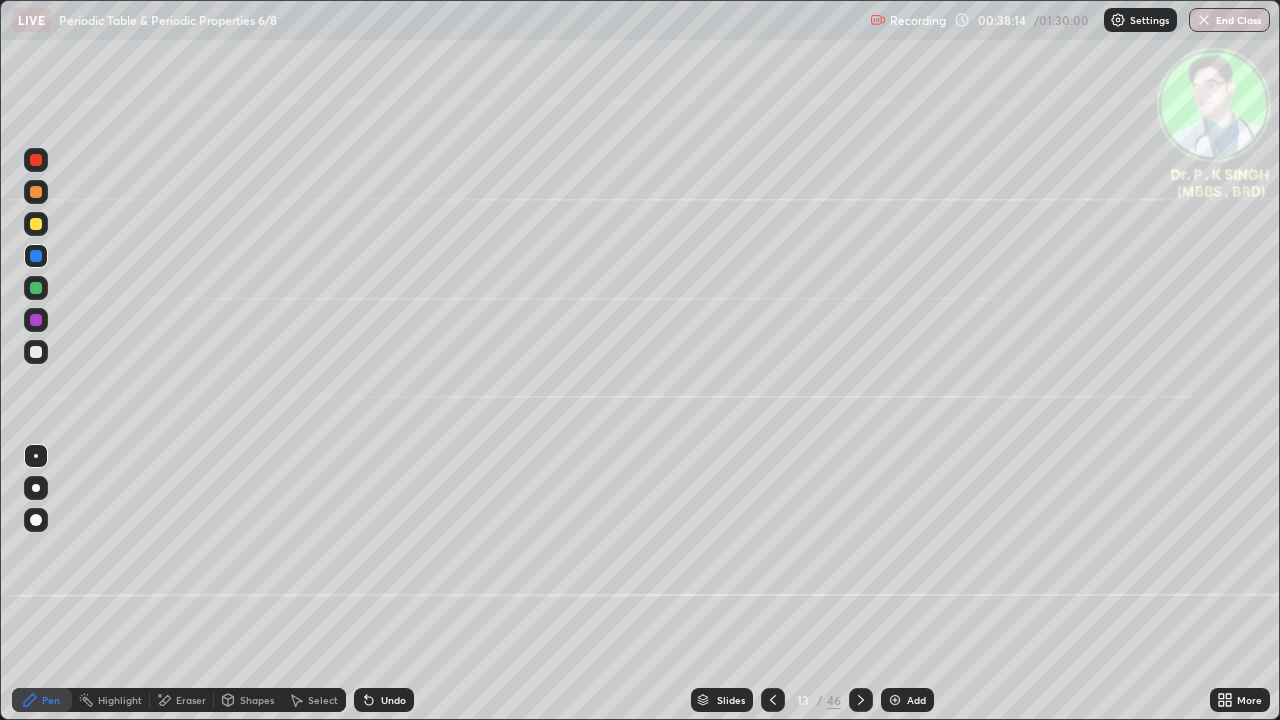 click on "Pen" at bounding box center [42, 700] 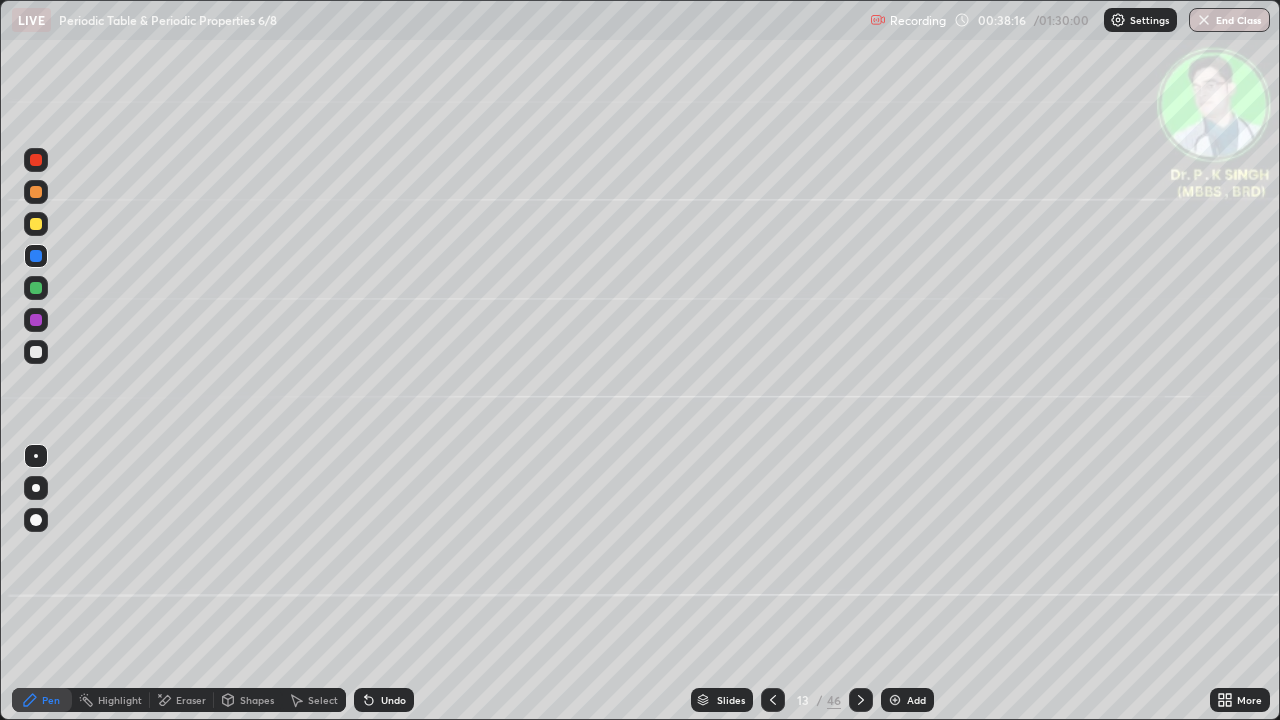 click 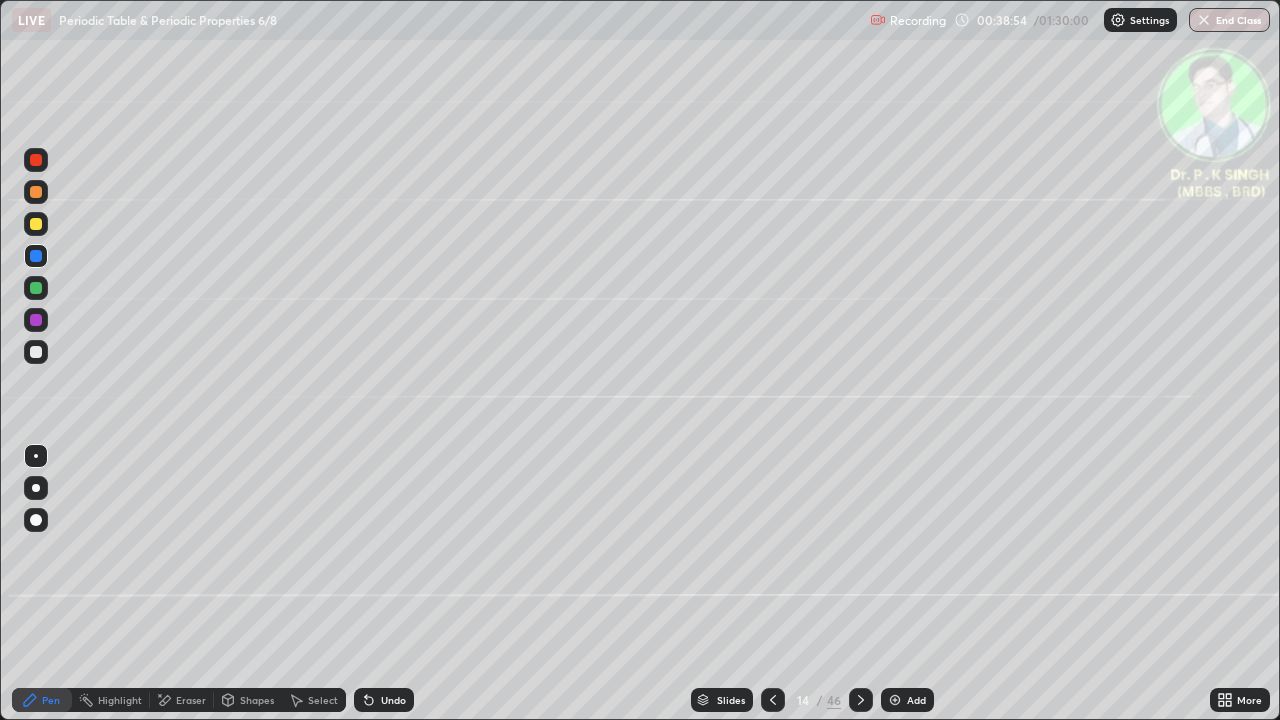 click 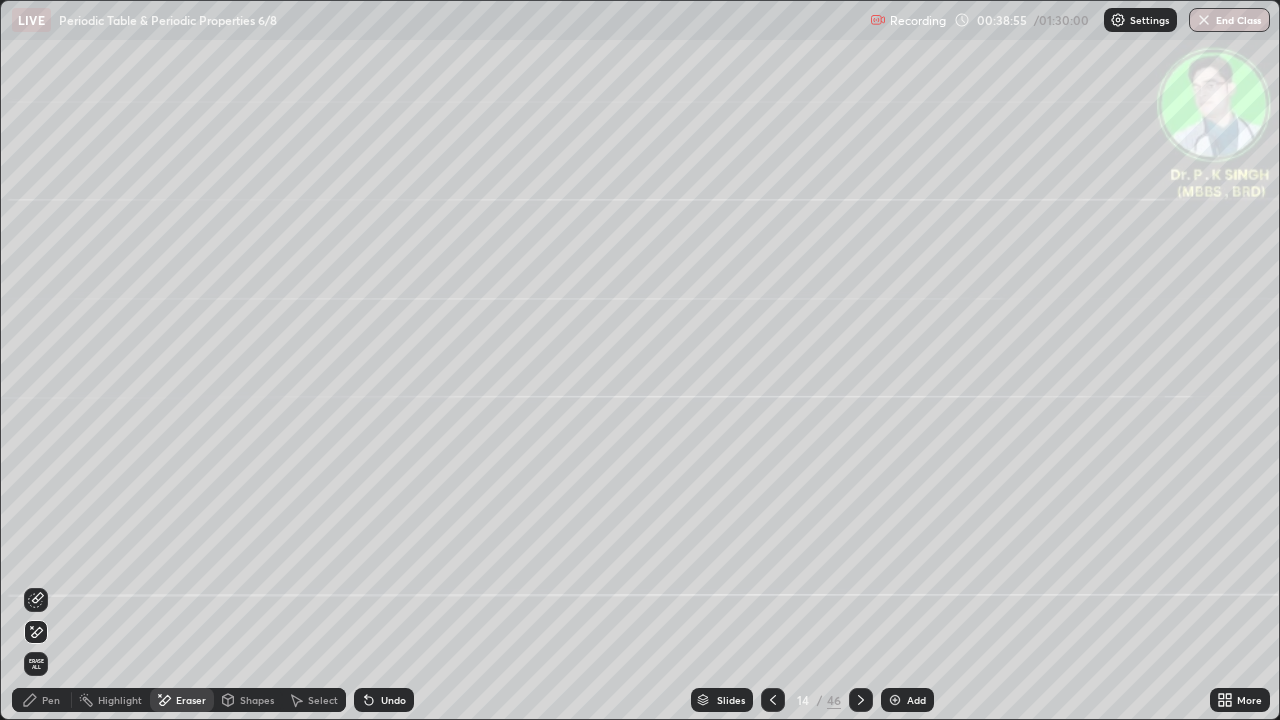 click 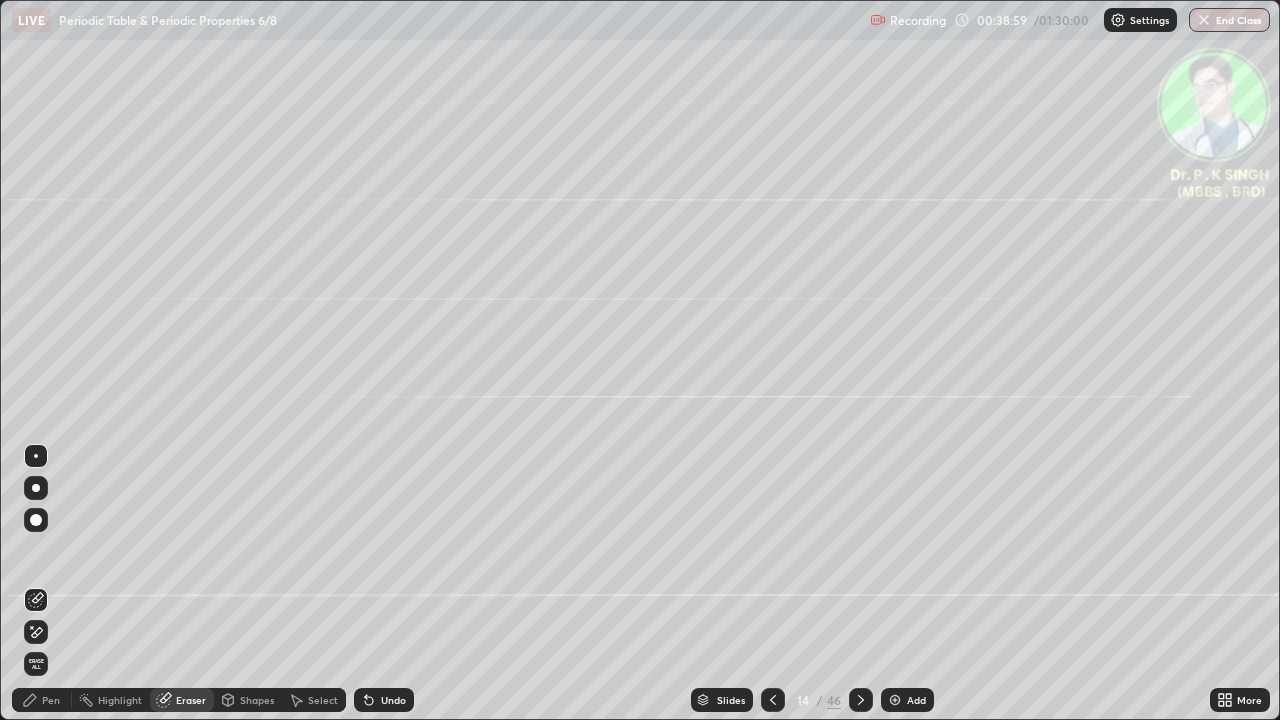 click 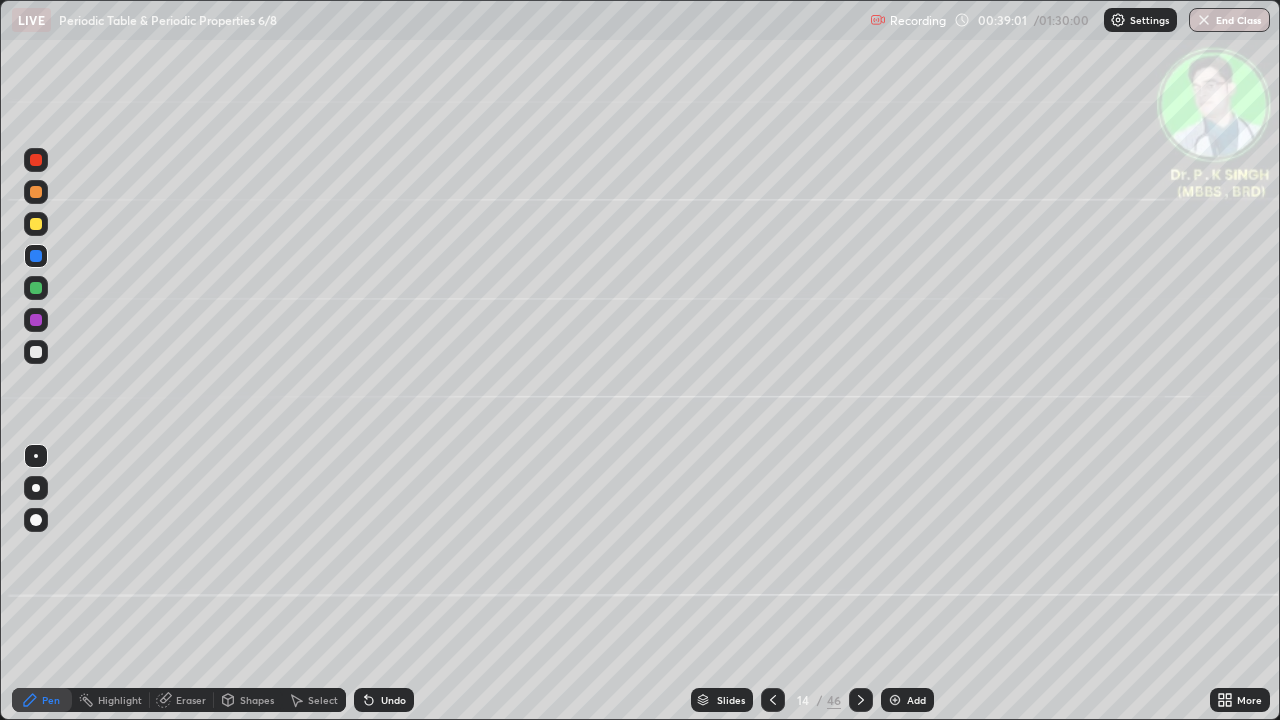 click at bounding box center (36, 224) 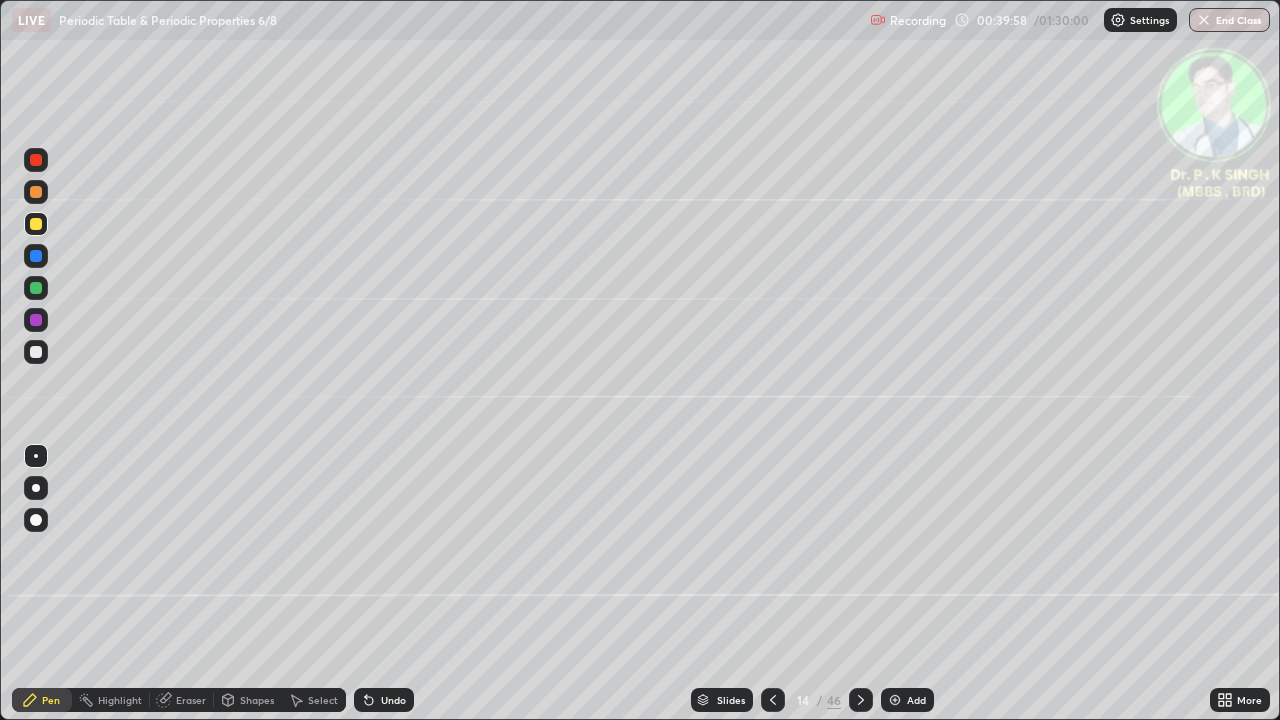 click at bounding box center [36, 256] 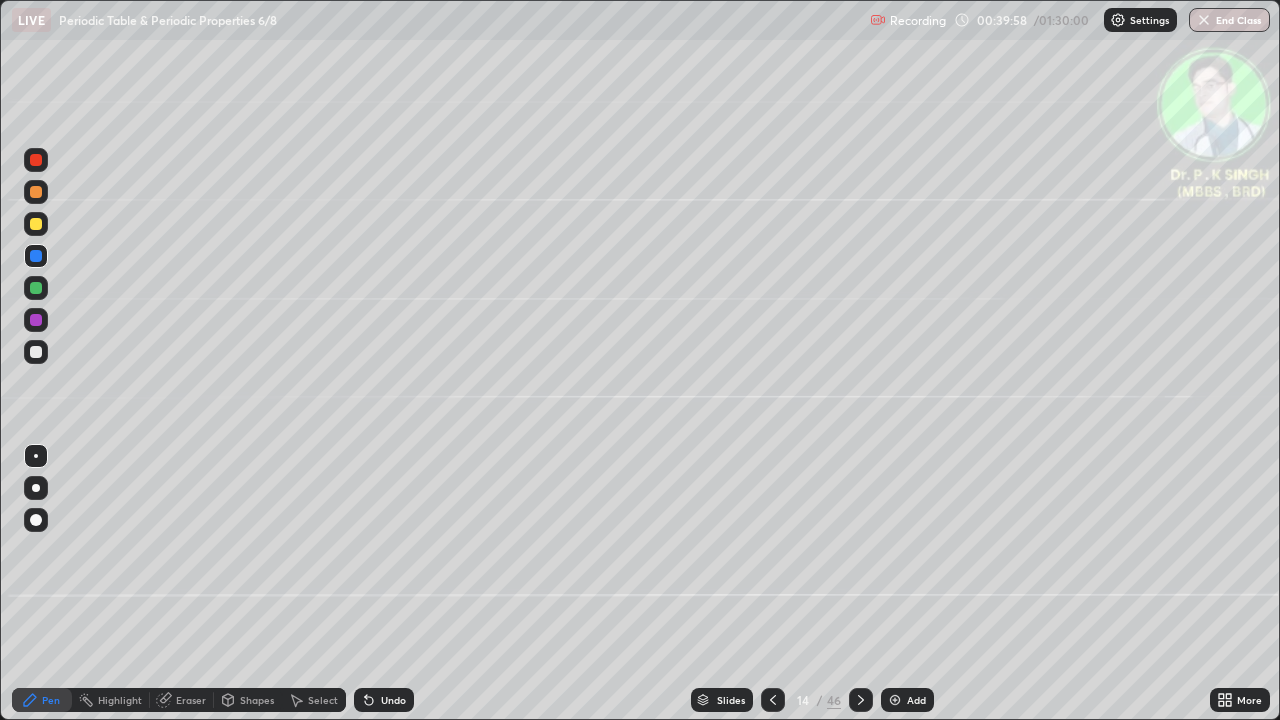 click at bounding box center (36, 256) 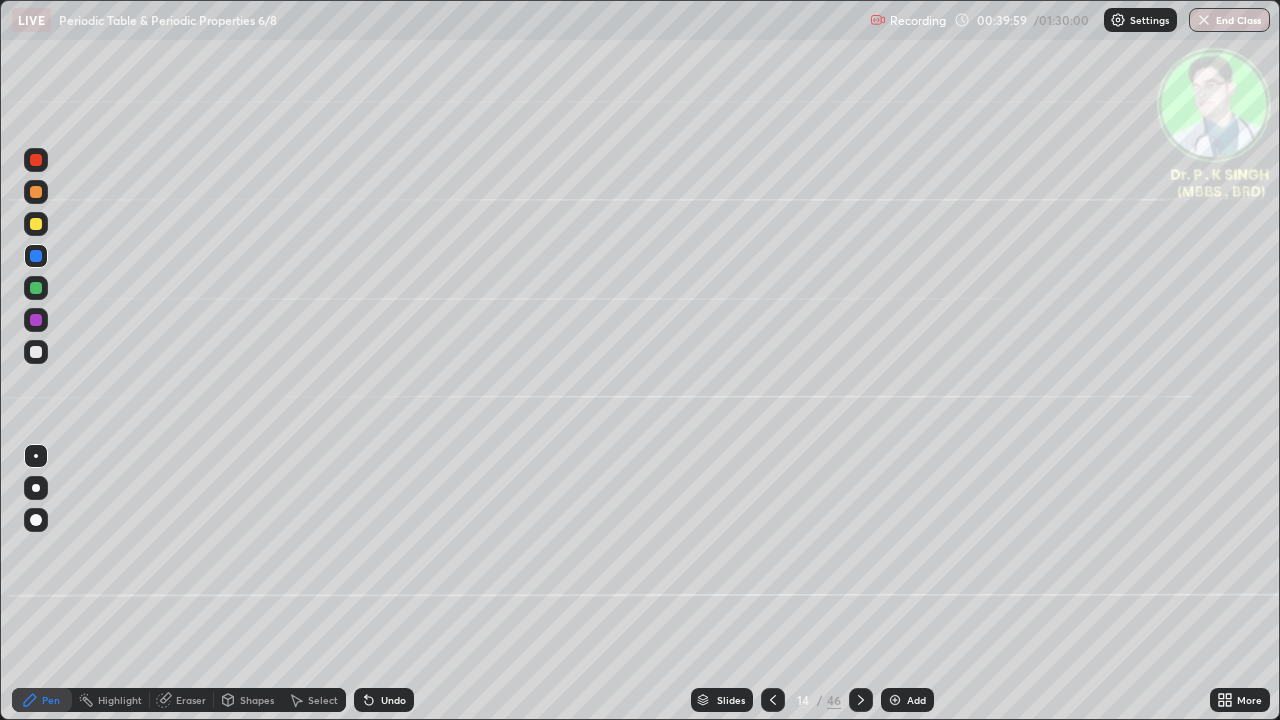 click 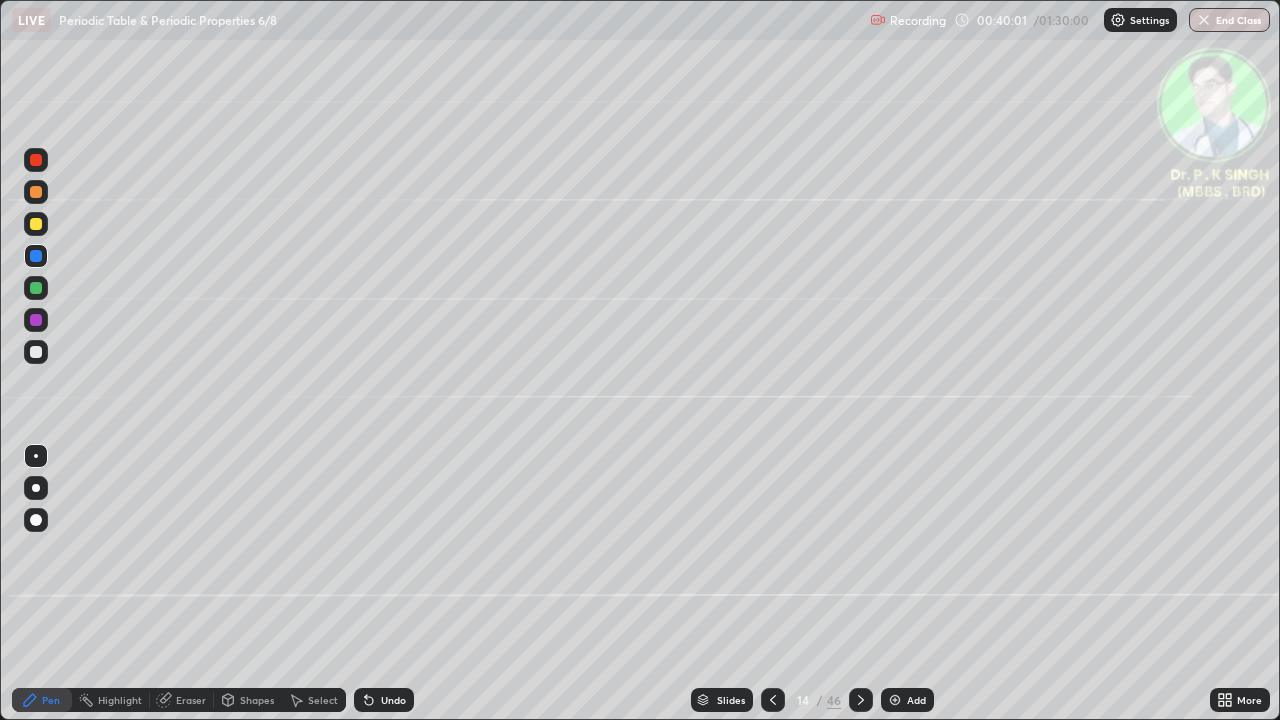 click 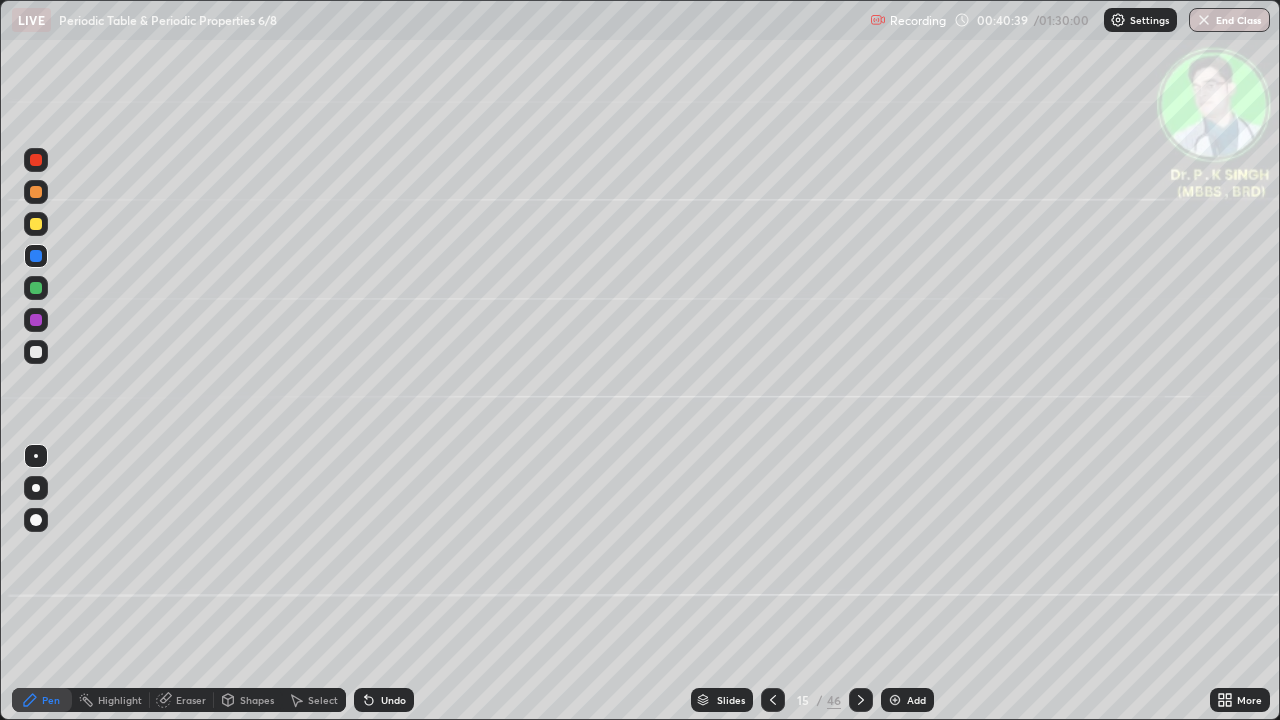 click at bounding box center [36, 224] 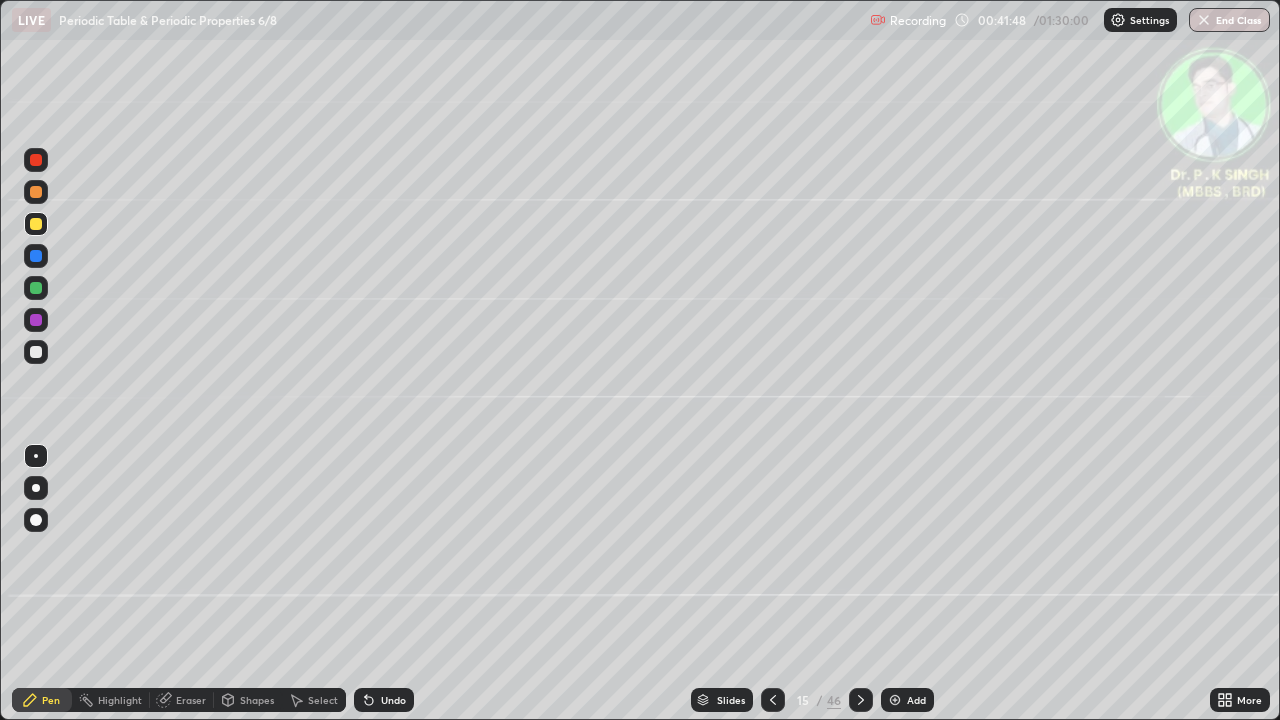 click at bounding box center (36, 256) 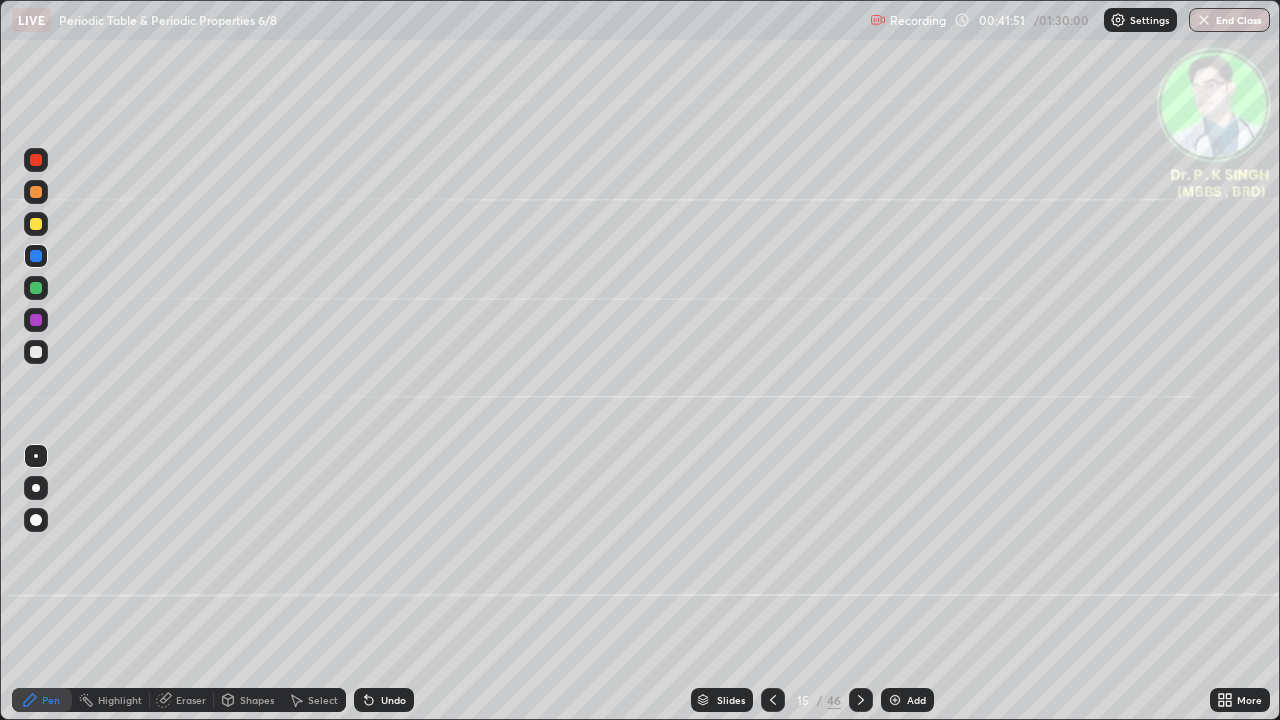 click 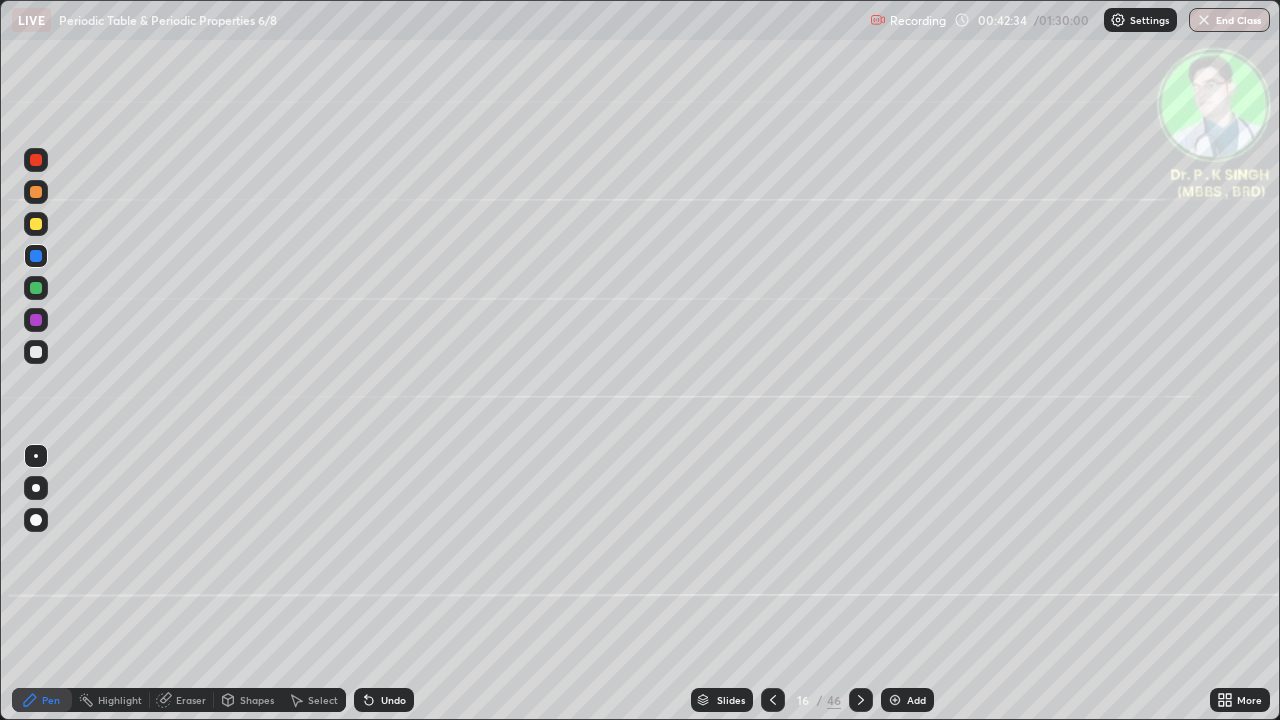 click at bounding box center [36, 224] 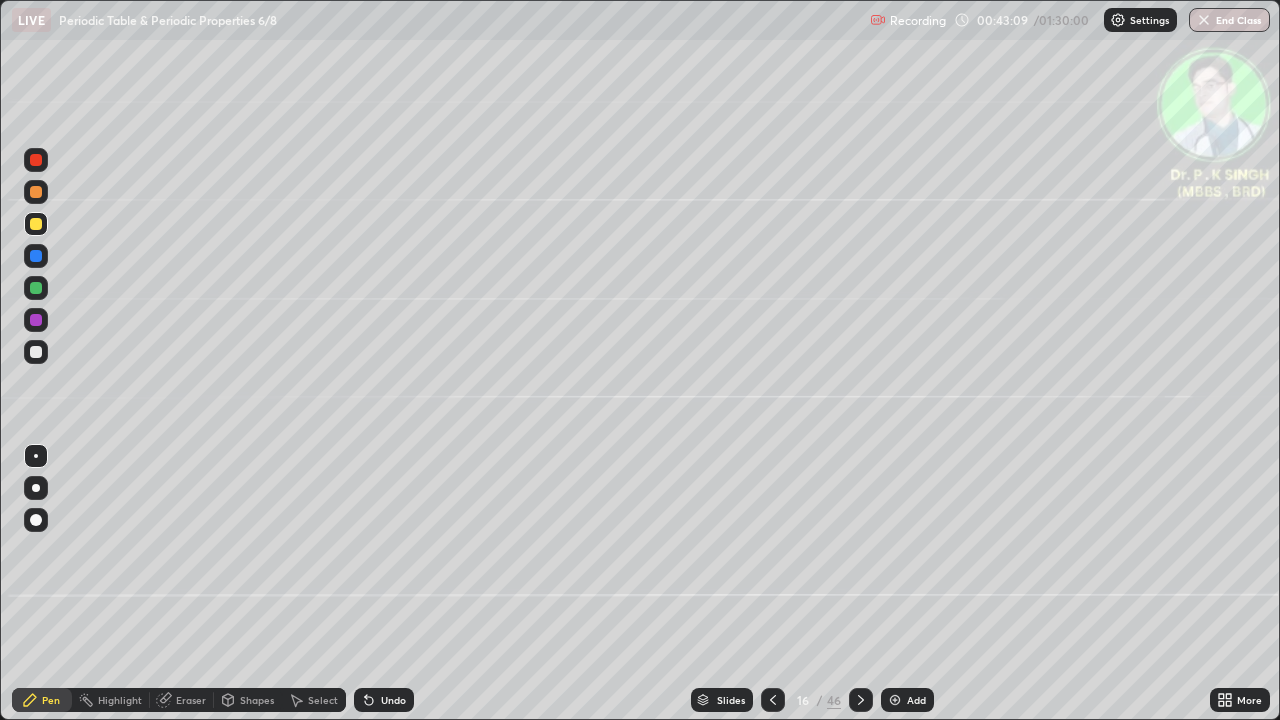 click 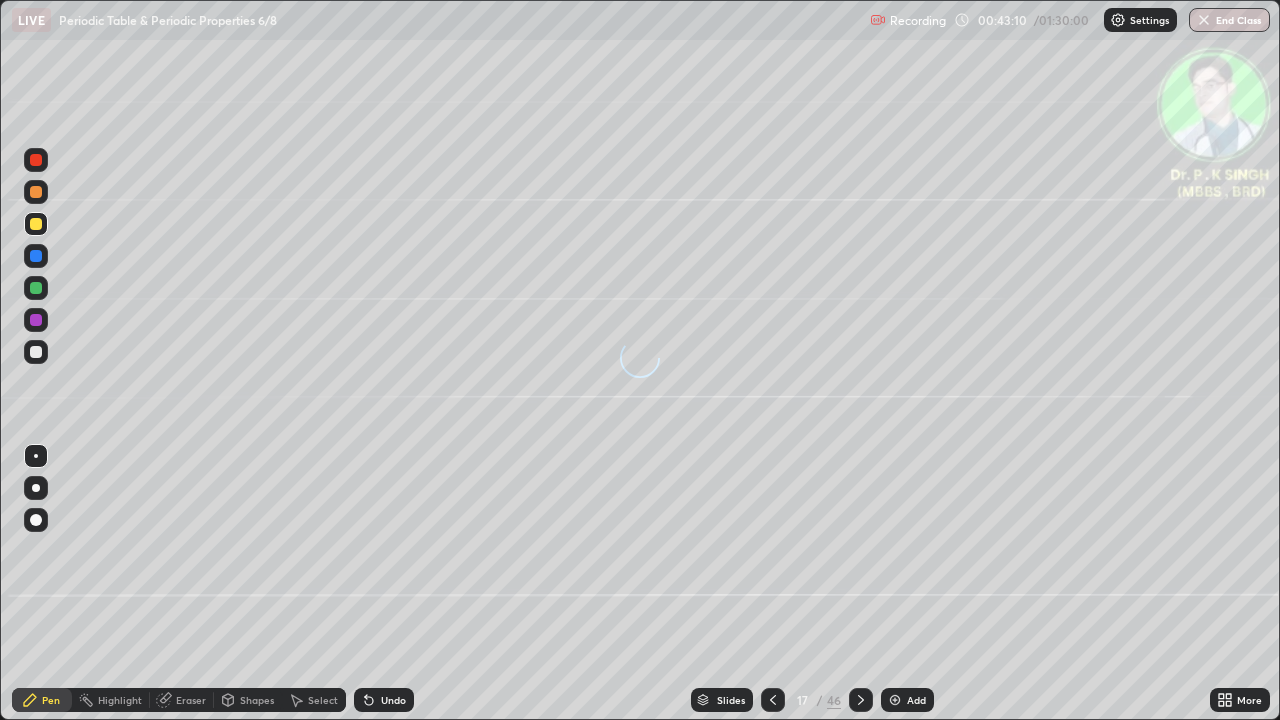 click at bounding box center [36, 224] 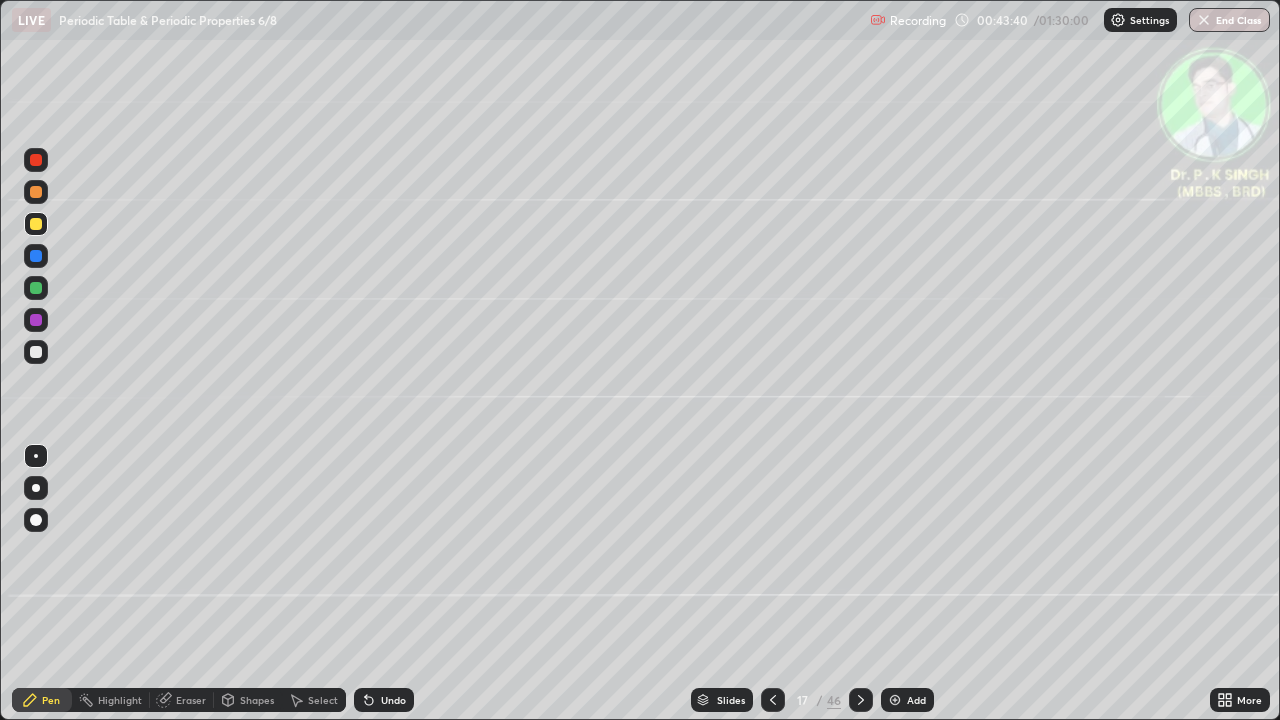 click 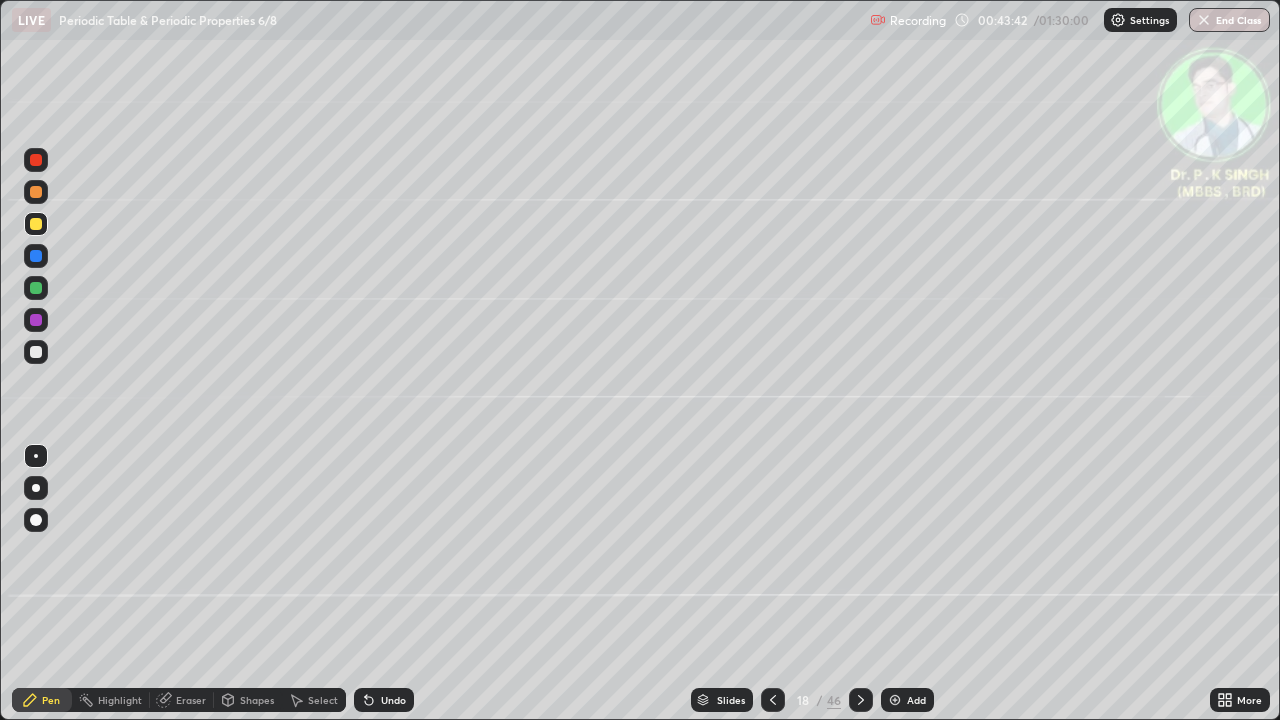 click at bounding box center (36, 224) 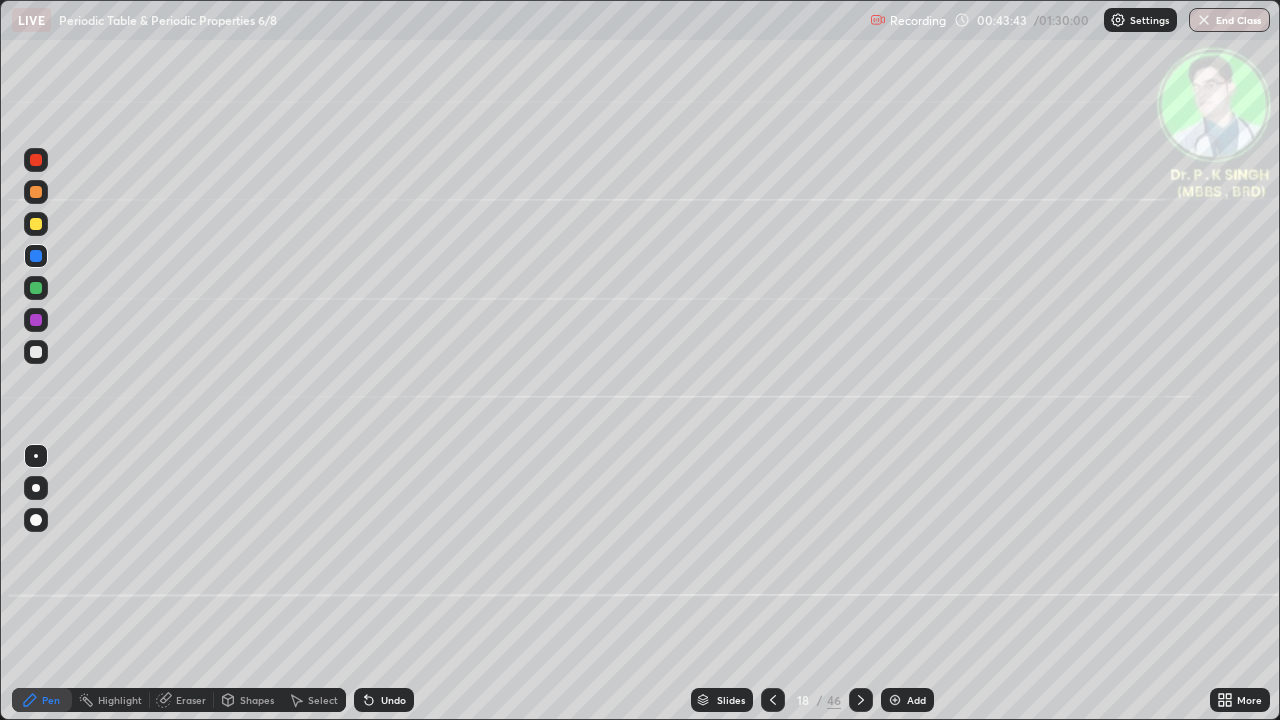 click at bounding box center [36, 288] 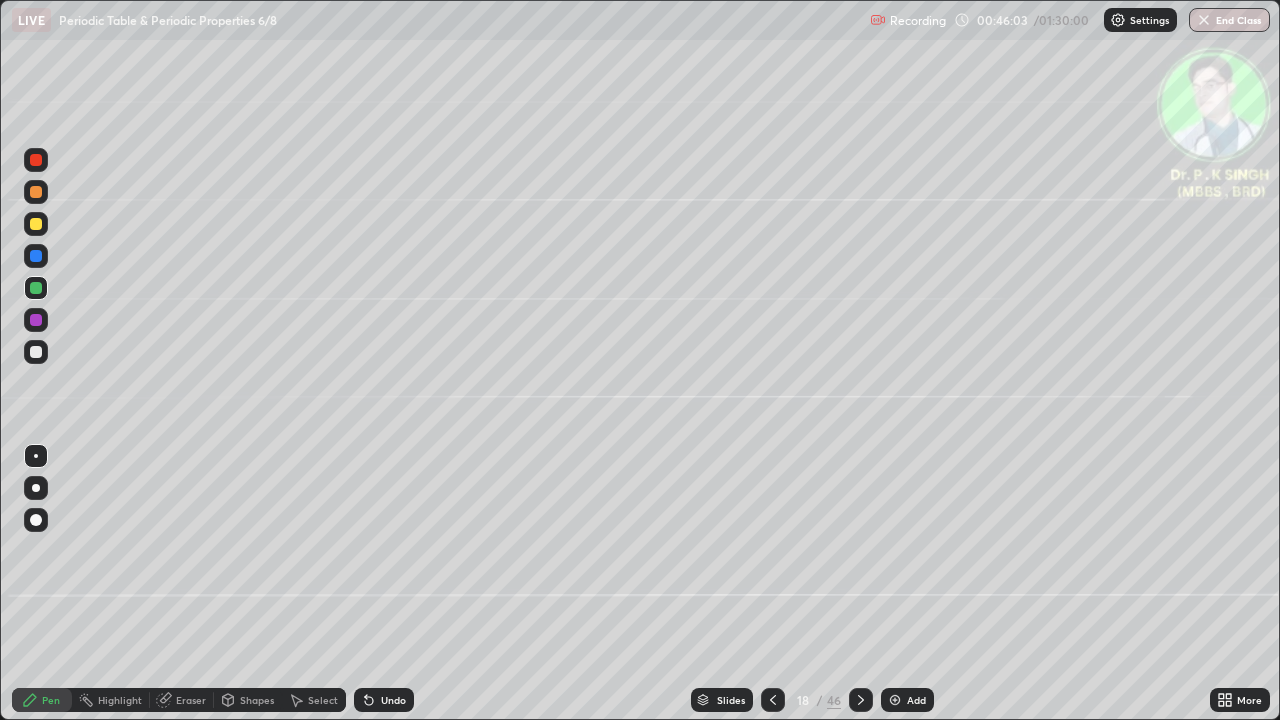 click at bounding box center (36, 224) 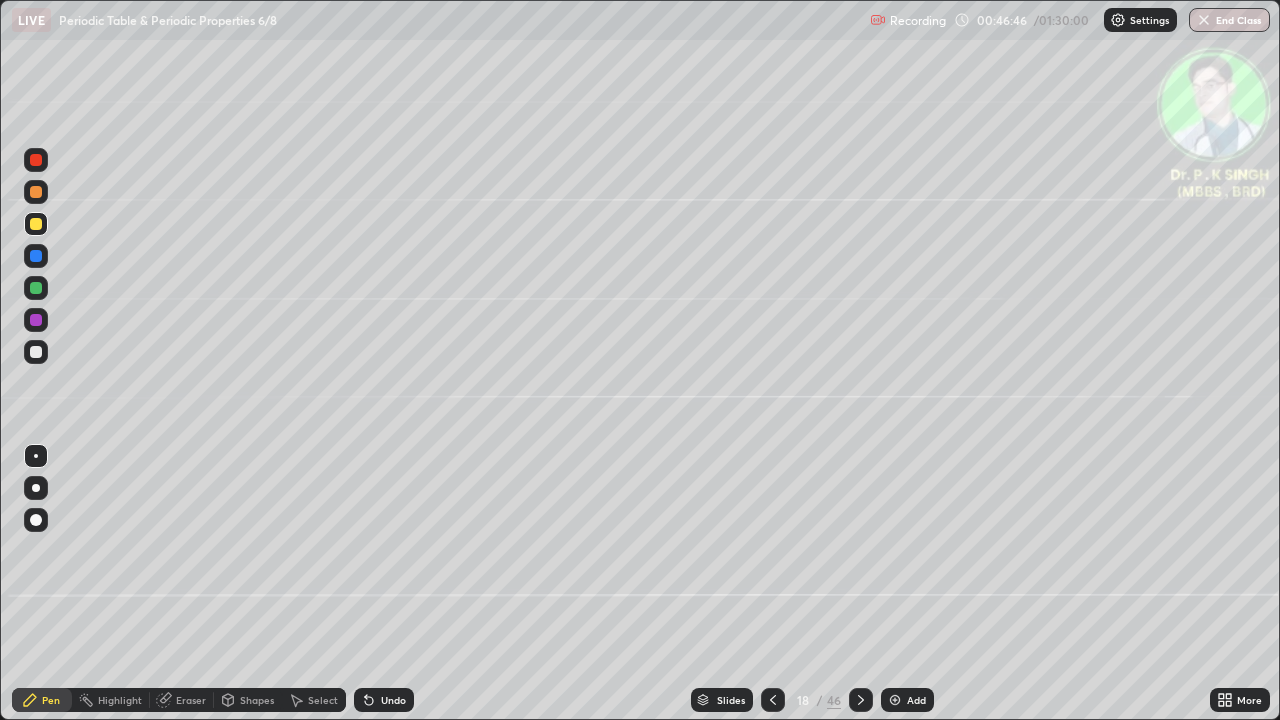 click 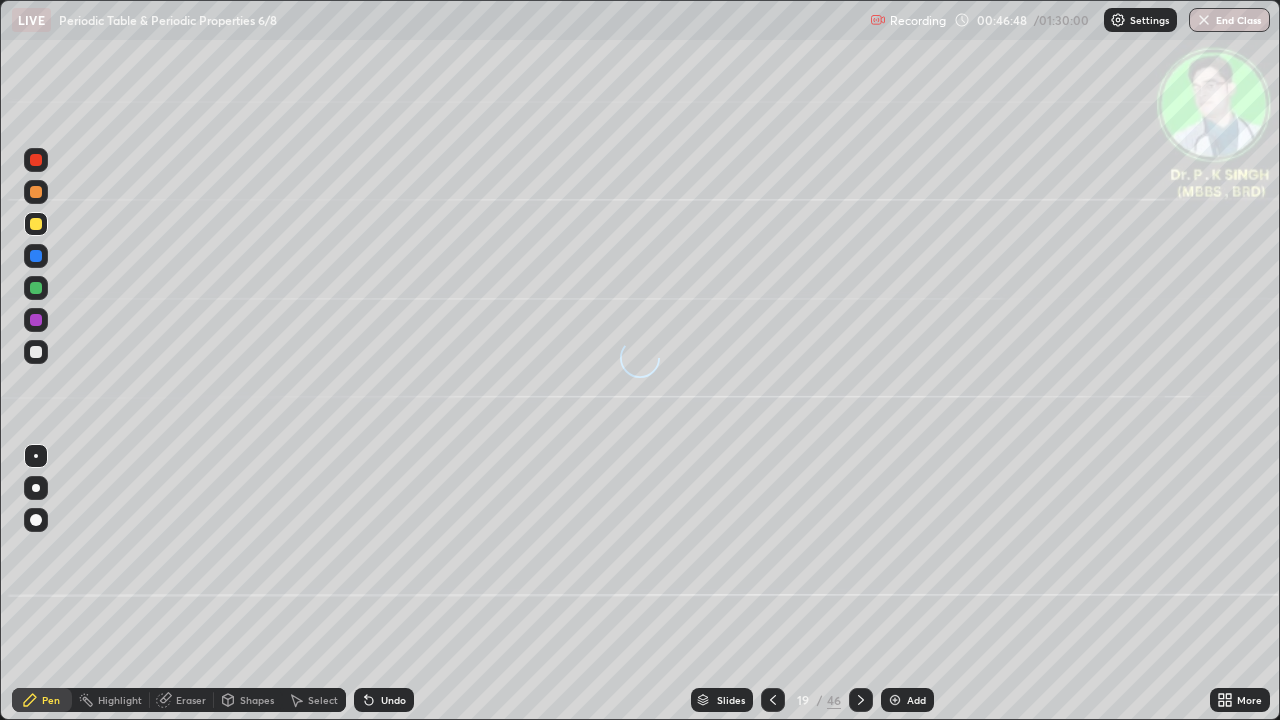 click at bounding box center (36, 224) 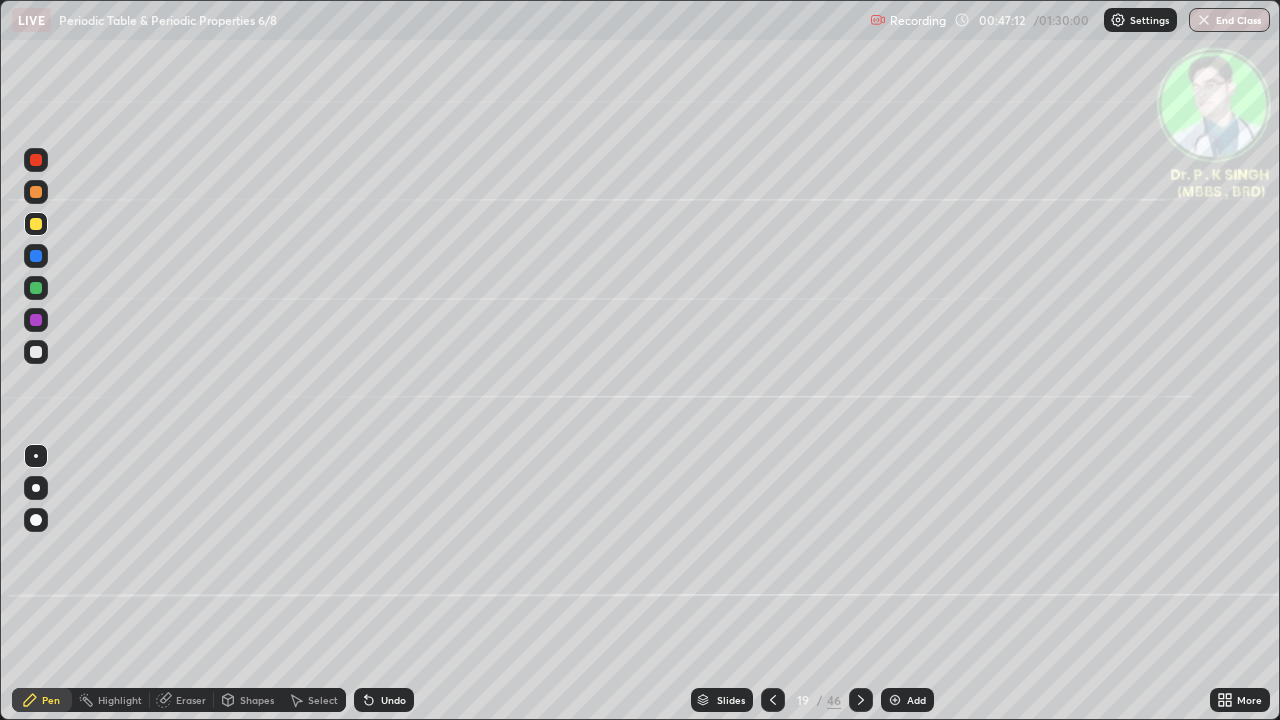 click at bounding box center (36, 224) 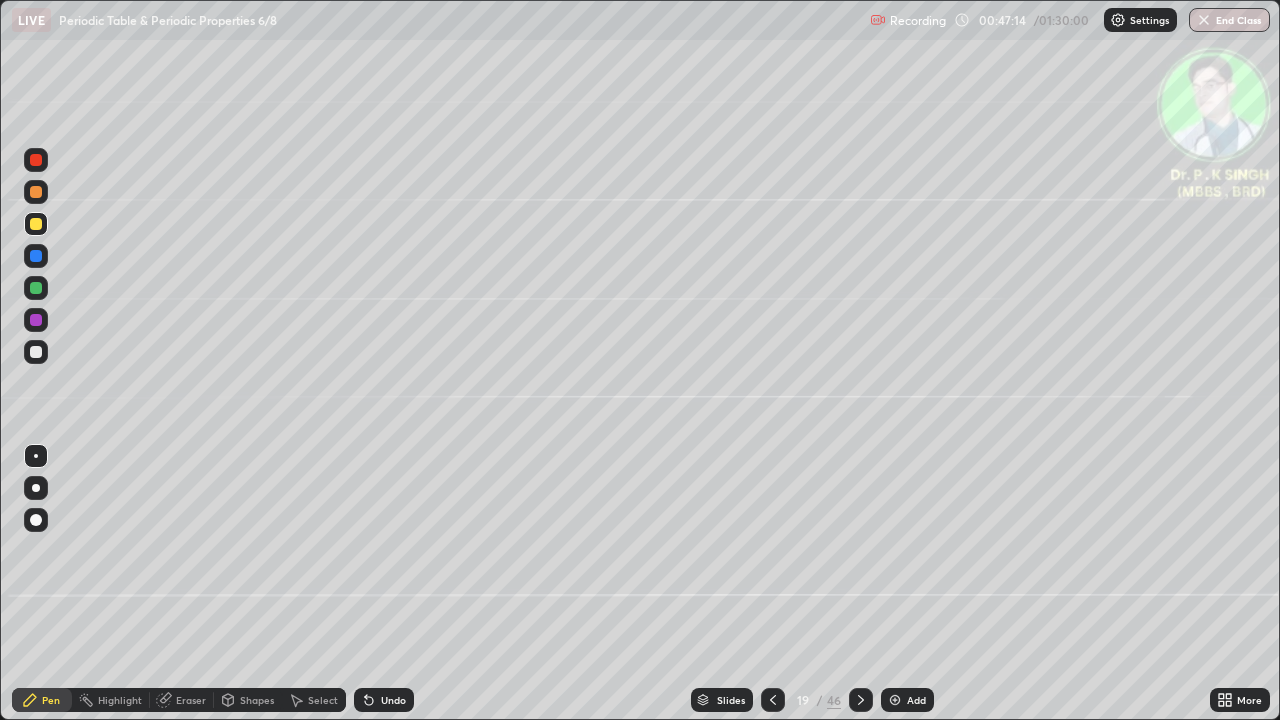 click at bounding box center (36, 256) 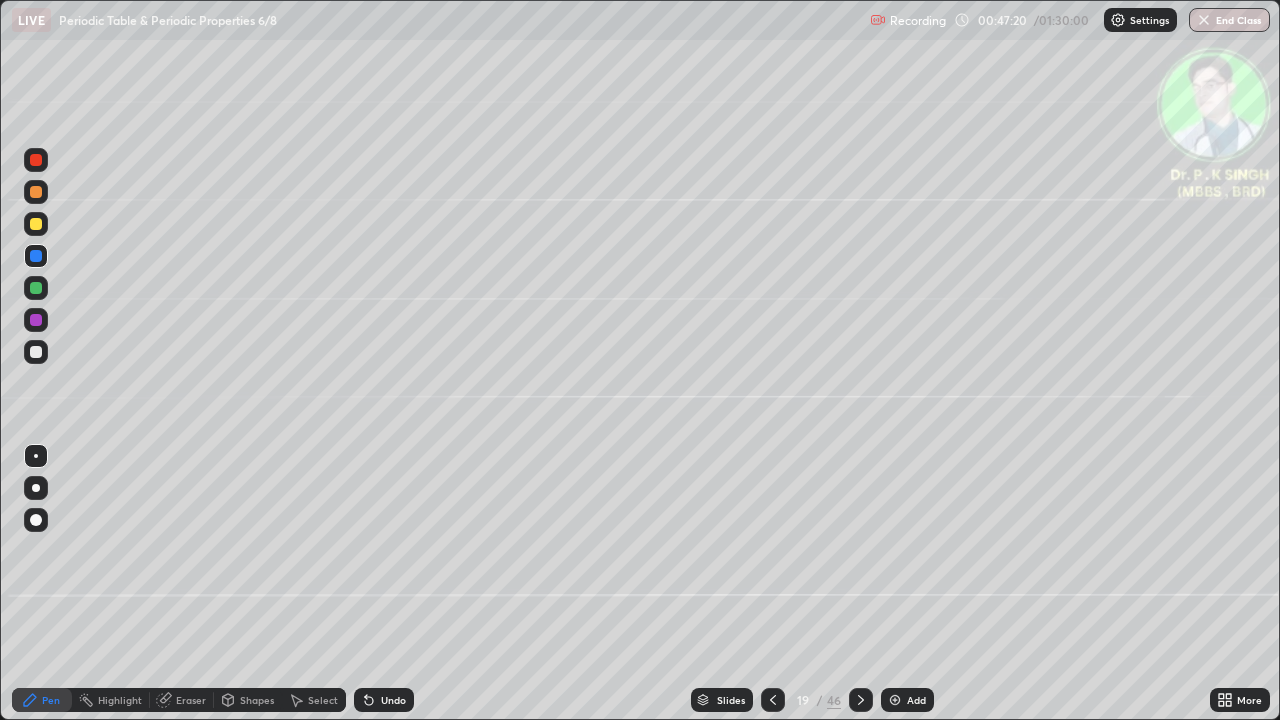 click at bounding box center (36, 224) 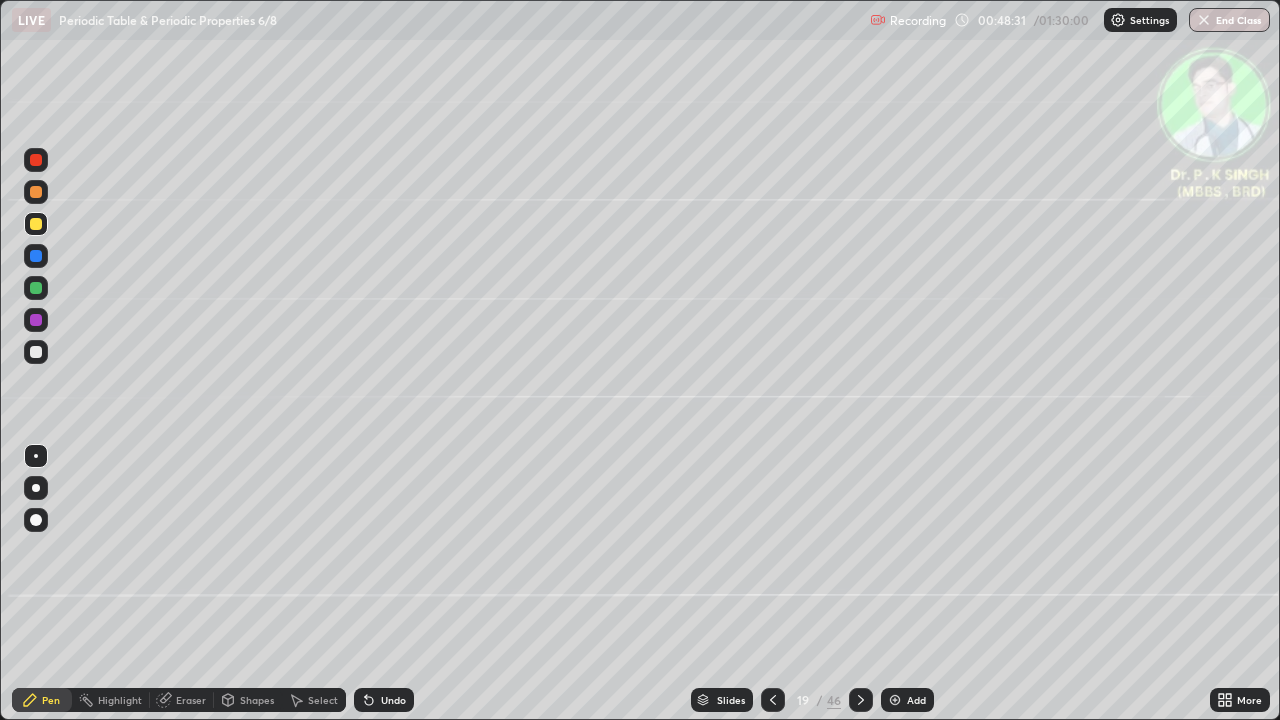 click 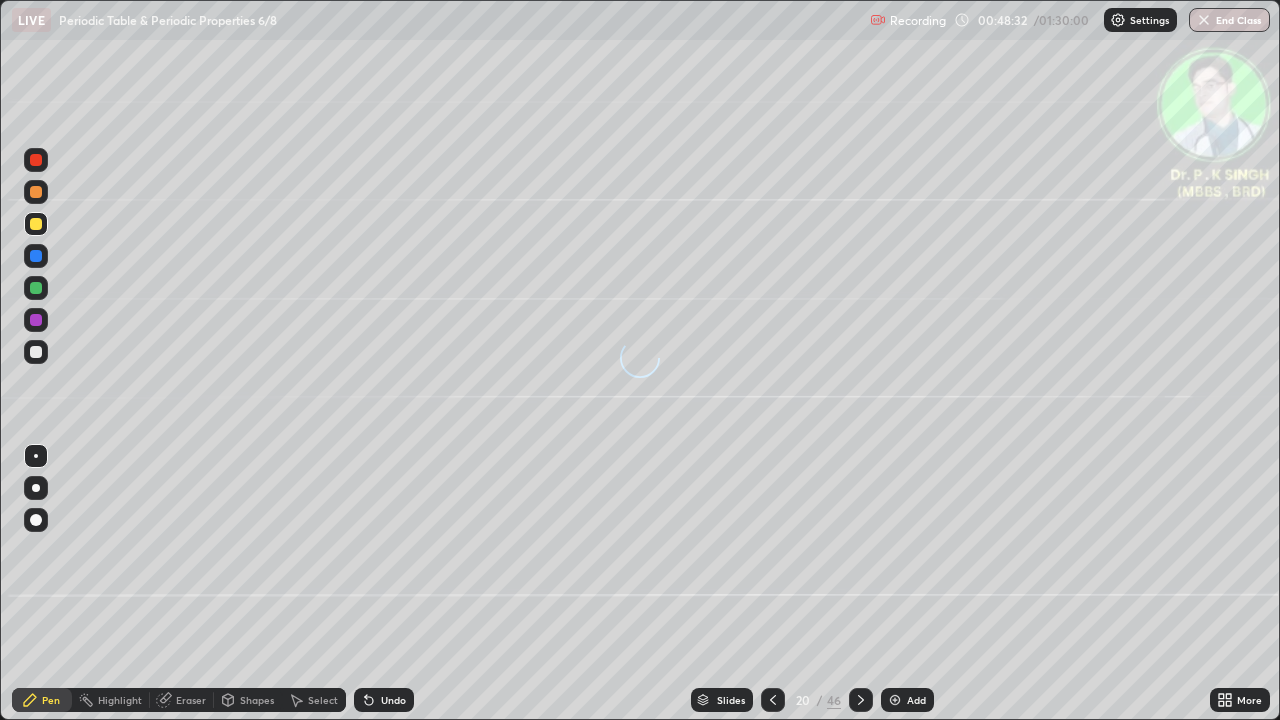 click at bounding box center [36, 256] 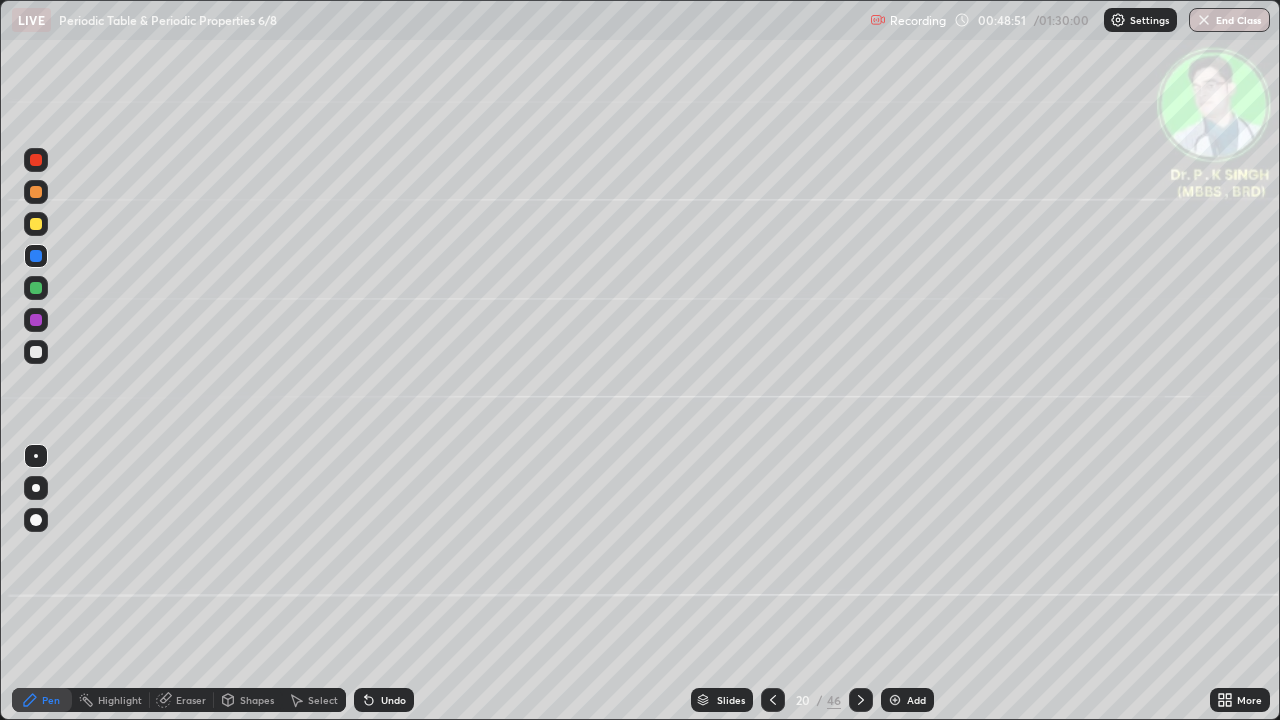 click at bounding box center (36, 224) 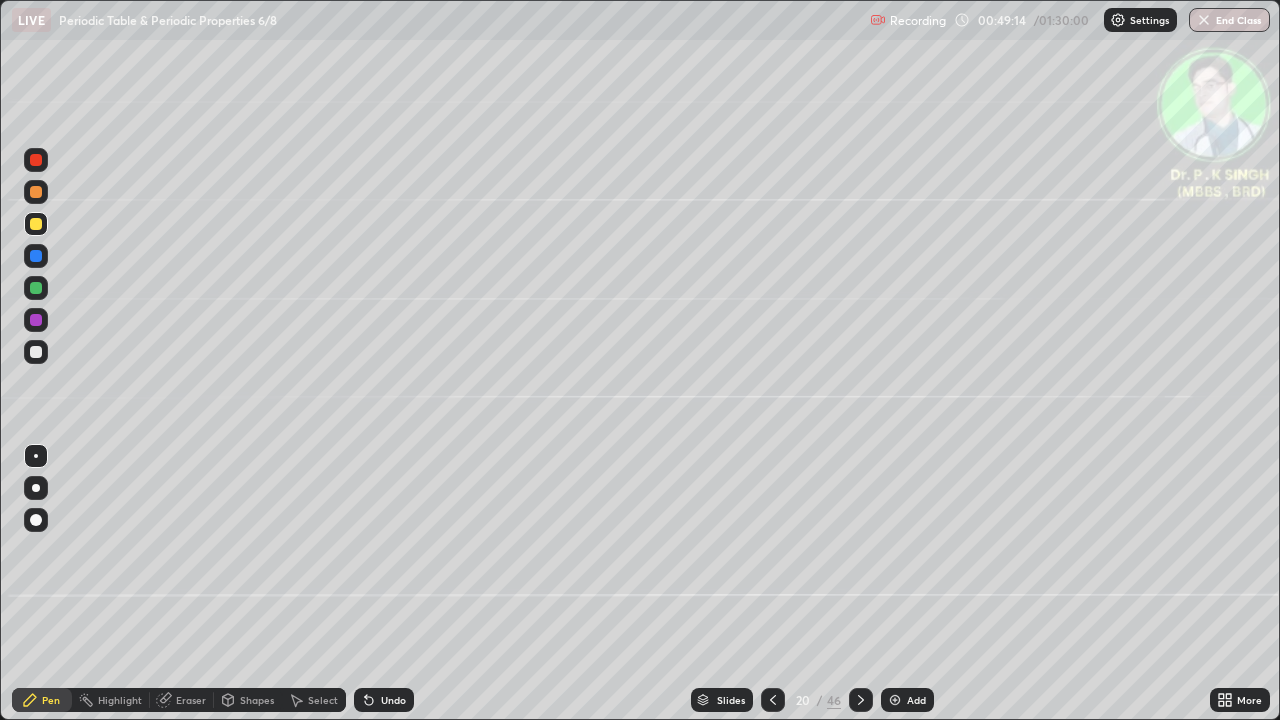 click at bounding box center [36, 256] 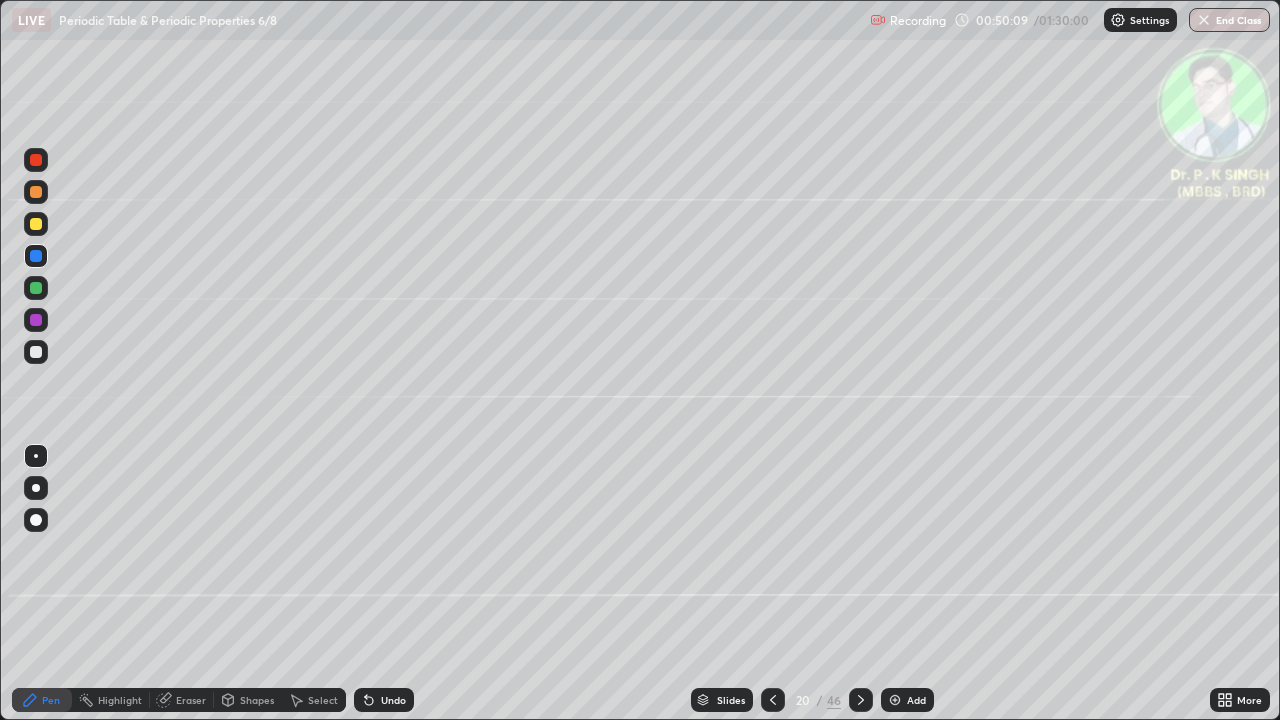 click 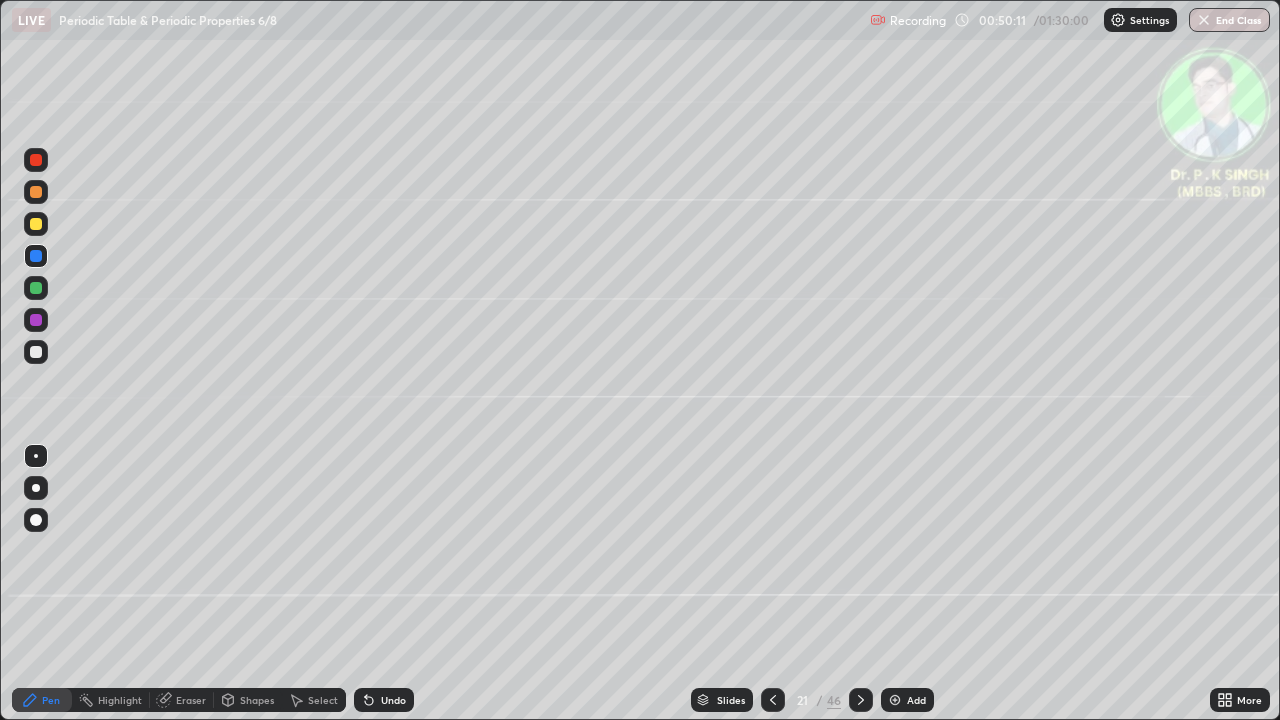 click at bounding box center [36, 288] 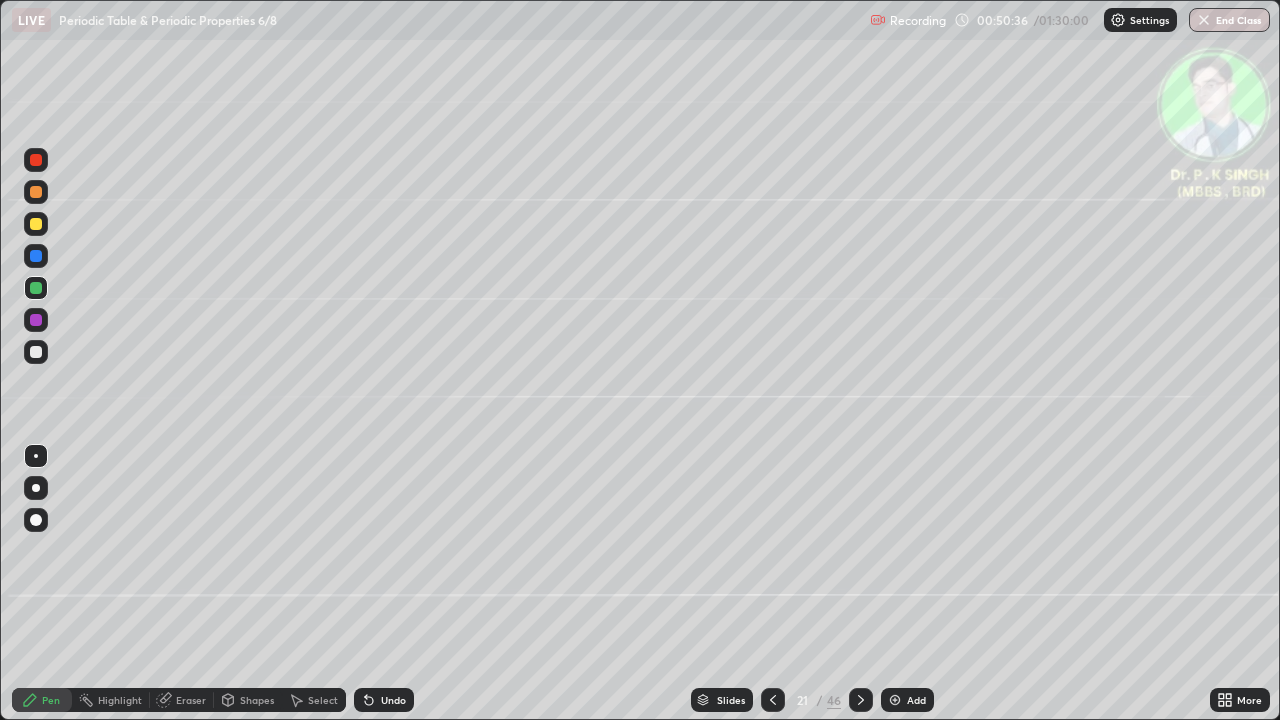click at bounding box center [36, 224] 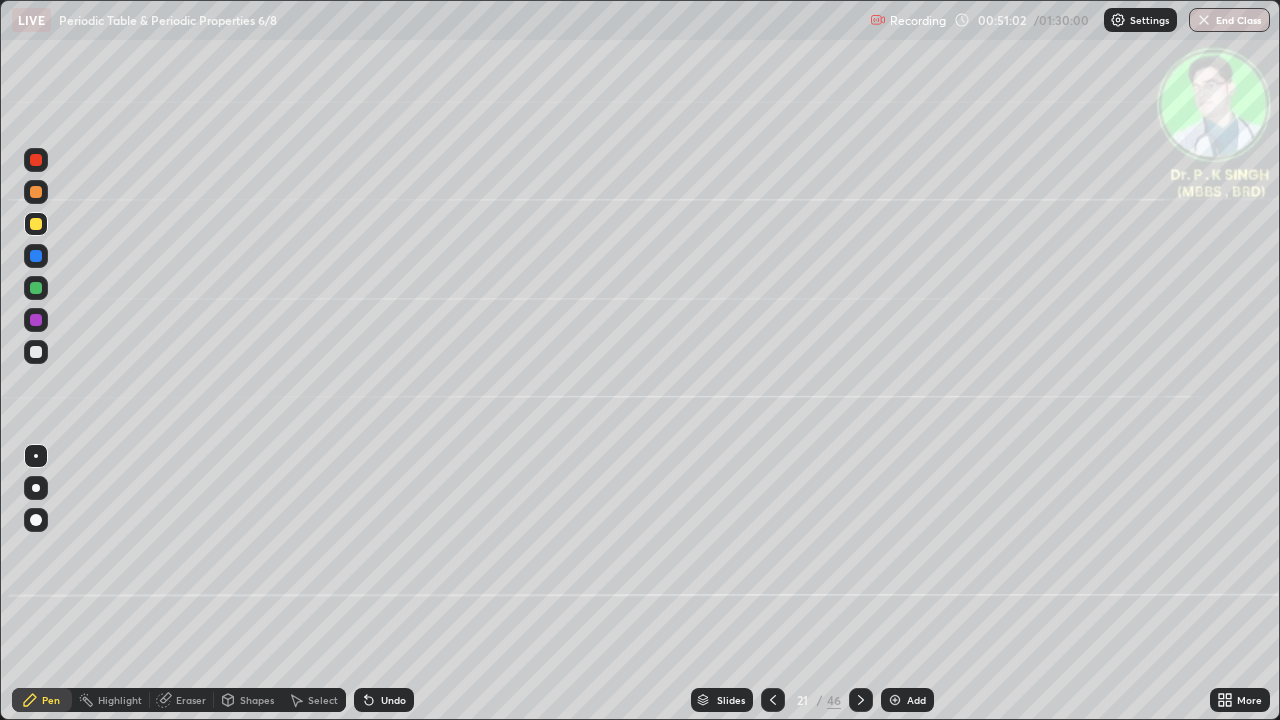 click at bounding box center [36, 224] 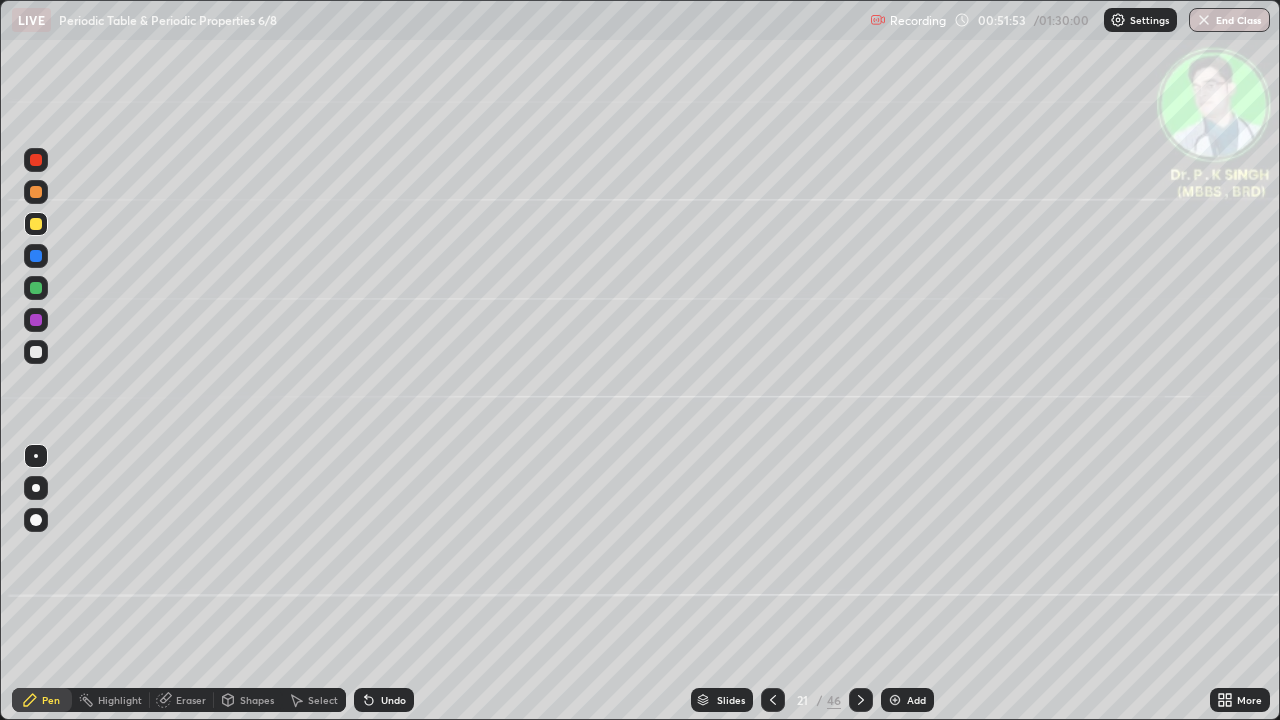 click 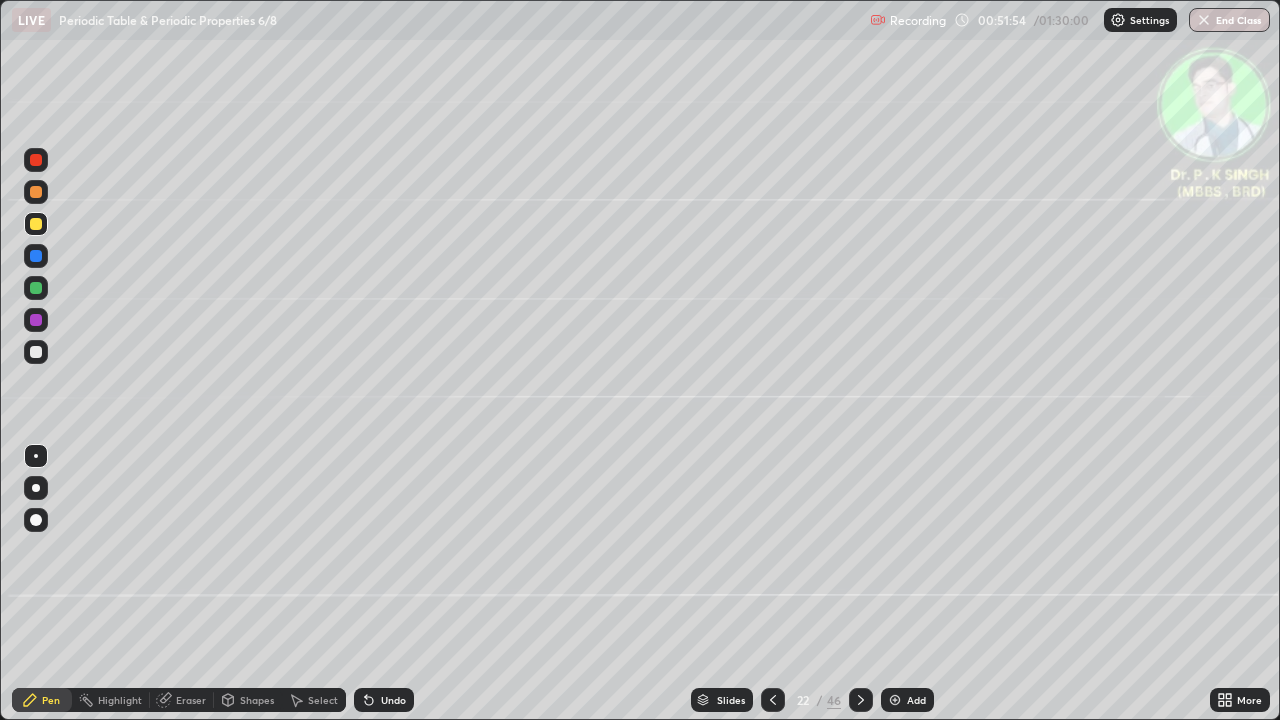 click at bounding box center (36, 256) 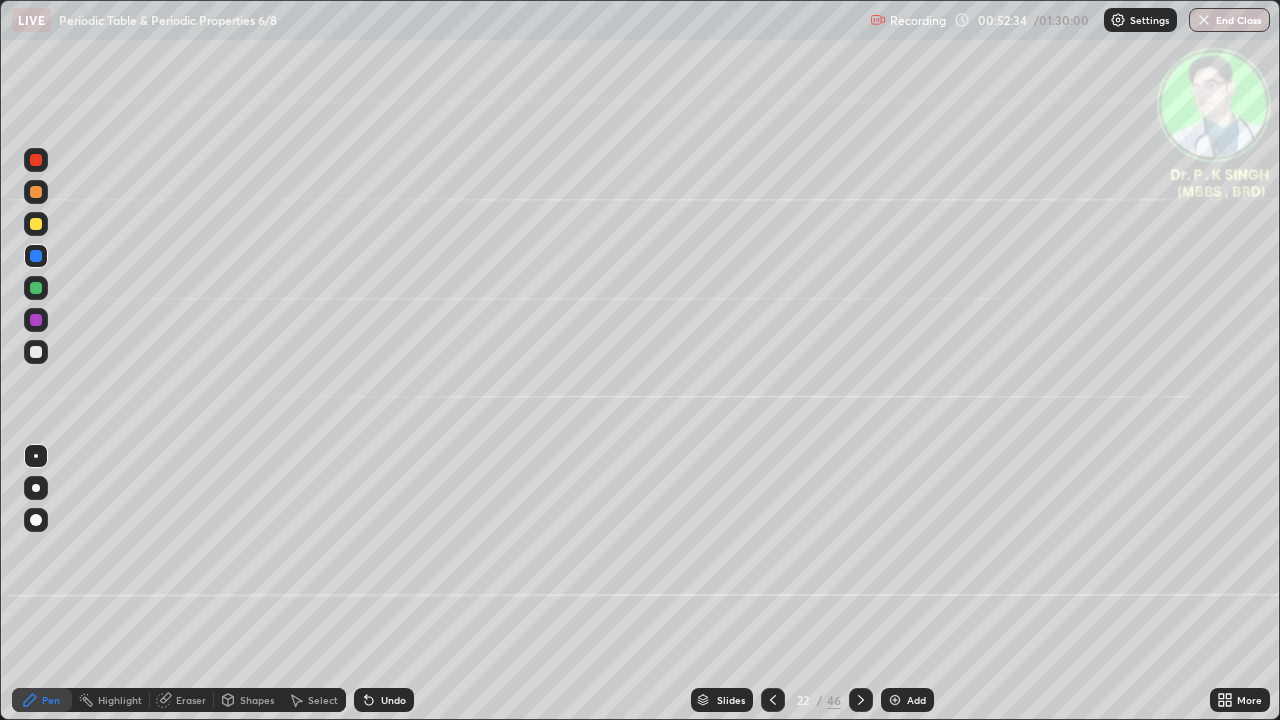 click 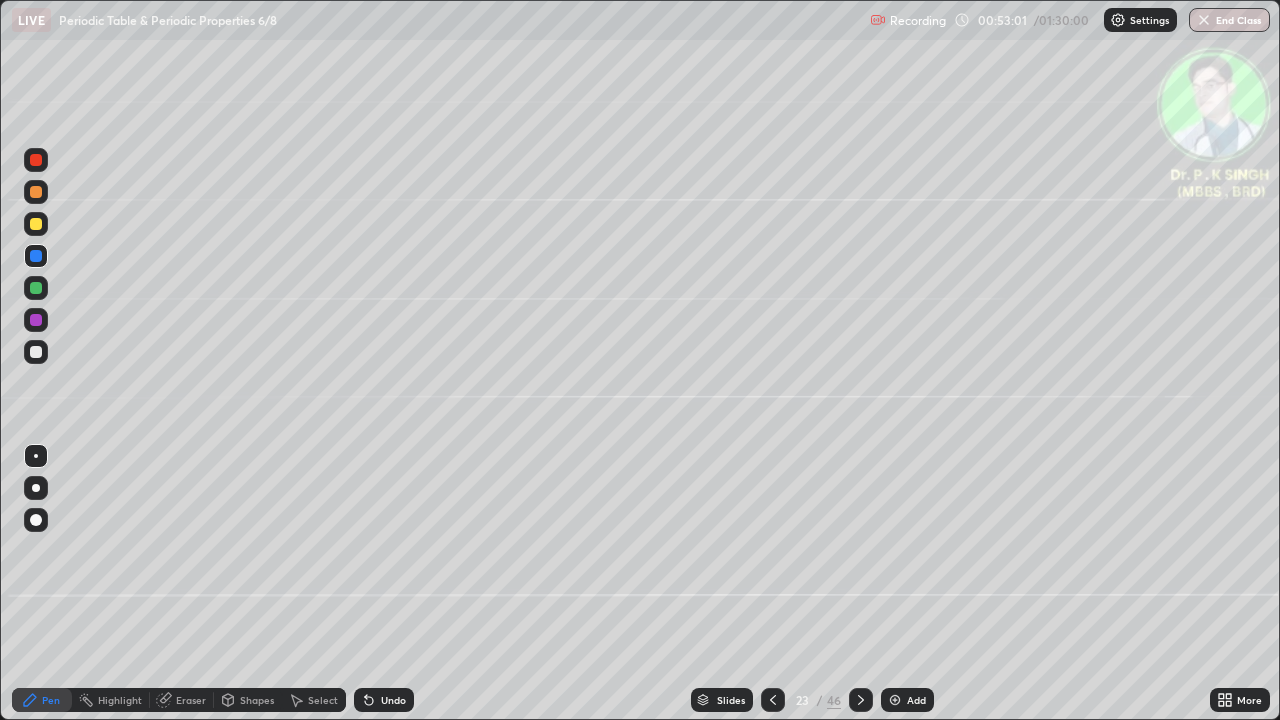 click 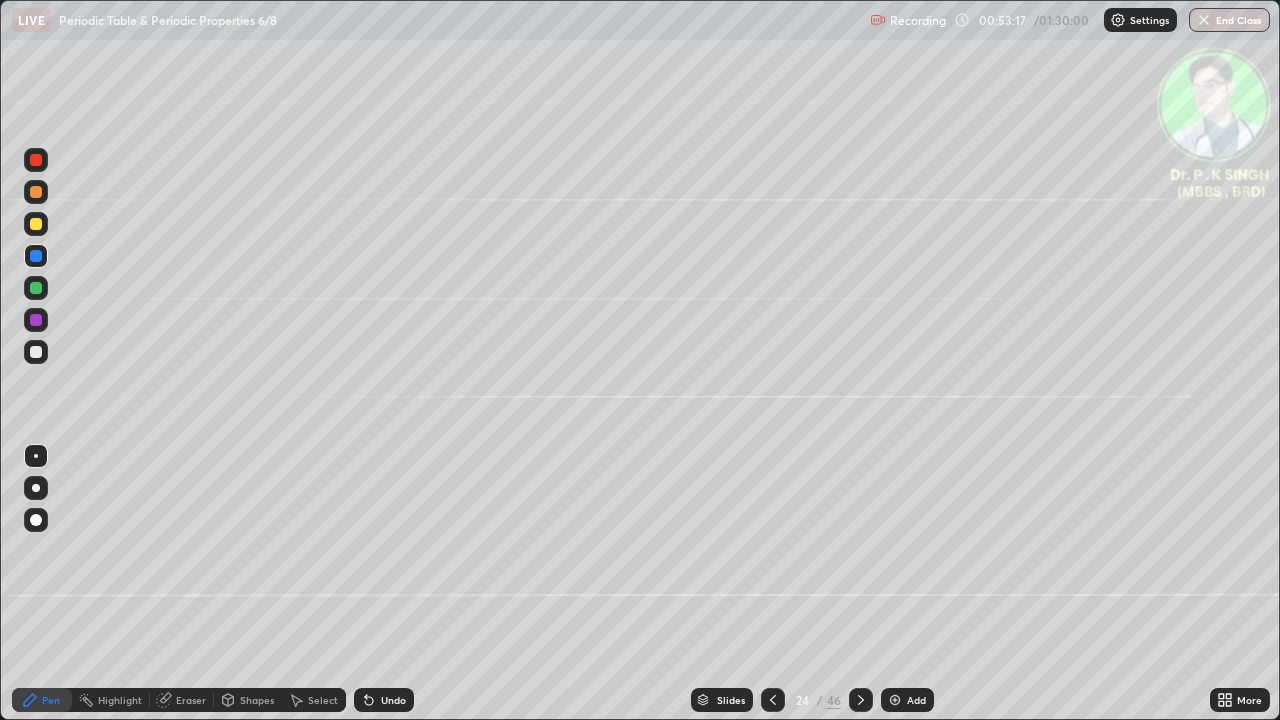 click 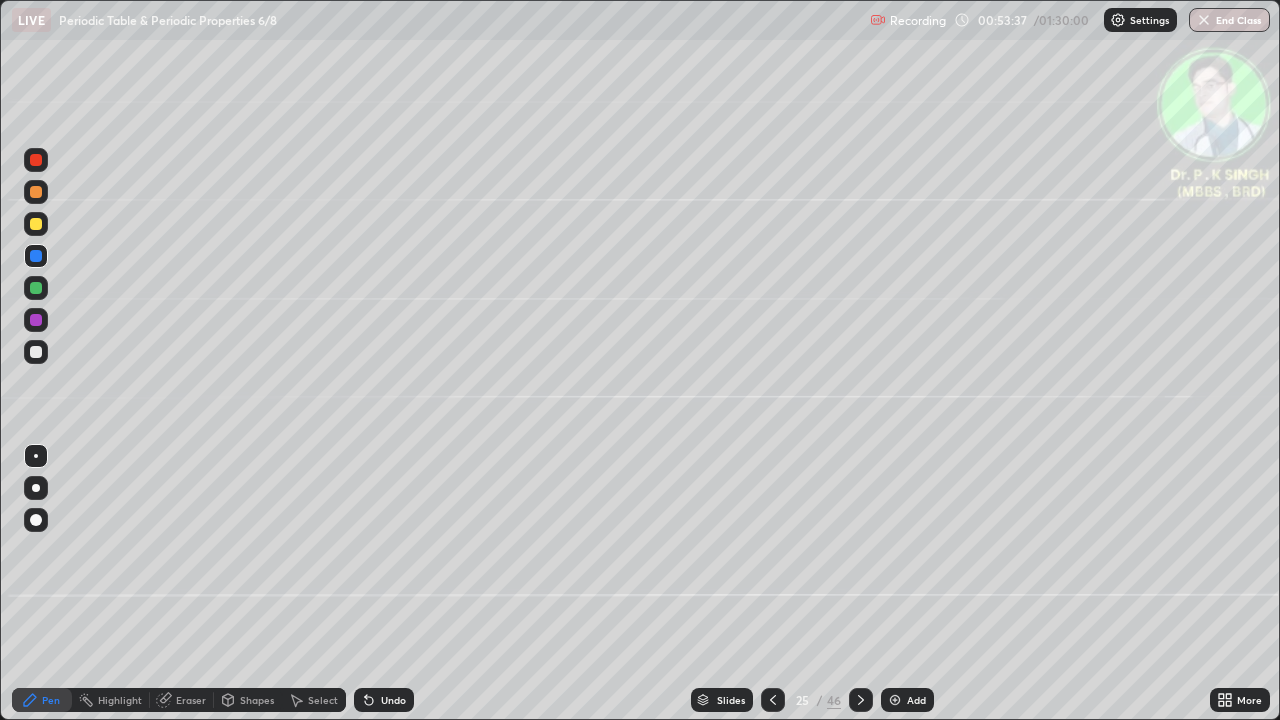 click 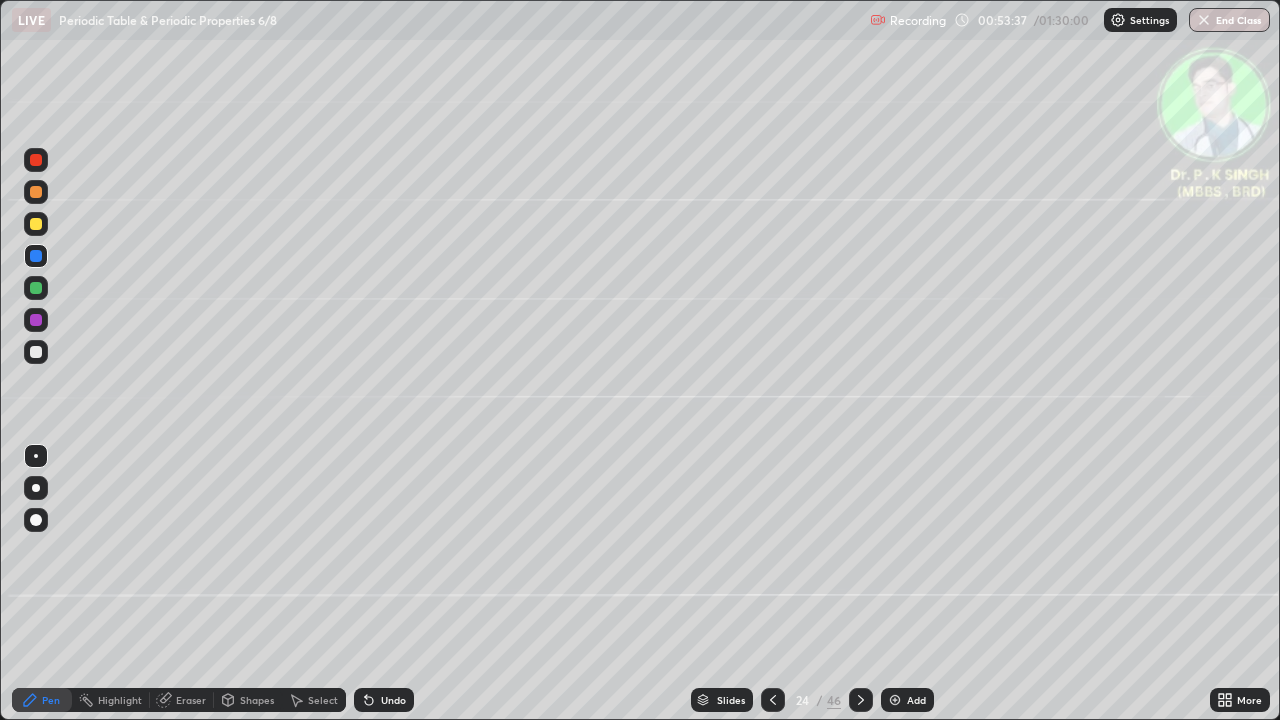 click 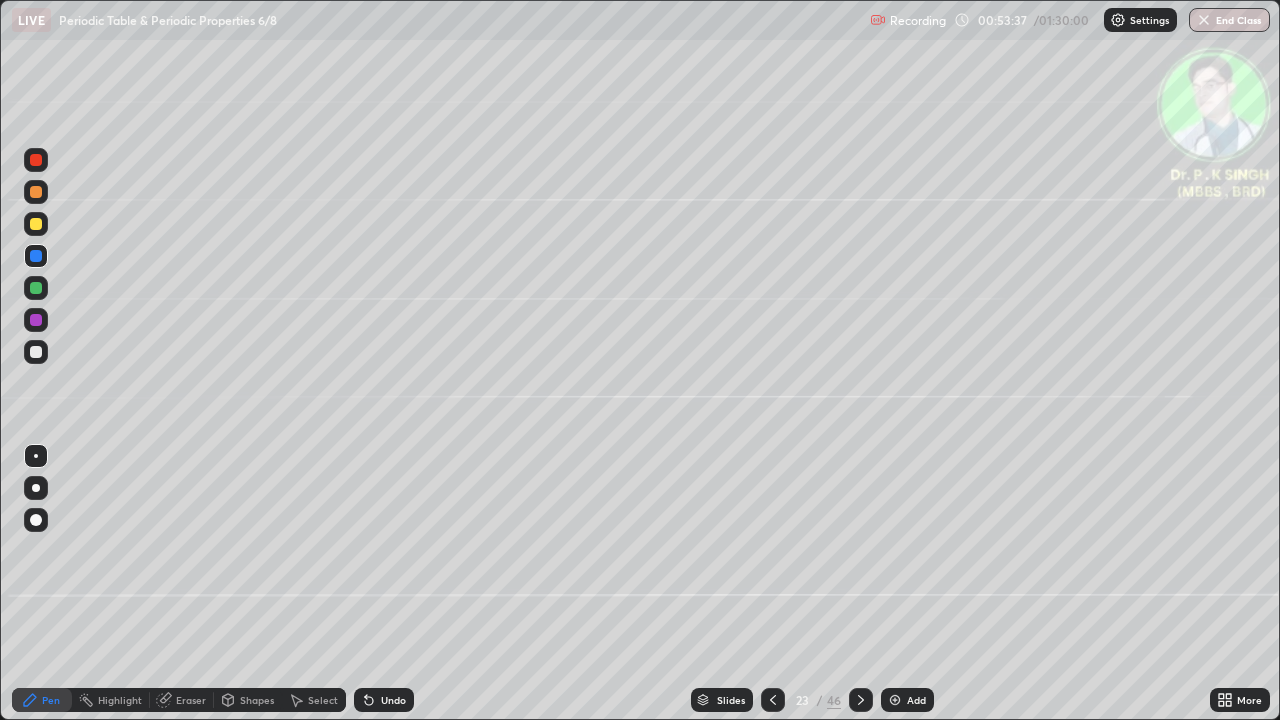 click at bounding box center (773, 700) 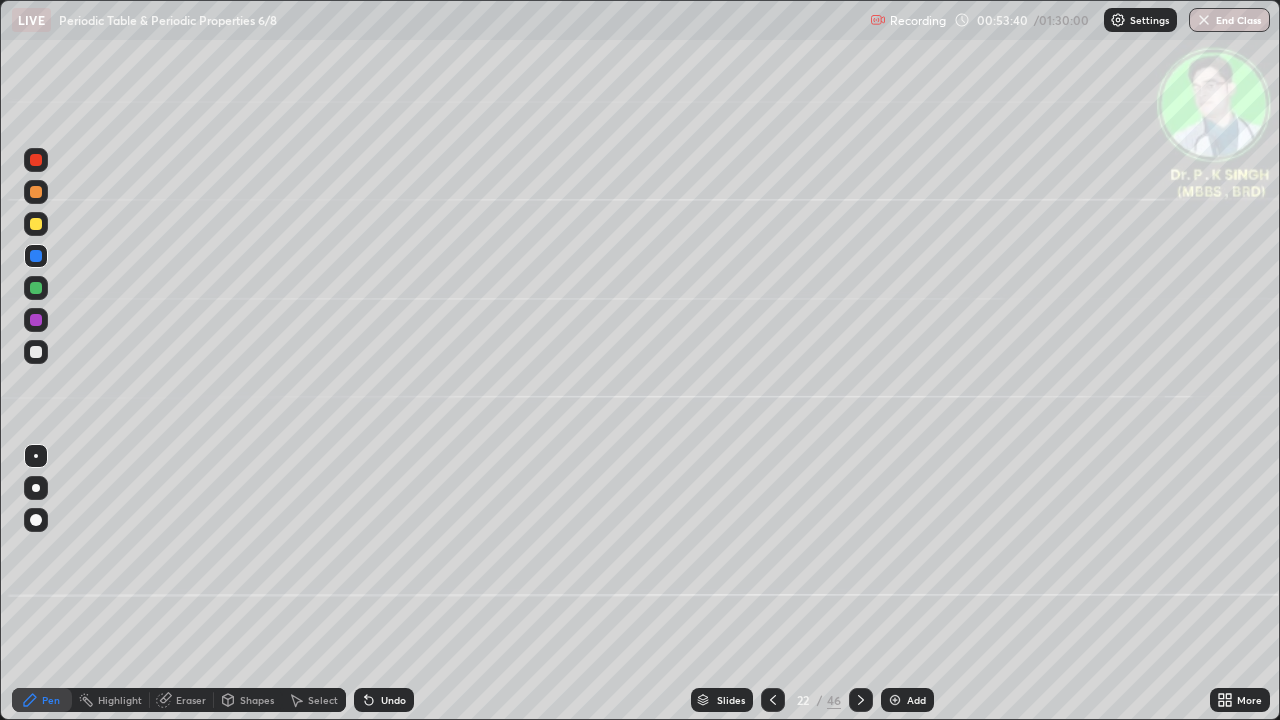 click at bounding box center [36, 256] 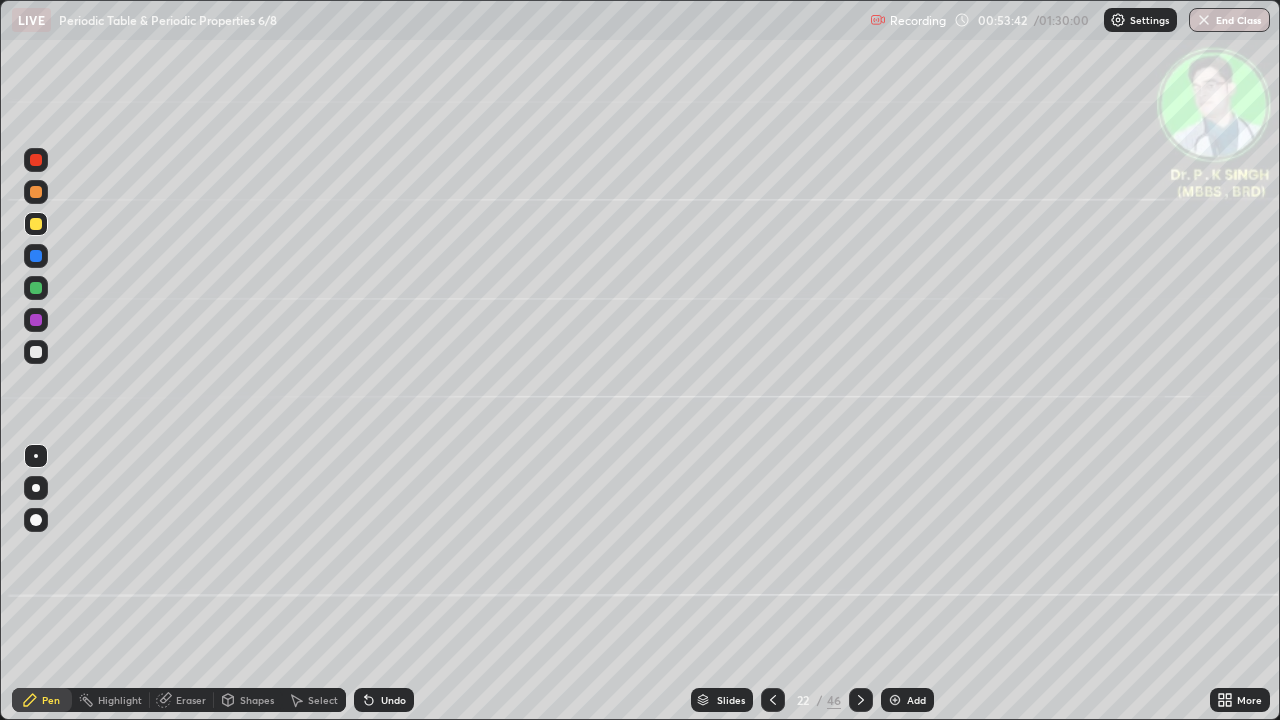 click at bounding box center [36, 320] 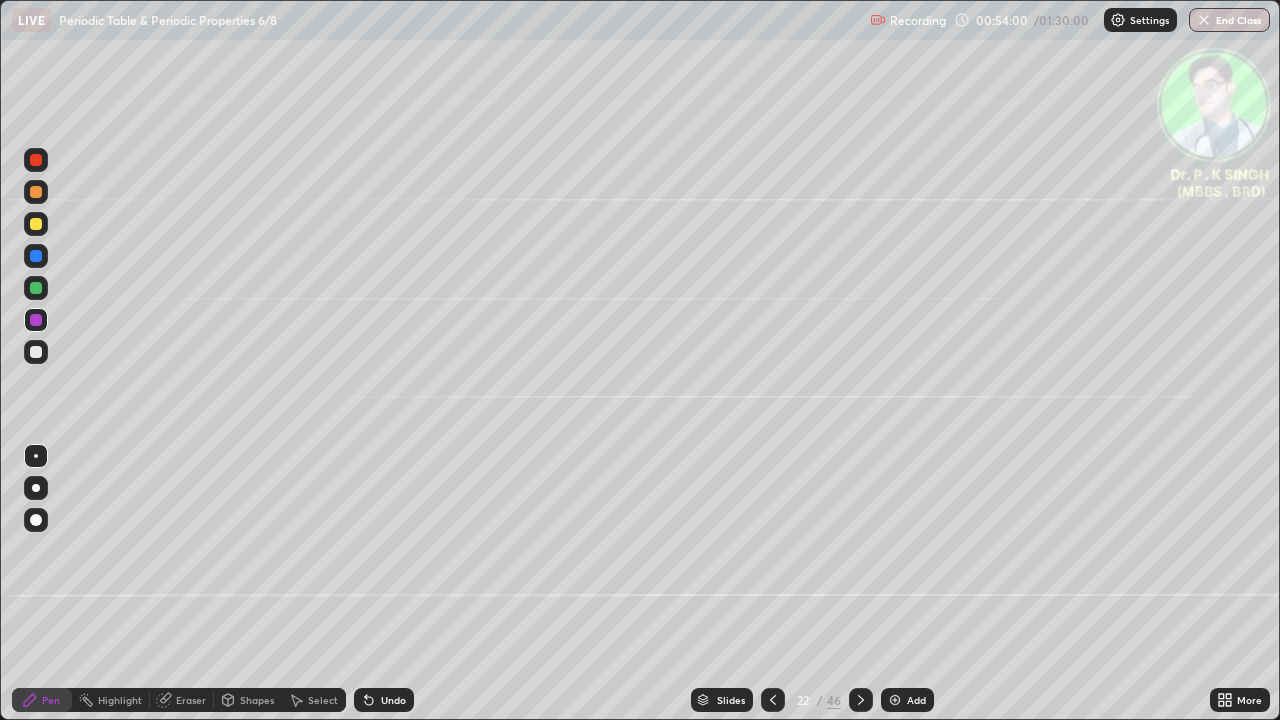 click 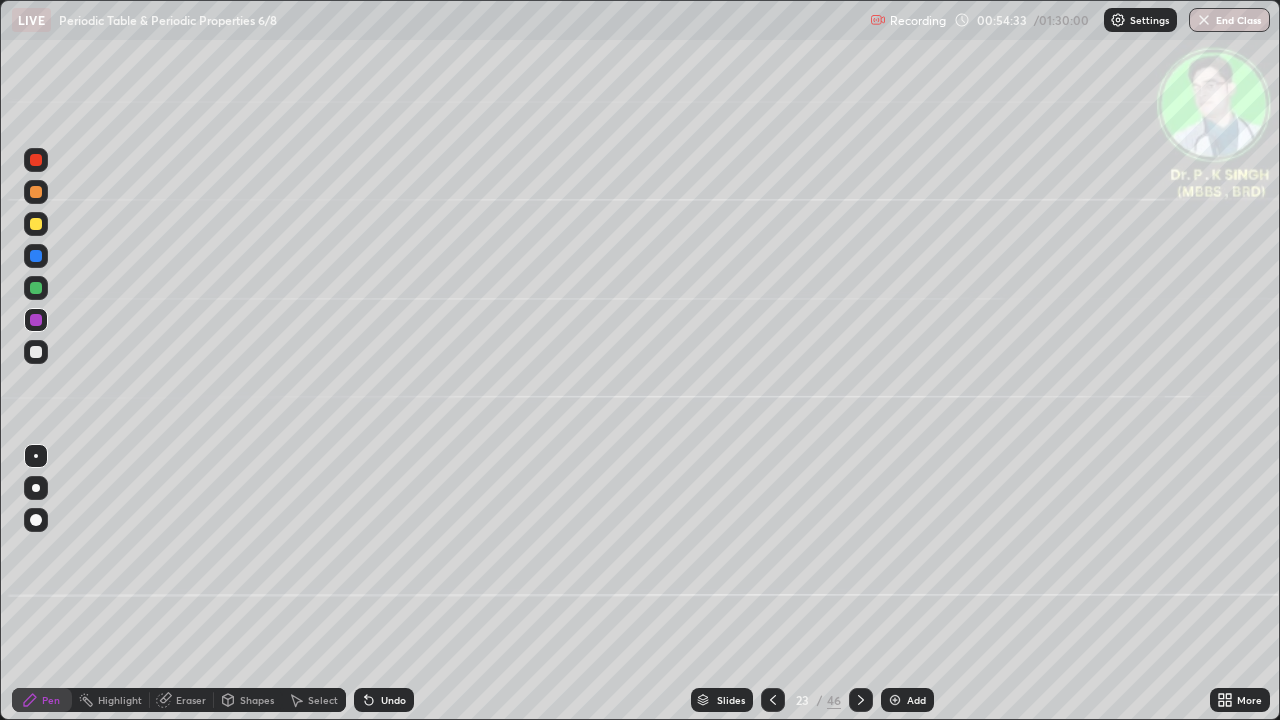 click at bounding box center (861, 700) 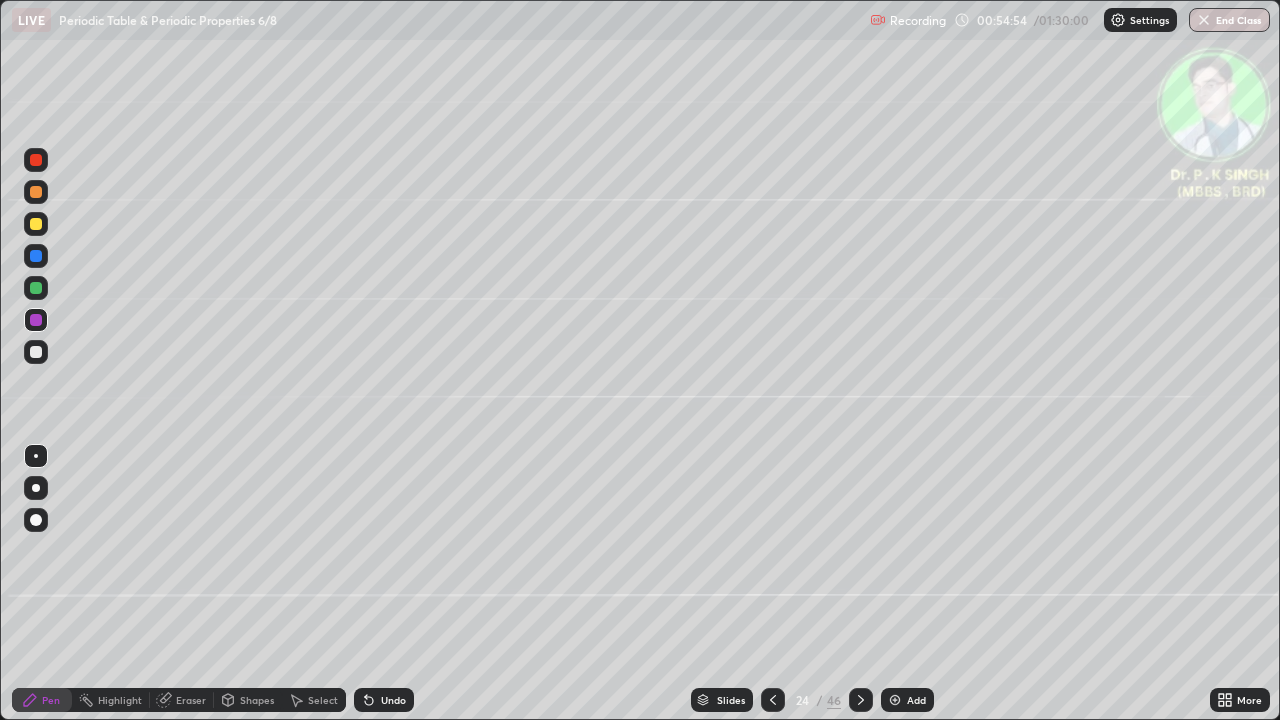 click at bounding box center [861, 700] 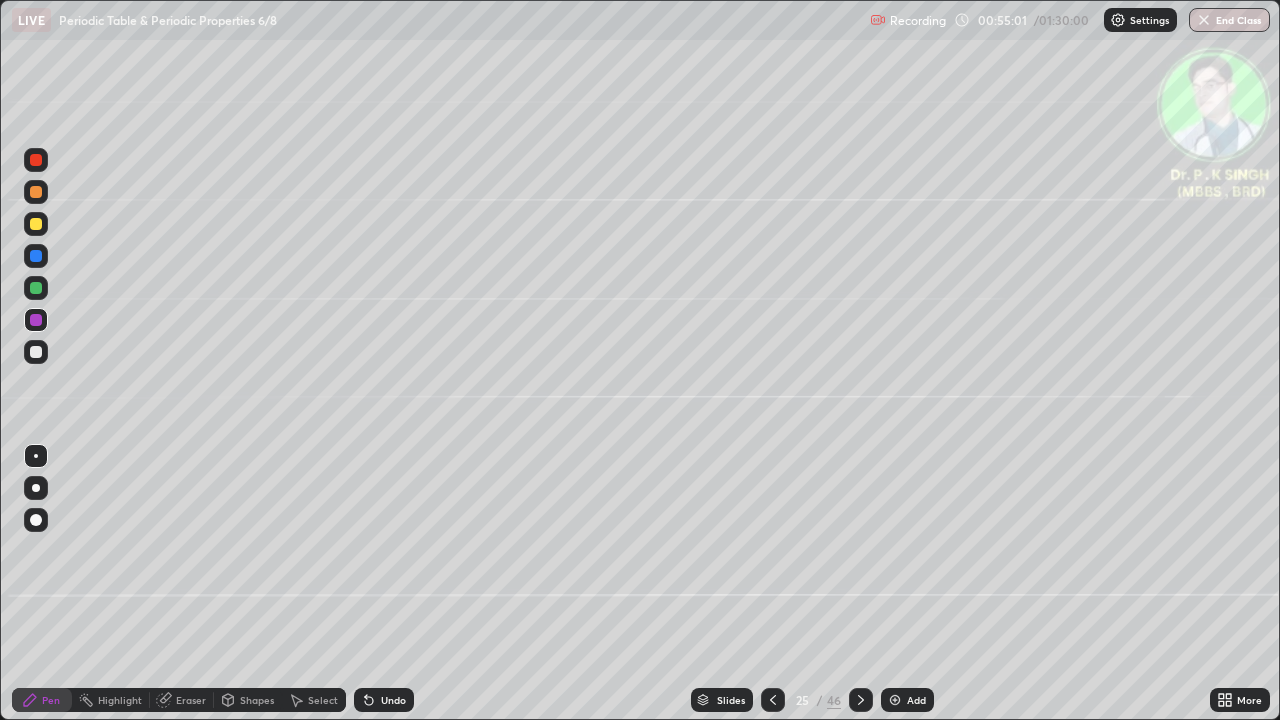click 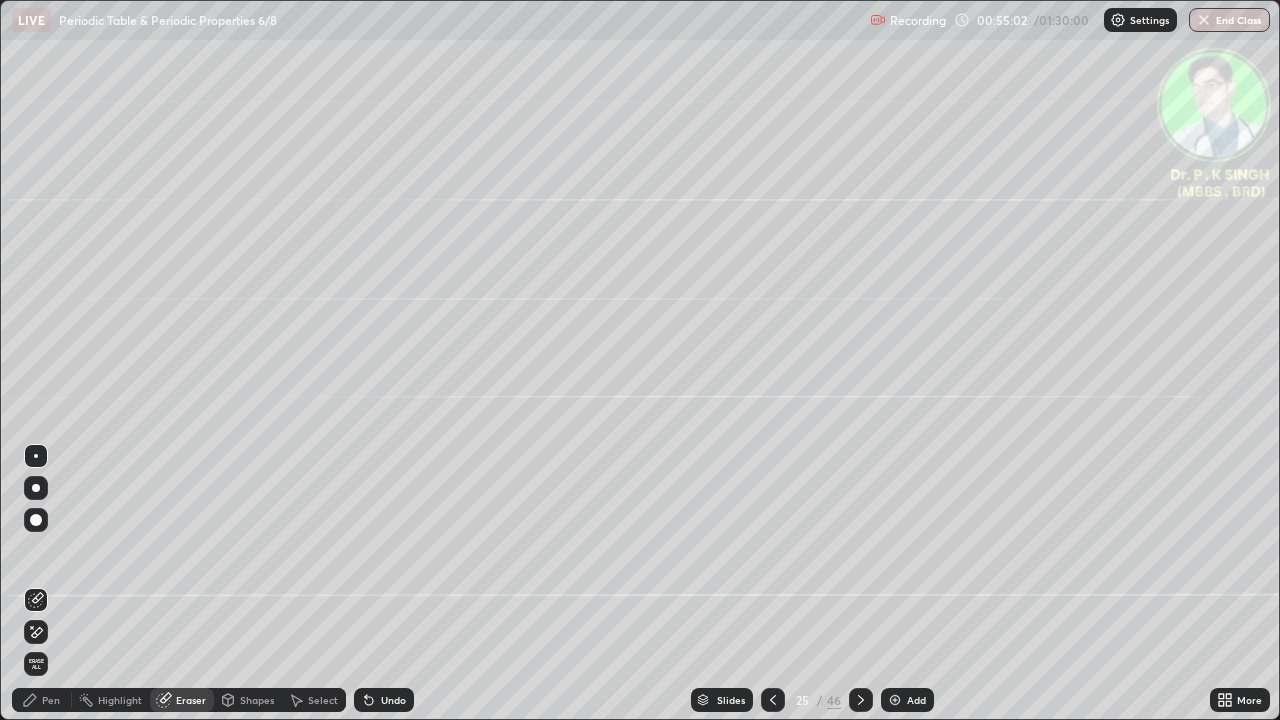 click 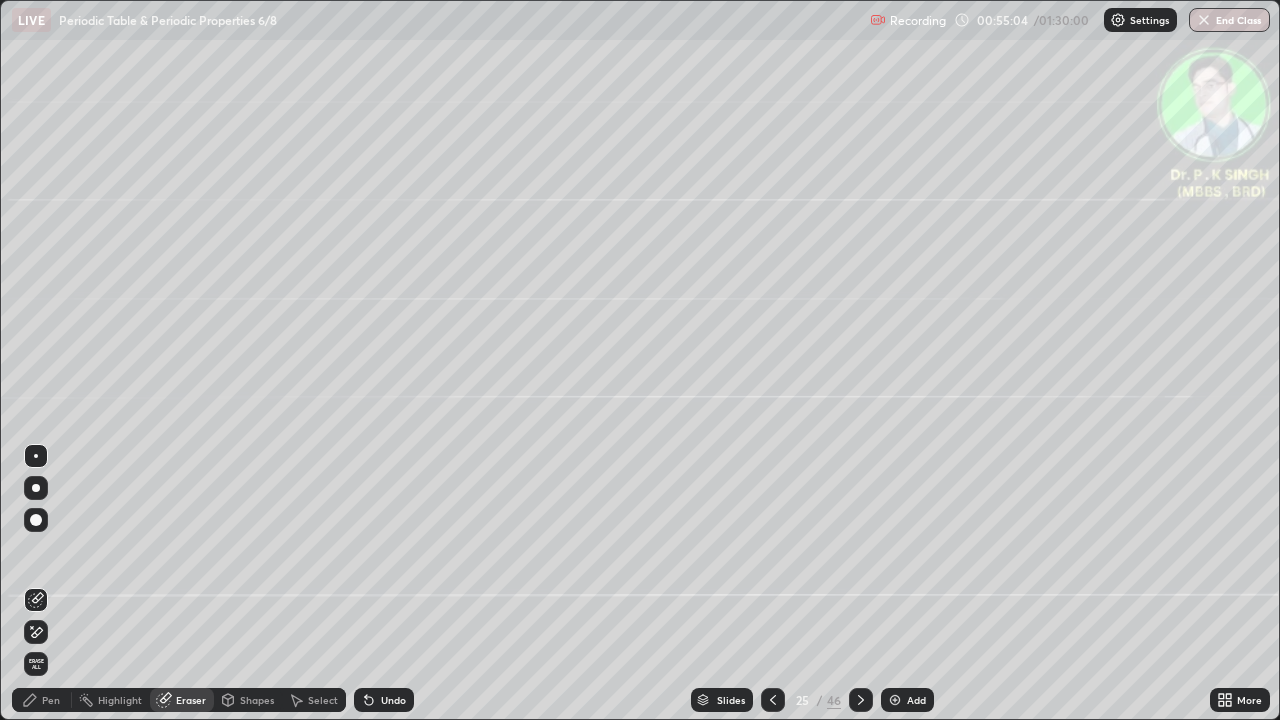 click on "Pen" at bounding box center (51, 700) 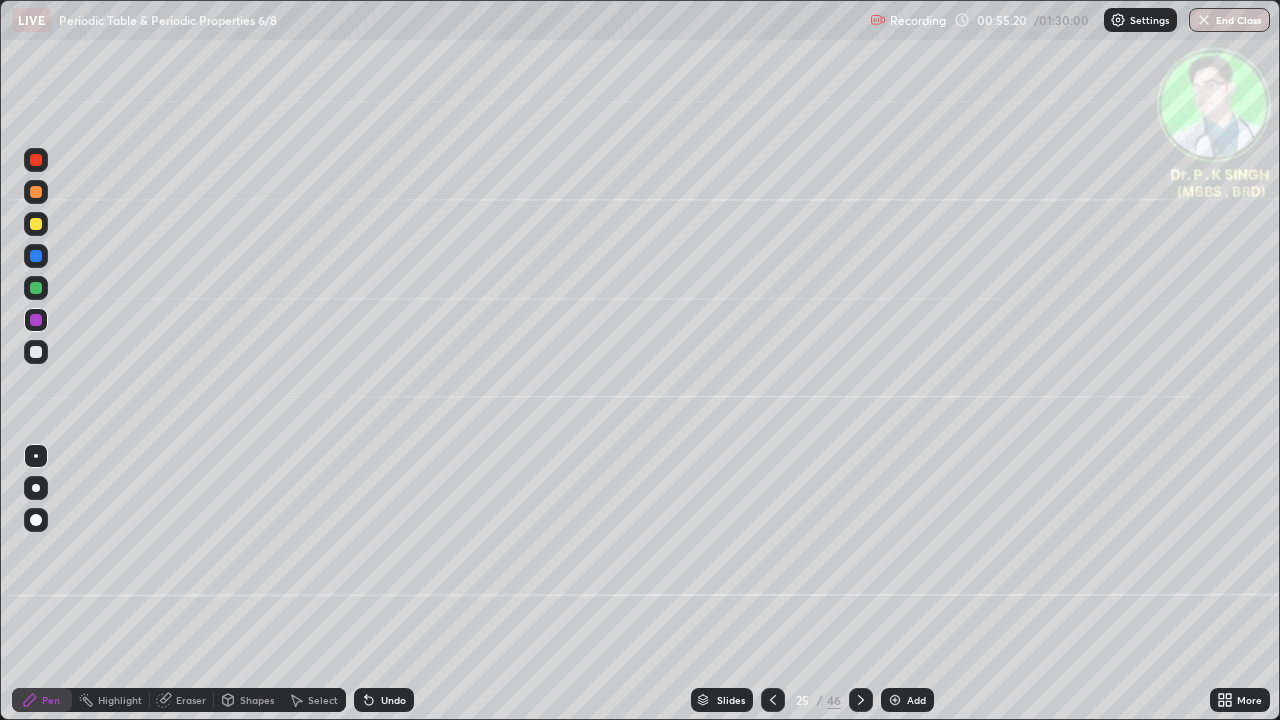 click 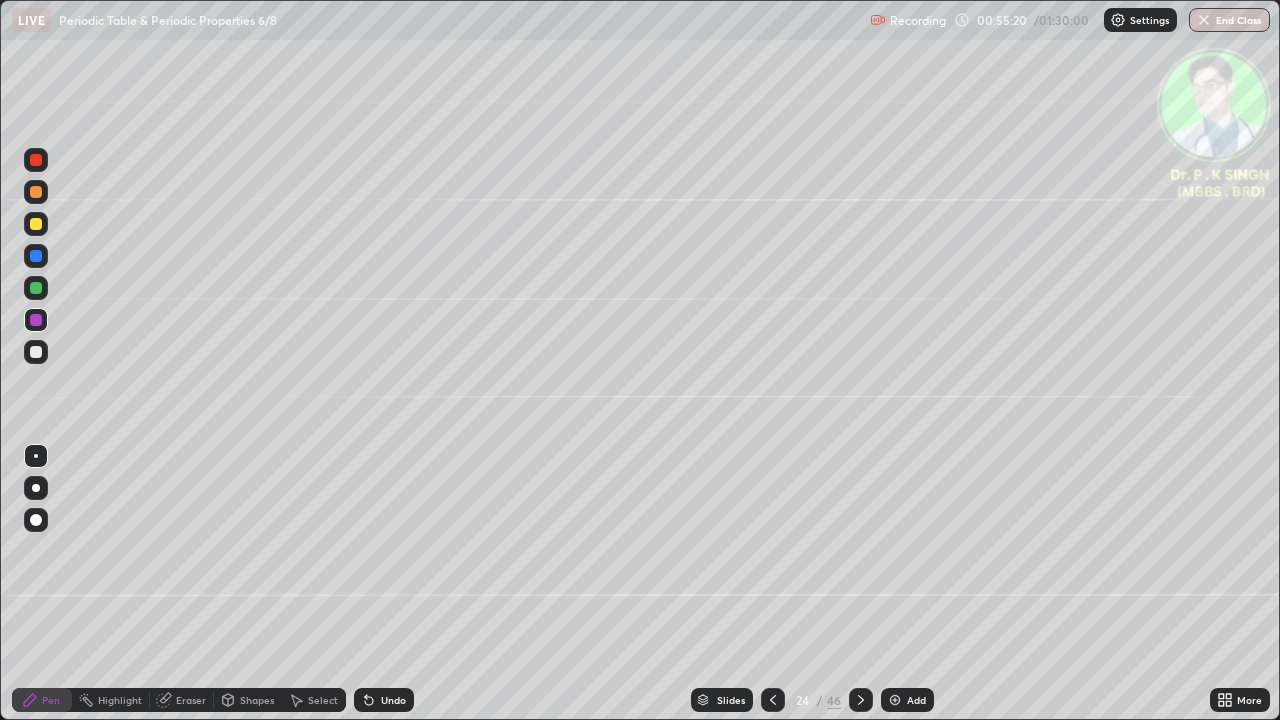 click at bounding box center (773, 700) 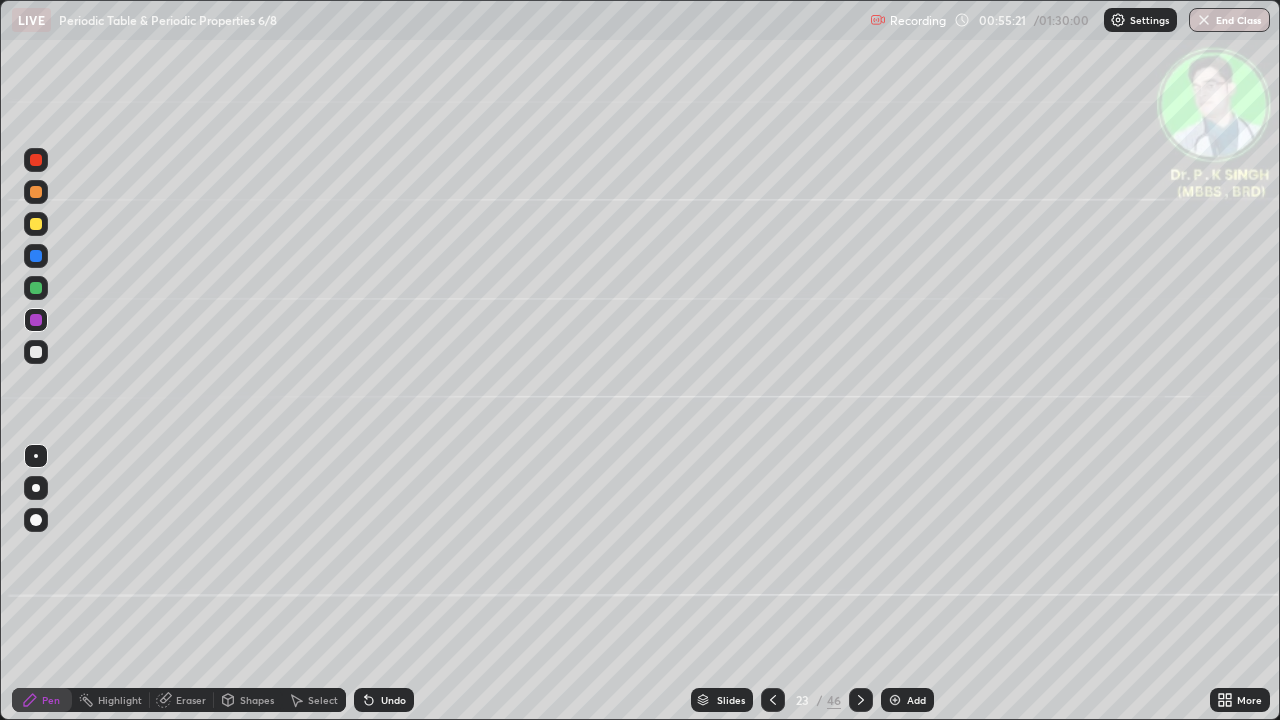 click at bounding box center (773, 700) 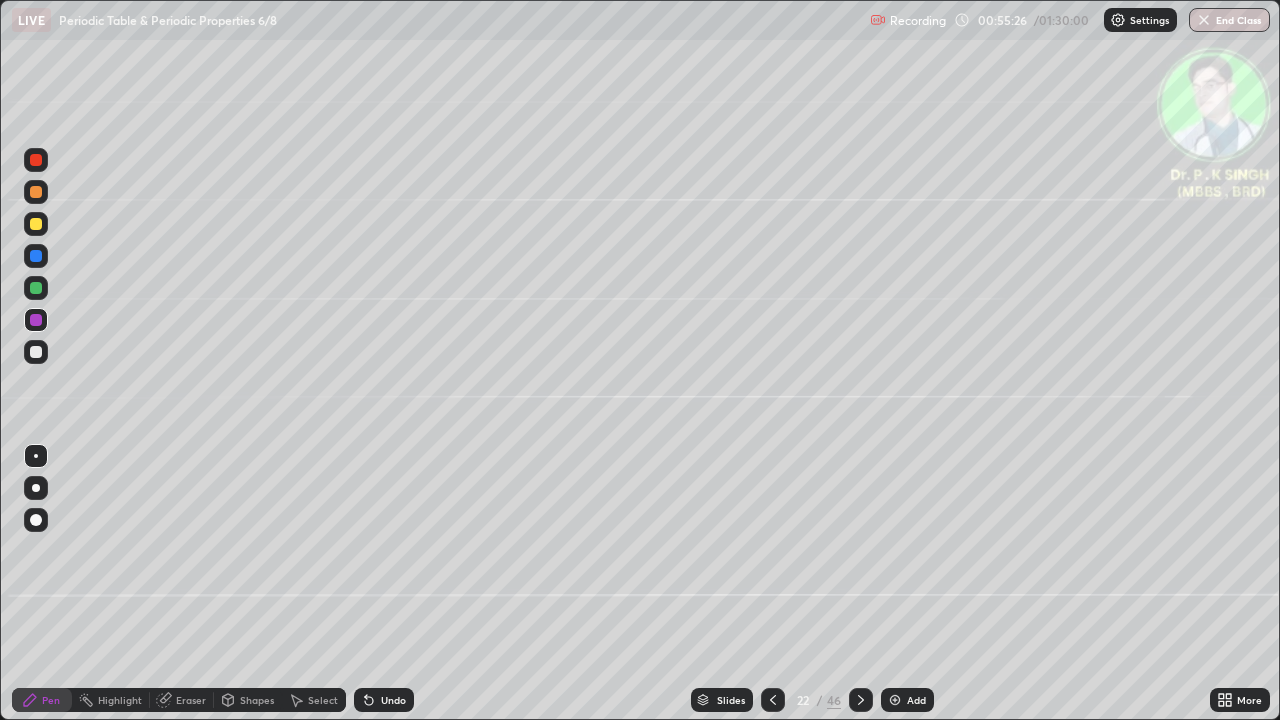 click 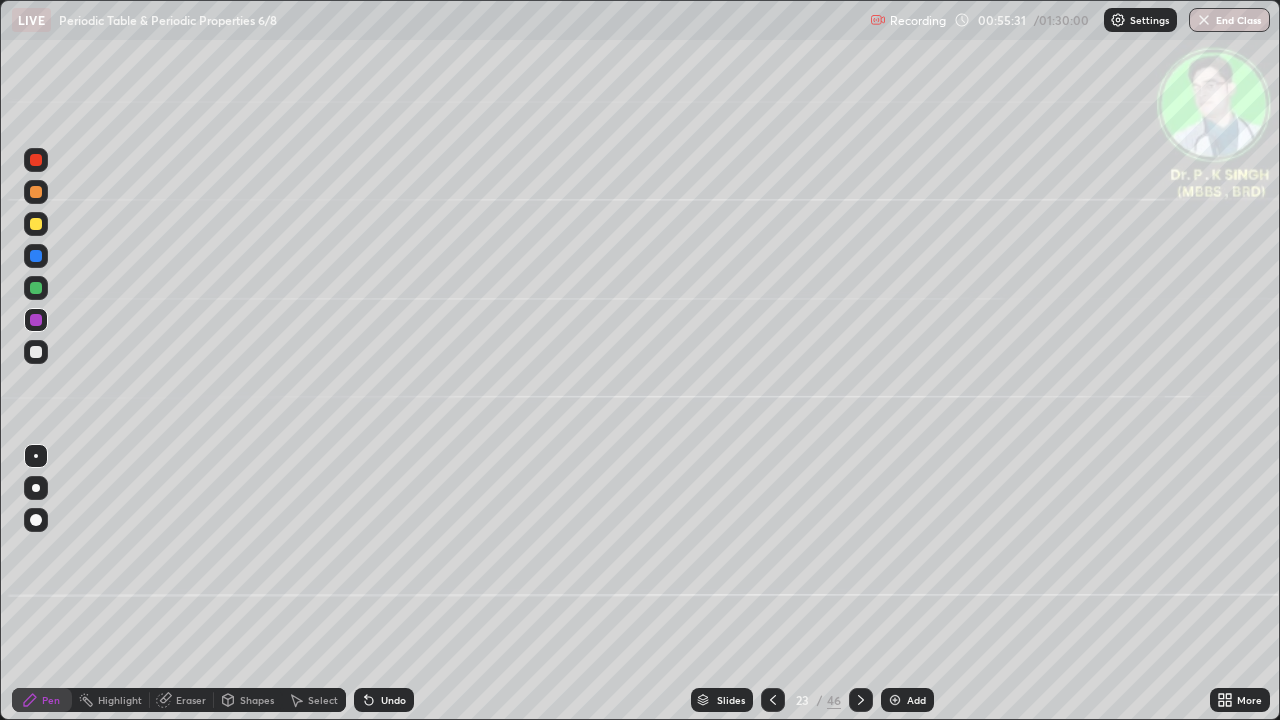 click 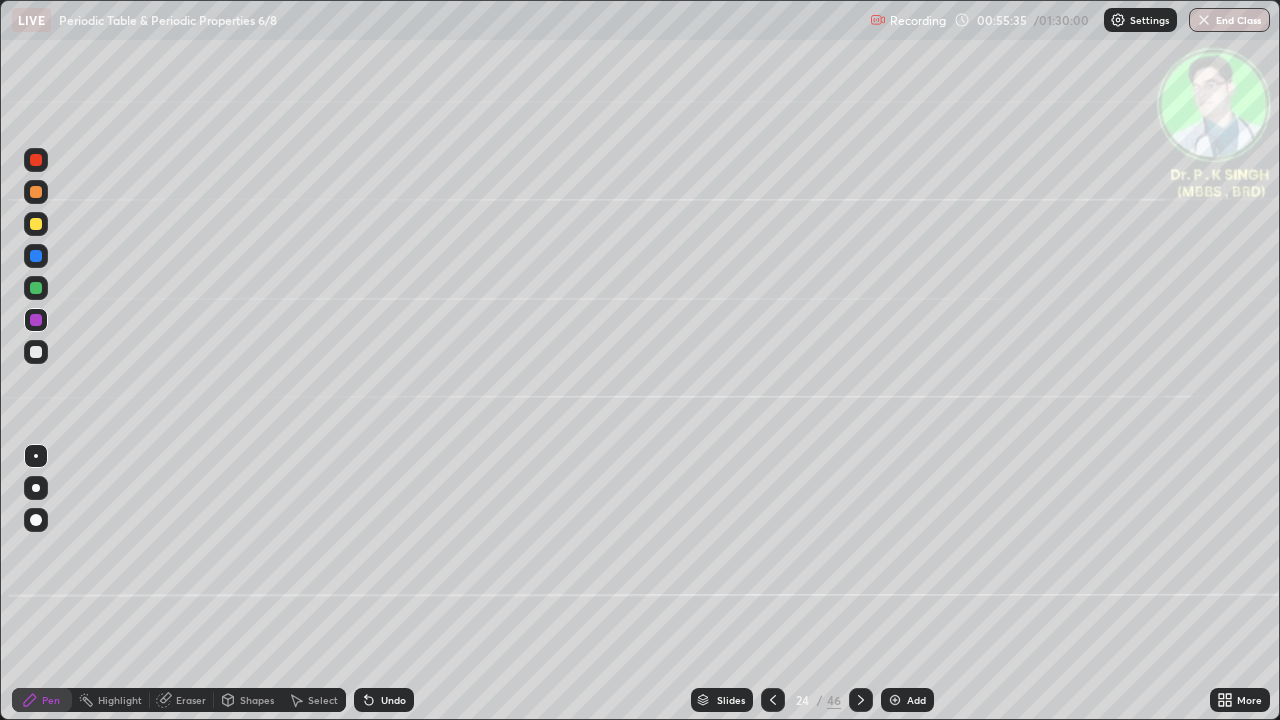 click 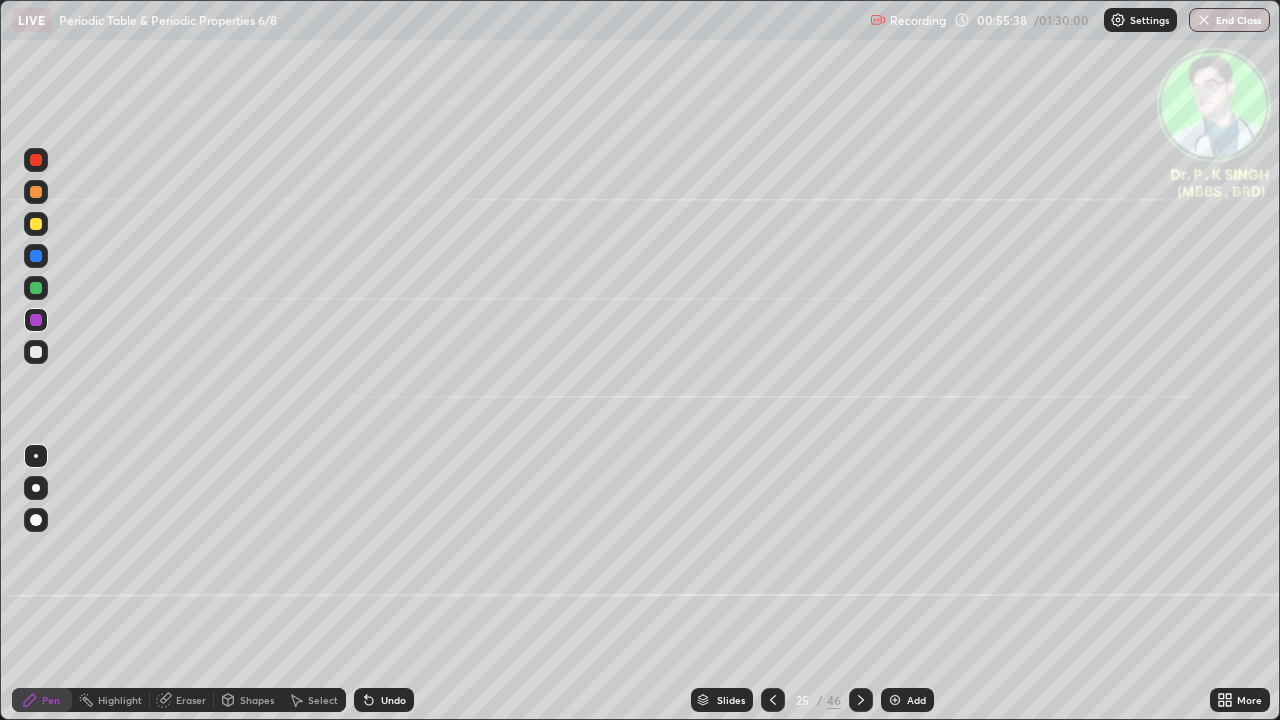 click 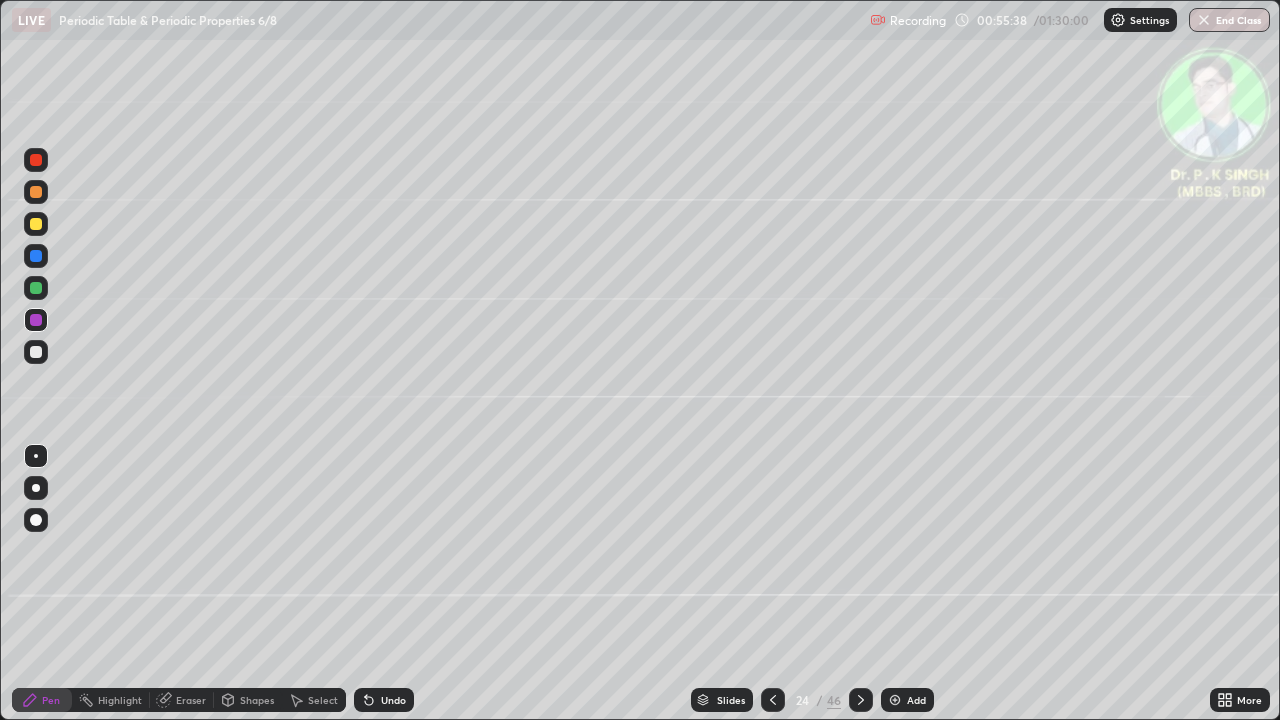 click 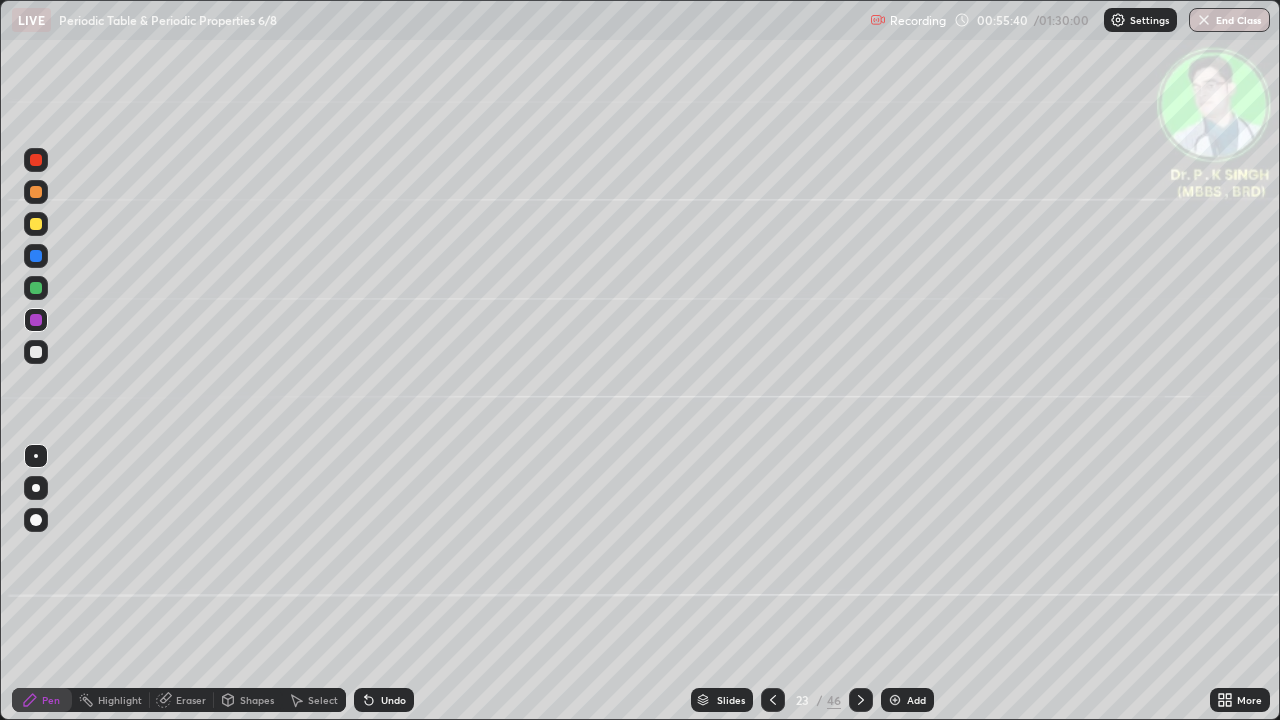 click 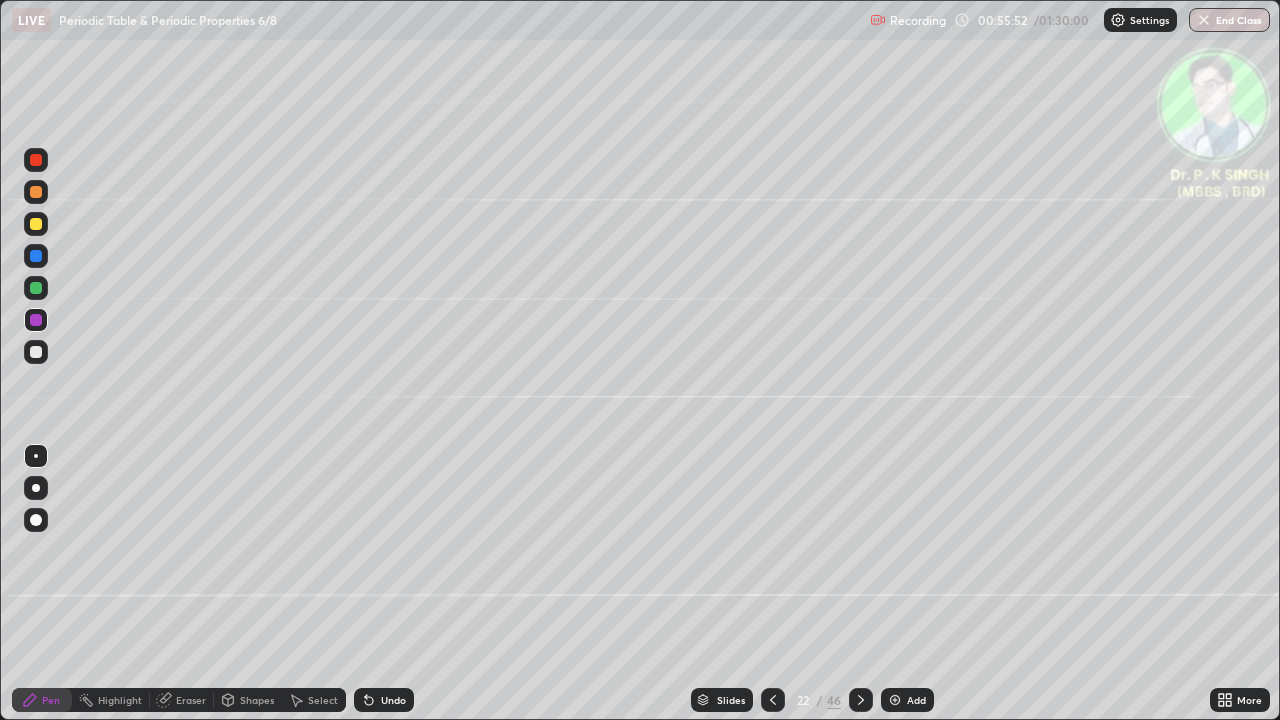 click 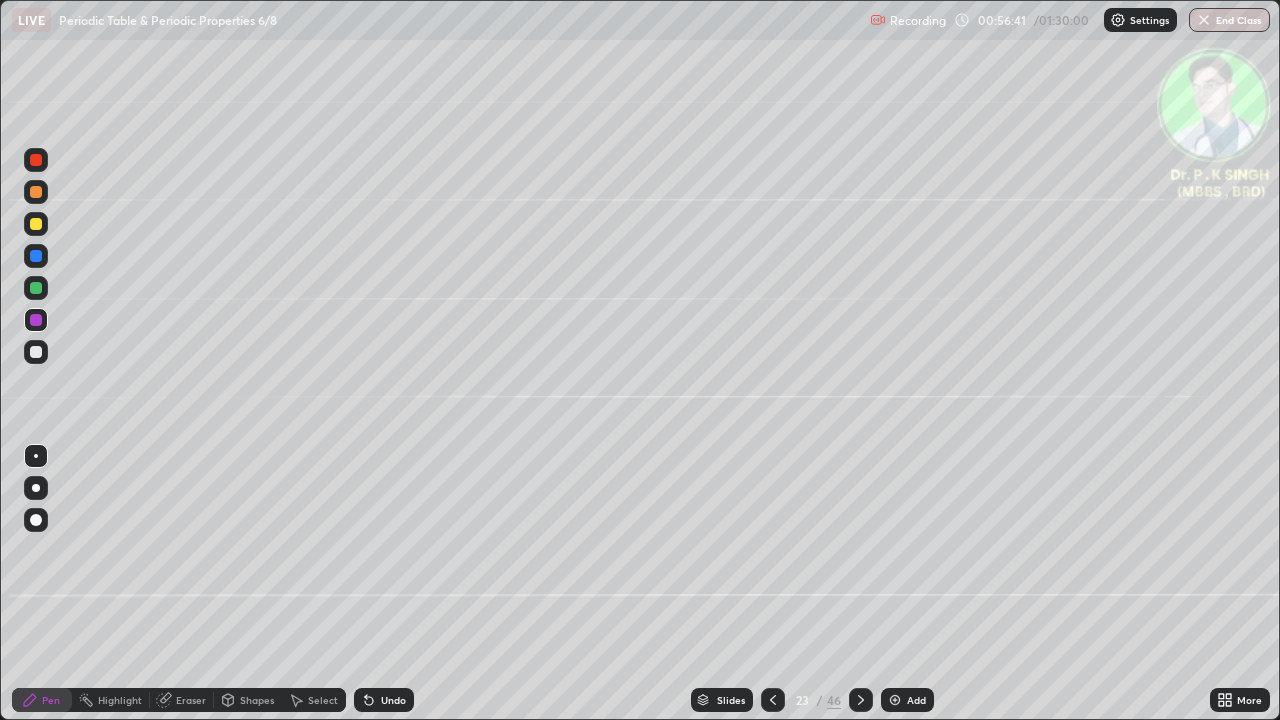 click 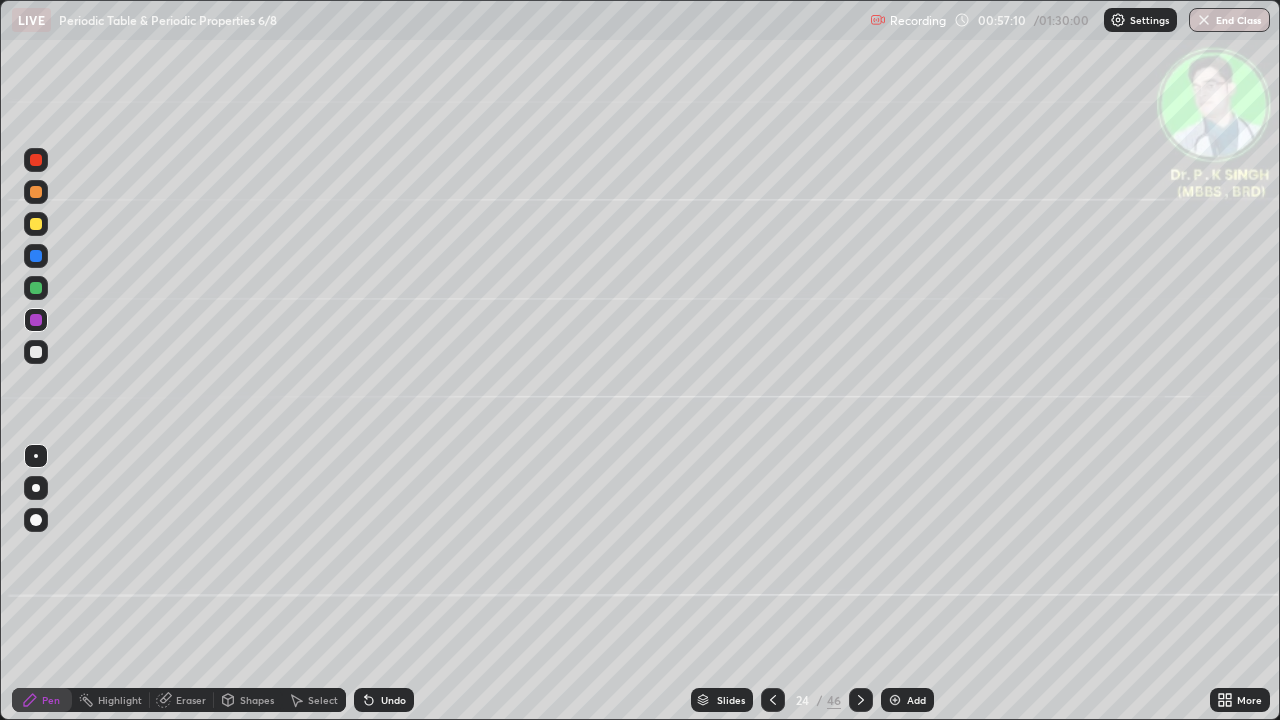 click 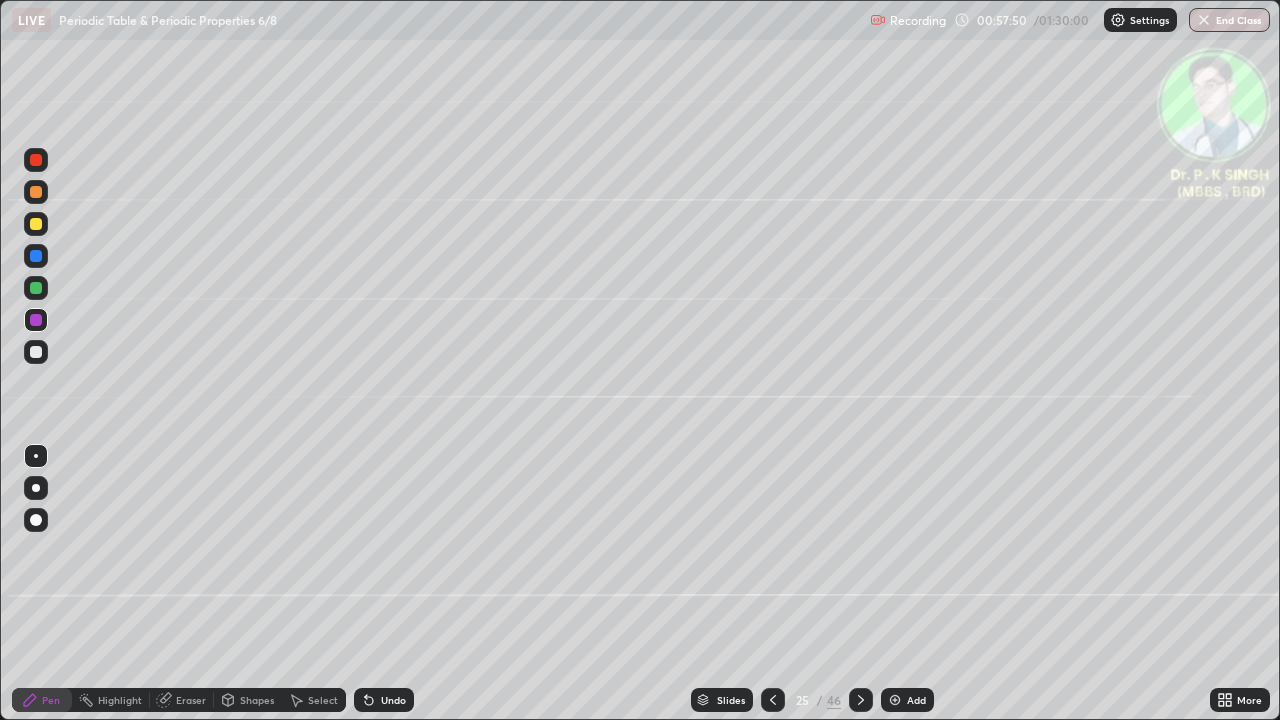 click at bounding box center (861, 700) 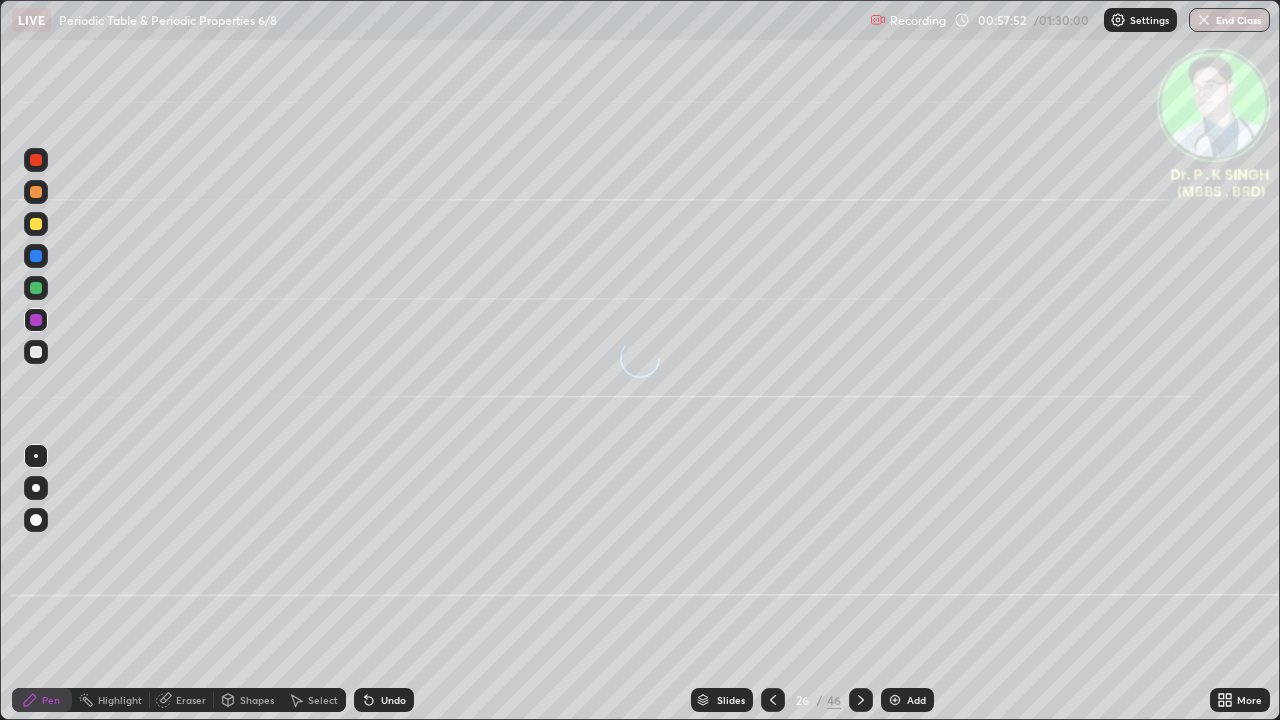click at bounding box center (36, 224) 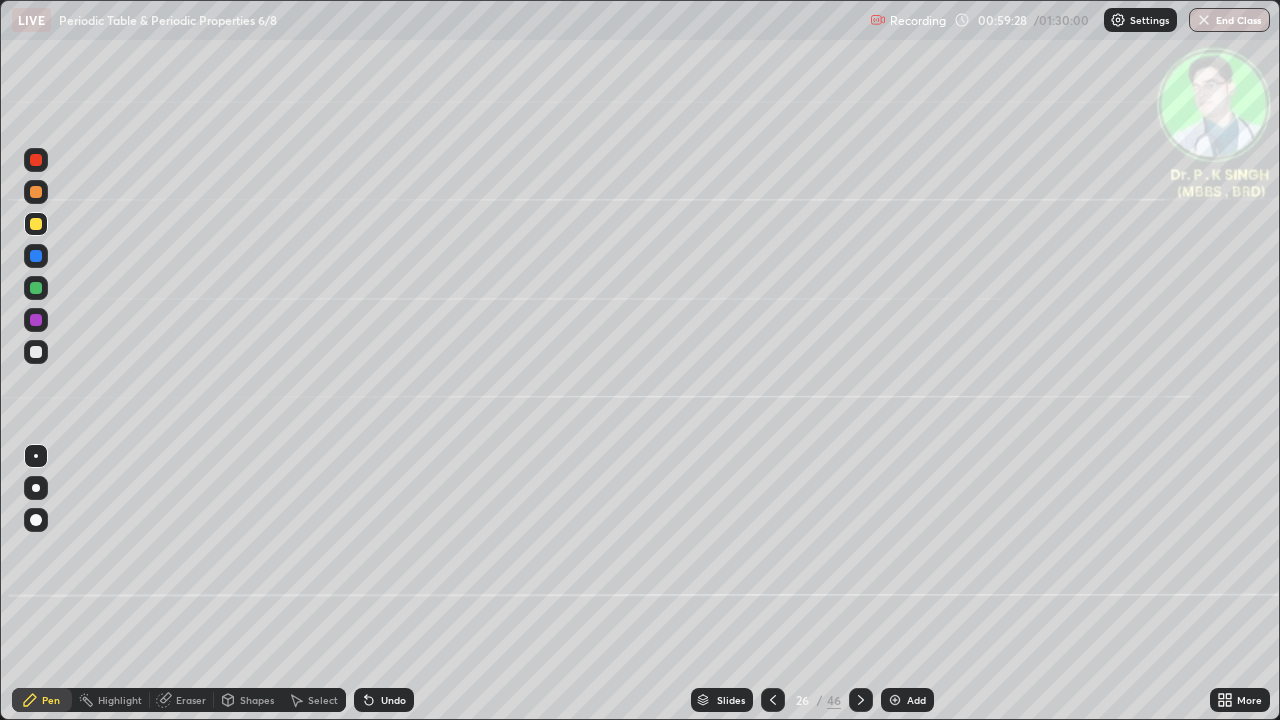 click 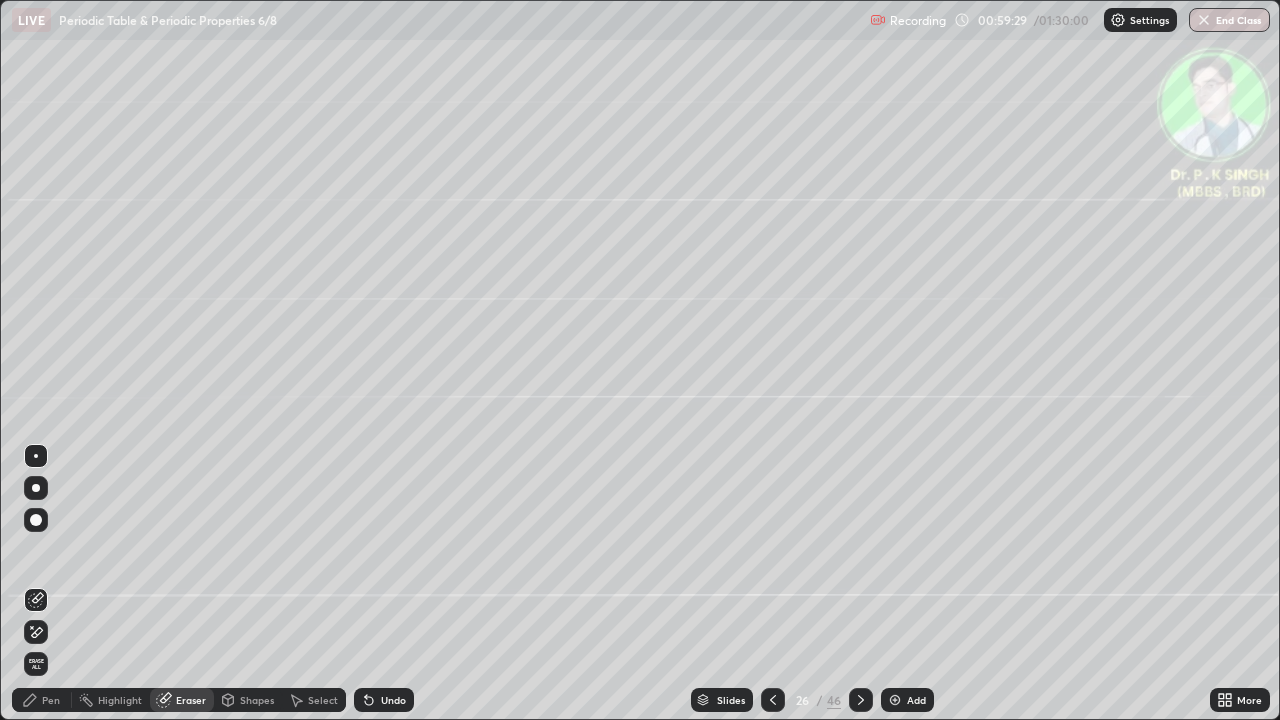 click 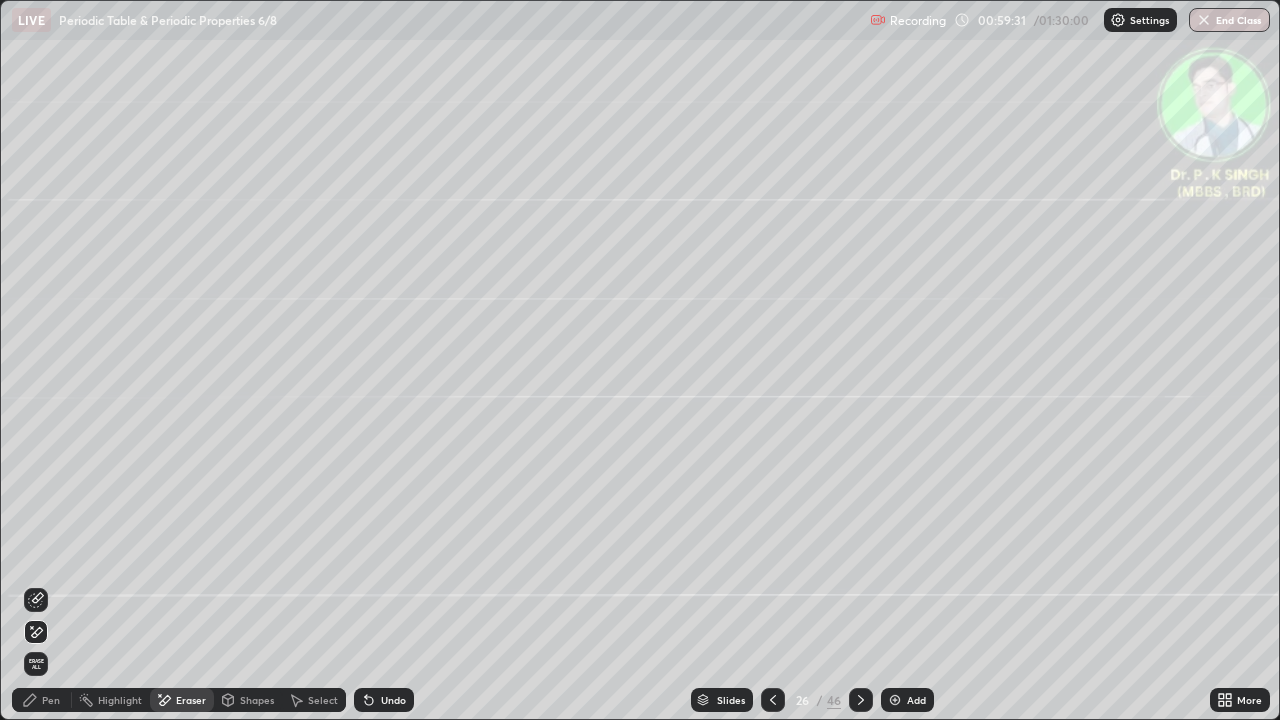 click on "Pen" at bounding box center (42, 700) 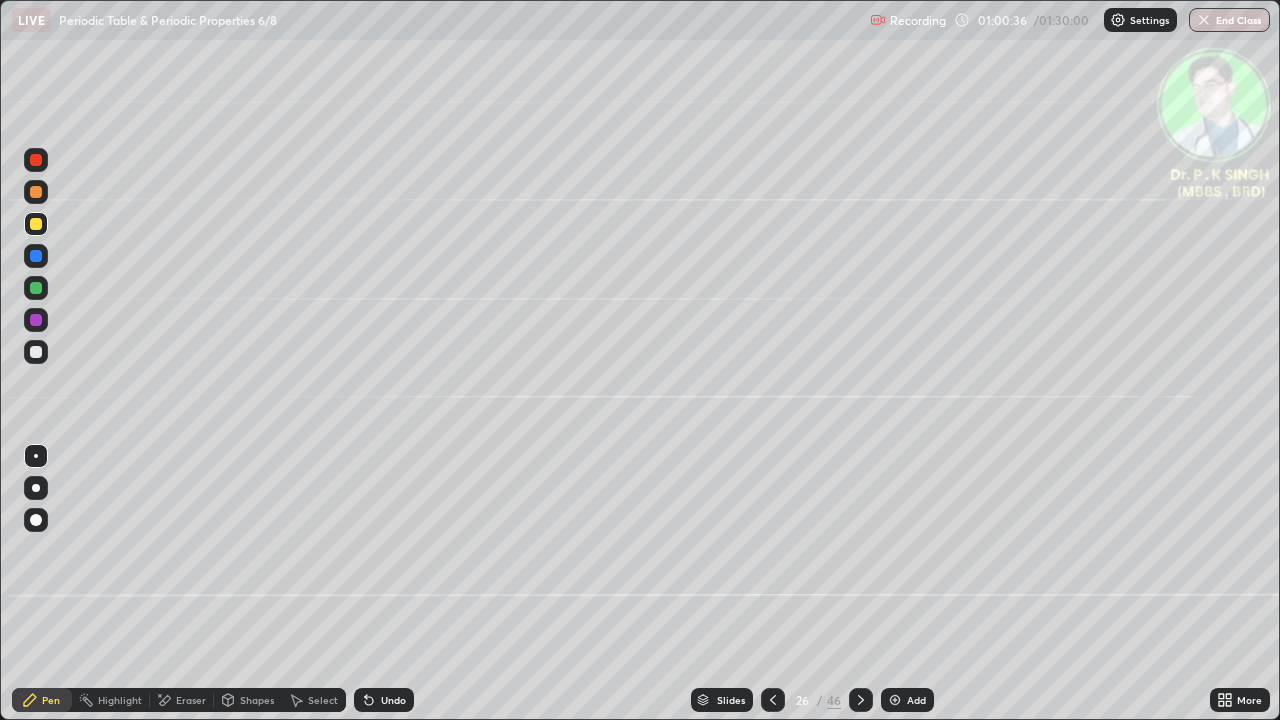 click 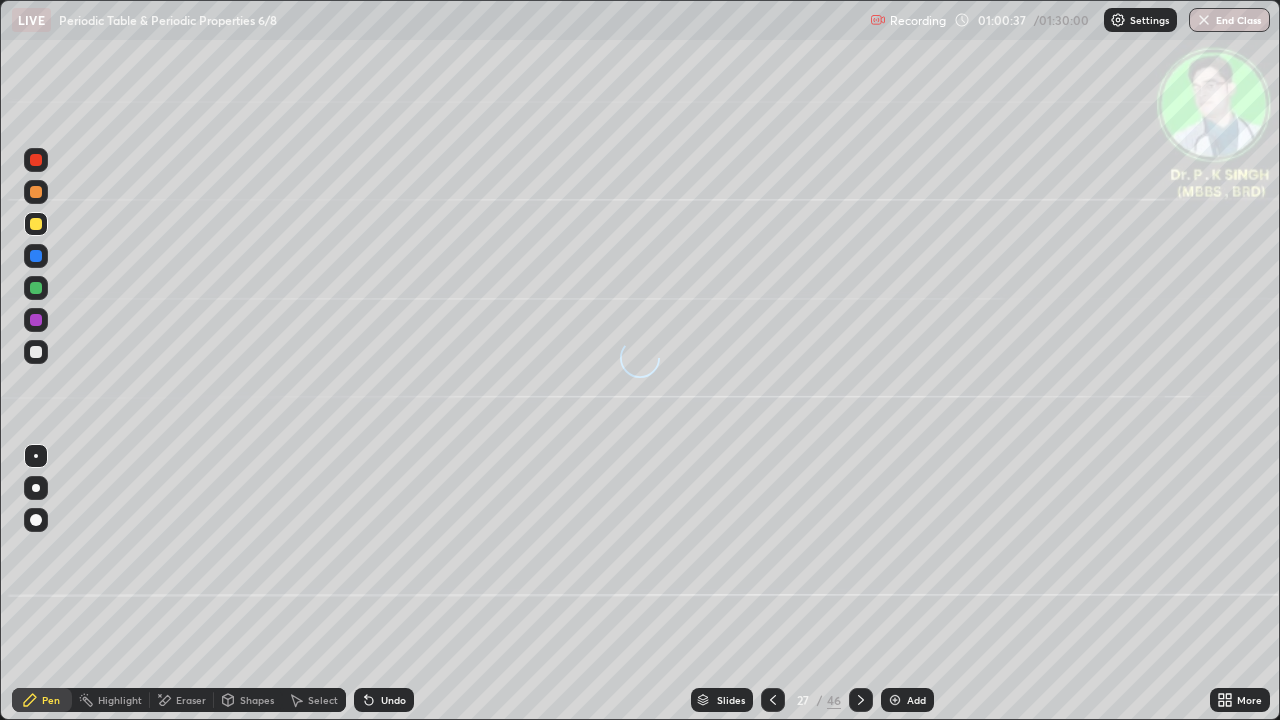 click at bounding box center [36, 256] 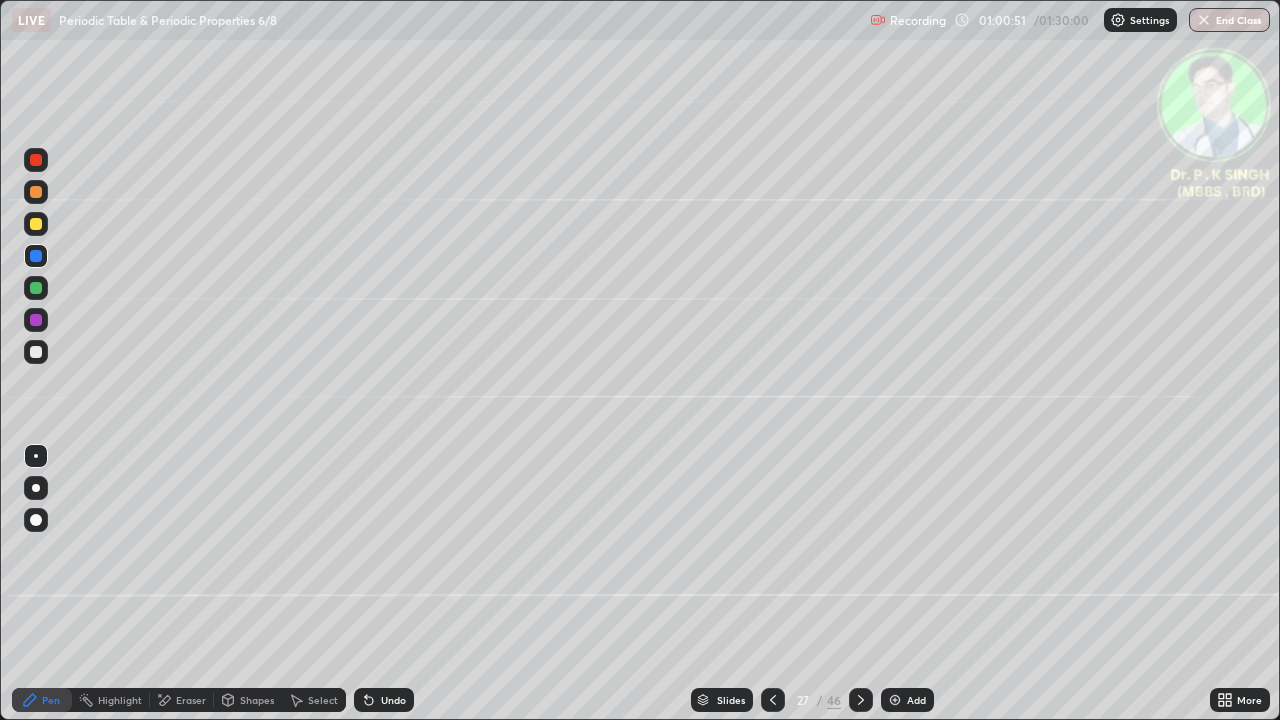 click at bounding box center [36, 224] 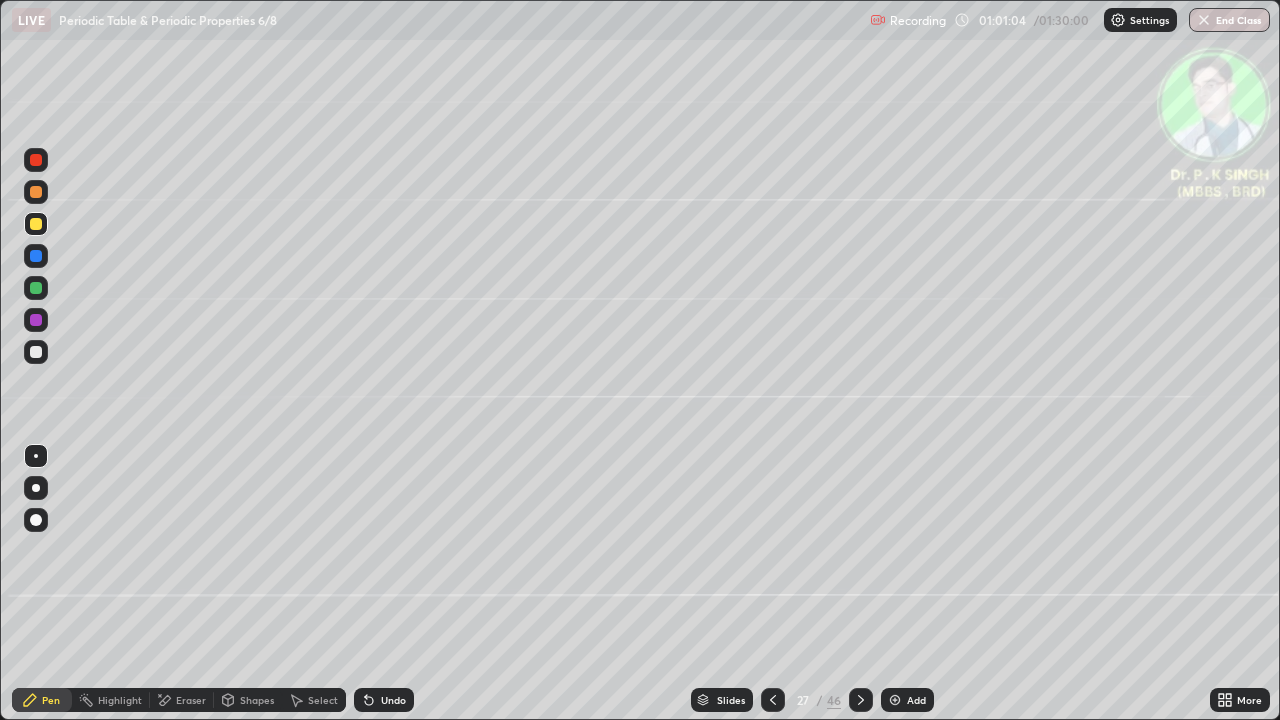 click at bounding box center (36, 224) 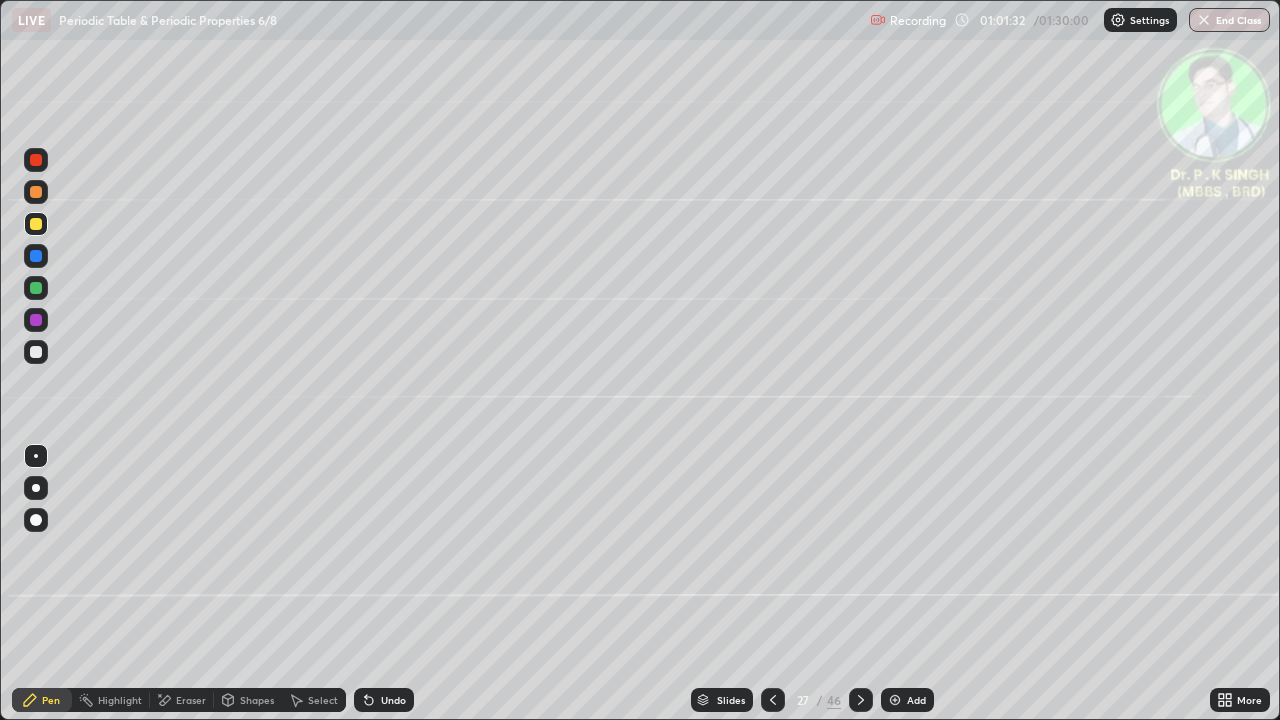 click 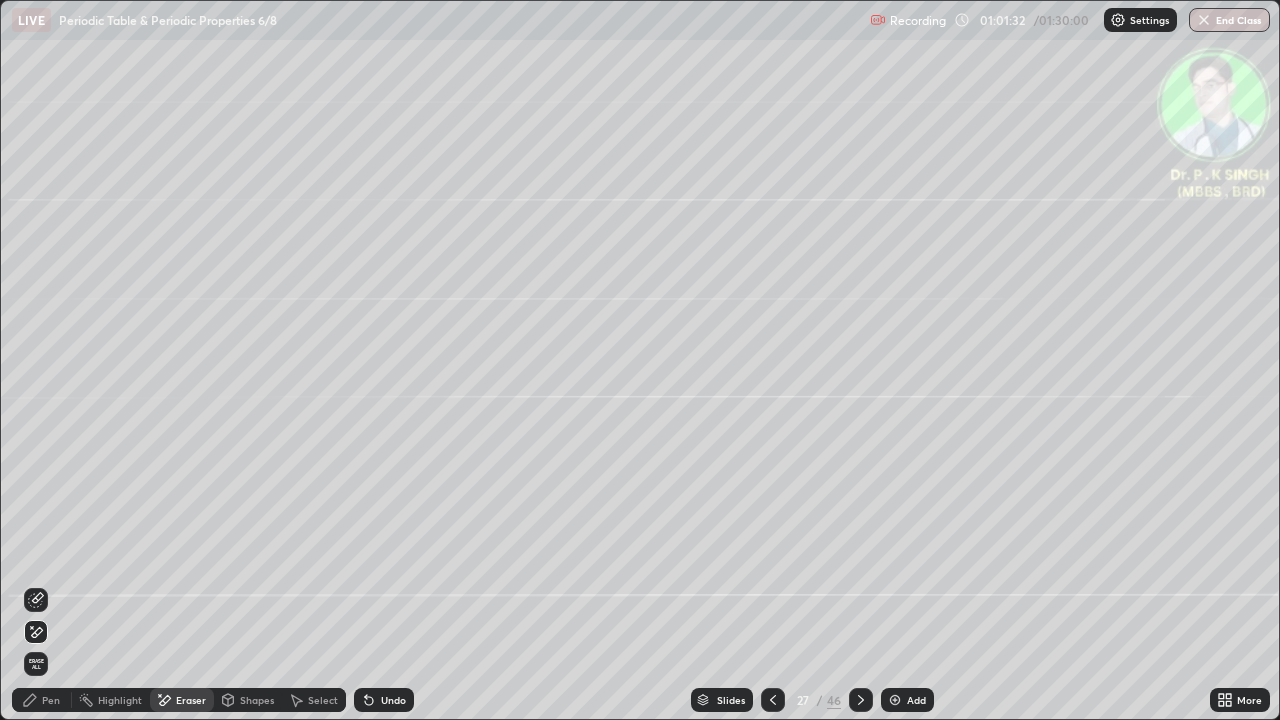 click 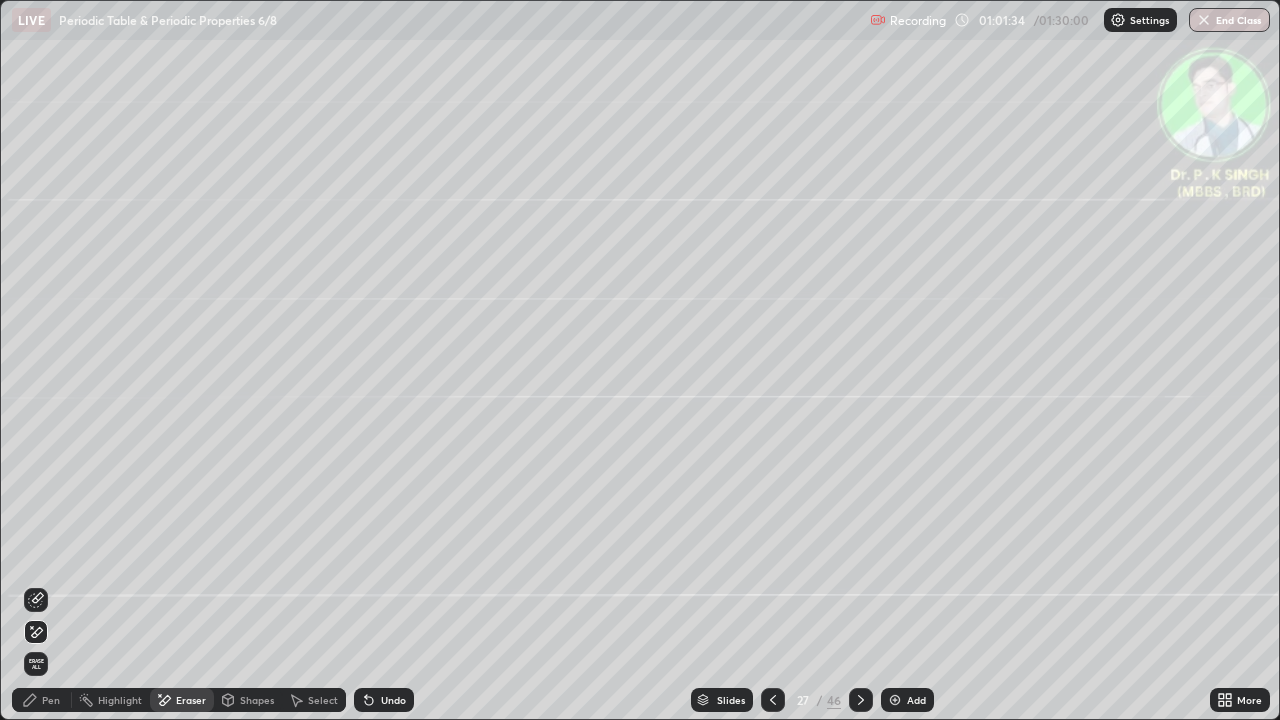 click on "Pen" at bounding box center (42, 700) 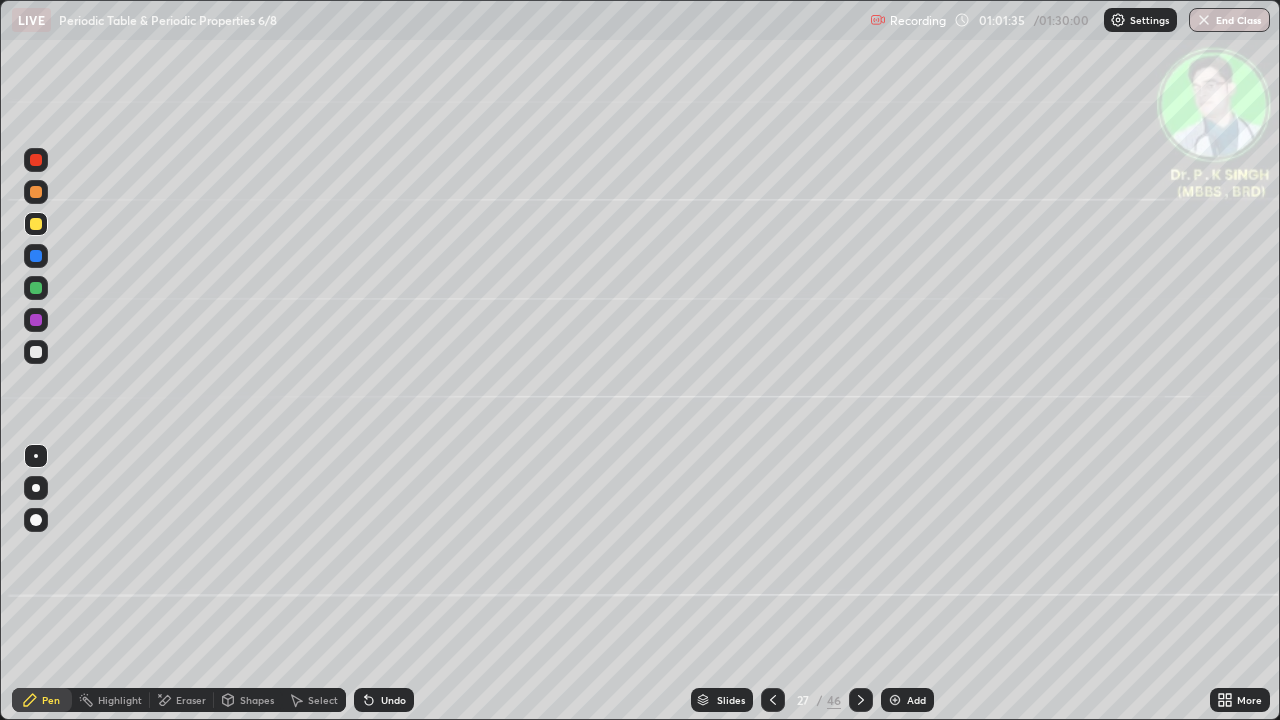 click 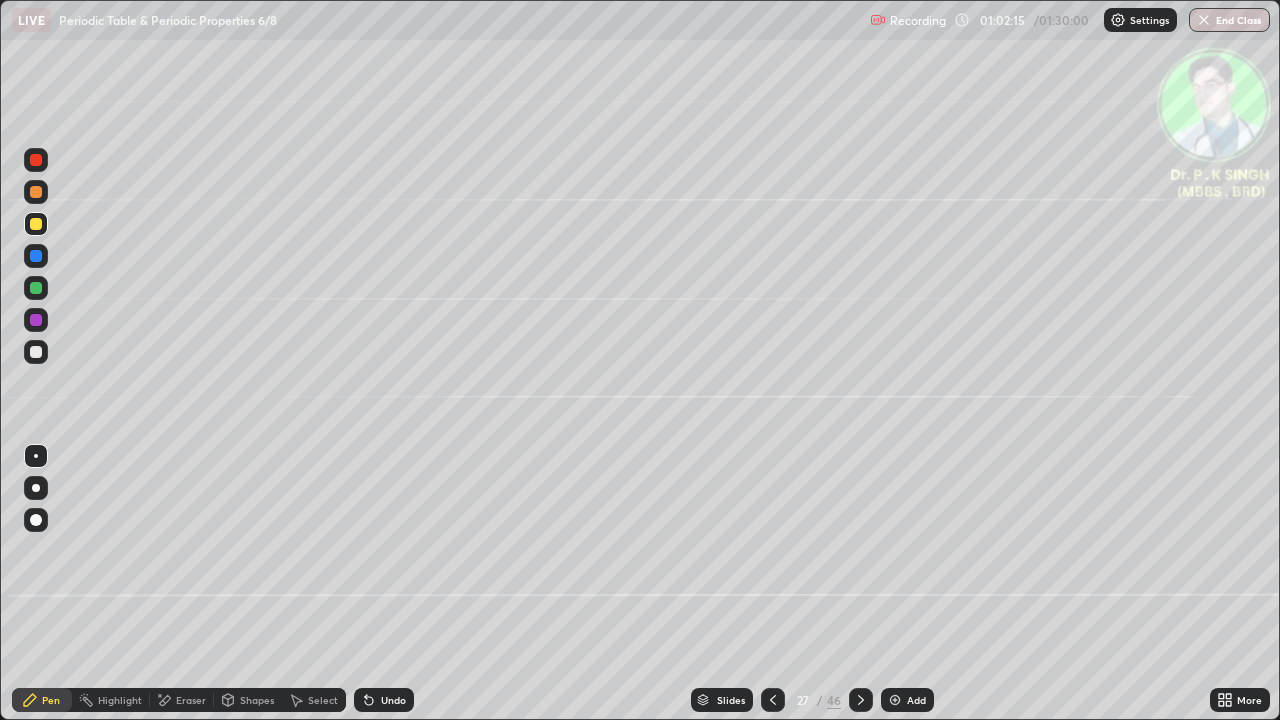 click at bounding box center [861, 700] 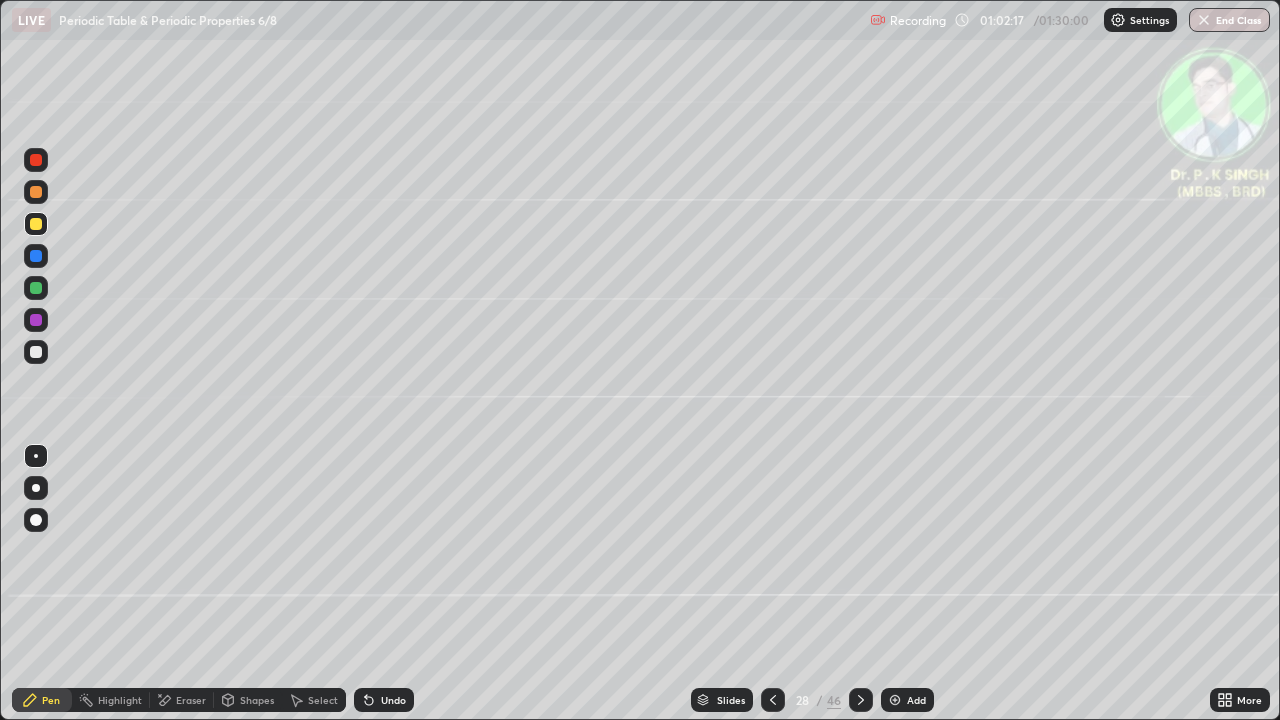 click at bounding box center [36, 256] 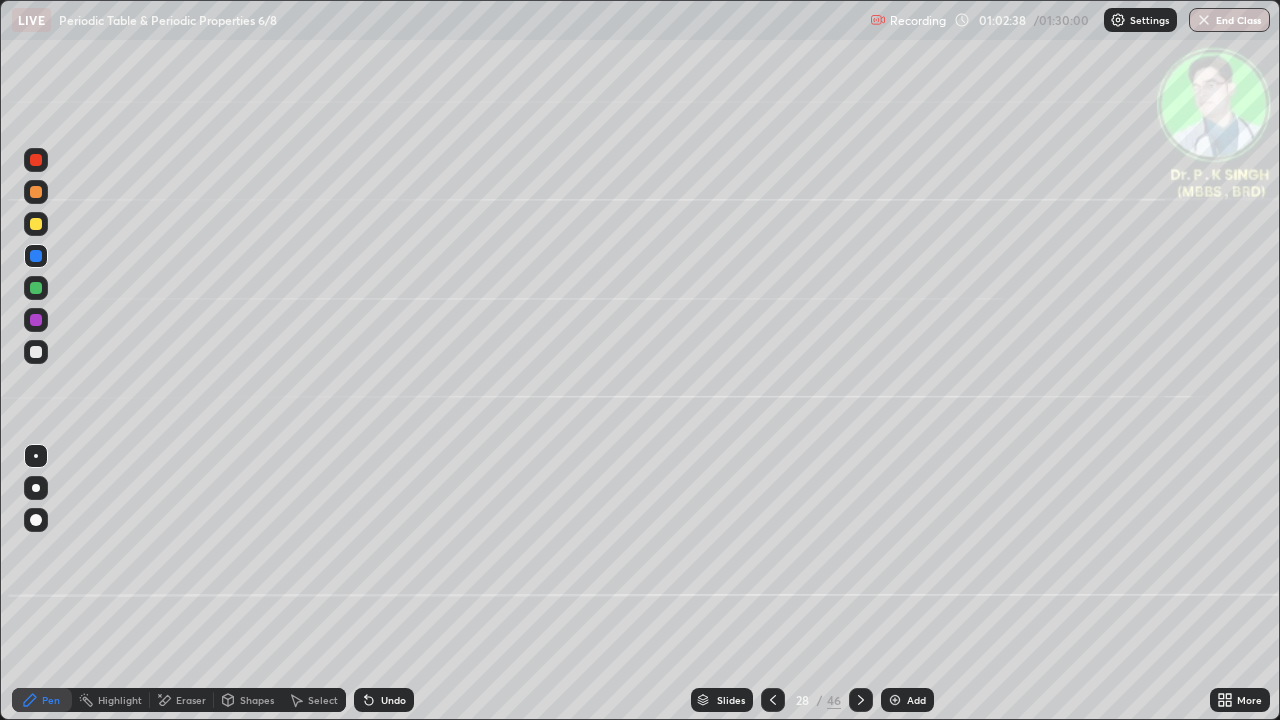 click 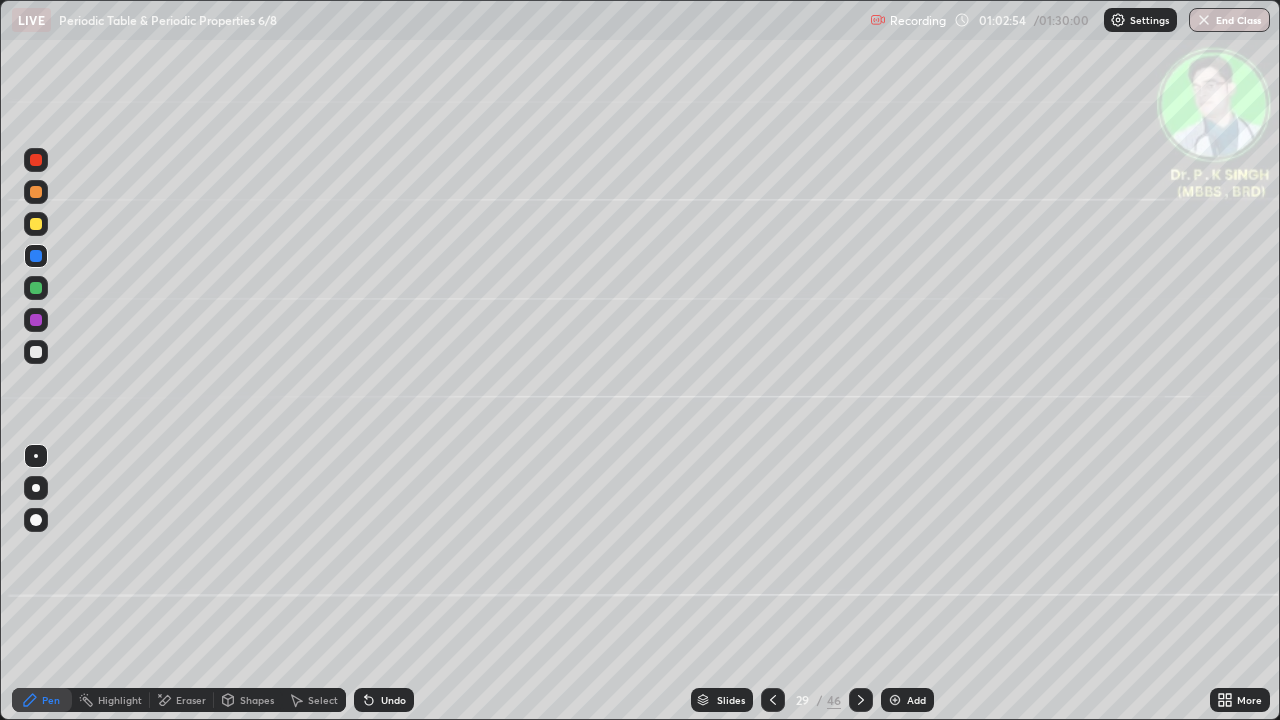 click 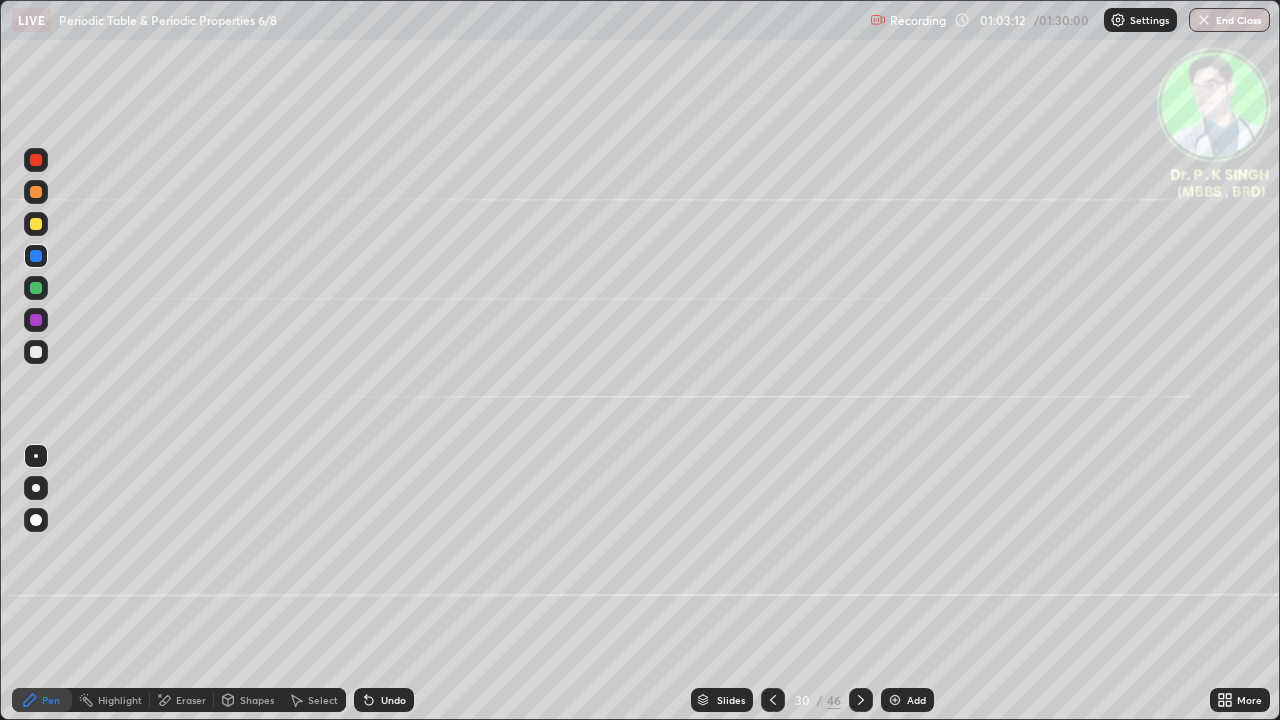 click 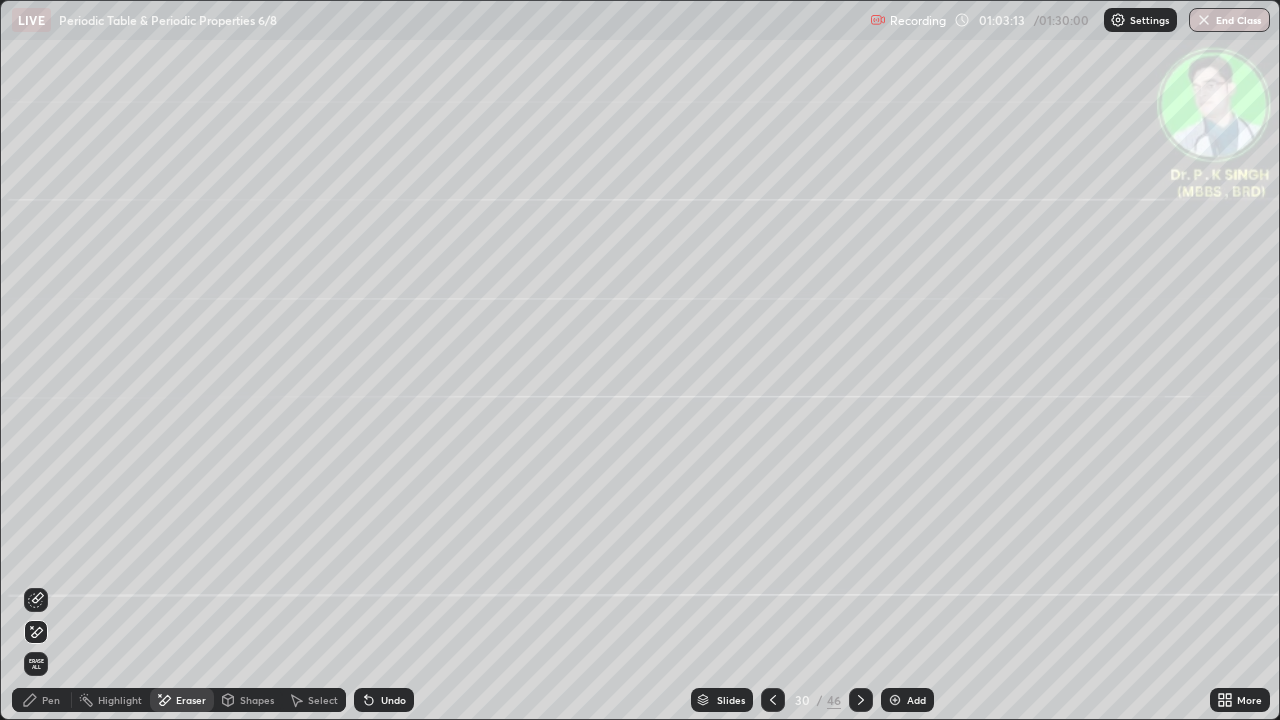 click 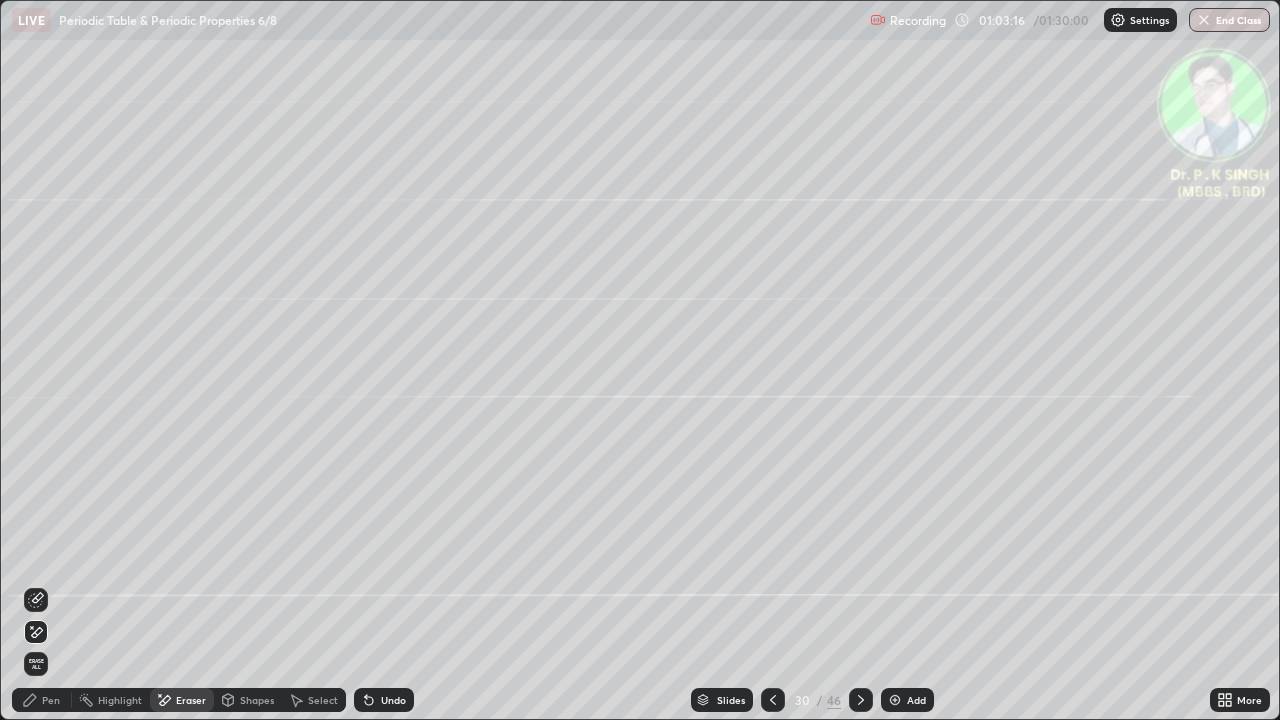 click on "Pen" at bounding box center (51, 700) 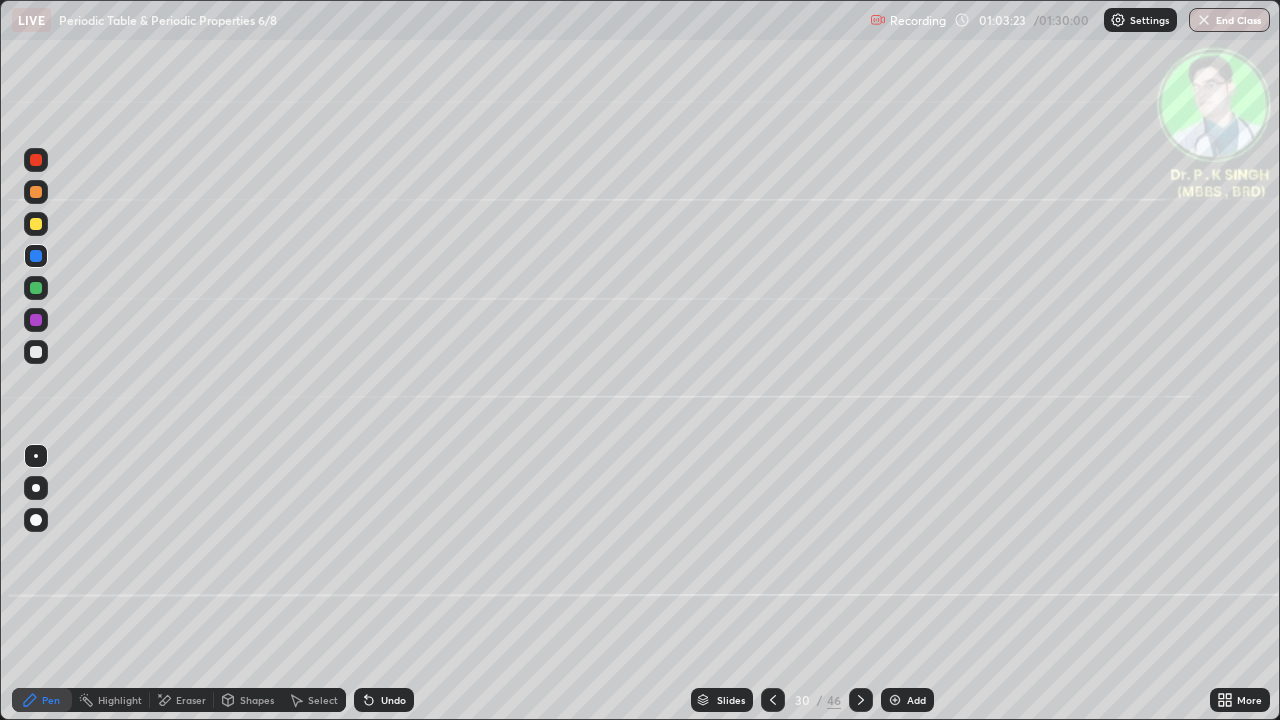 click 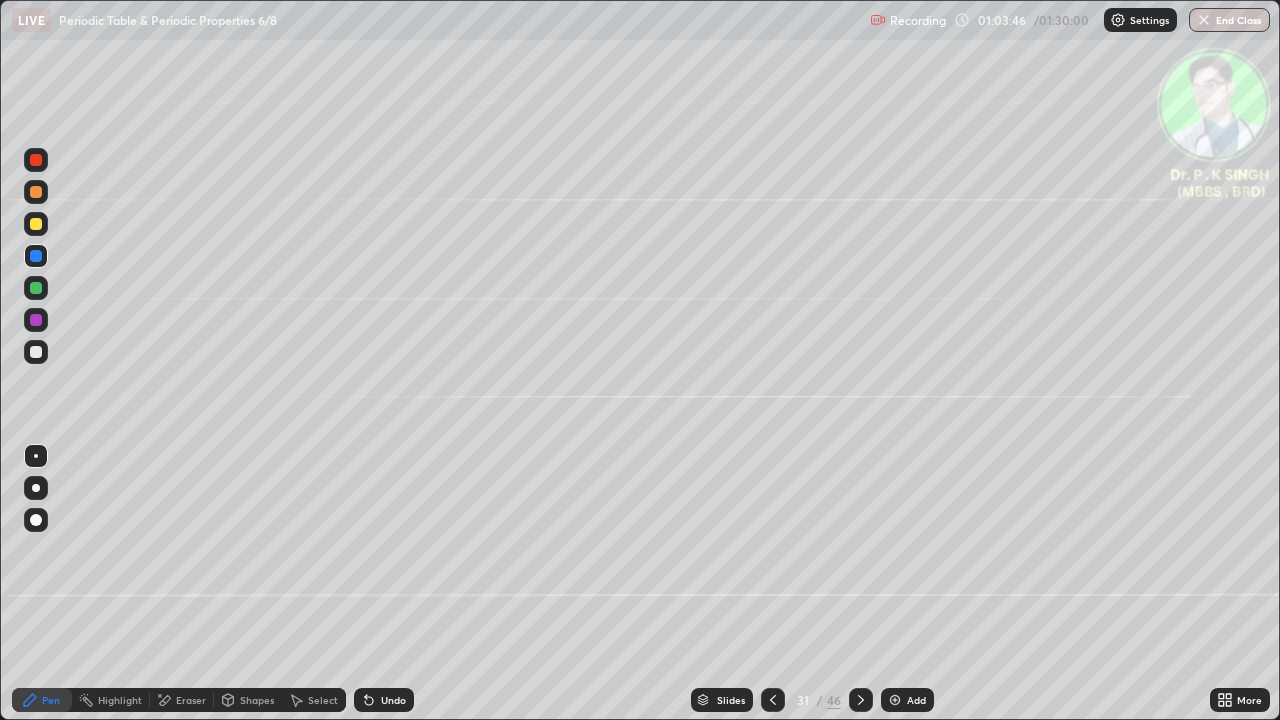 click 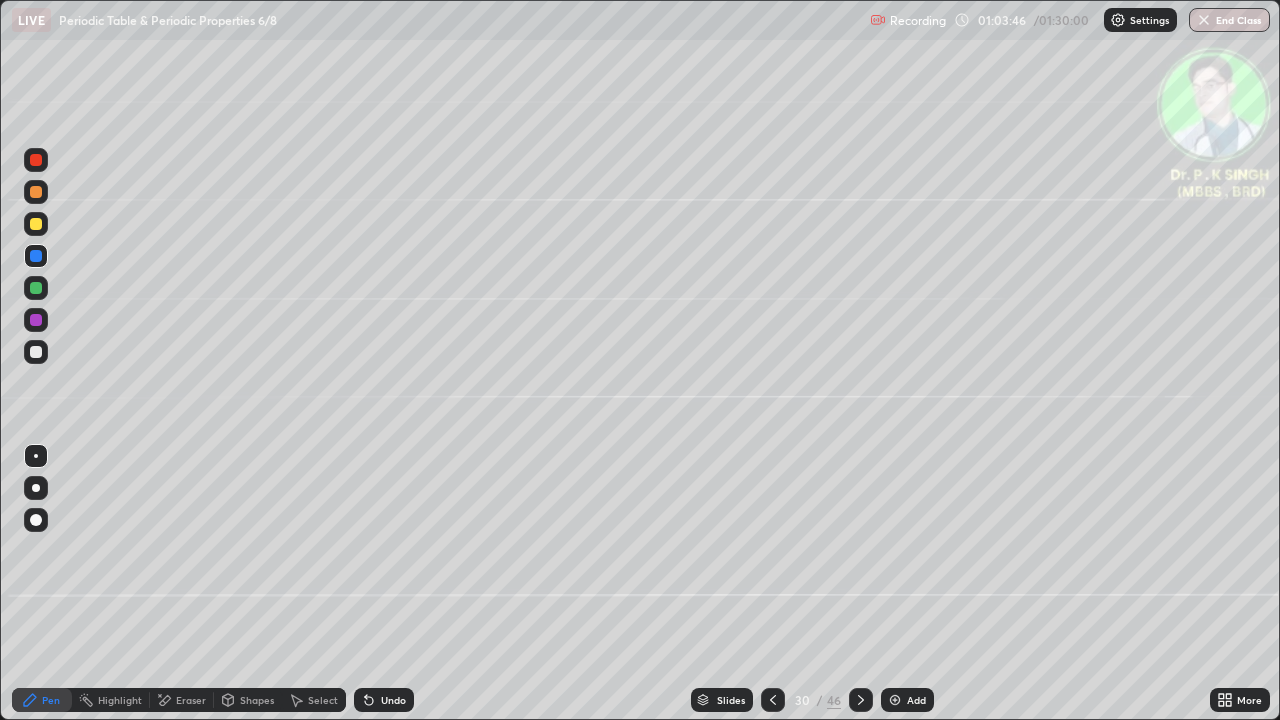 click 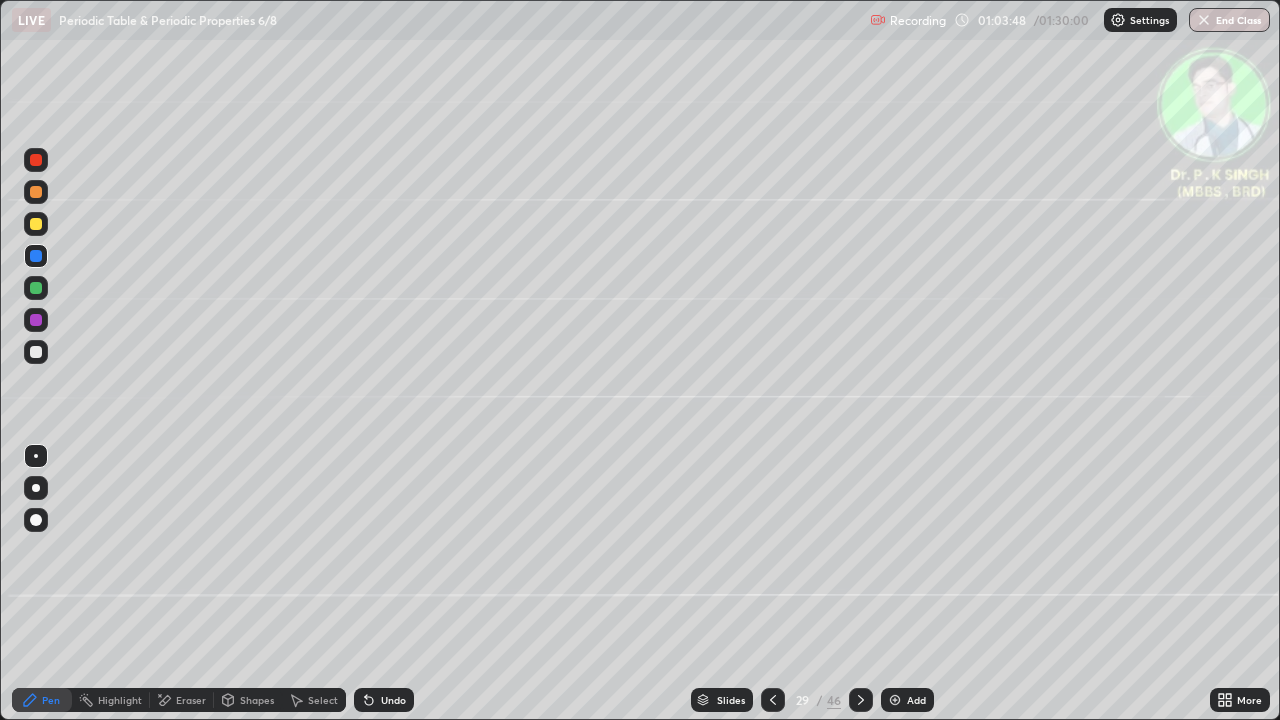 click 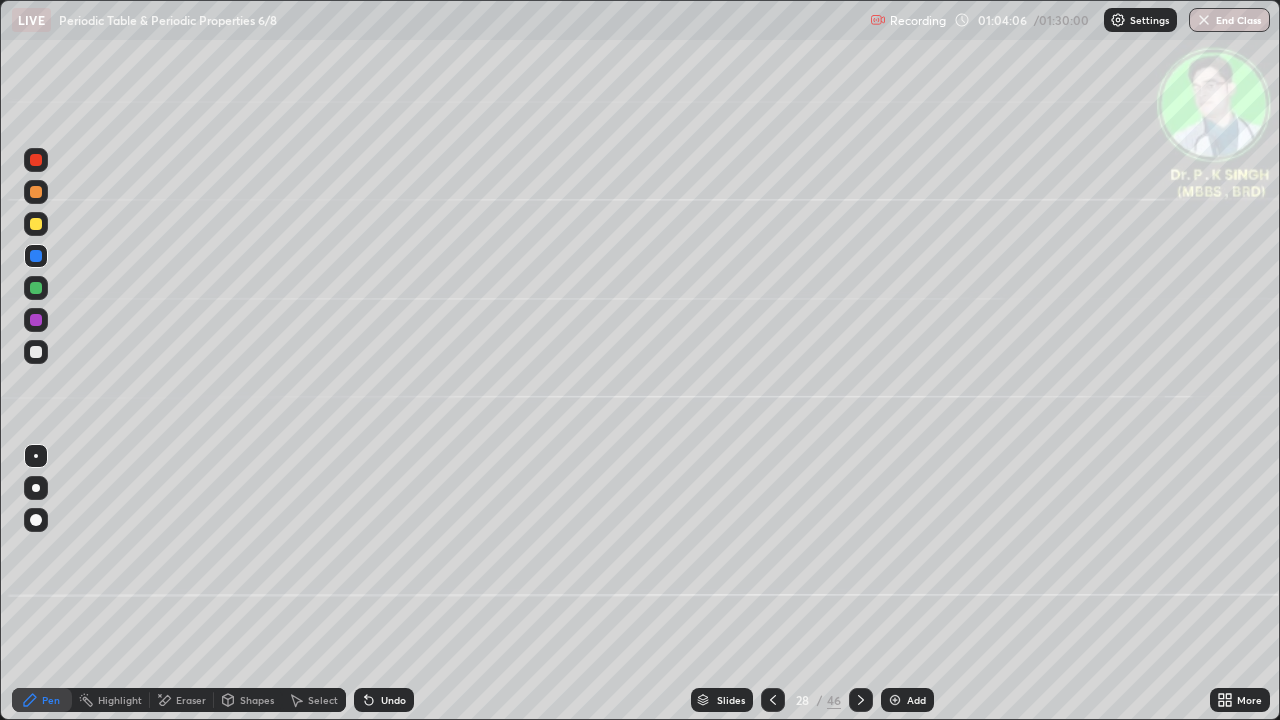 click 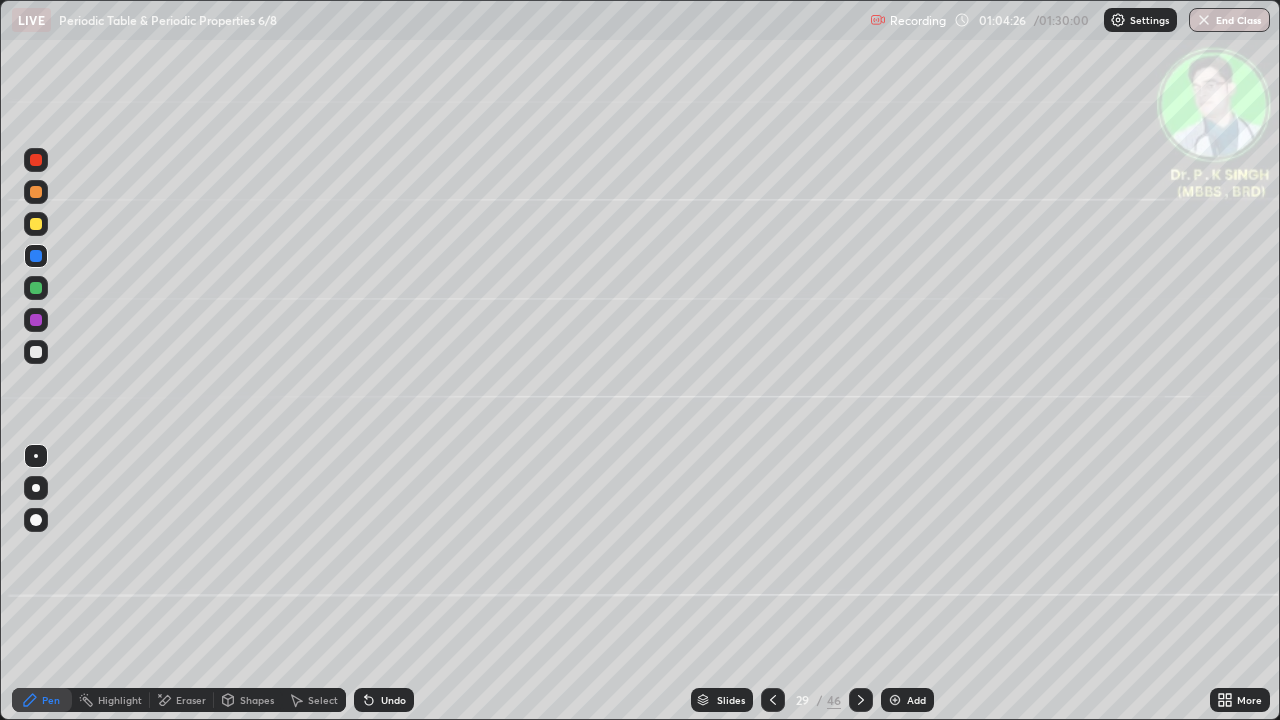 click 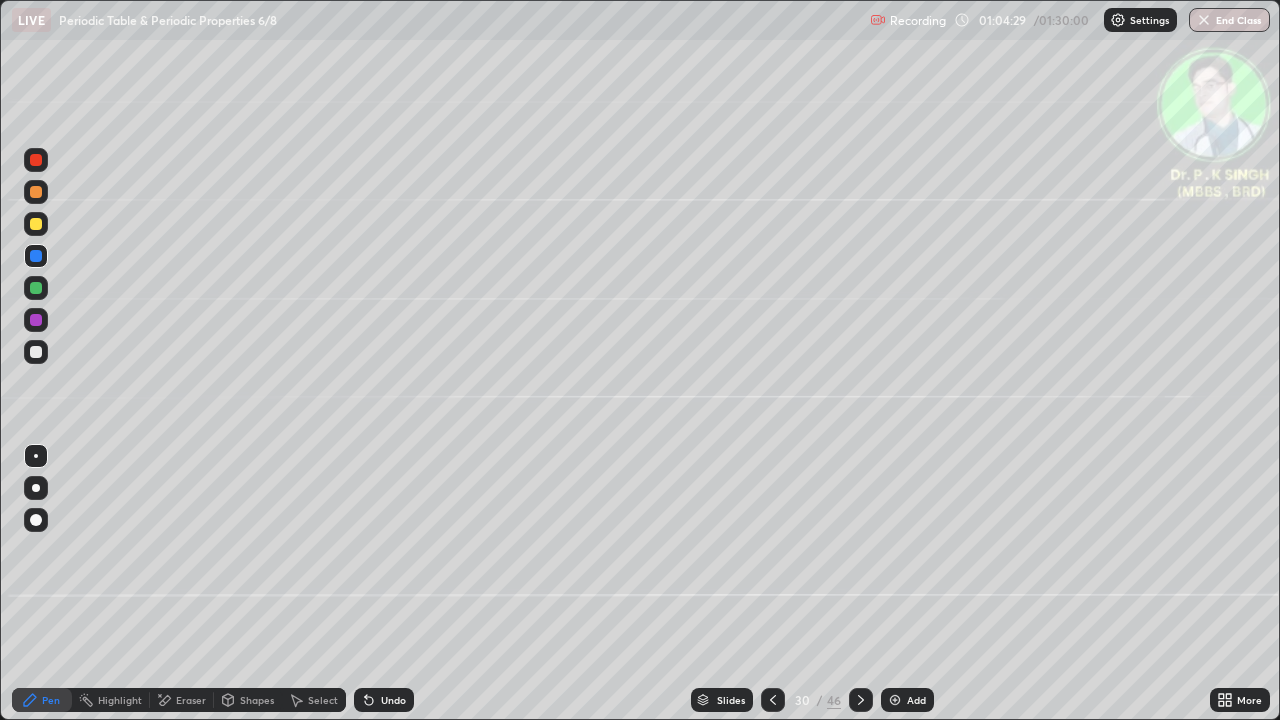 click 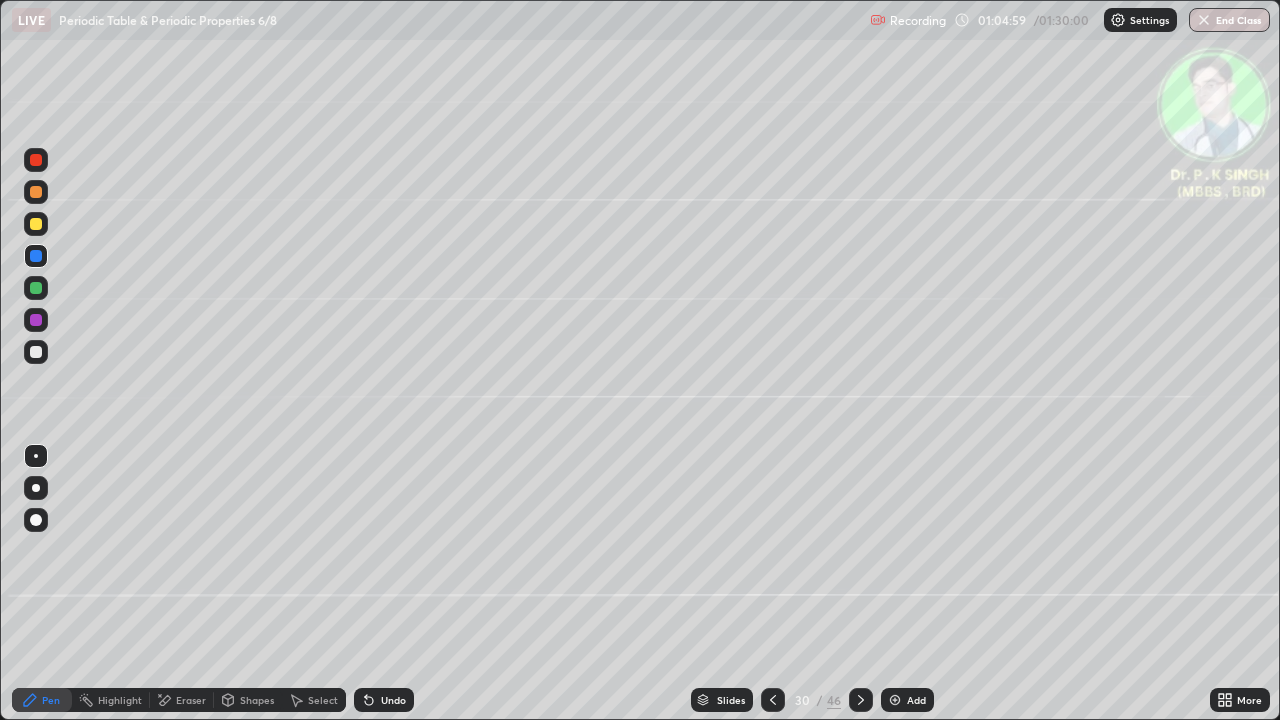 click 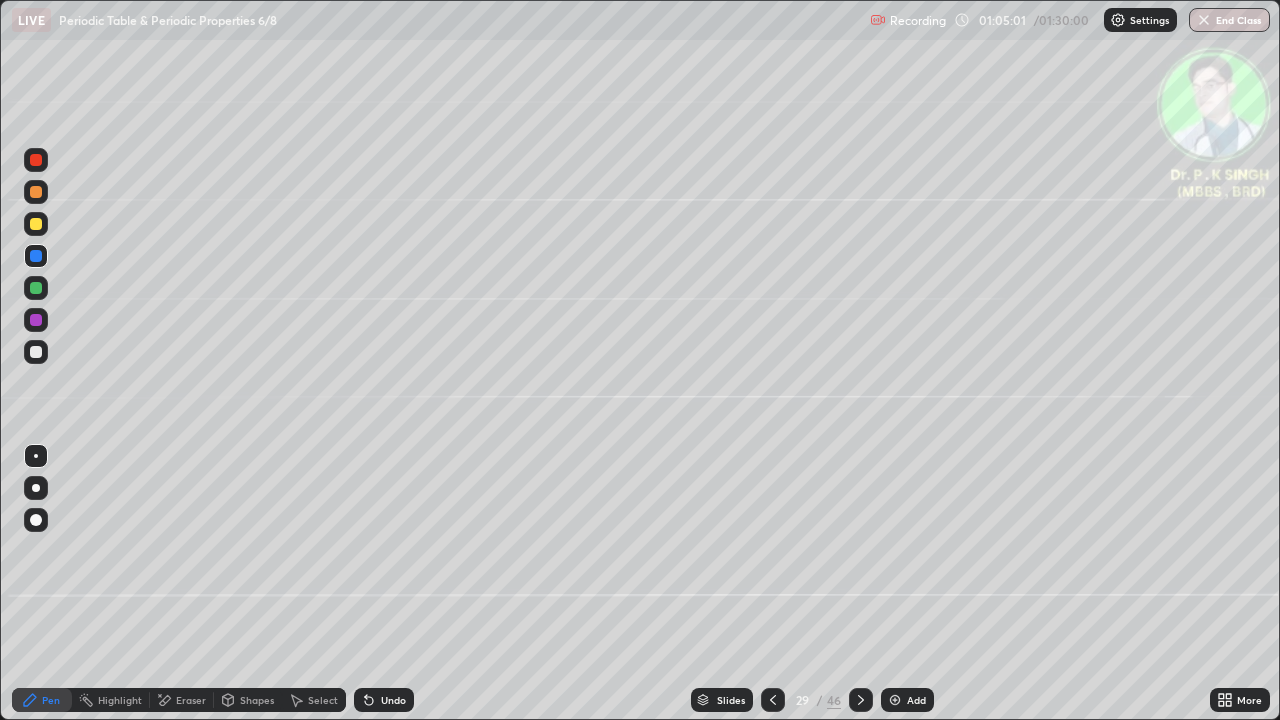 click 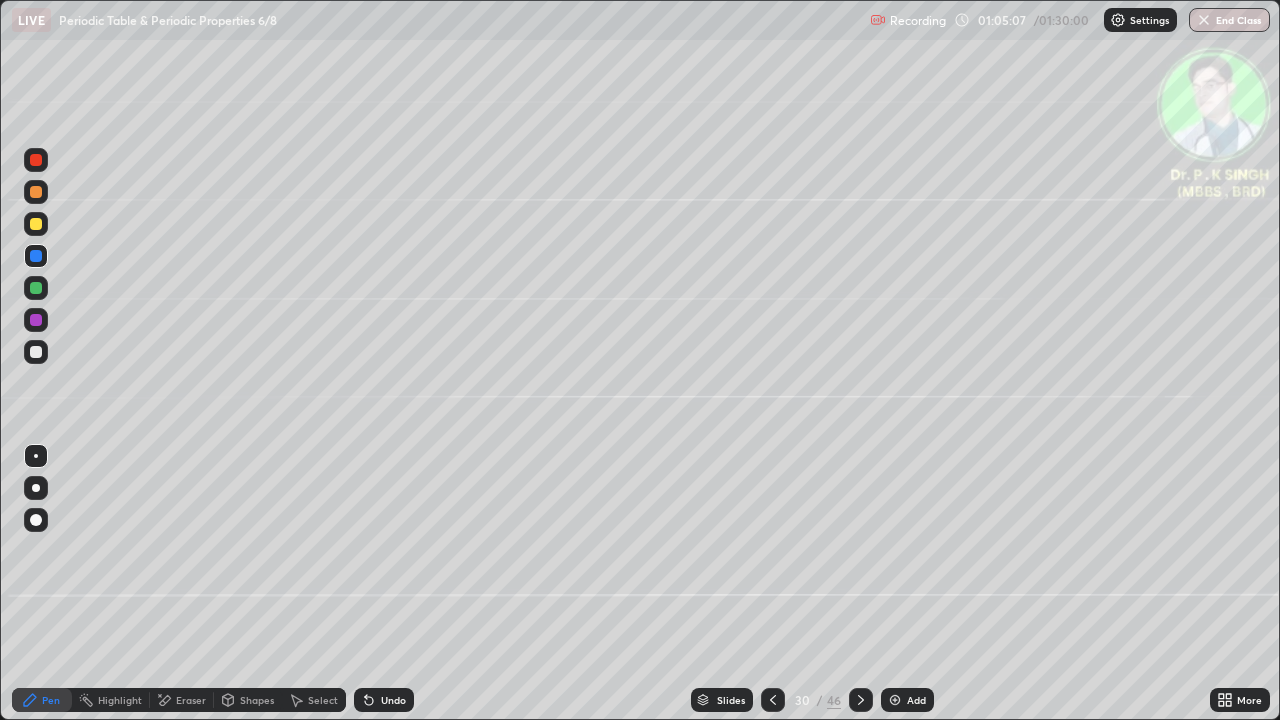 click 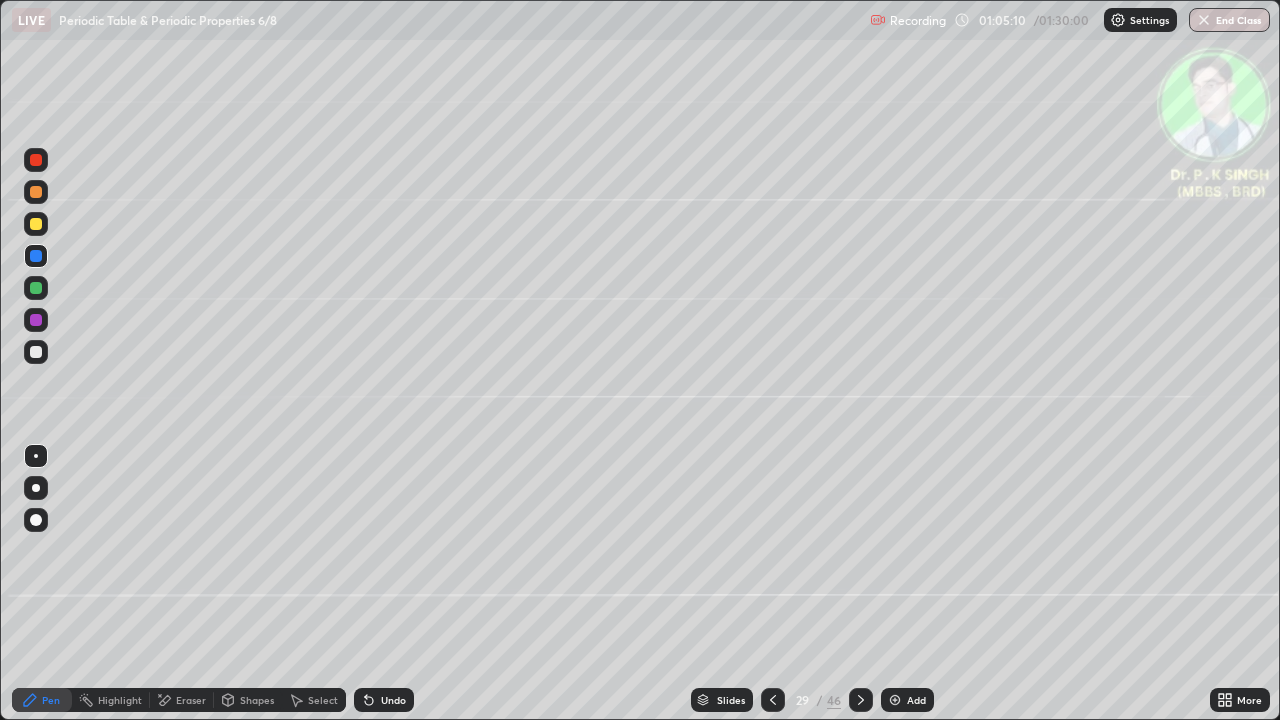 click 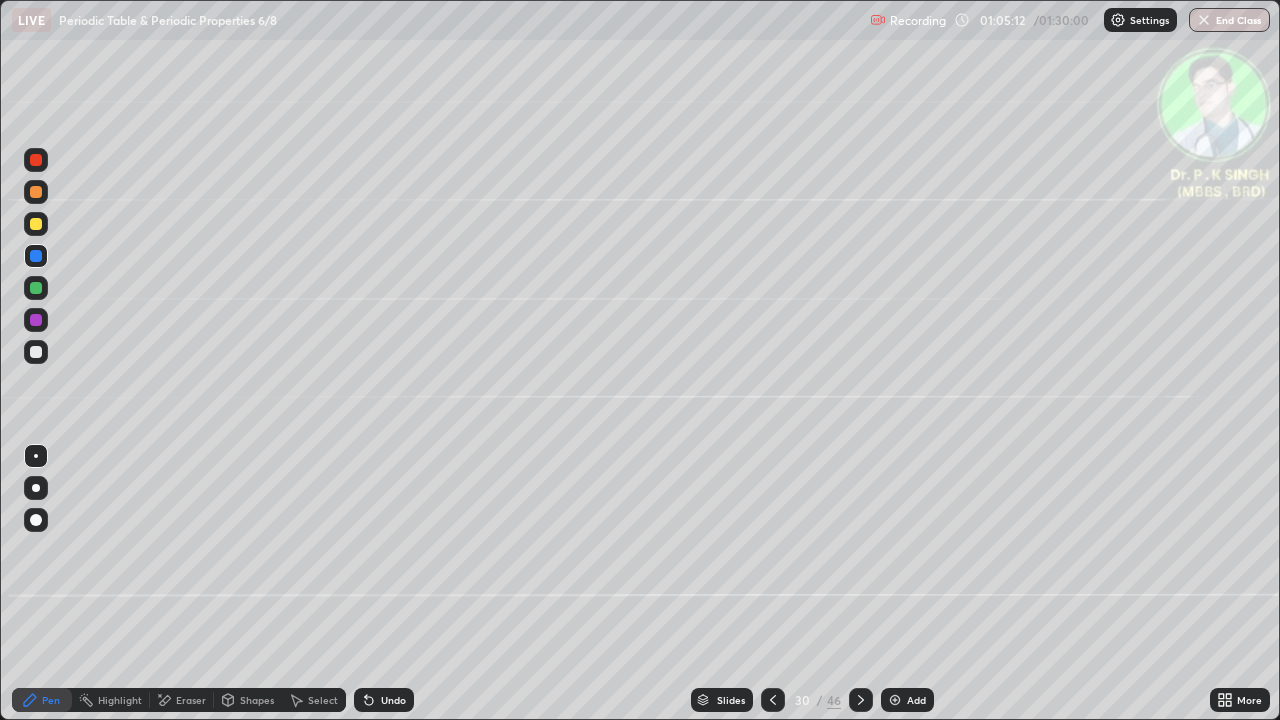 click 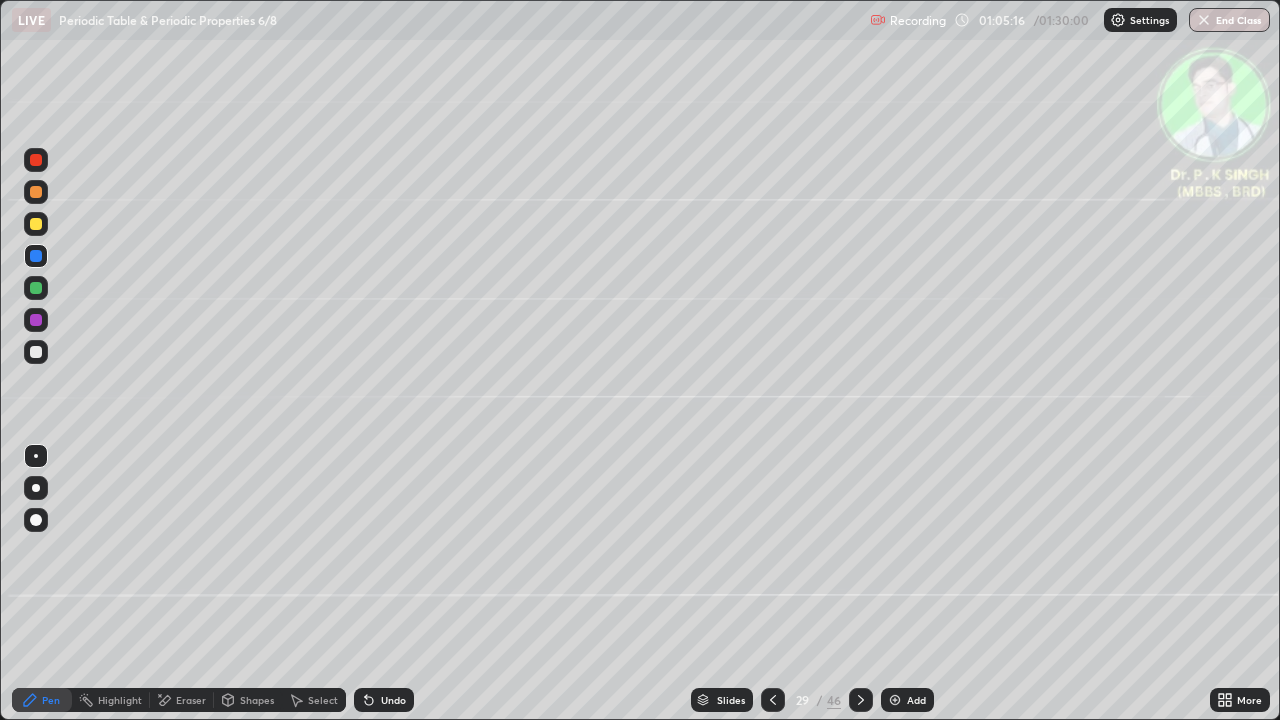 click 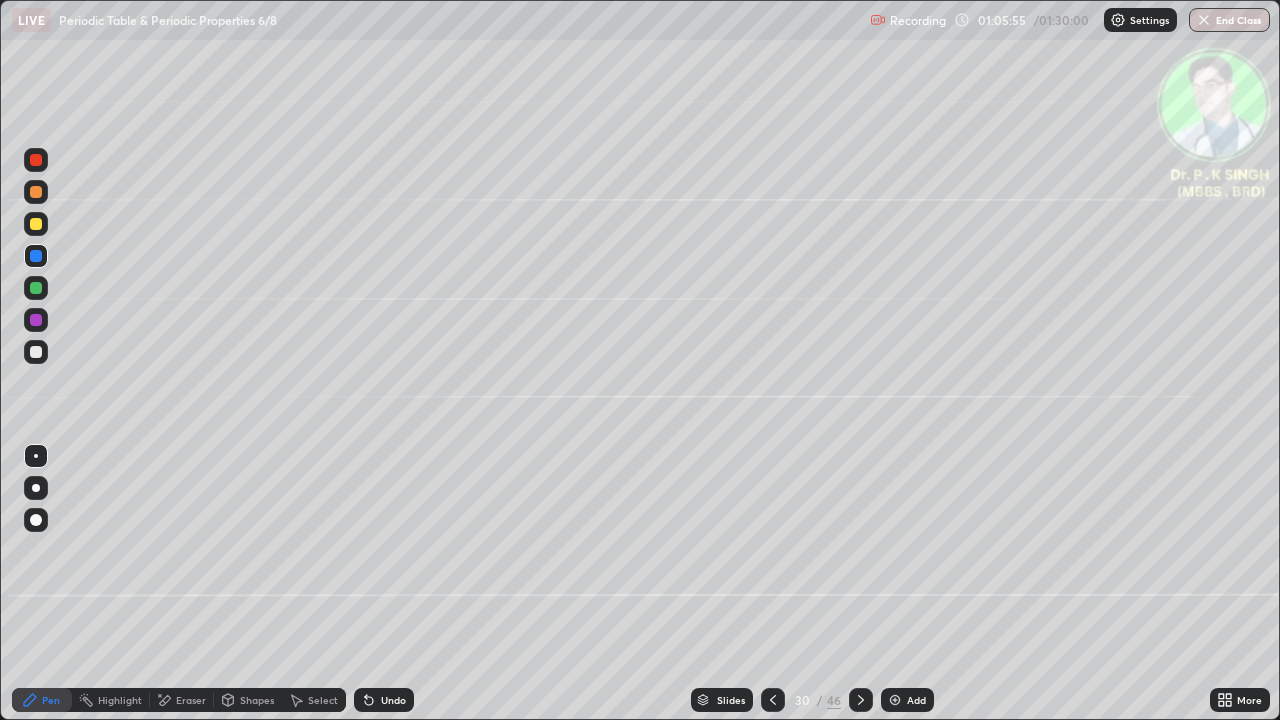click at bounding box center [861, 700] 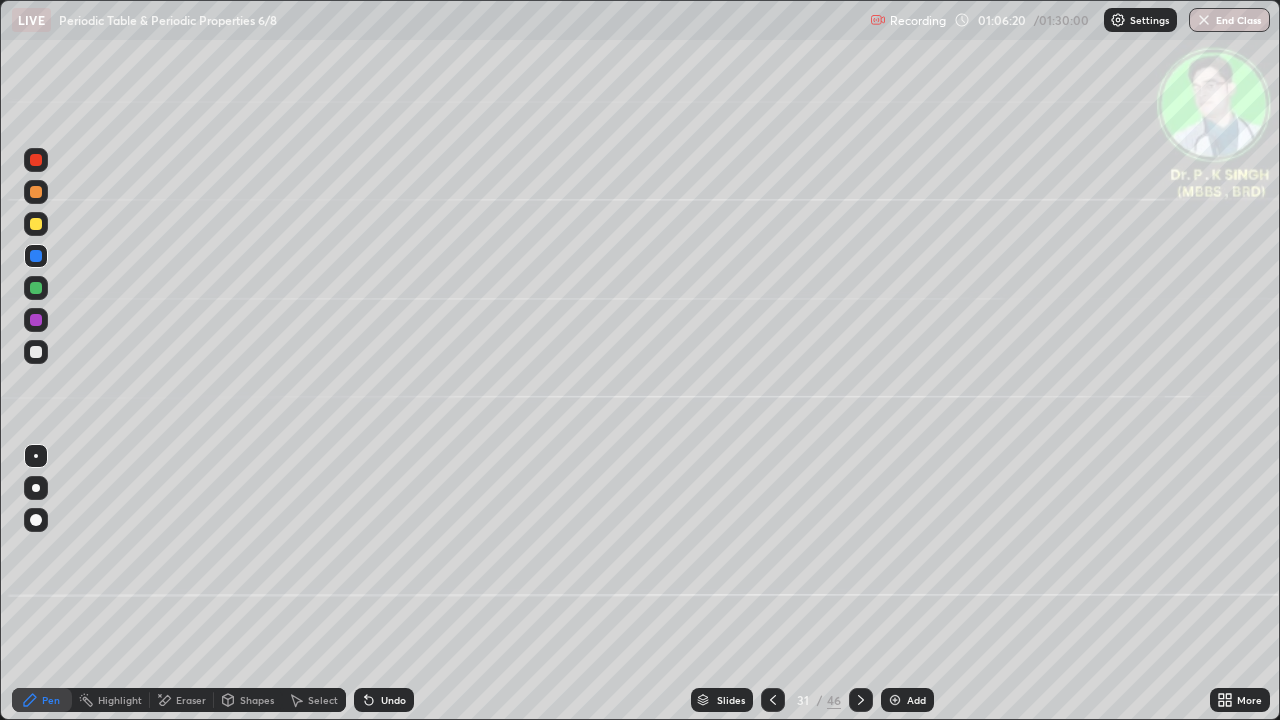 click 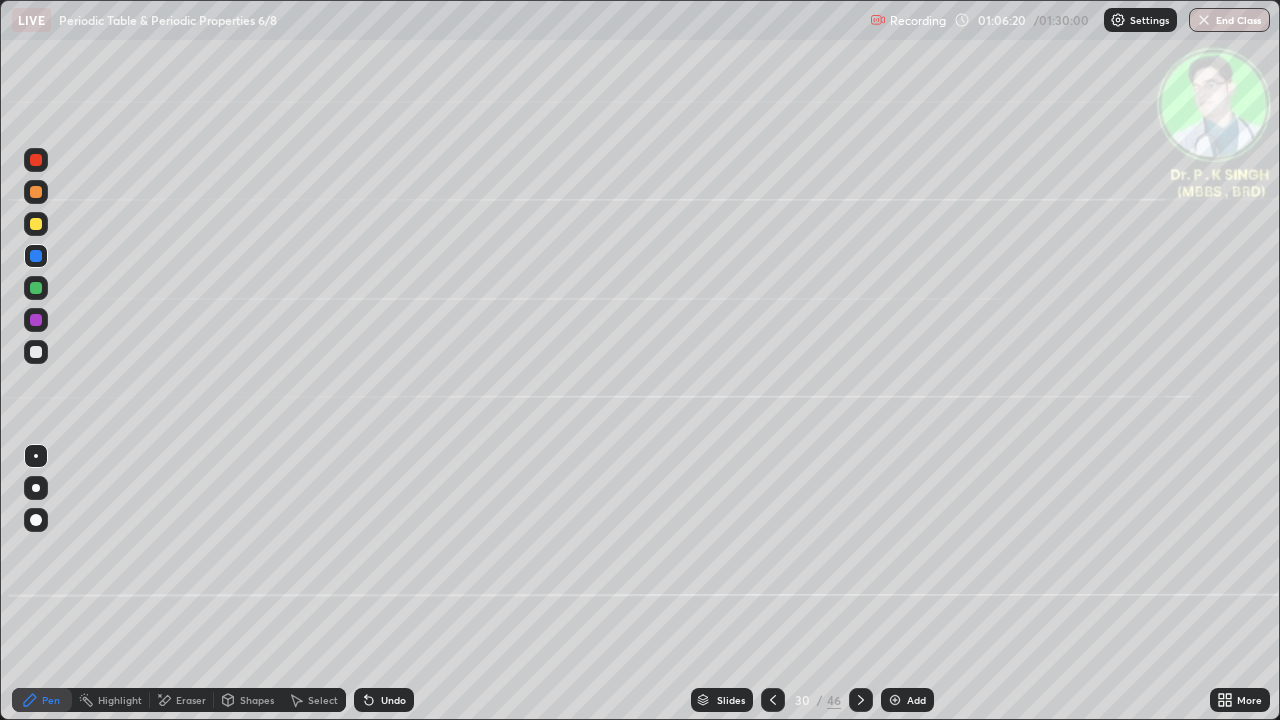 click 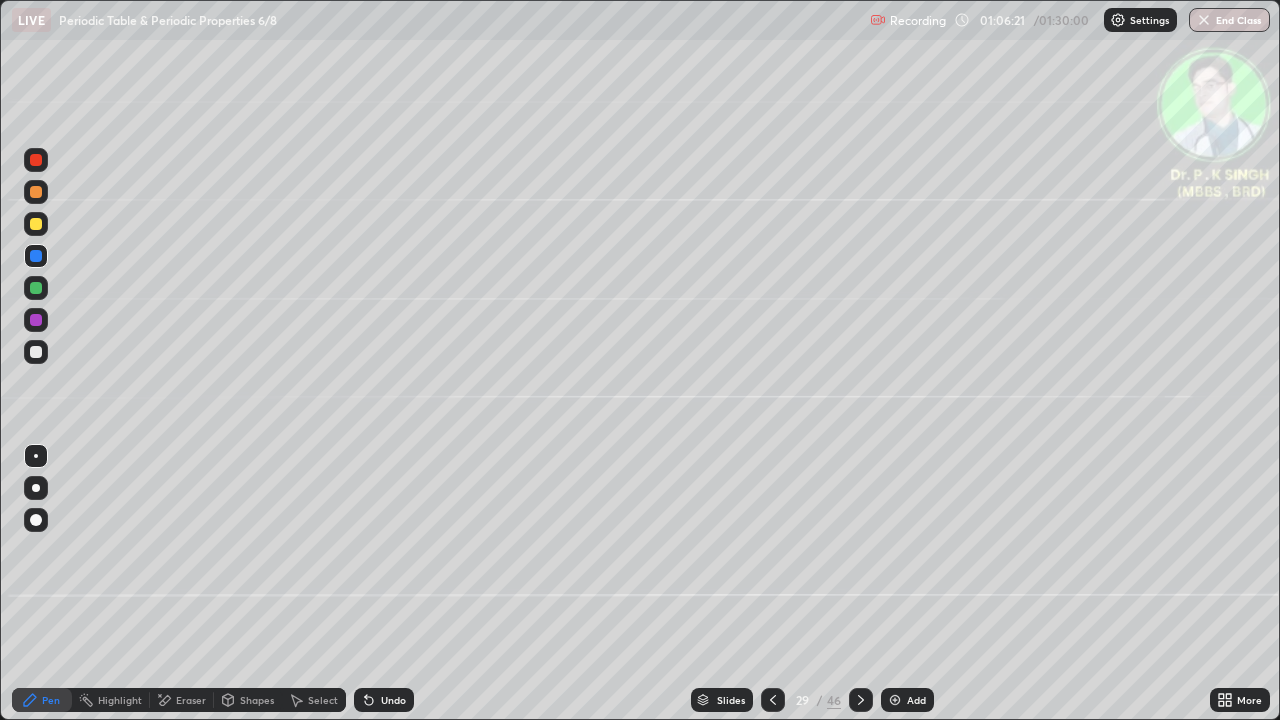 click 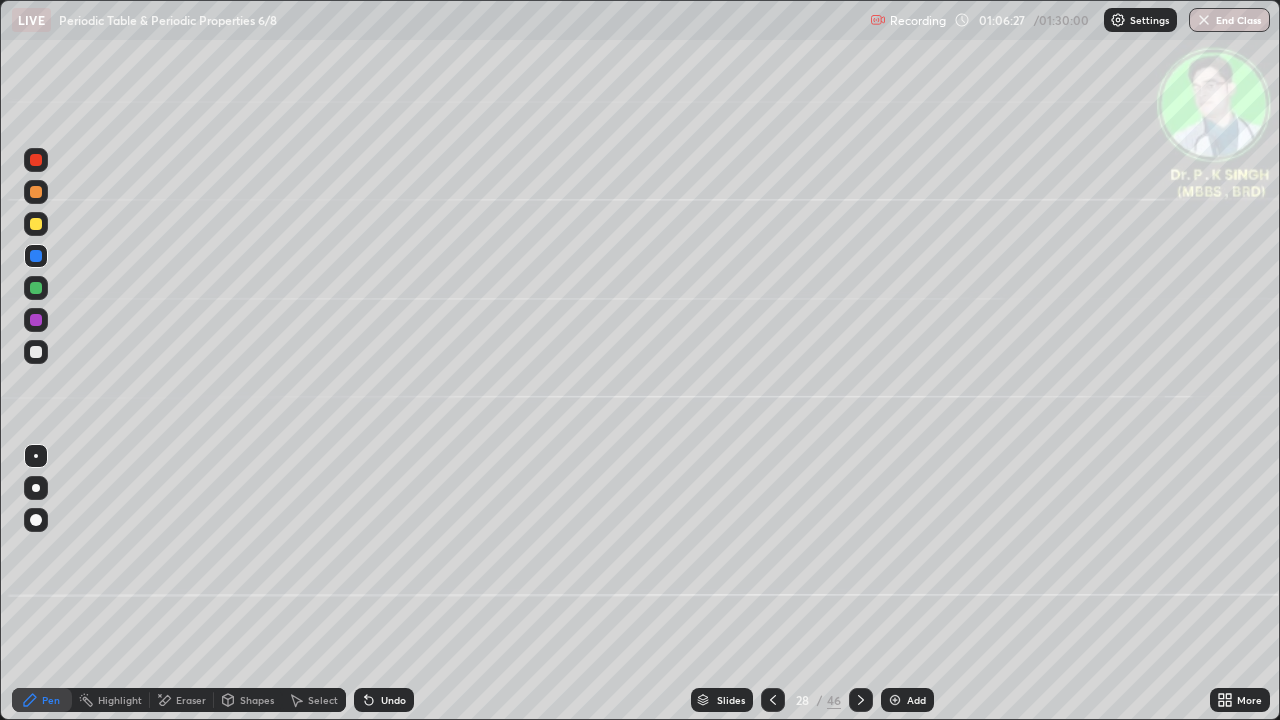 click 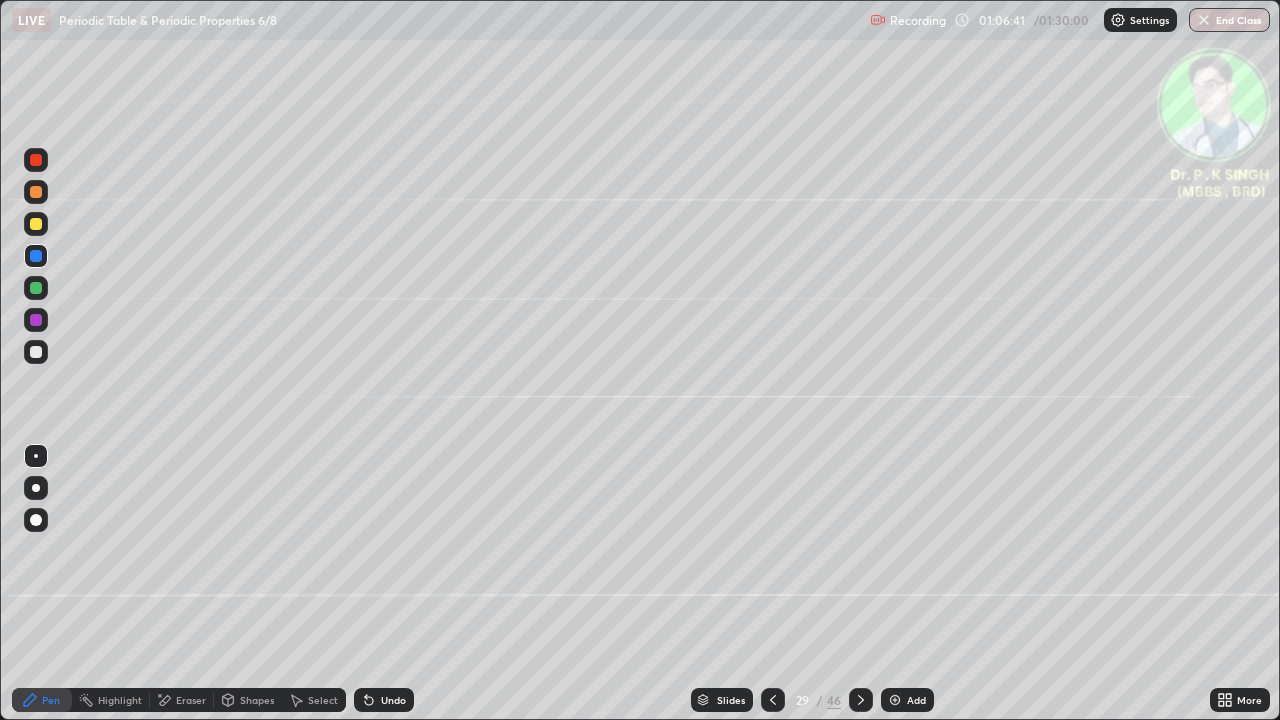 click 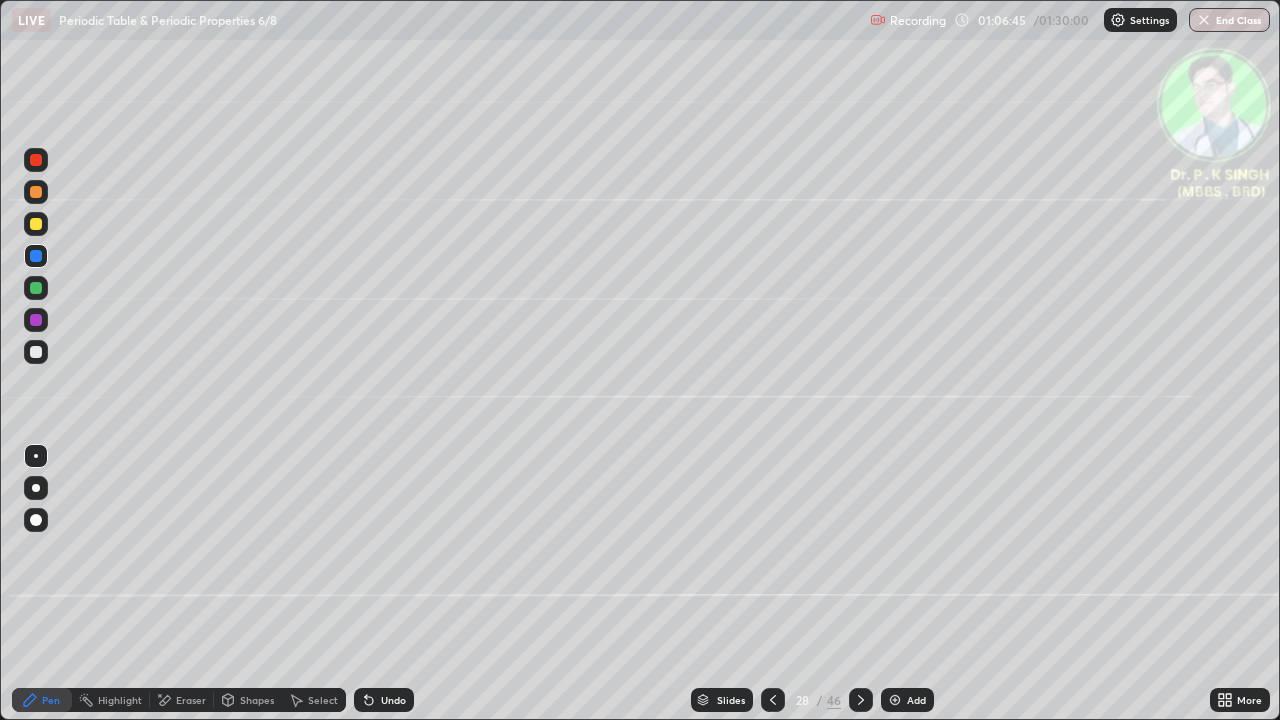 click 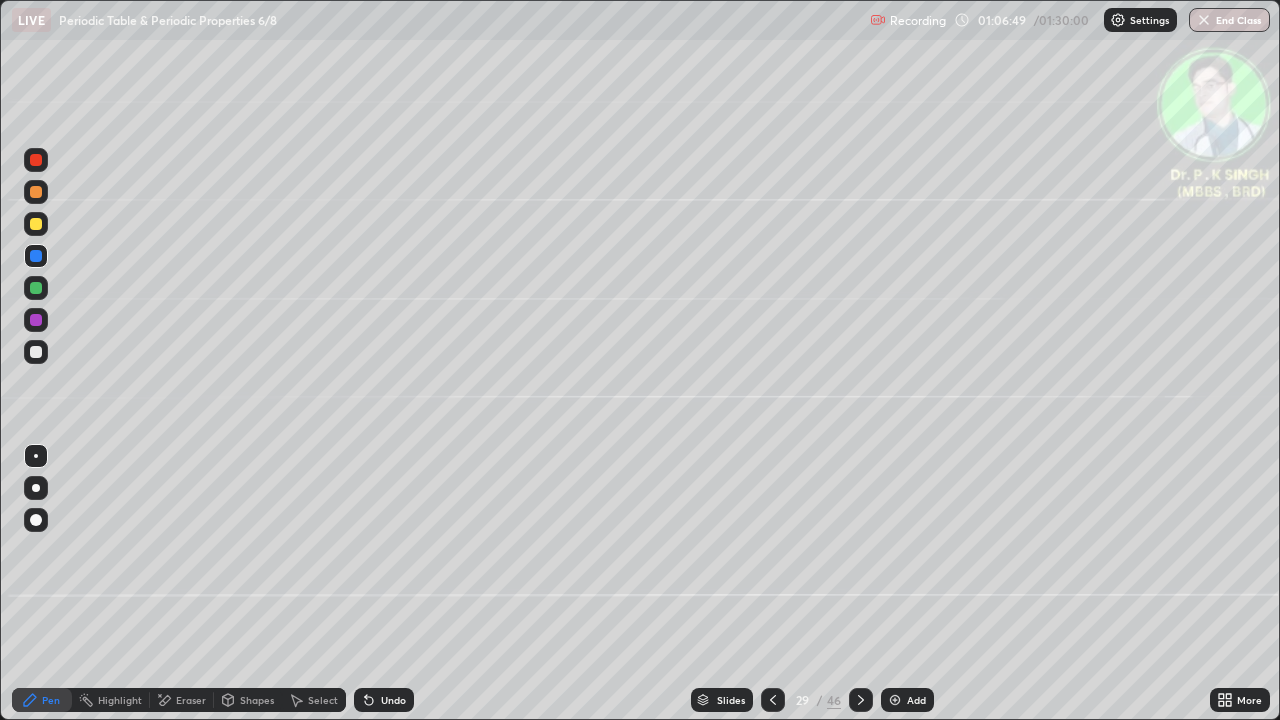 click at bounding box center [861, 700] 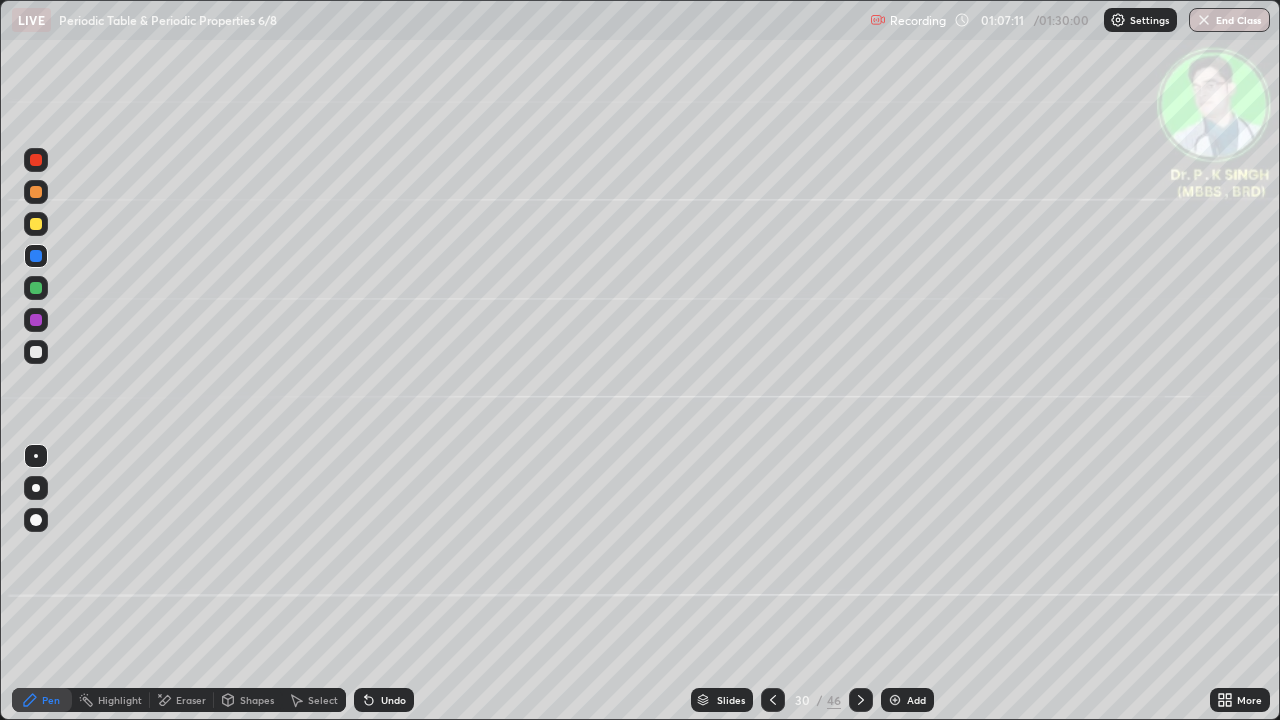 click at bounding box center (861, 700) 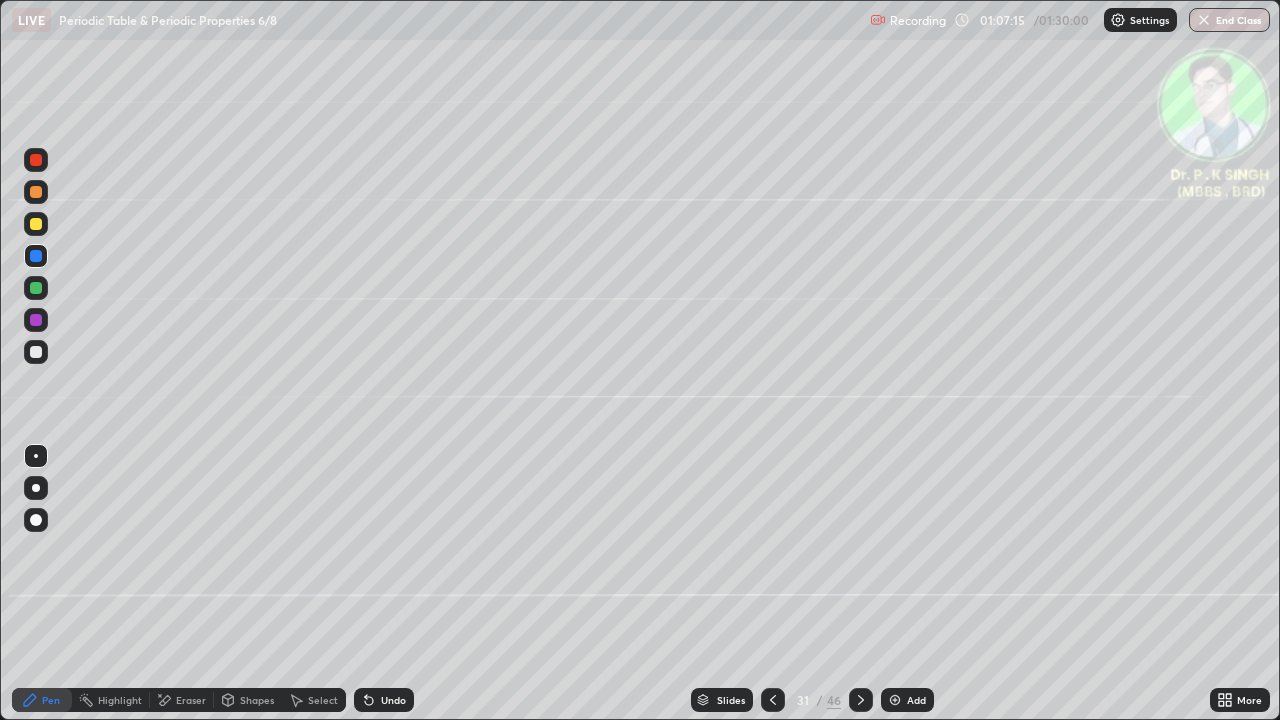 click 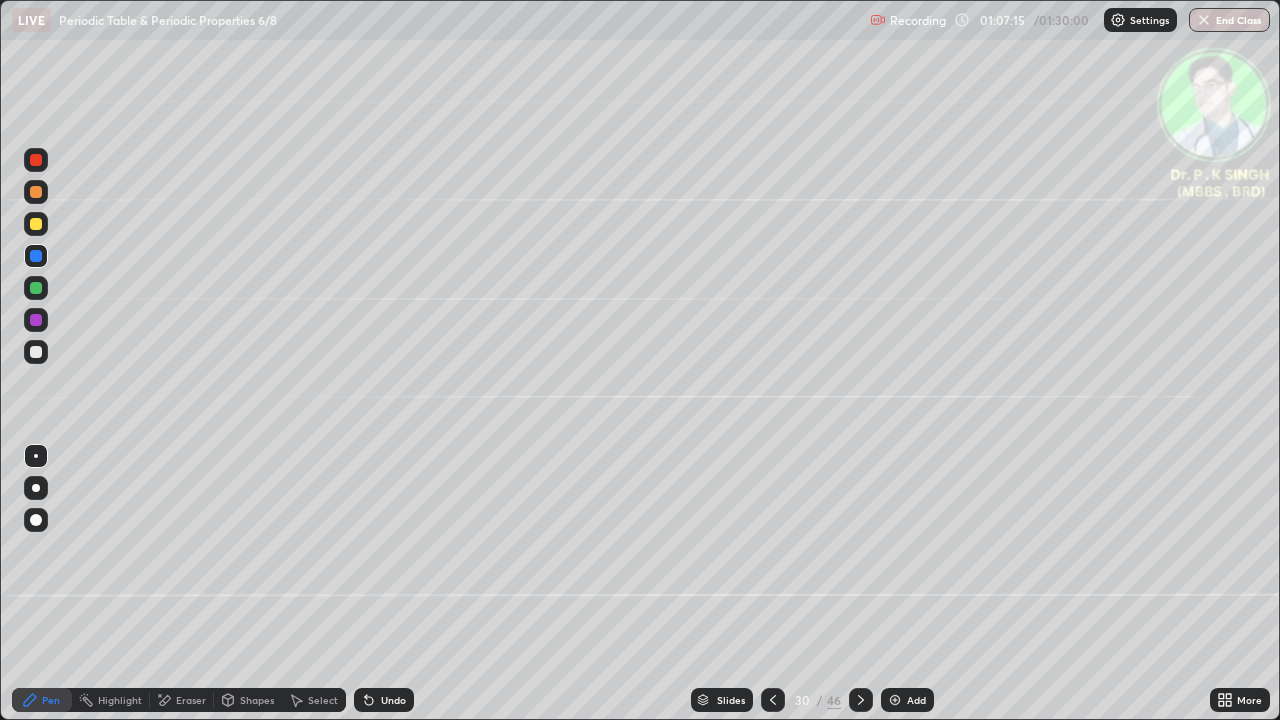 click 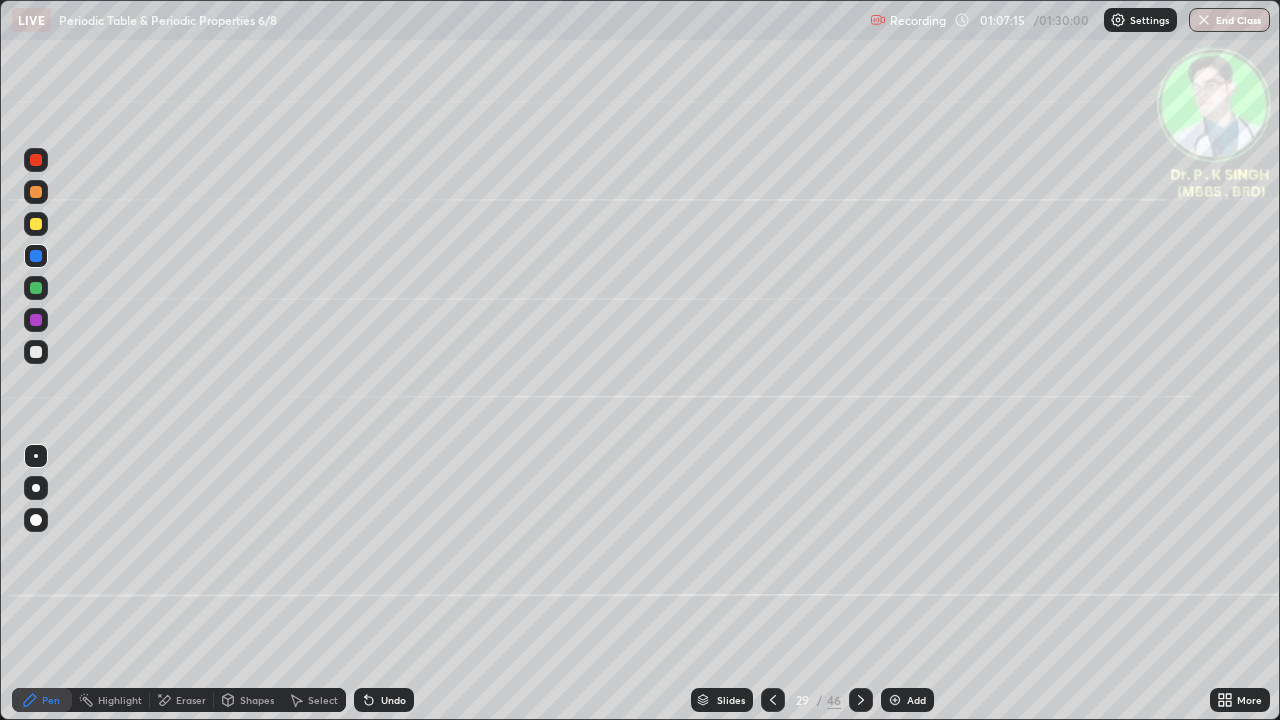 click 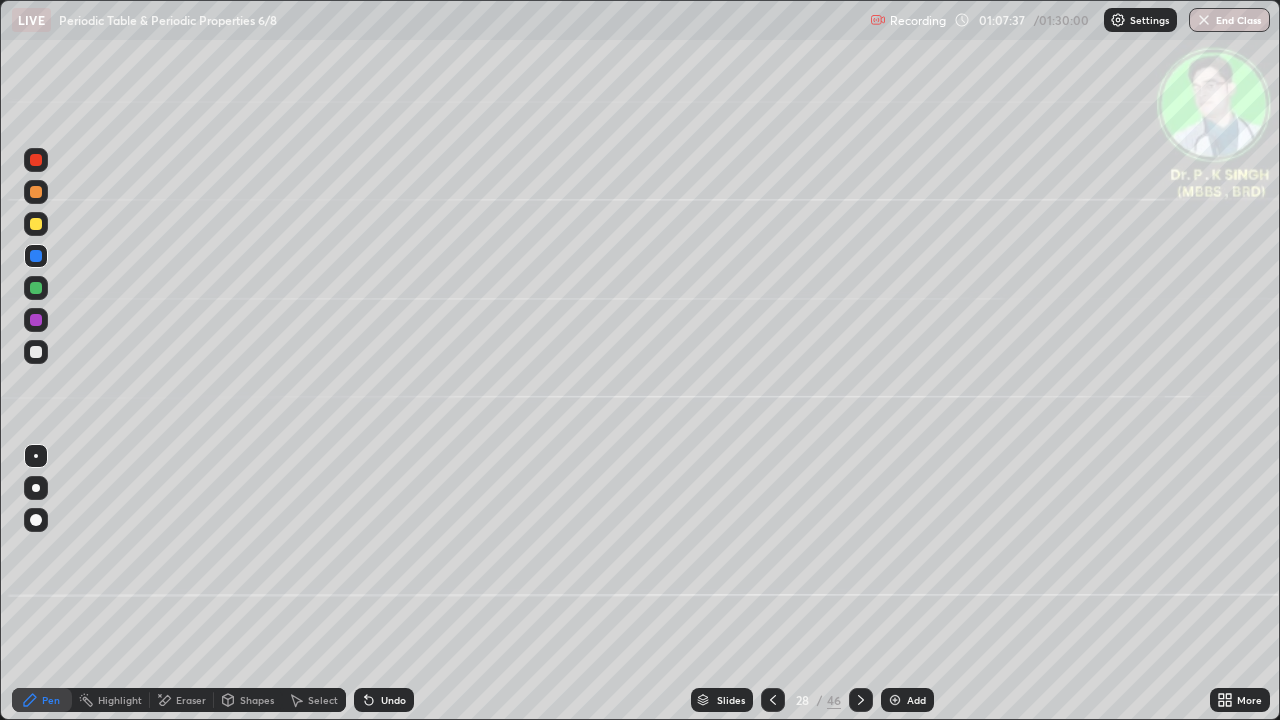 click 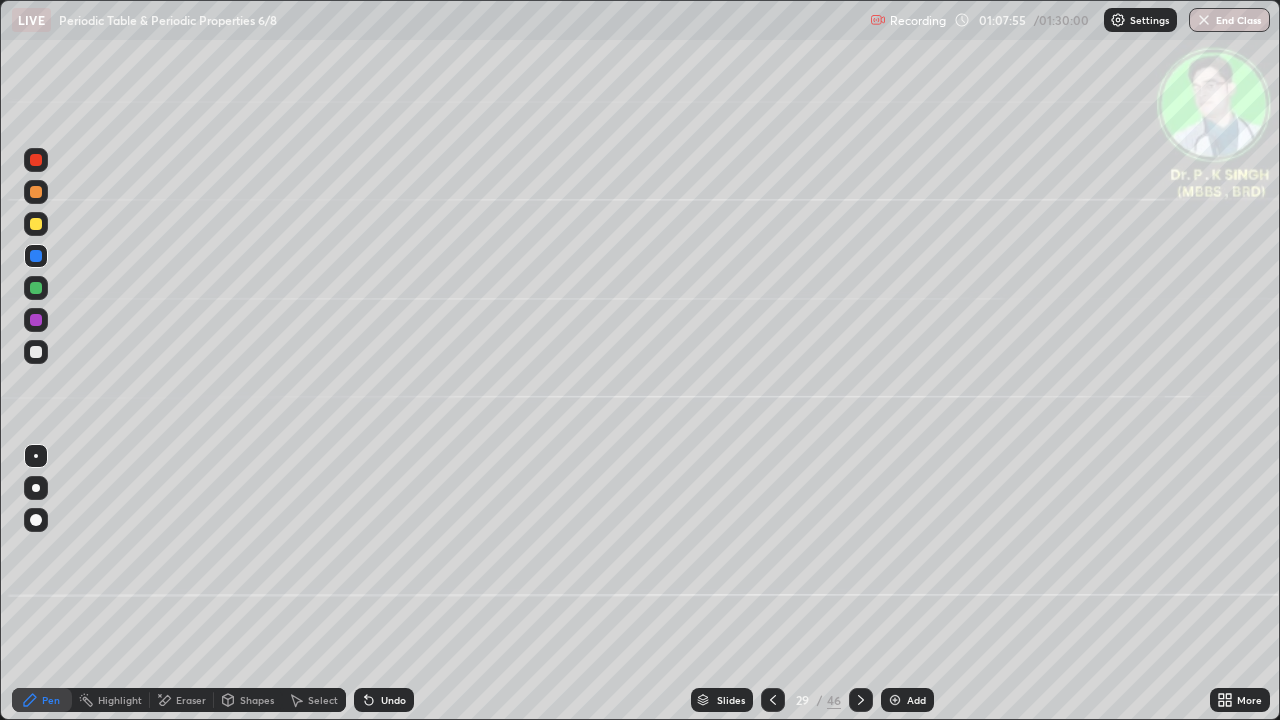 click 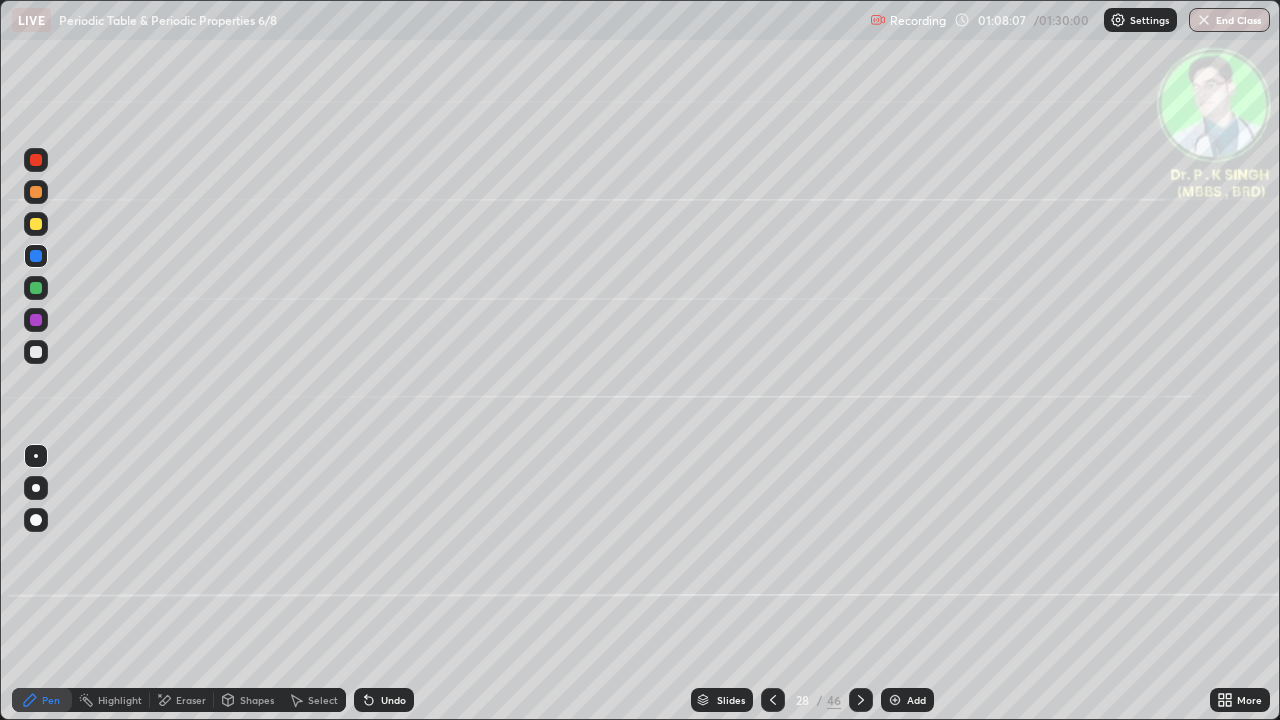 click 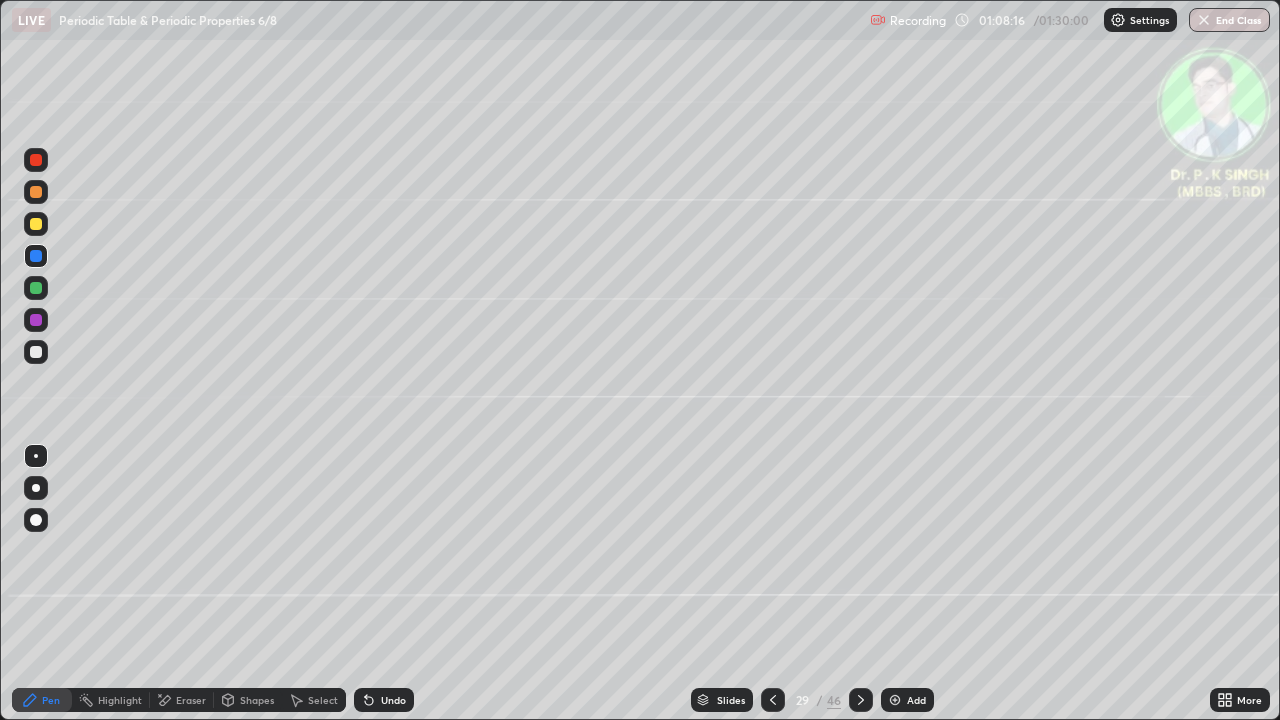 click 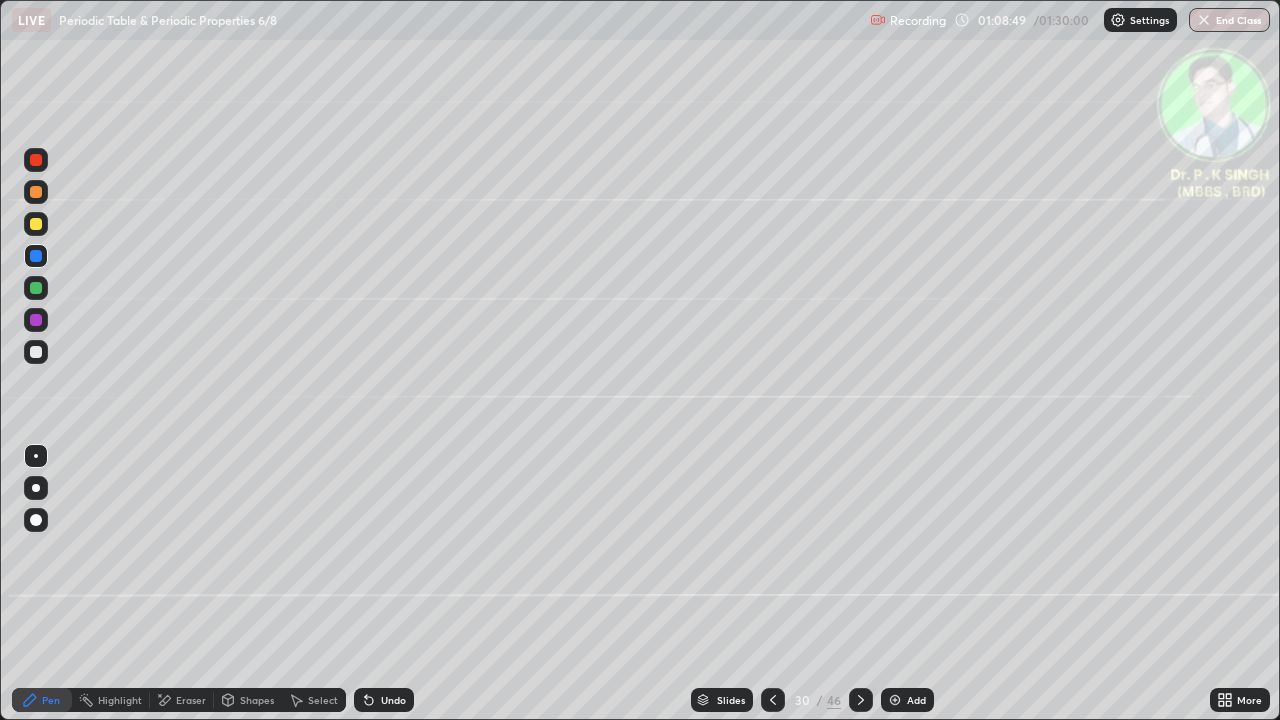 click 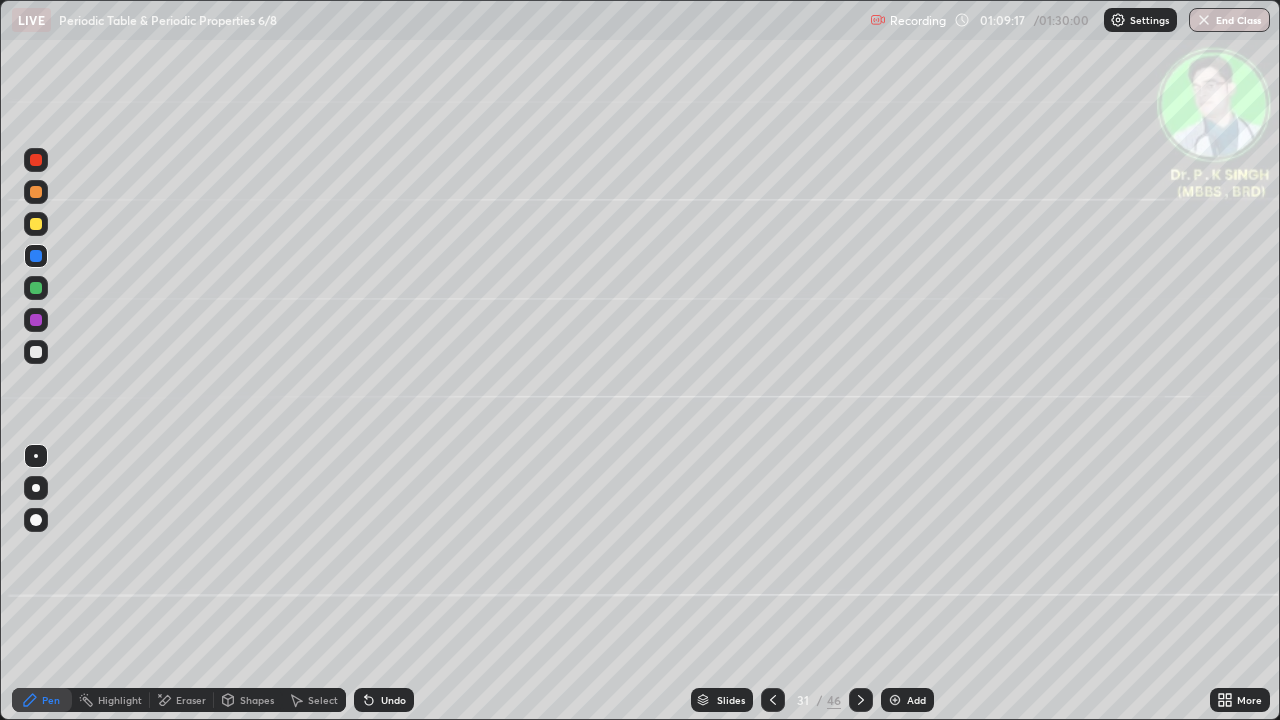 click at bounding box center (36, 224) 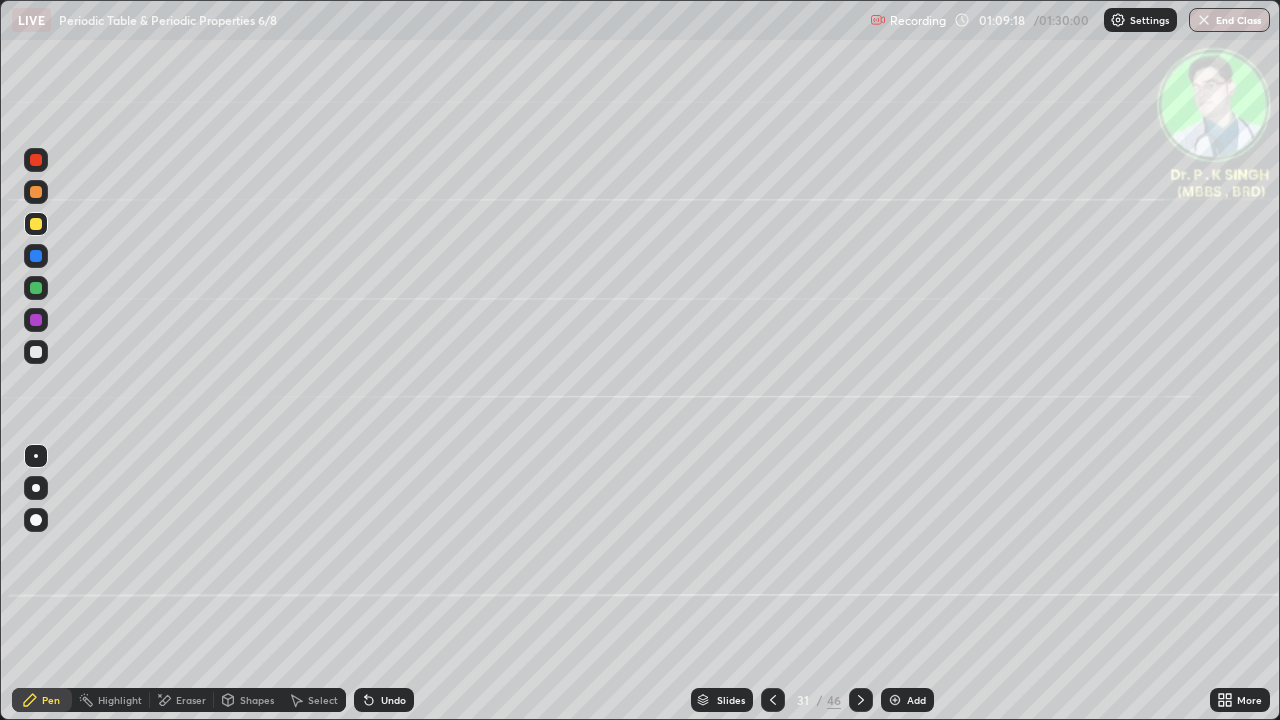 click 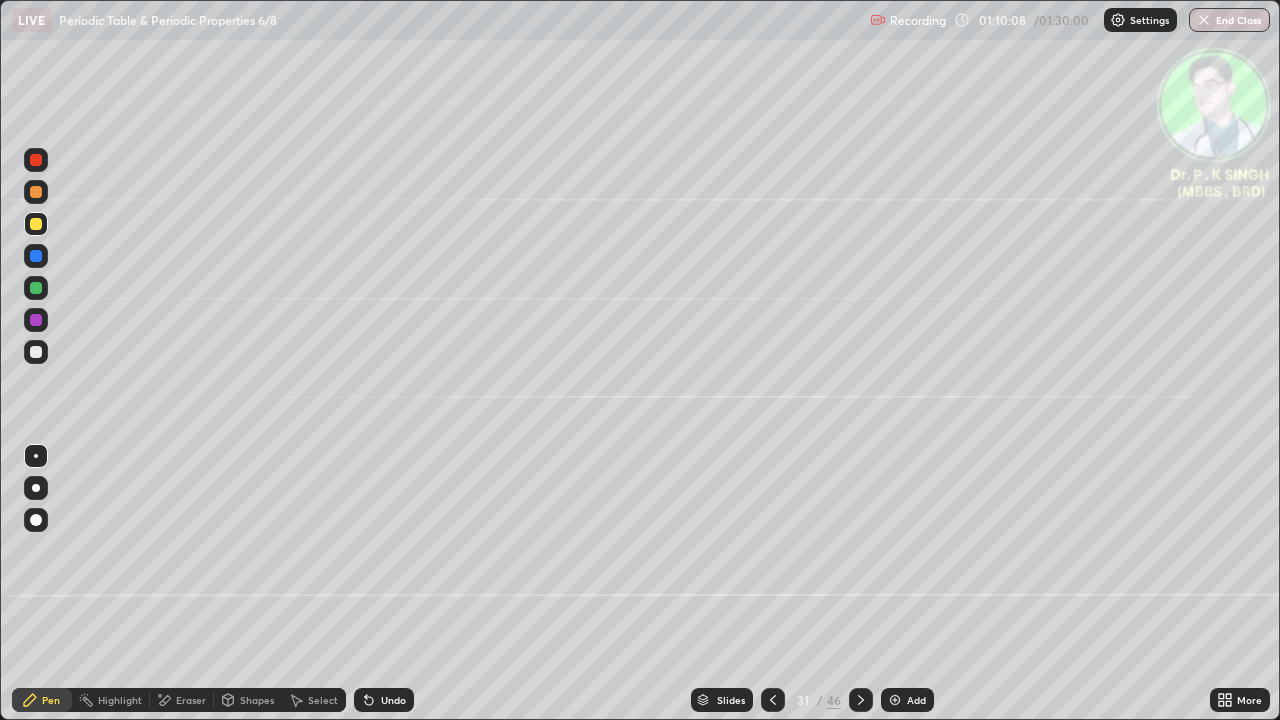 click 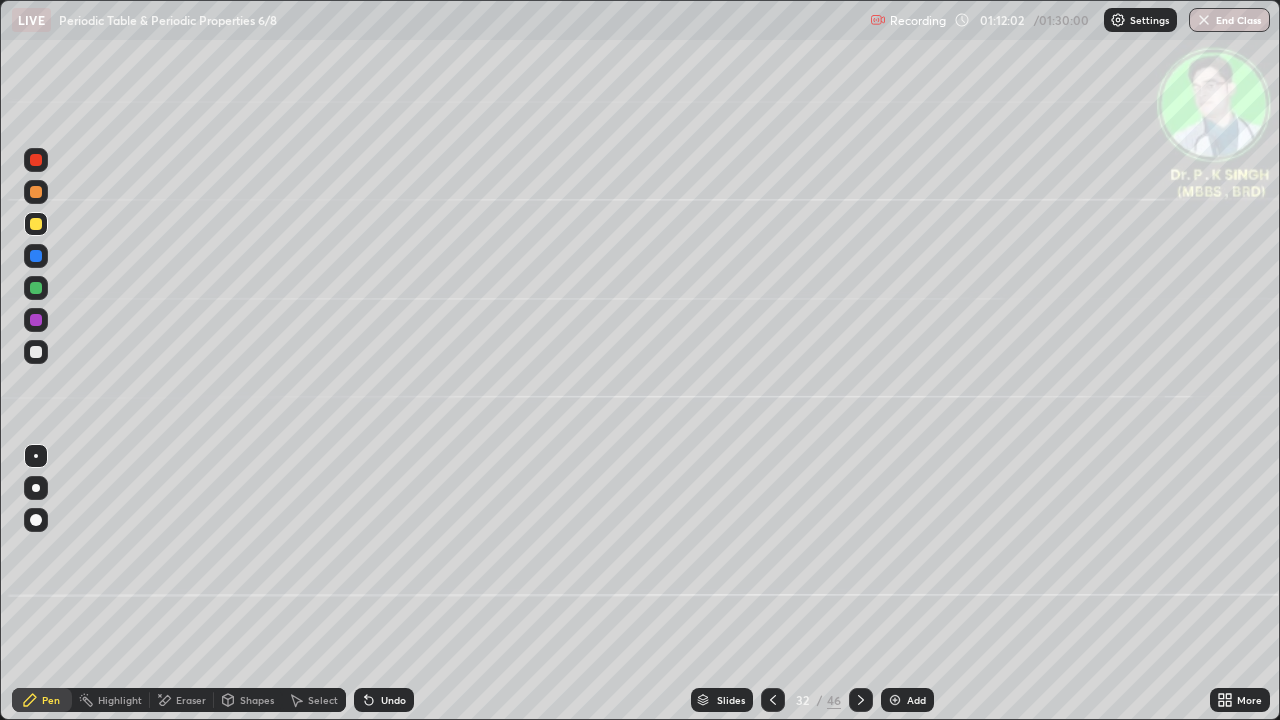 click at bounding box center (36, 224) 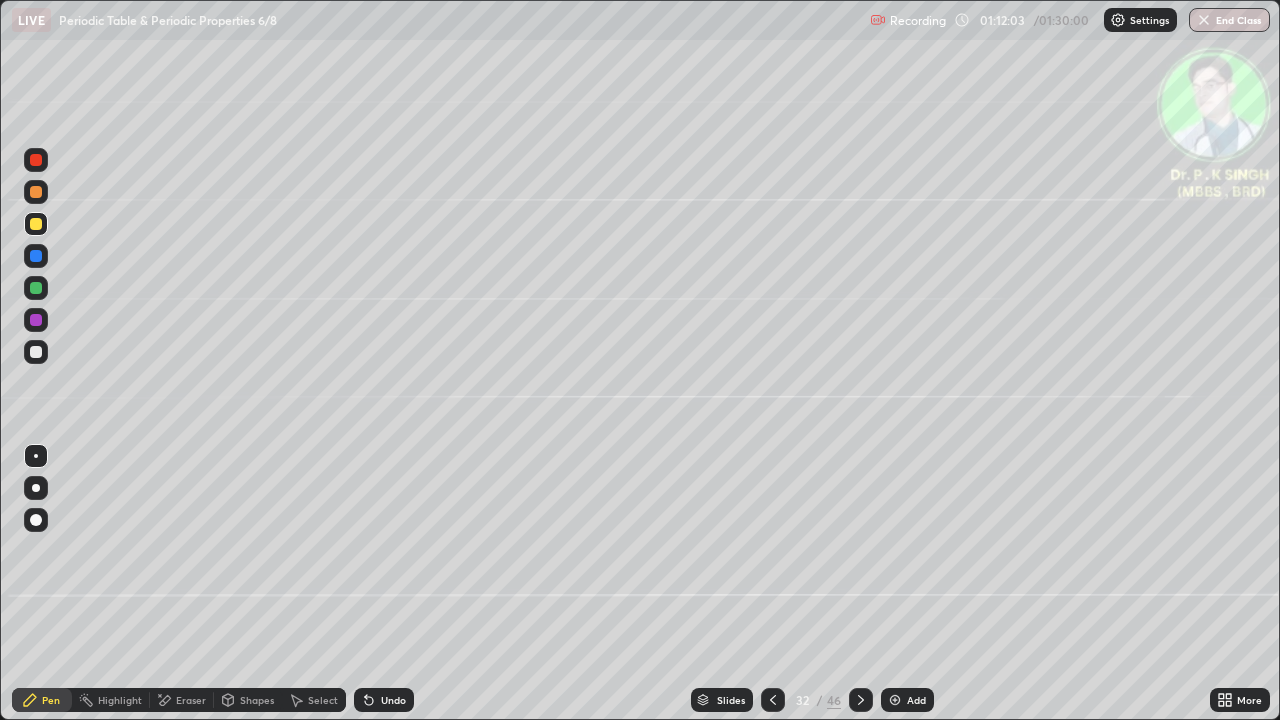 click on "Pen" at bounding box center (42, 700) 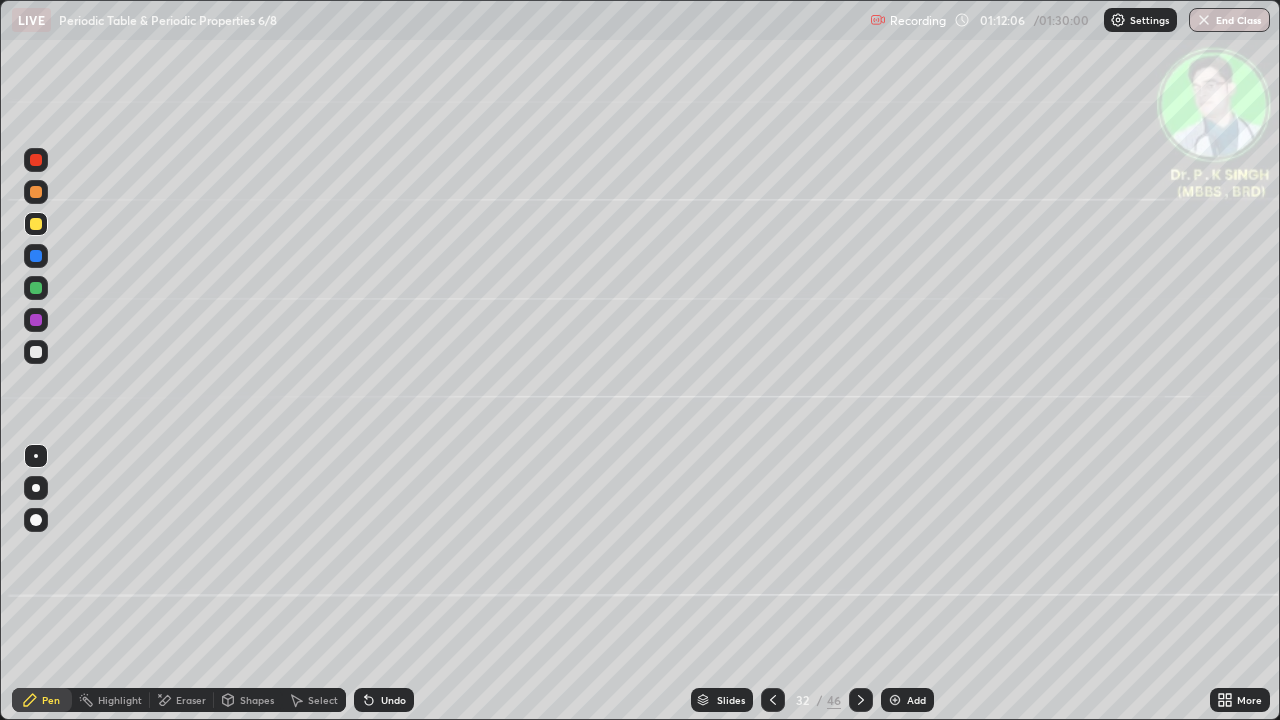 click 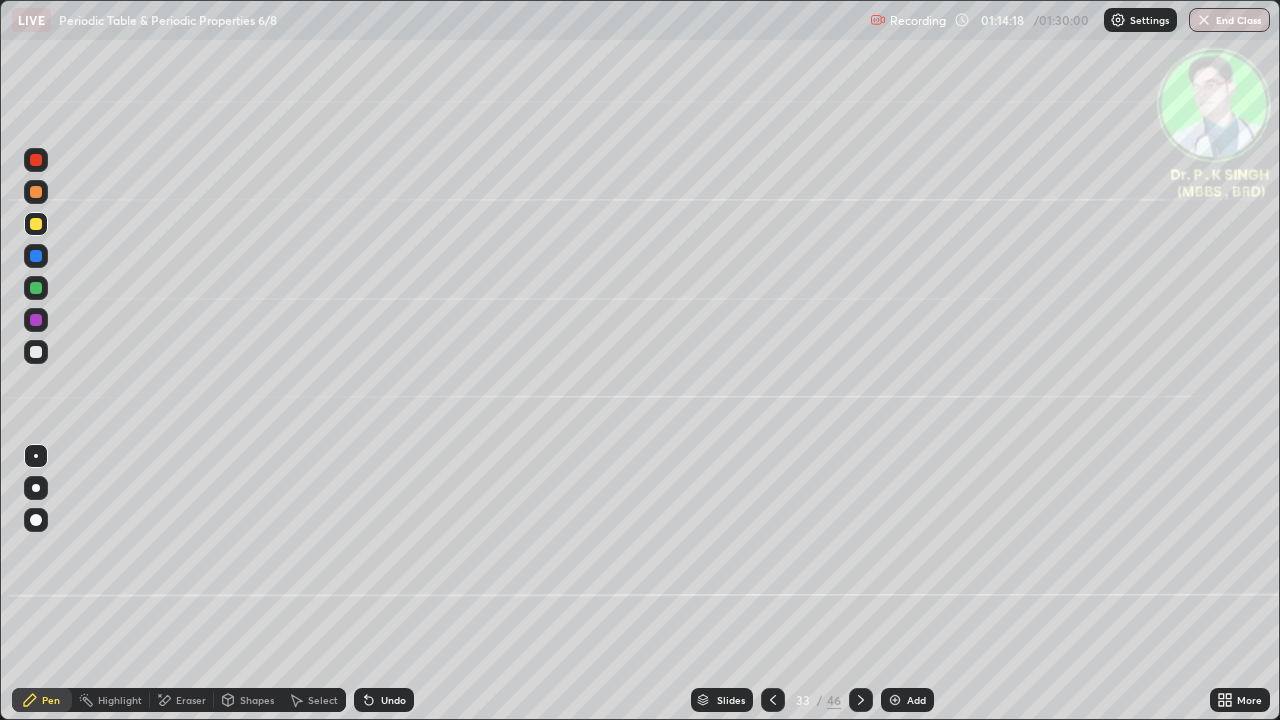 click at bounding box center (36, 288) 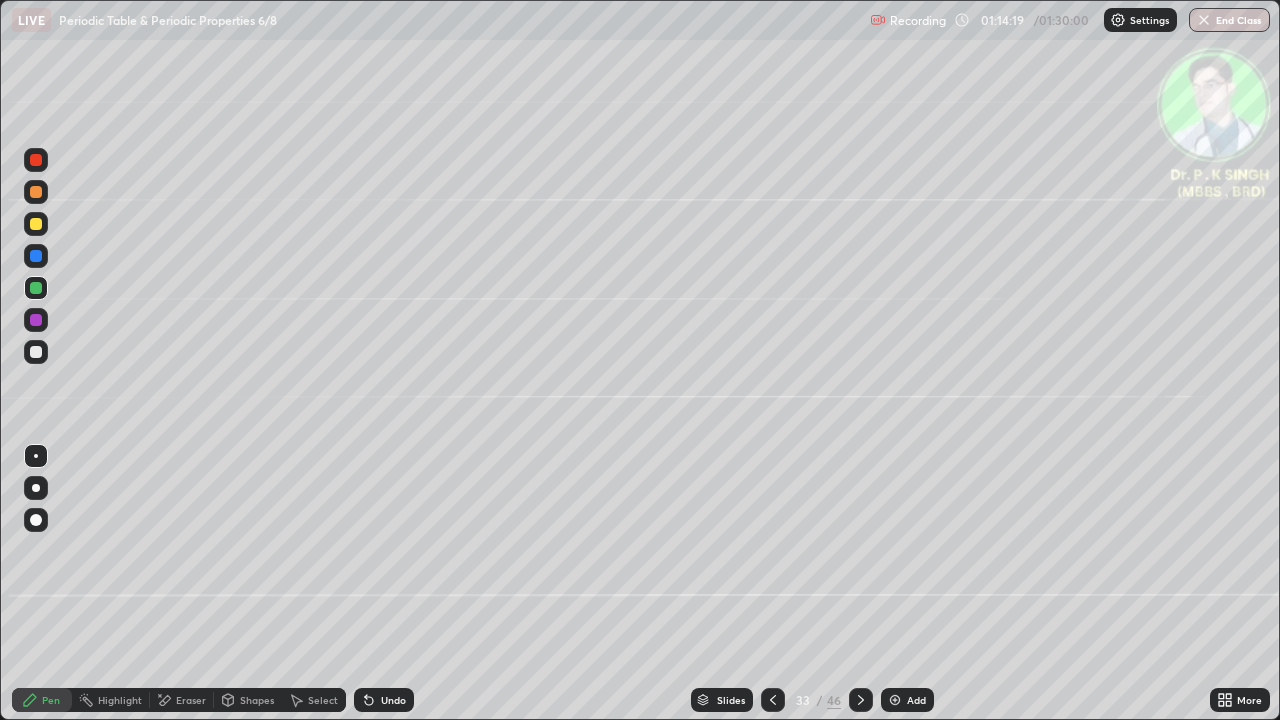 click on "Pen" at bounding box center (42, 700) 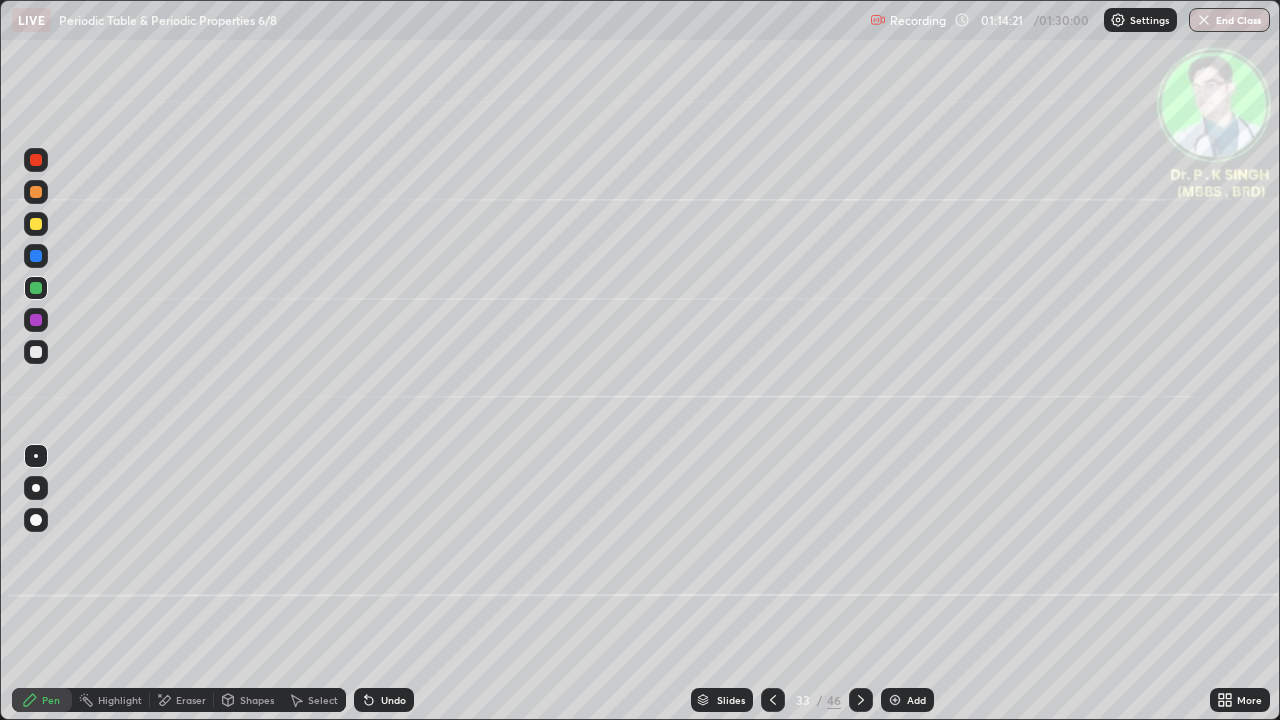 click 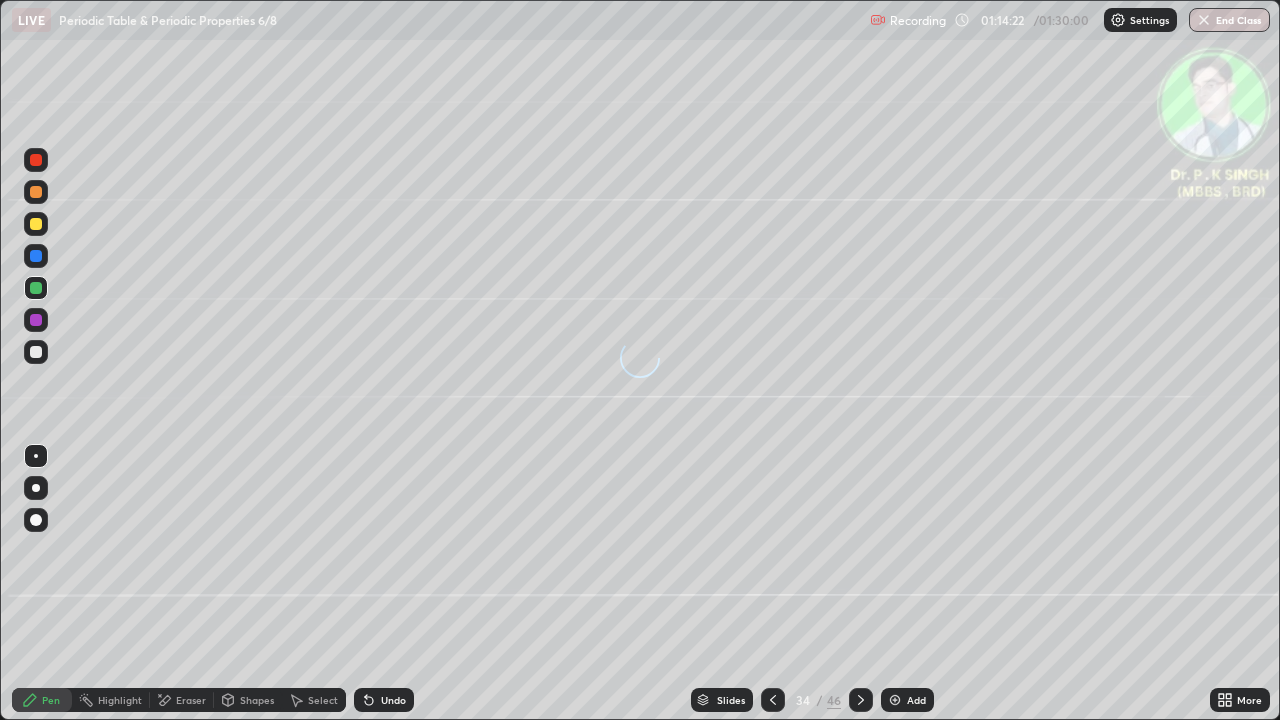 click at bounding box center [36, 256] 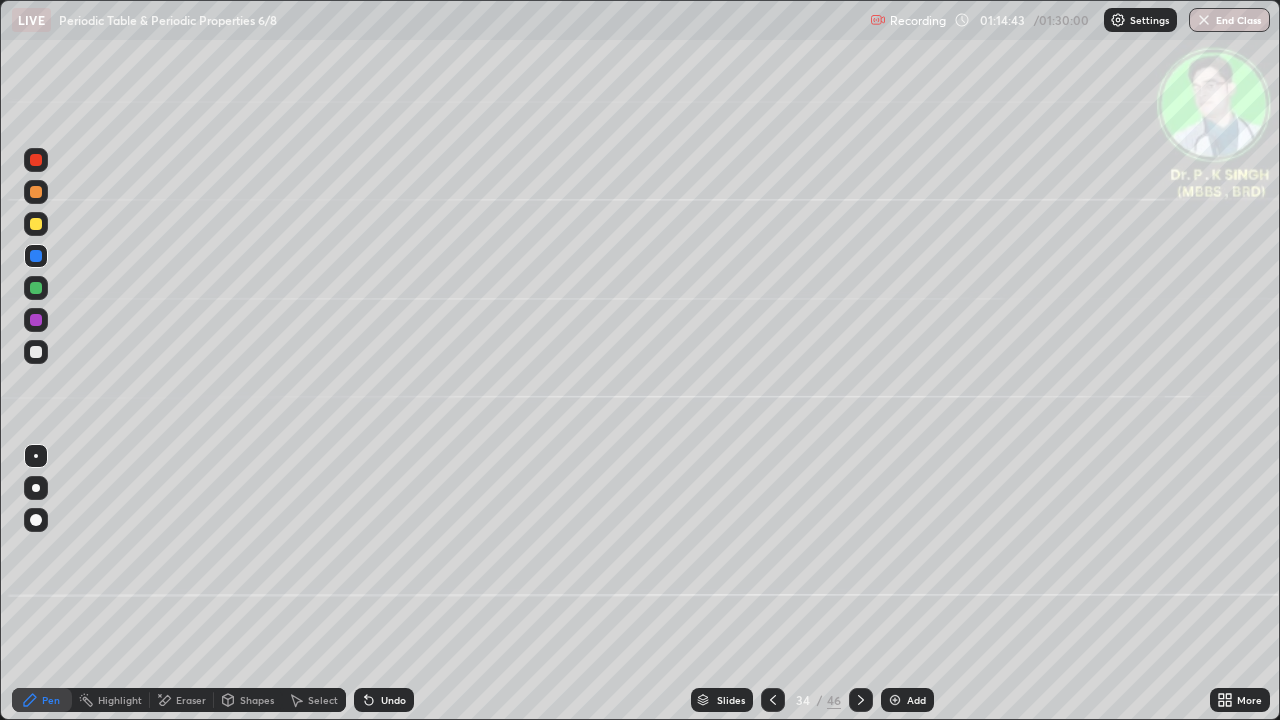 click at bounding box center (36, 224) 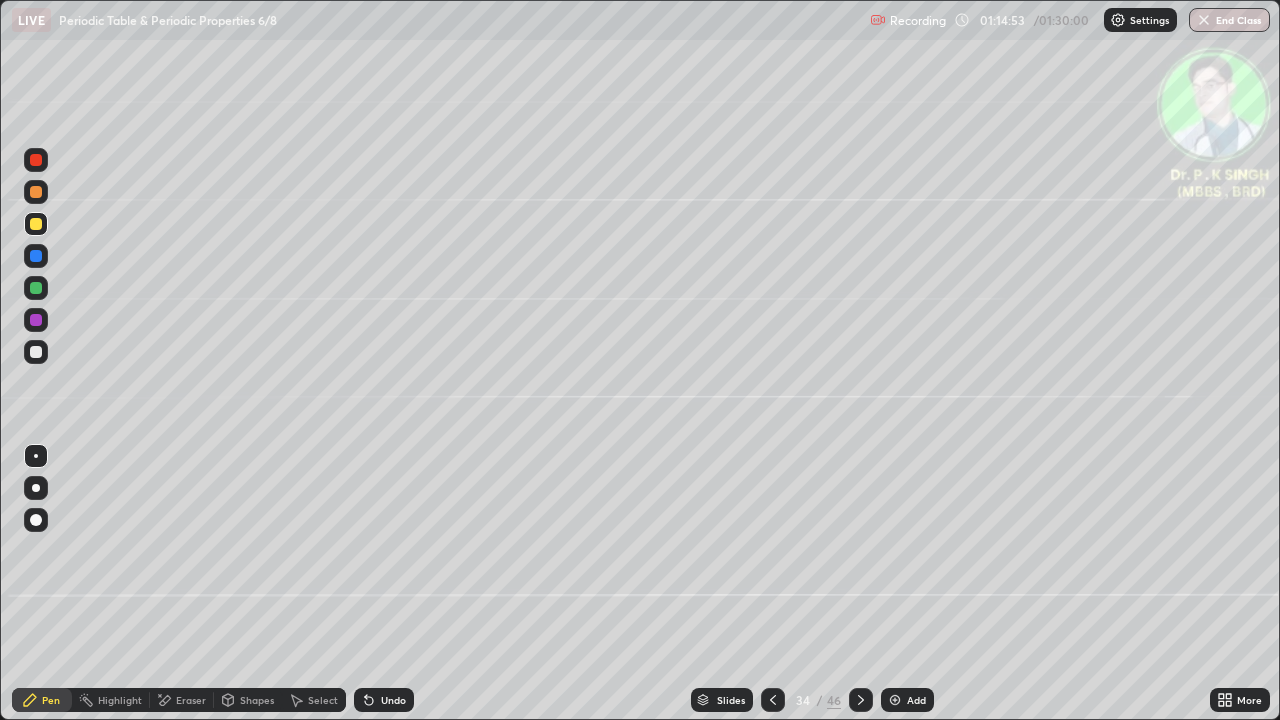click at bounding box center [36, 224] 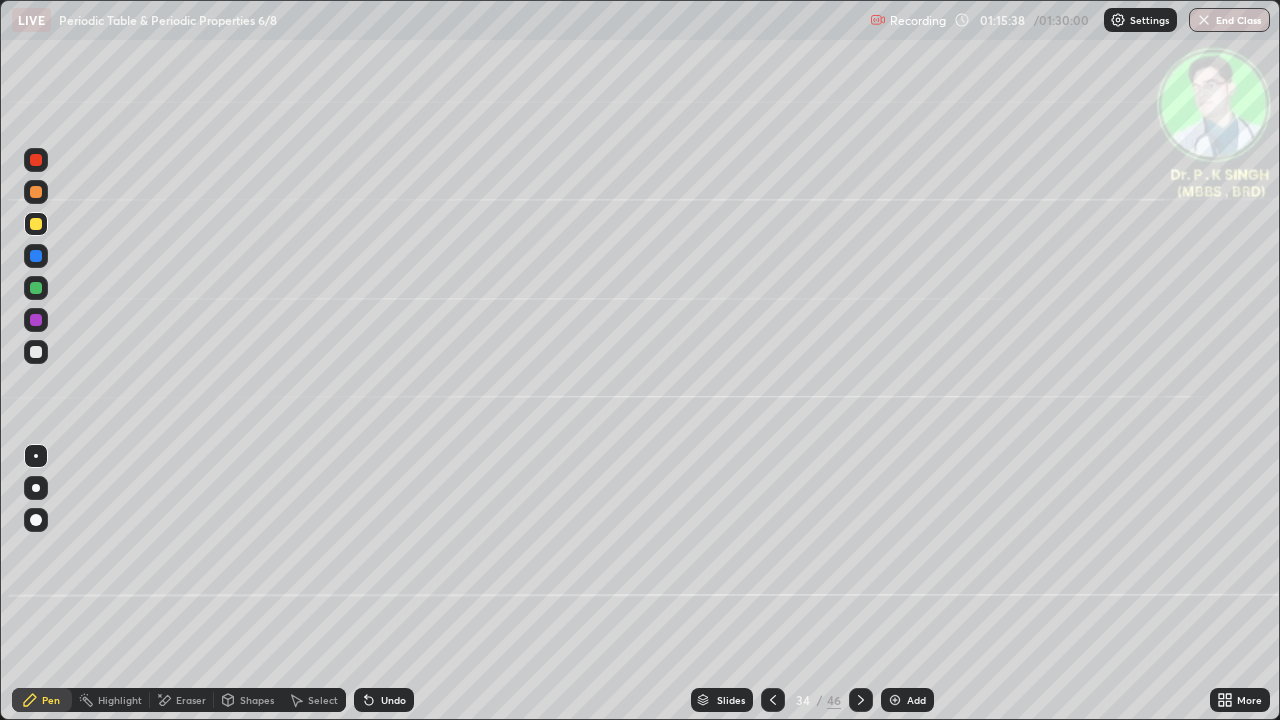 click 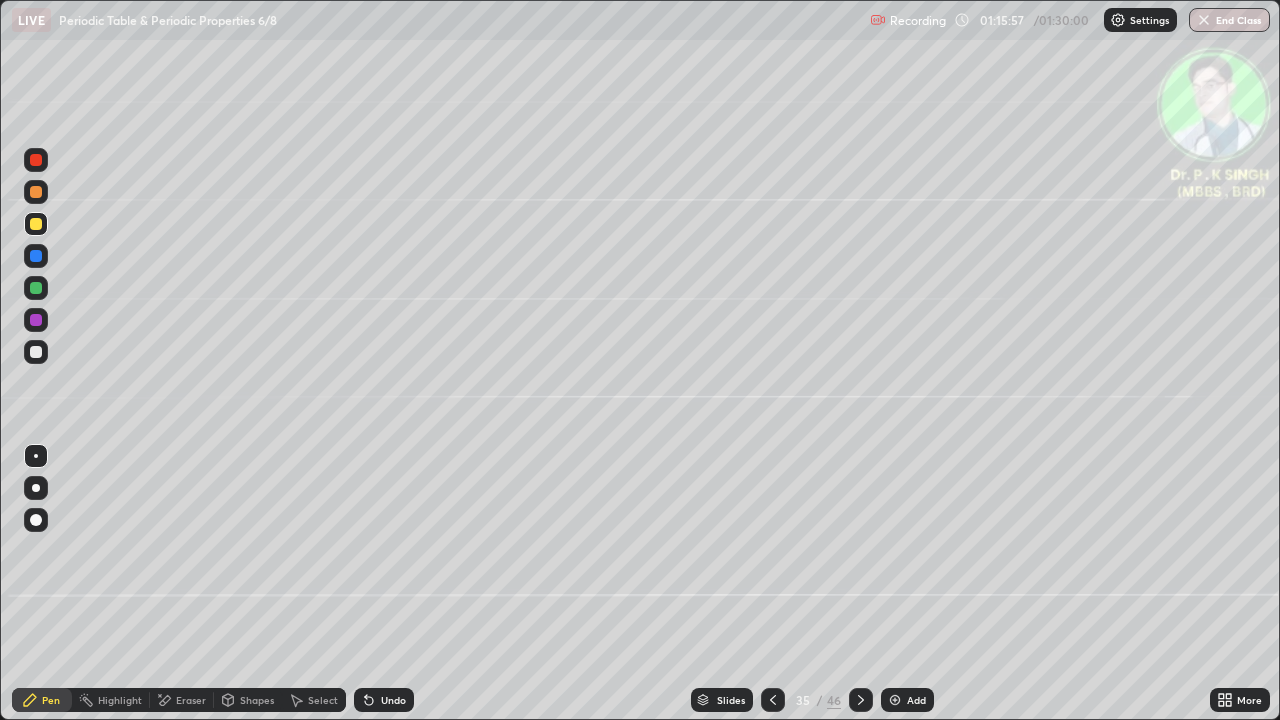 click at bounding box center [36, 224] 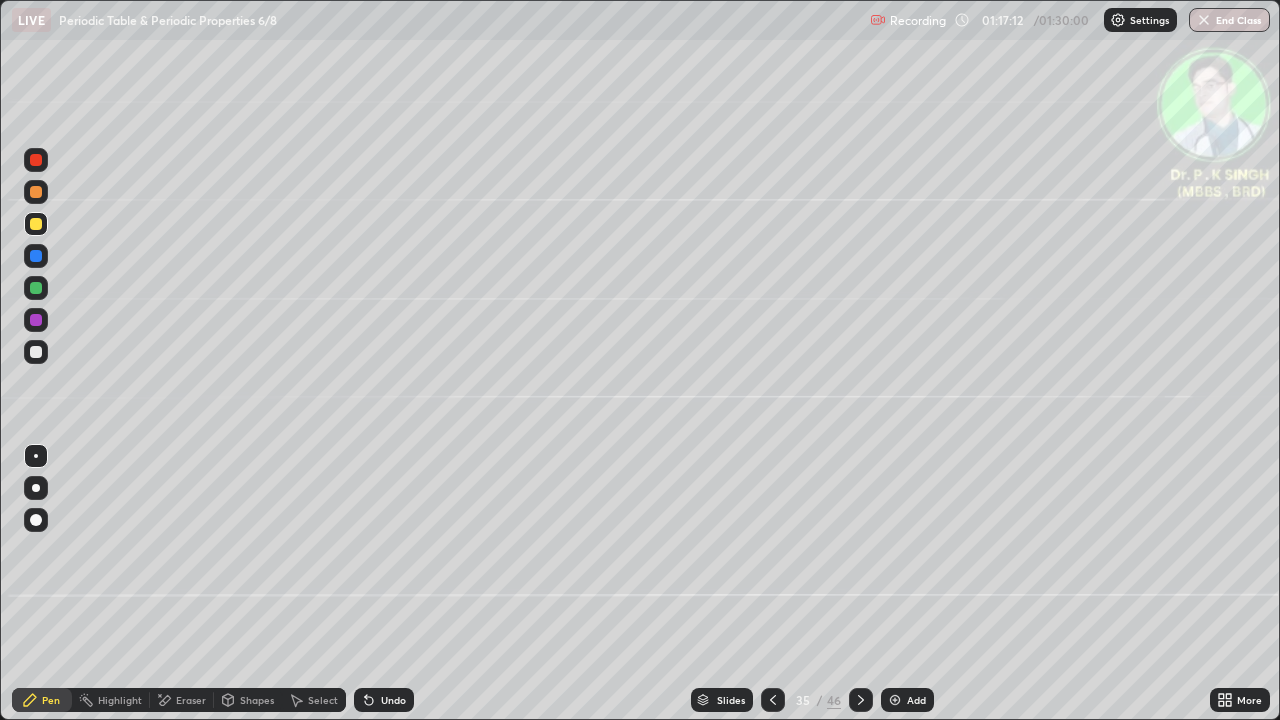 click at bounding box center [36, 224] 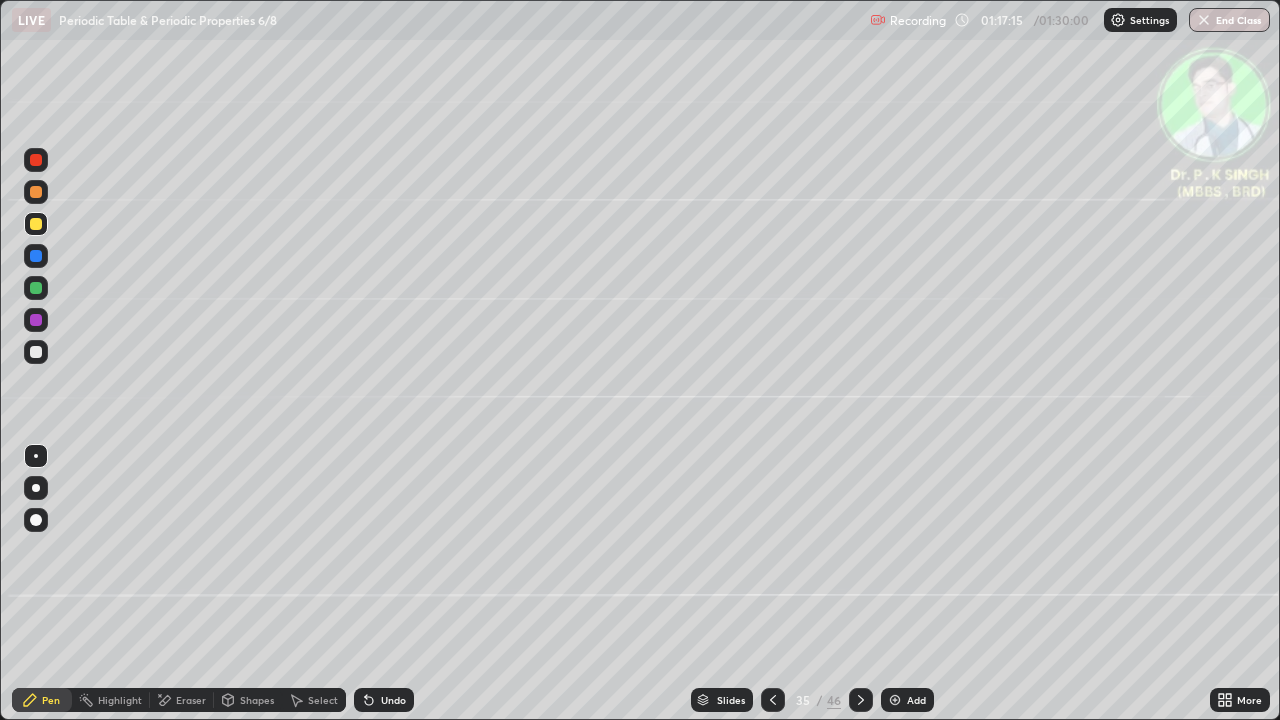 click 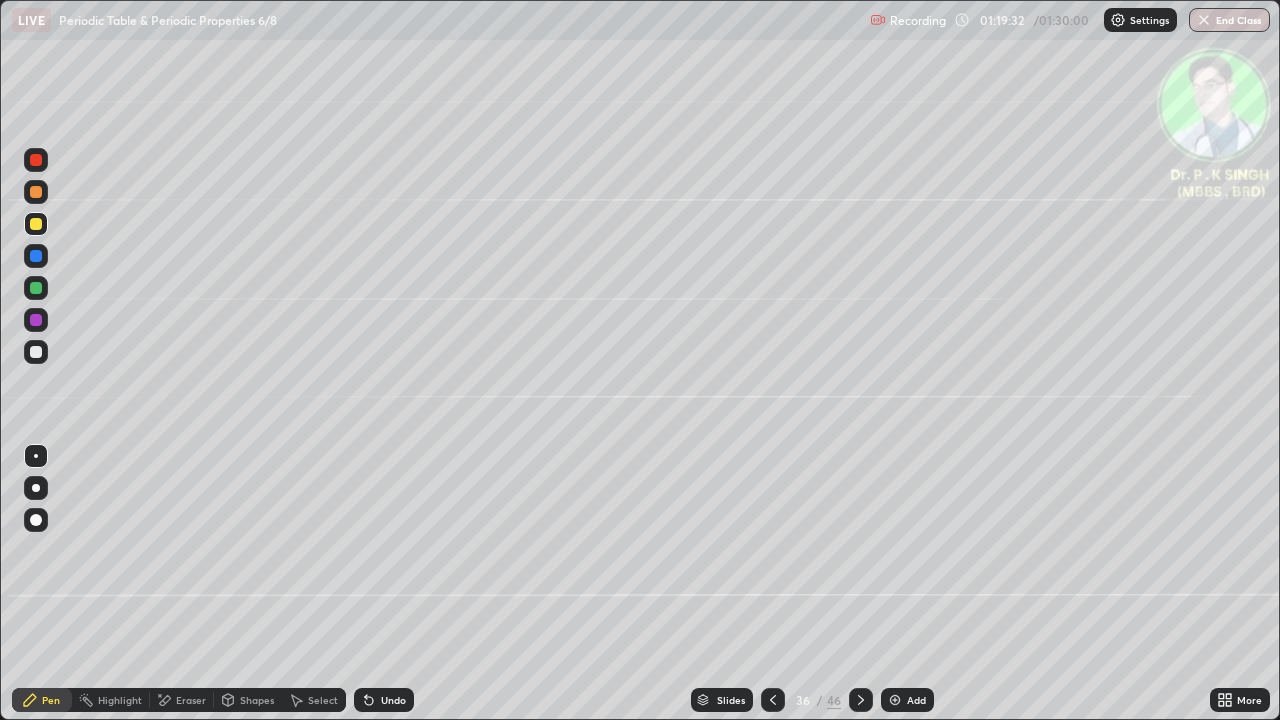 click 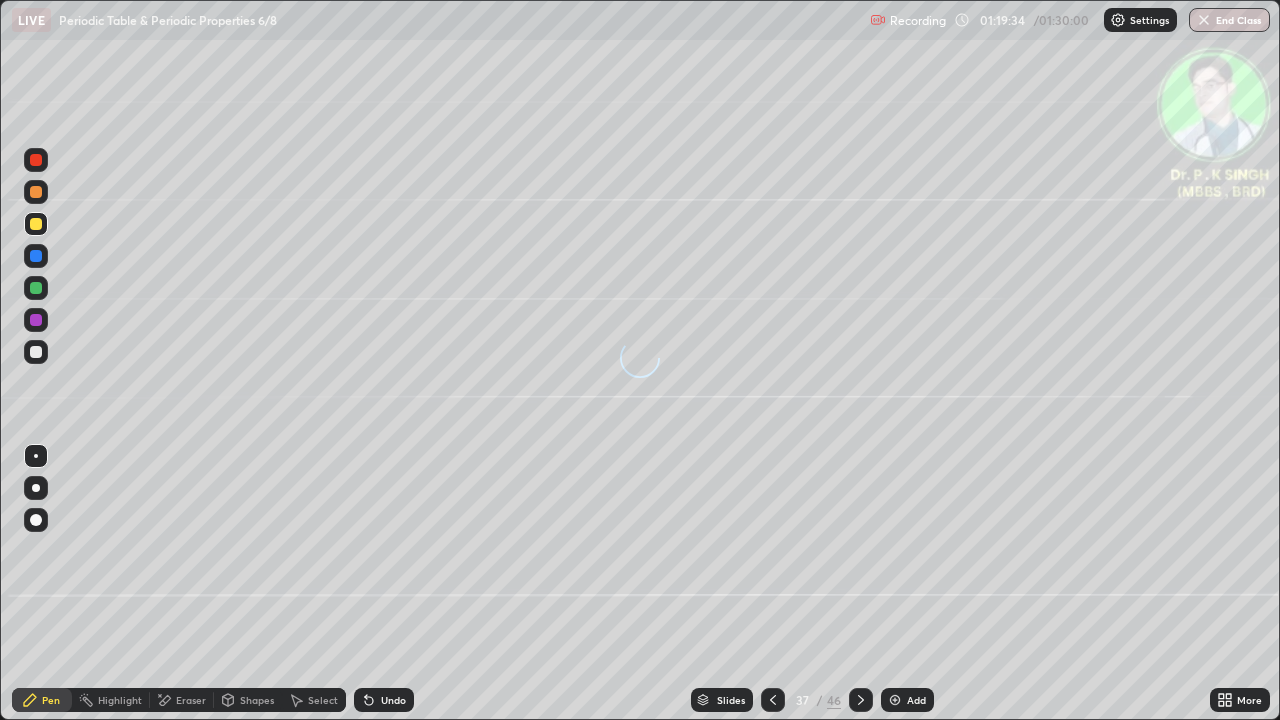 click at bounding box center [36, 224] 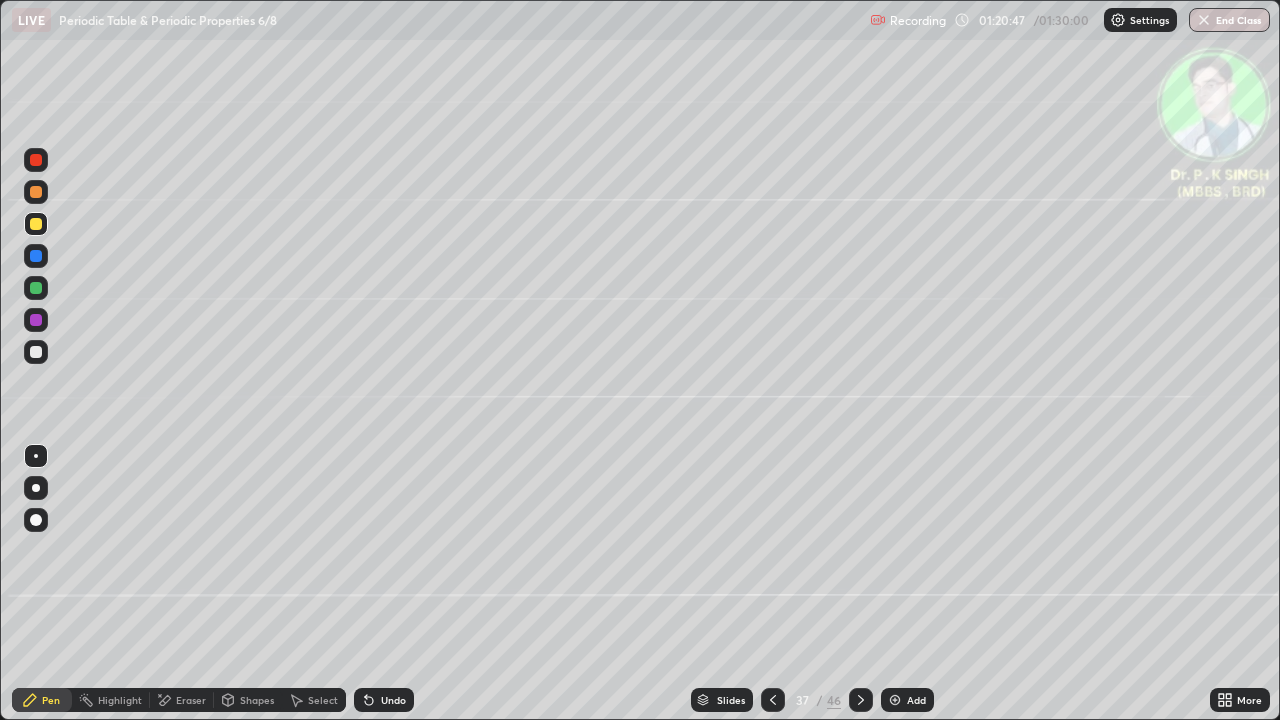 click 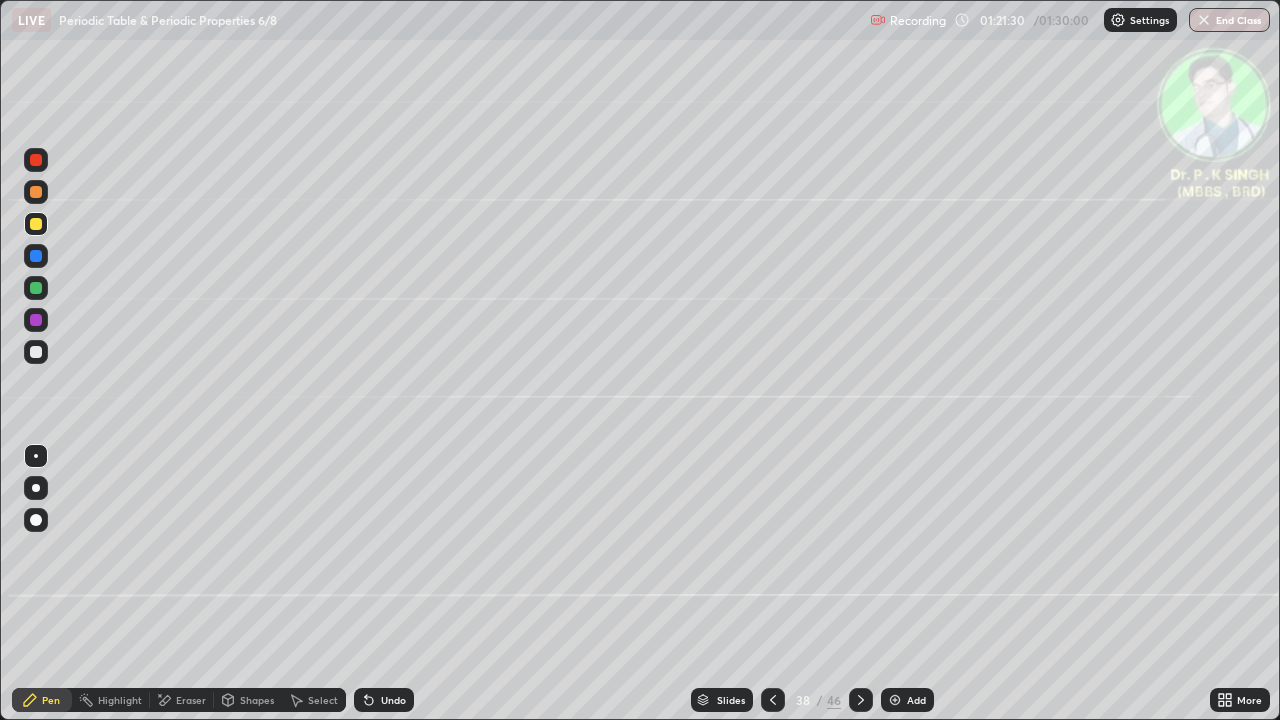 click 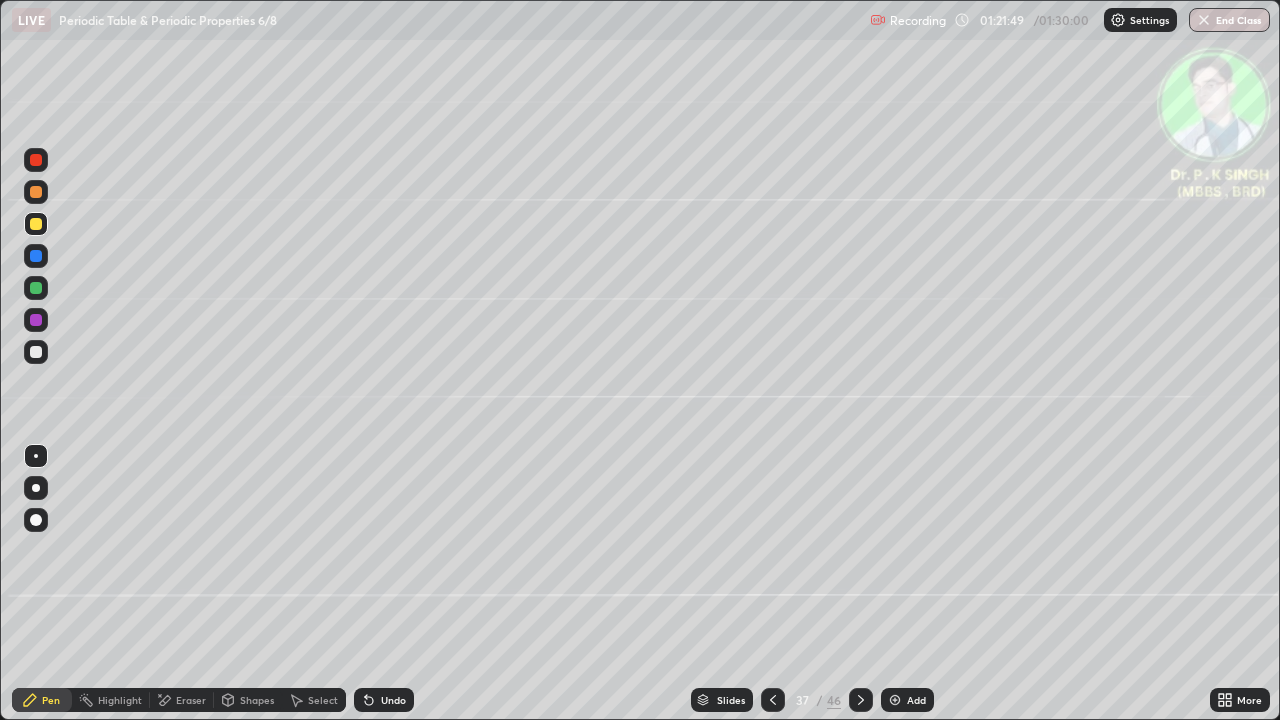 click 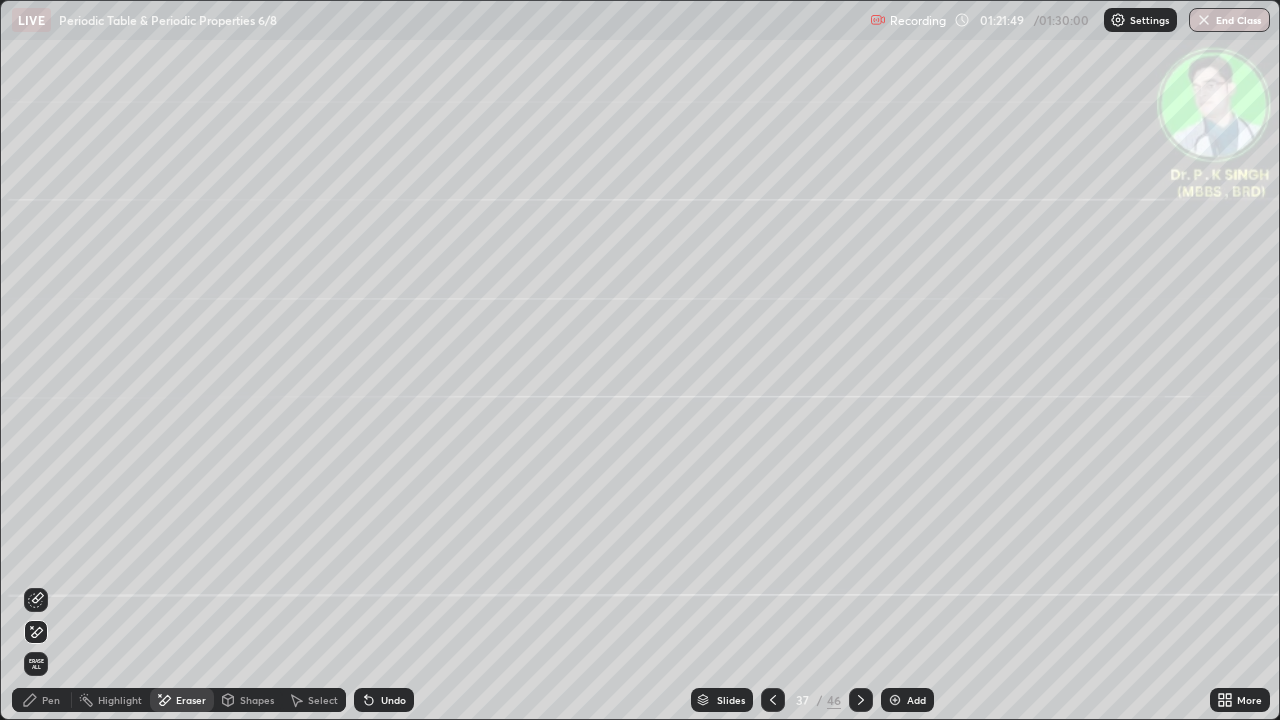 click 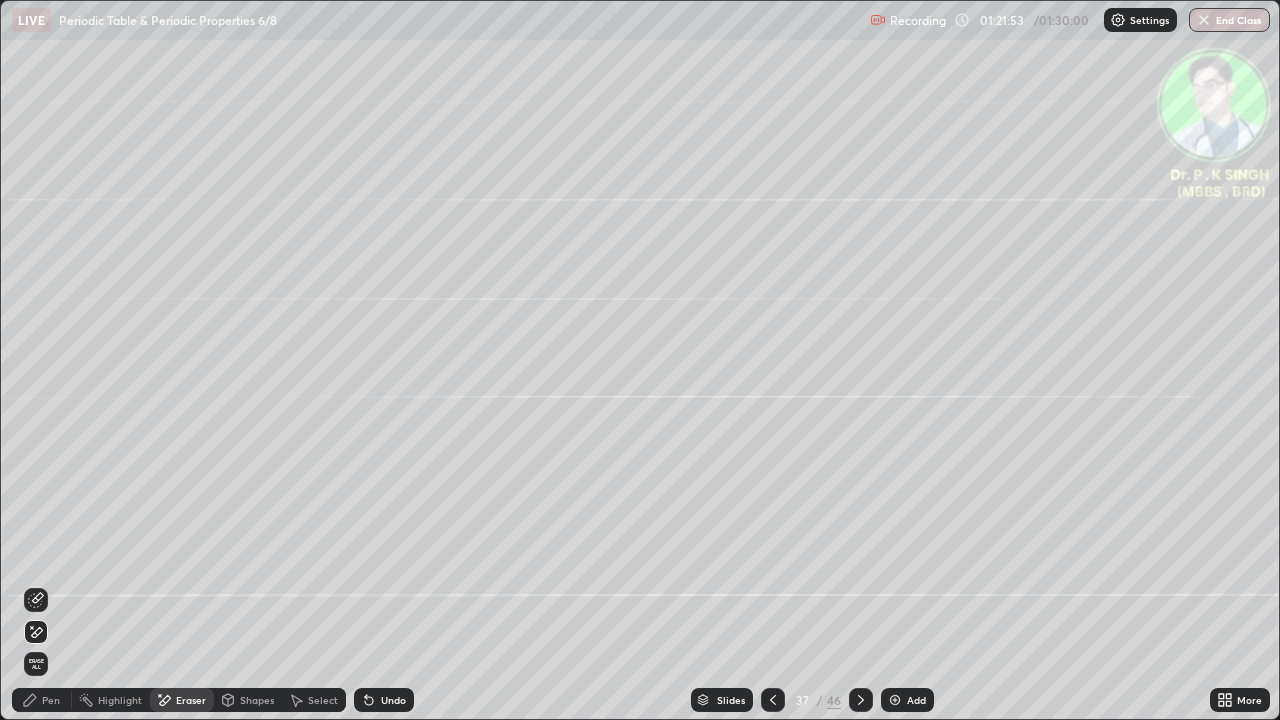 click on "Pen" at bounding box center (42, 700) 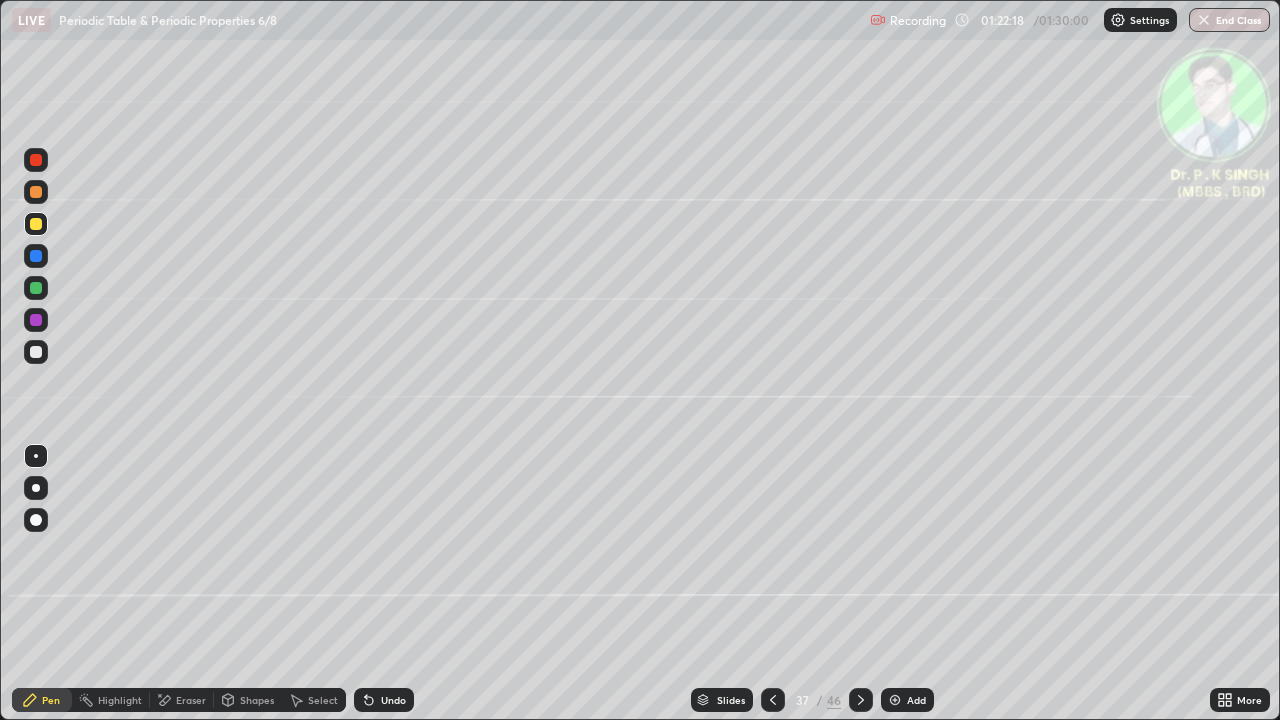 click on "End Class" at bounding box center [1229, 20] 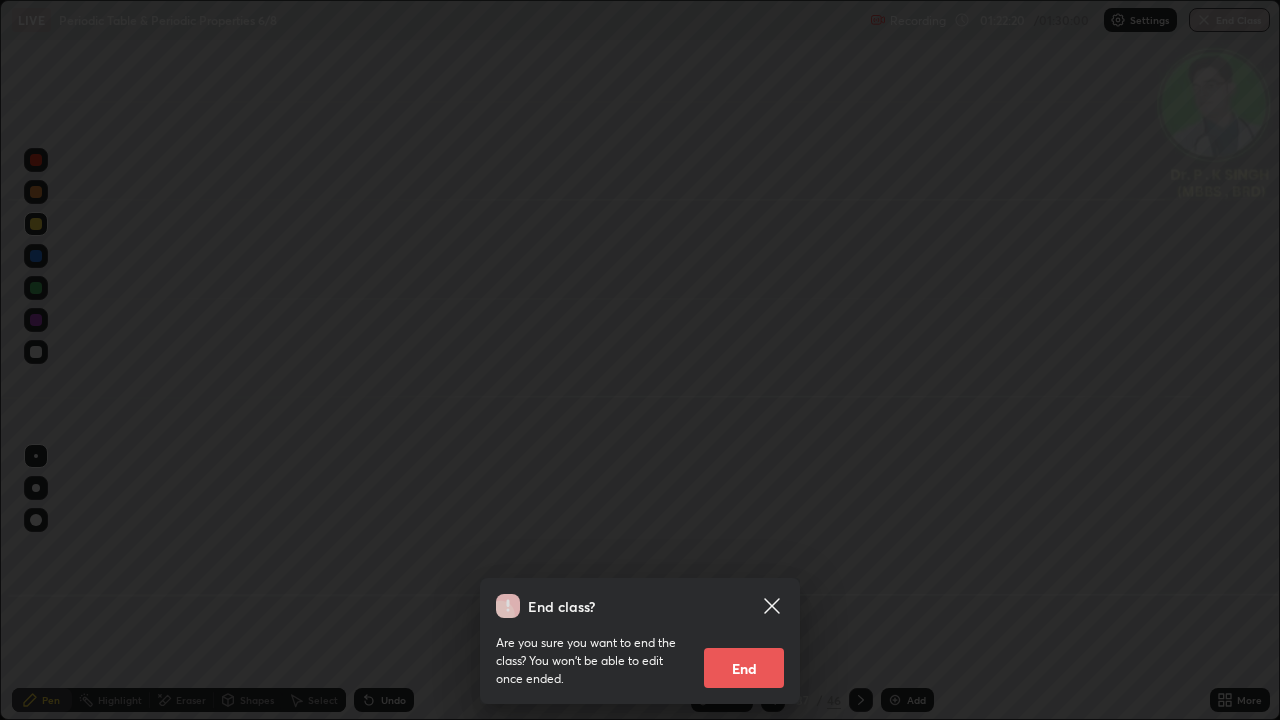 click on "End" at bounding box center [744, 668] 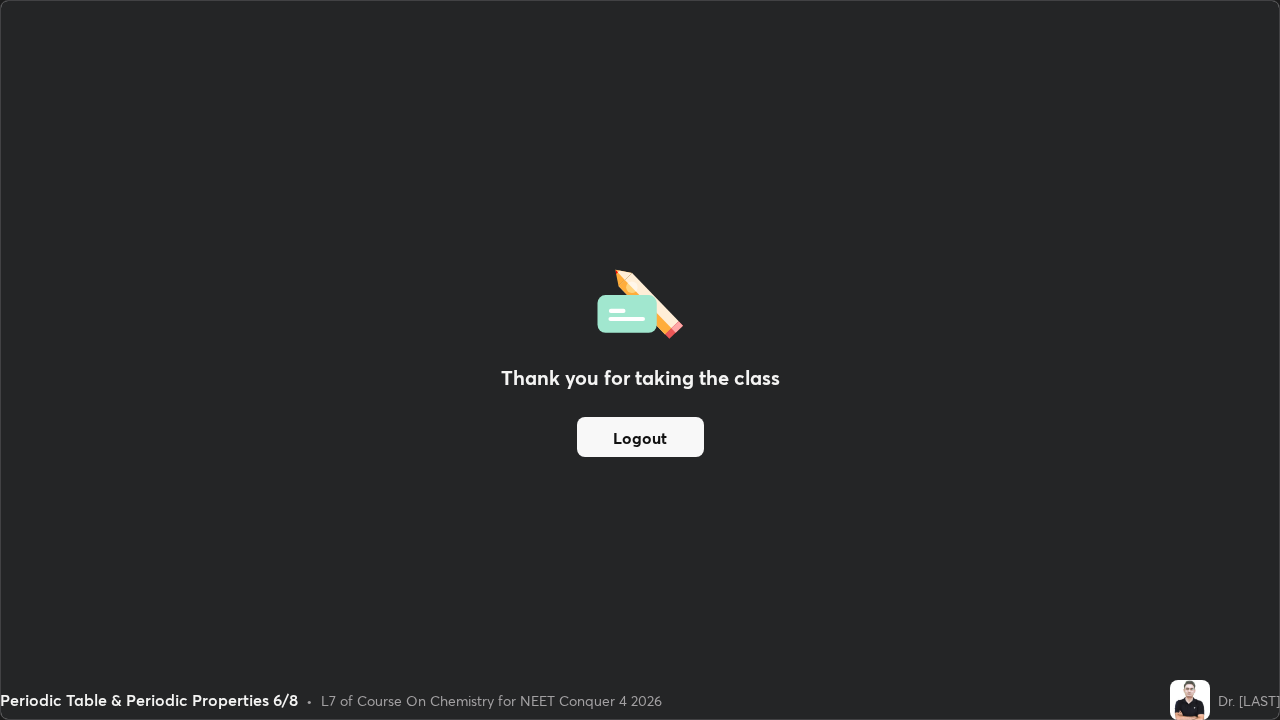 click on "Logout" at bounding box center [640, 437] 